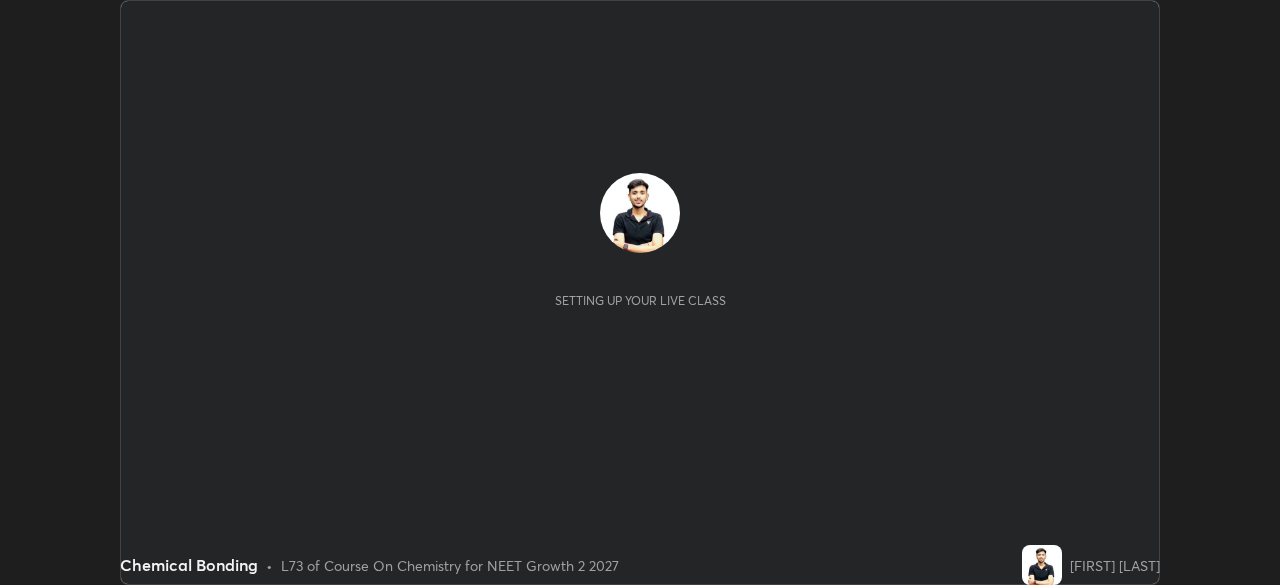 scroll, scrollTop: 0, scrollLeft: 0, axis: both 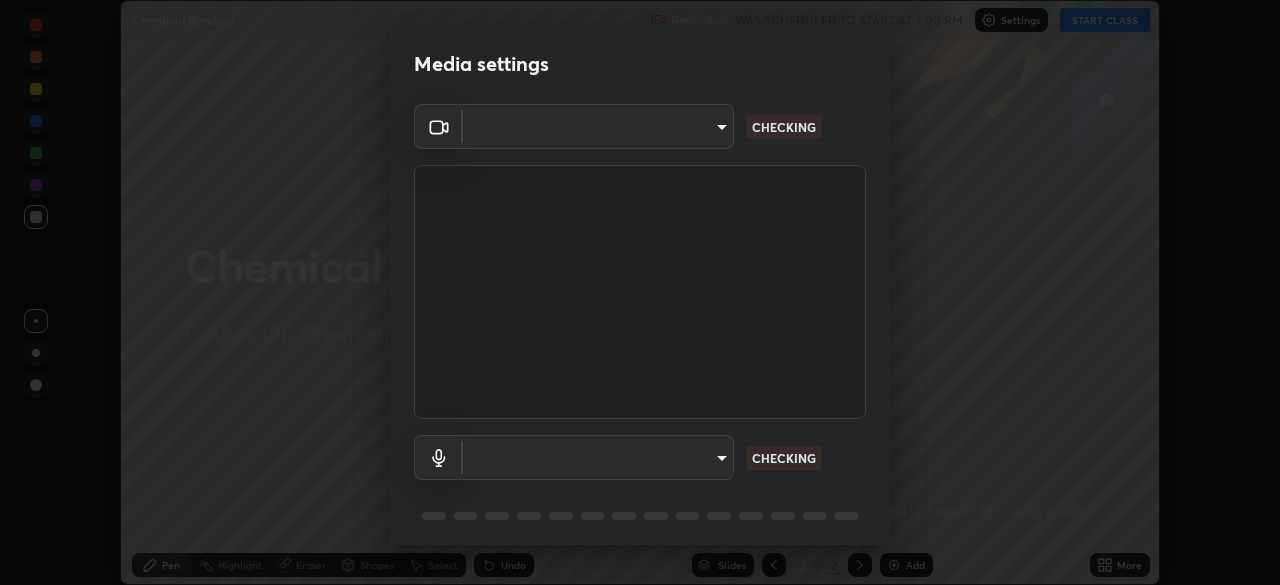 type on "57e3ca6dd86483d2bfa20ddb5cc9cb6232c8fb2c34ea93961d8bdc2c07e3a664" 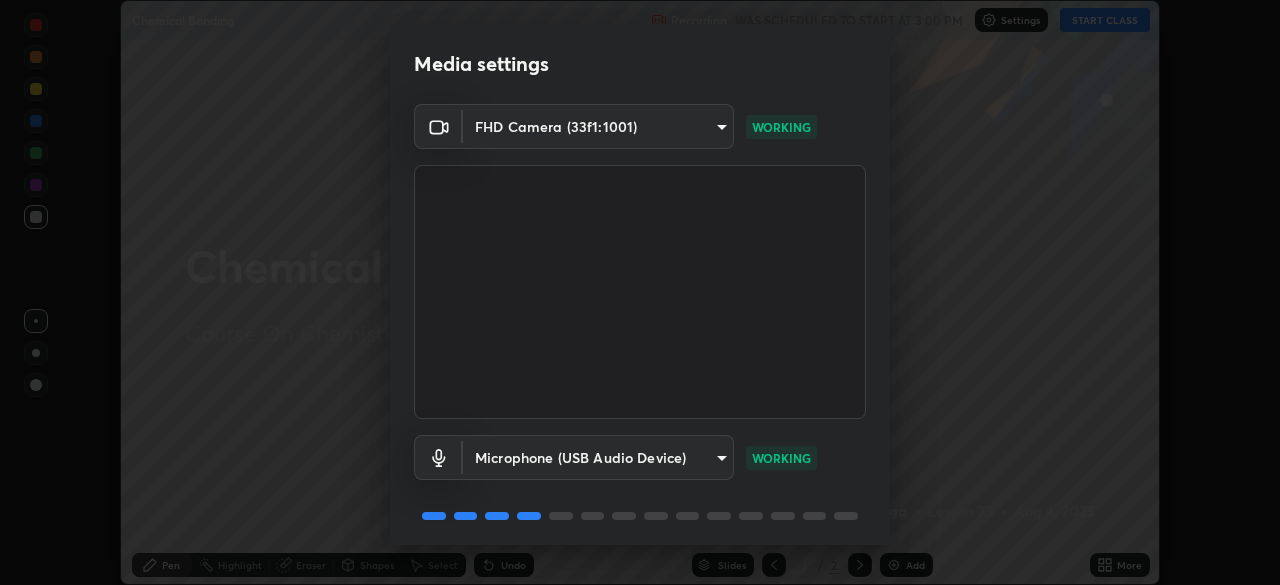 scroll, scrollTop: 71, scrollLeft: 0, axis: vertical 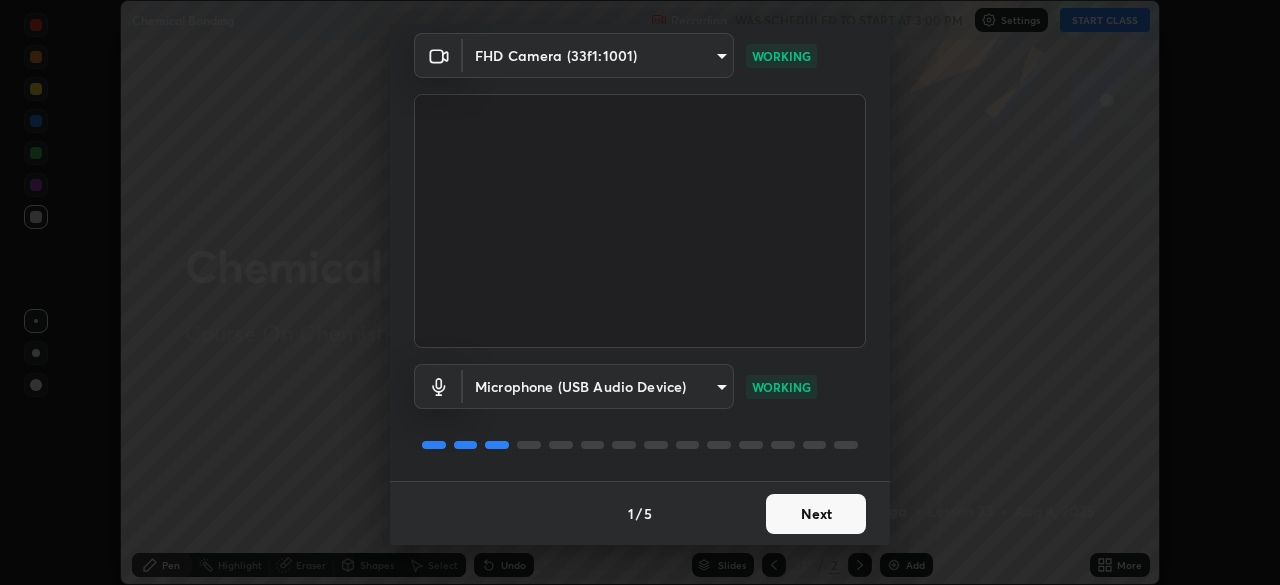 click on "Next" at bounding box center (816, 514) 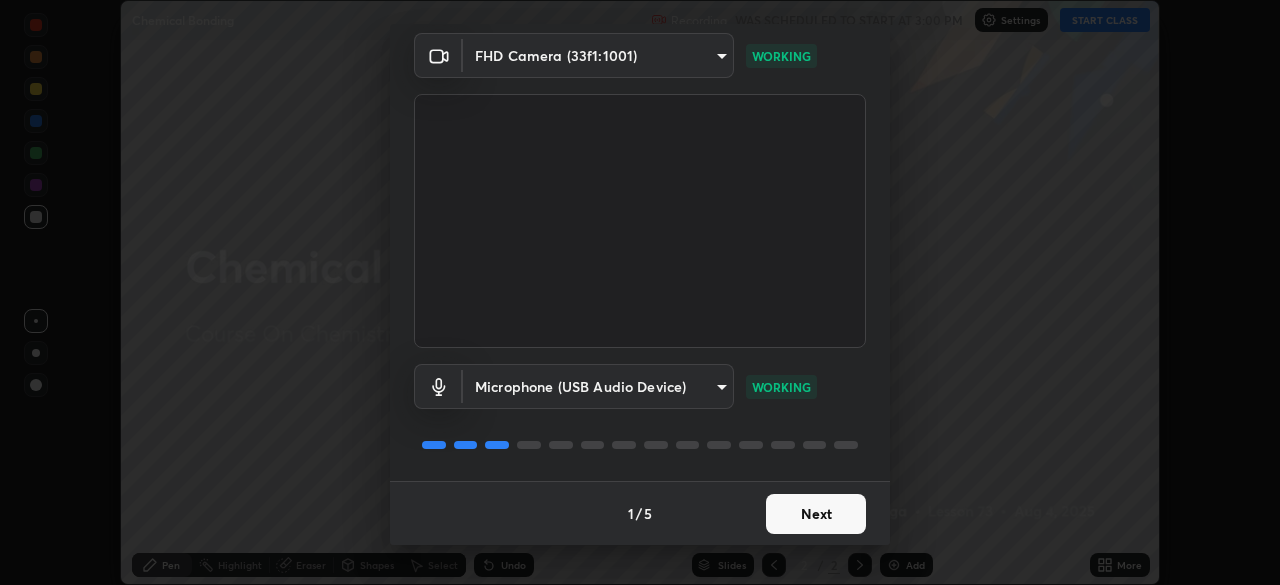 scroll, scrollTop: 0, scrollLeft: 0, axis: both 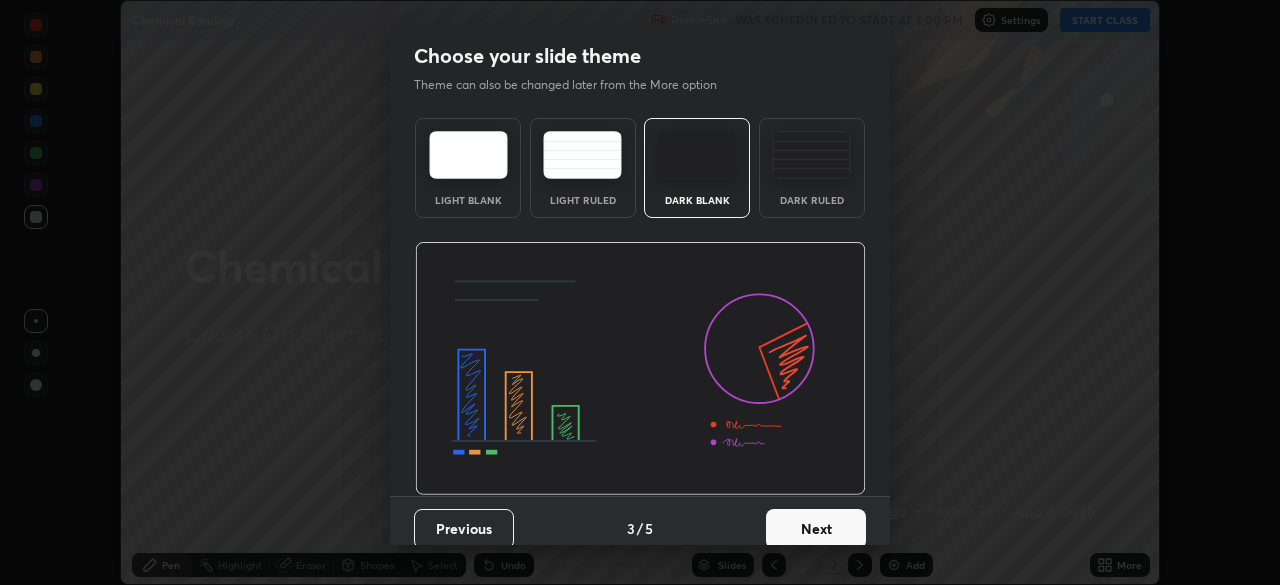 click on "Next" at bounding box center [816, 529] 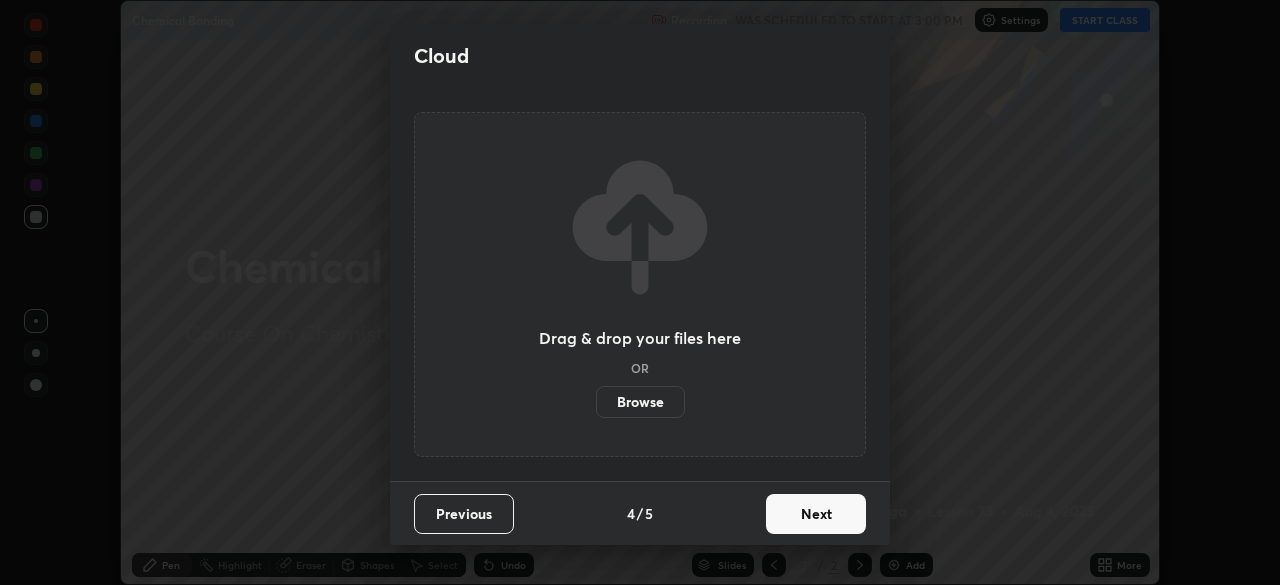 click on "Next" at bounding box center [816, 514] 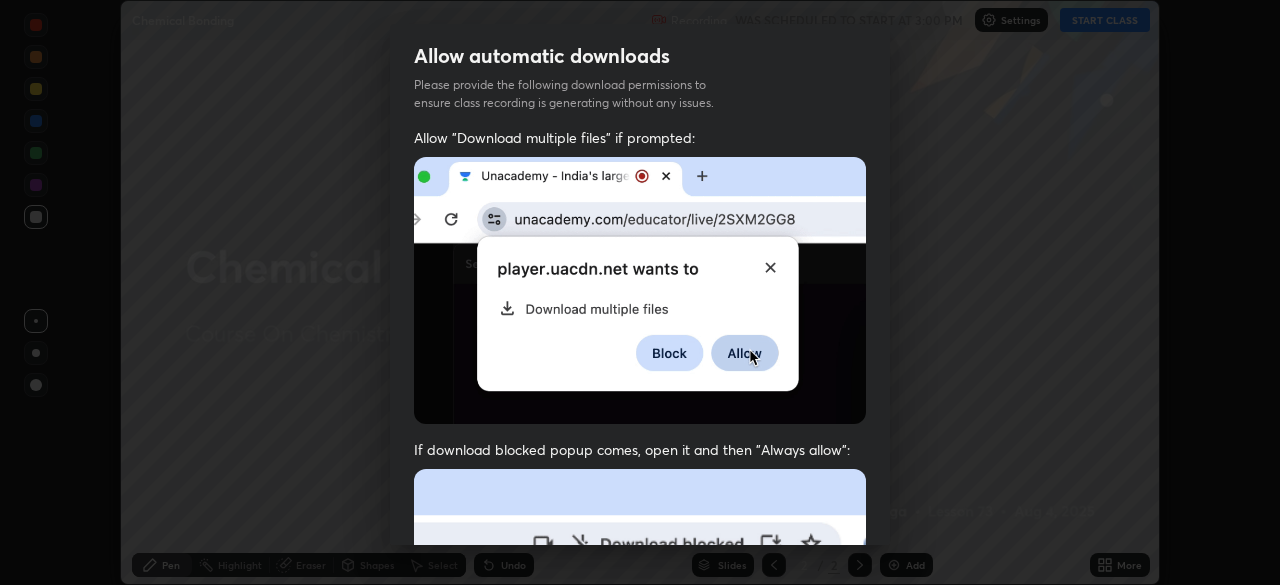 click at bounding box center (640, 687) 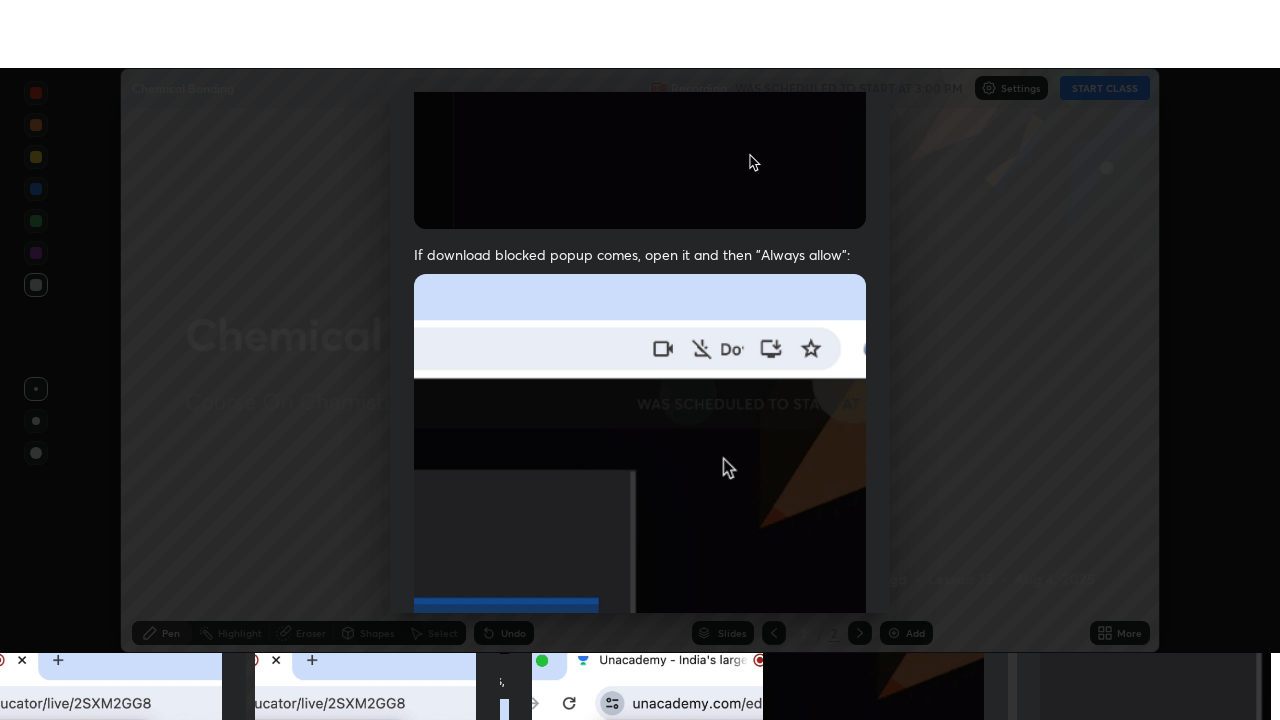 scroll, scrollTop: 479, scrollLeft: 0, axis: vertical 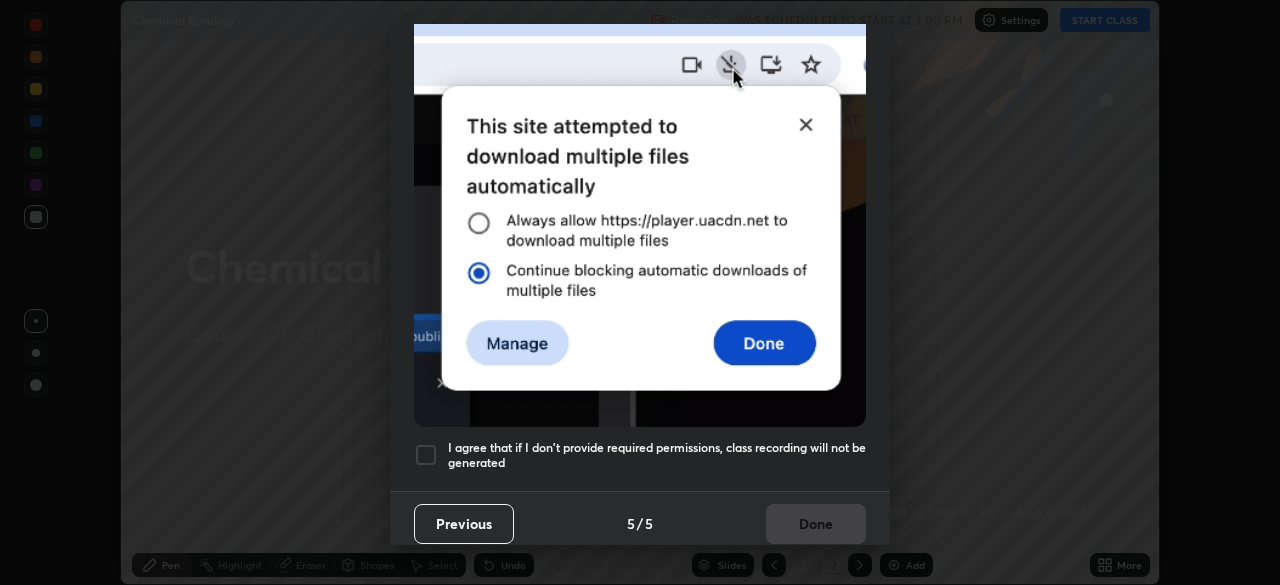 click at bounding box center (426, 455) 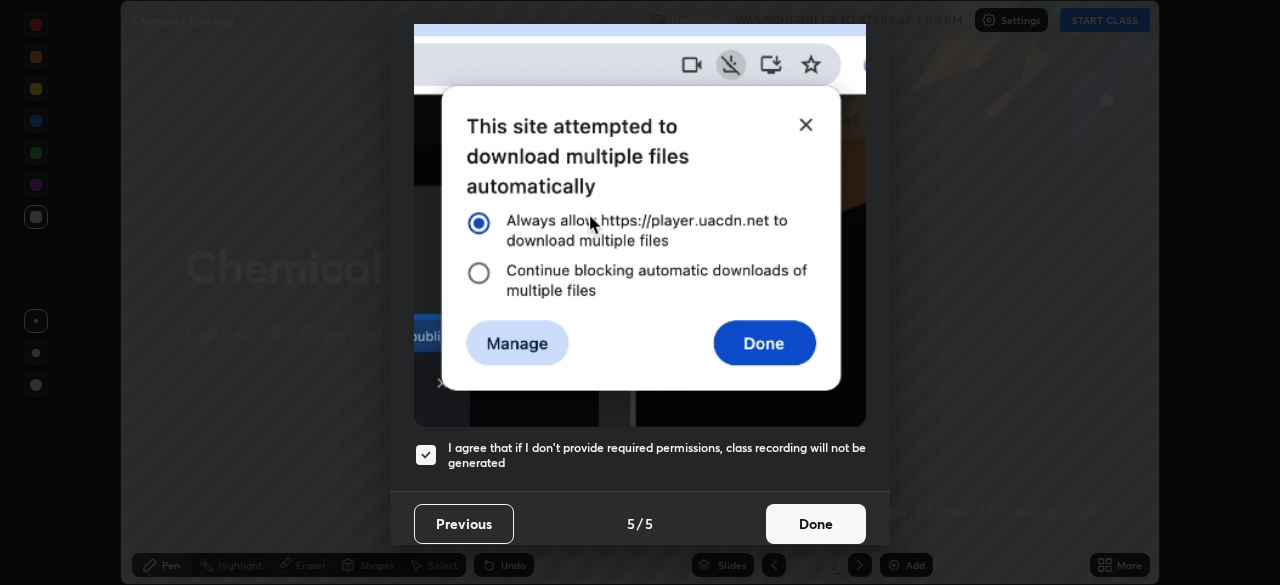click on "Done" at bounding box center [816, 524] 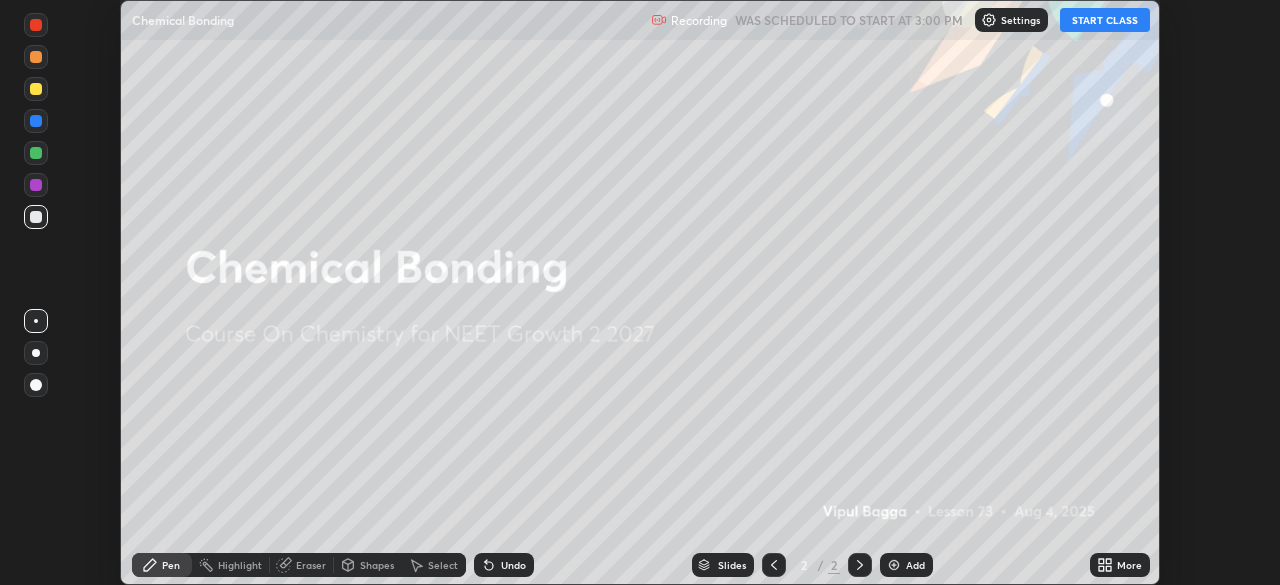 click on "START CLASS" at bounding box center (1105, 20) 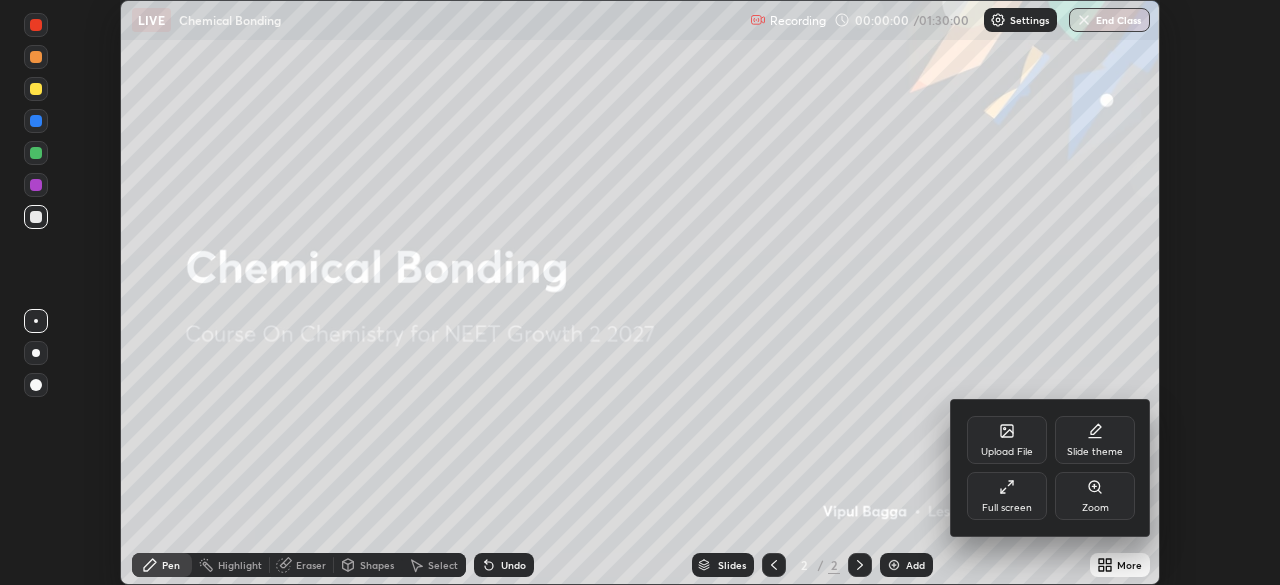 click 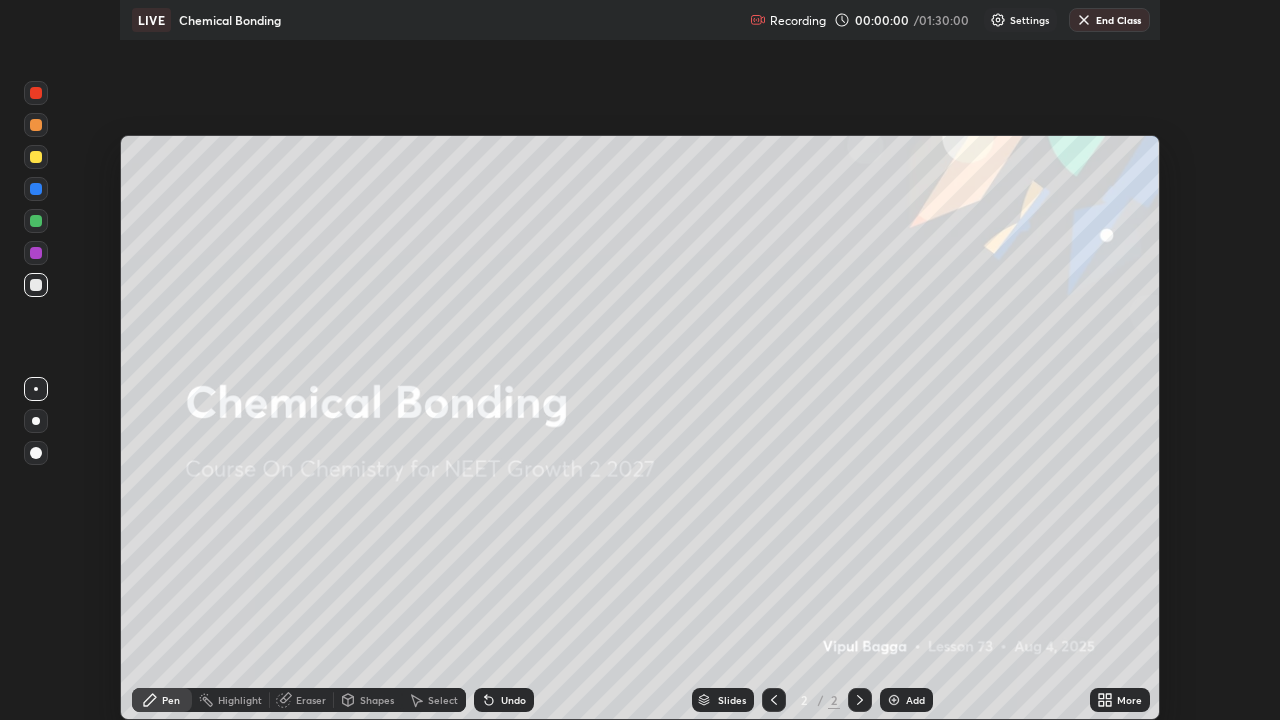 scroll, scrollTop: 99280, scrollLeft: 98720, axis: both 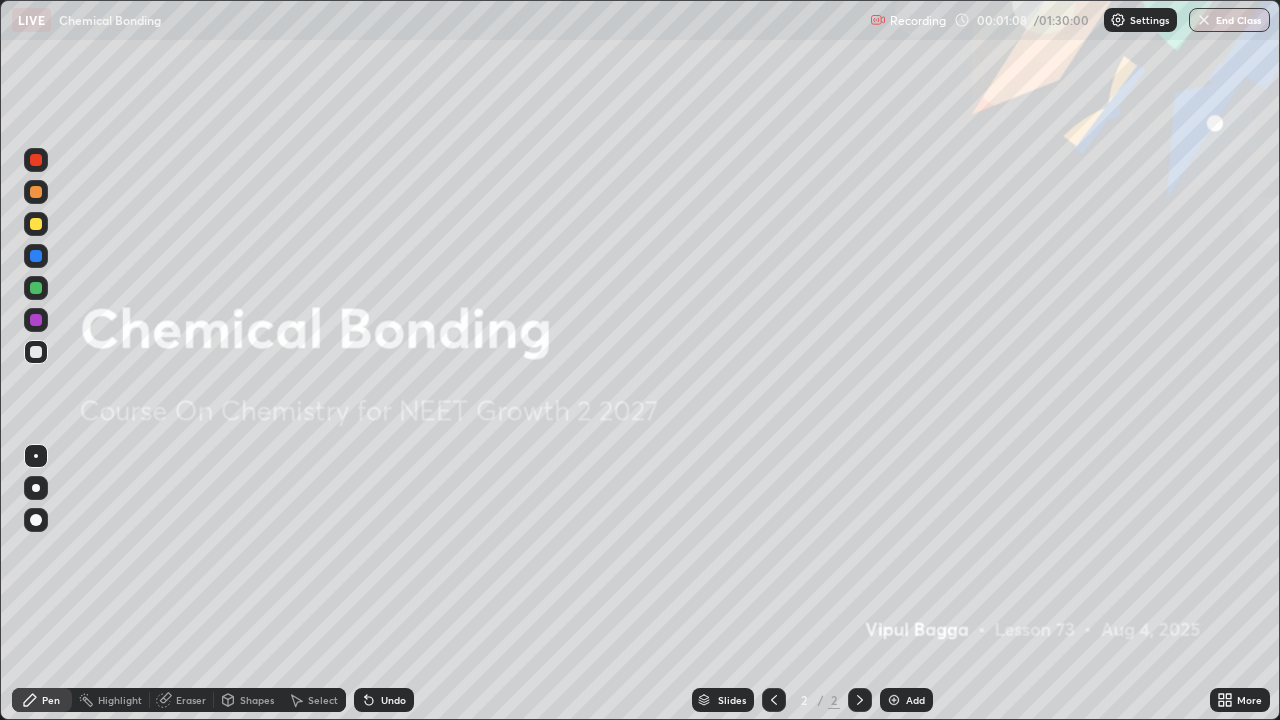 click on "Add" at bounding box center (906, 700) 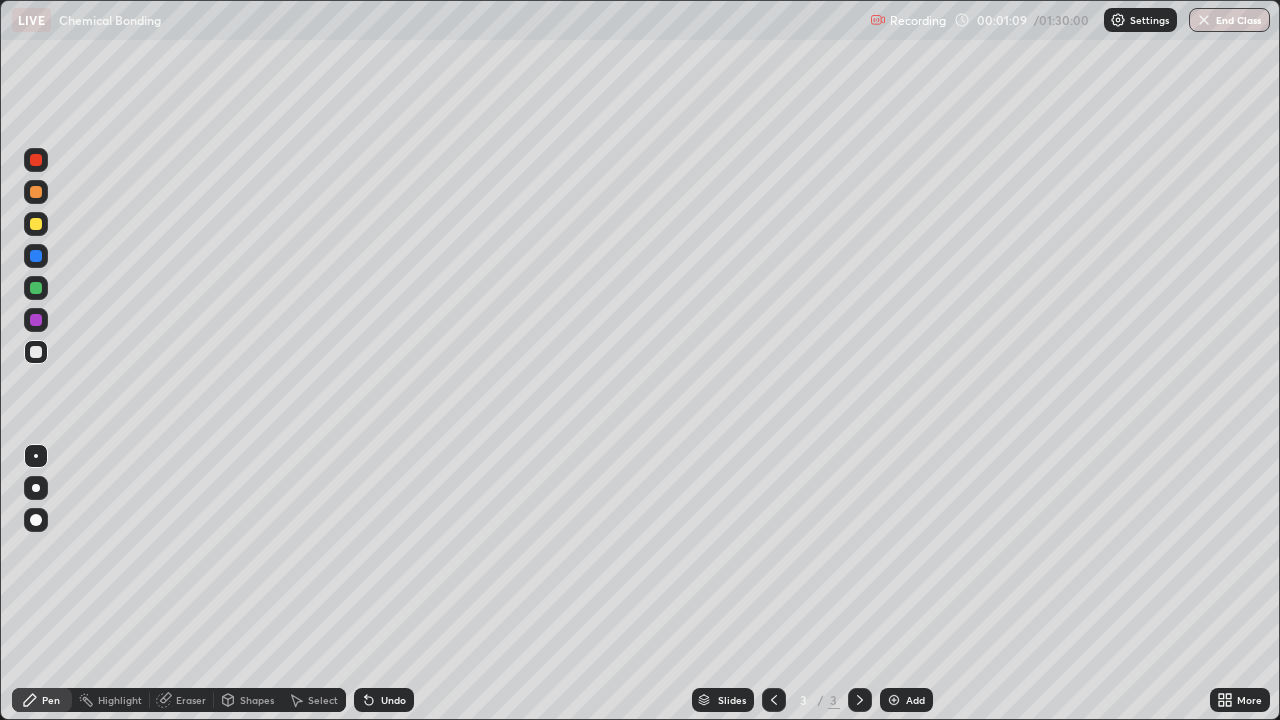 click on "Pen" at bounding box center [51, 700] 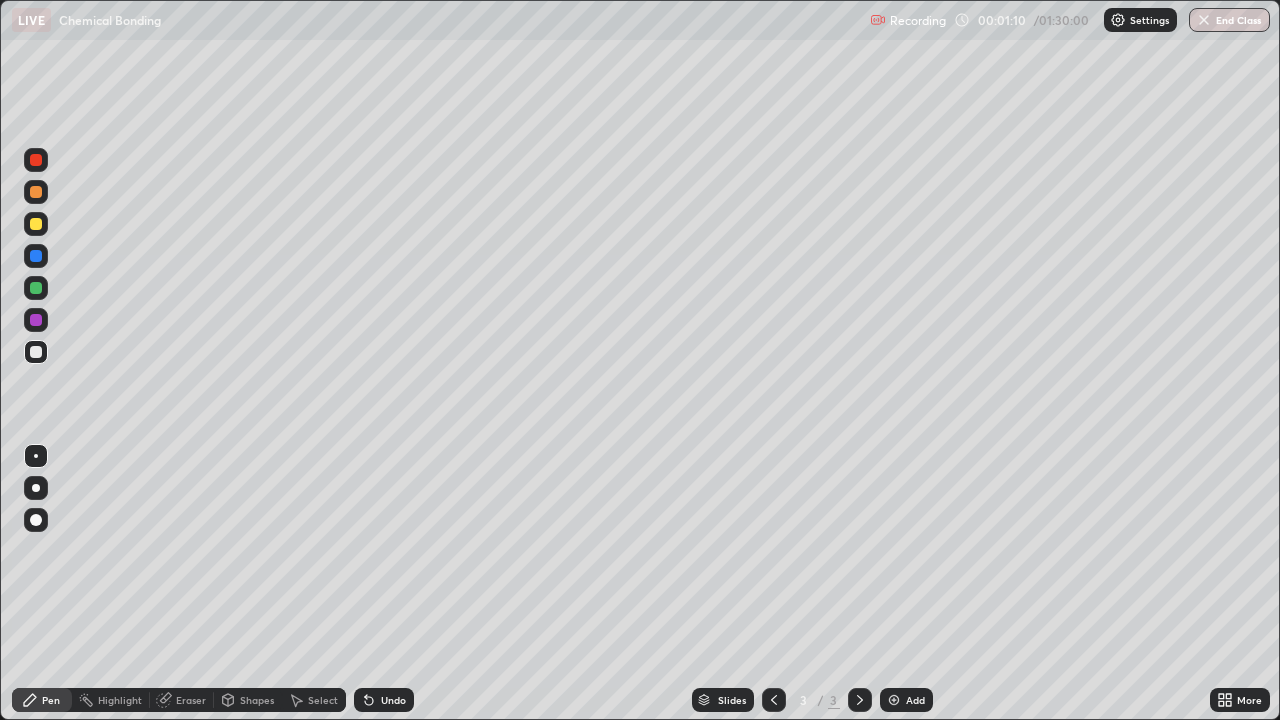 click at bounding box center [36, 520] 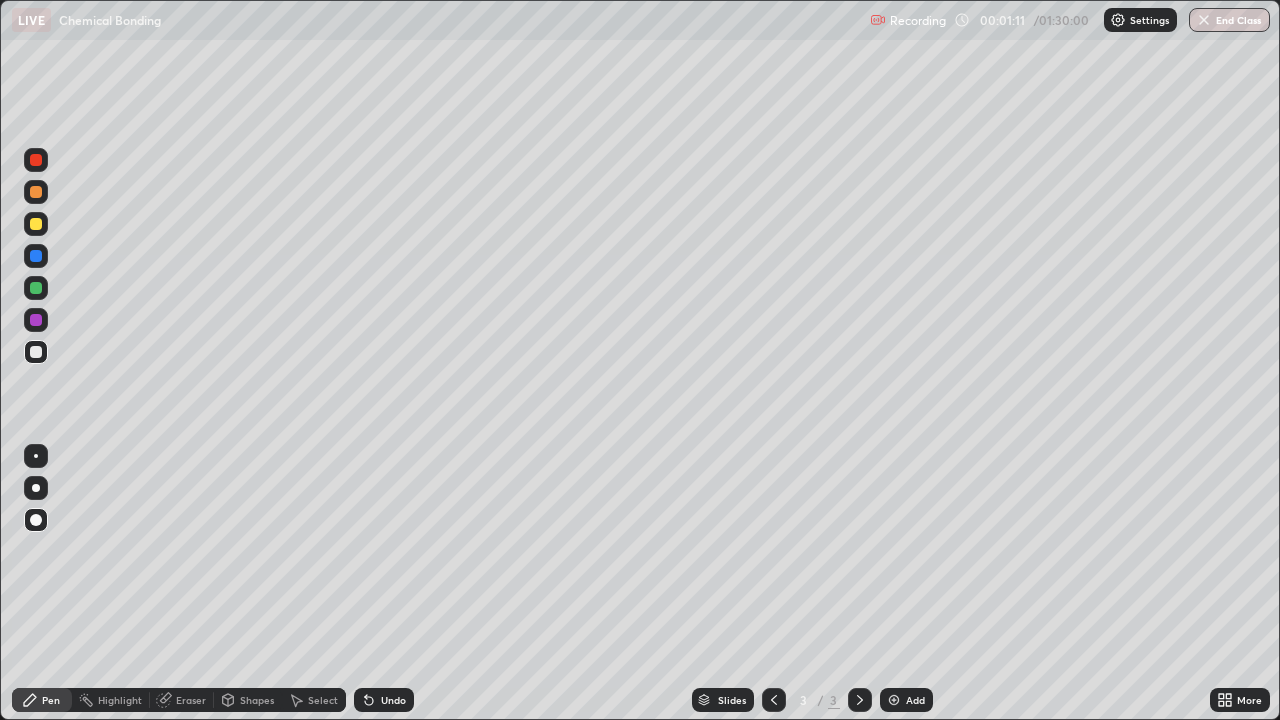 click at bounding box center (36, 224) 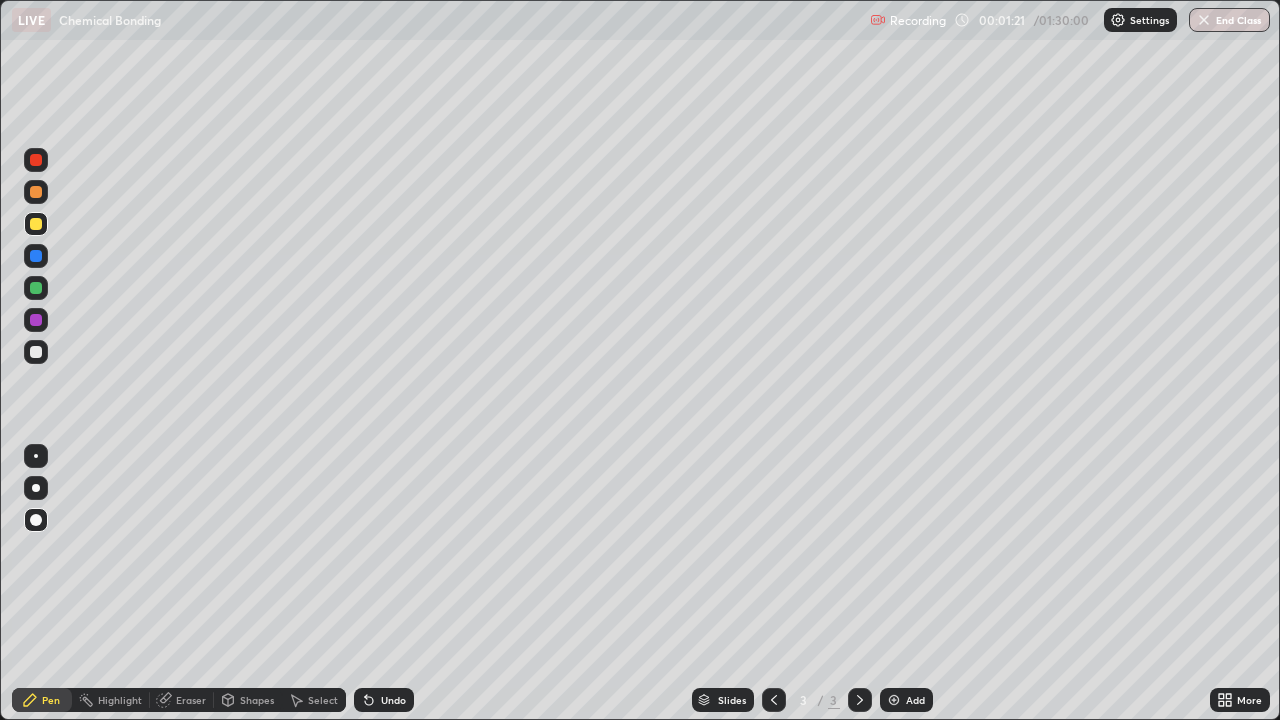 click on "Shapes" at bounding box center [257, 700] 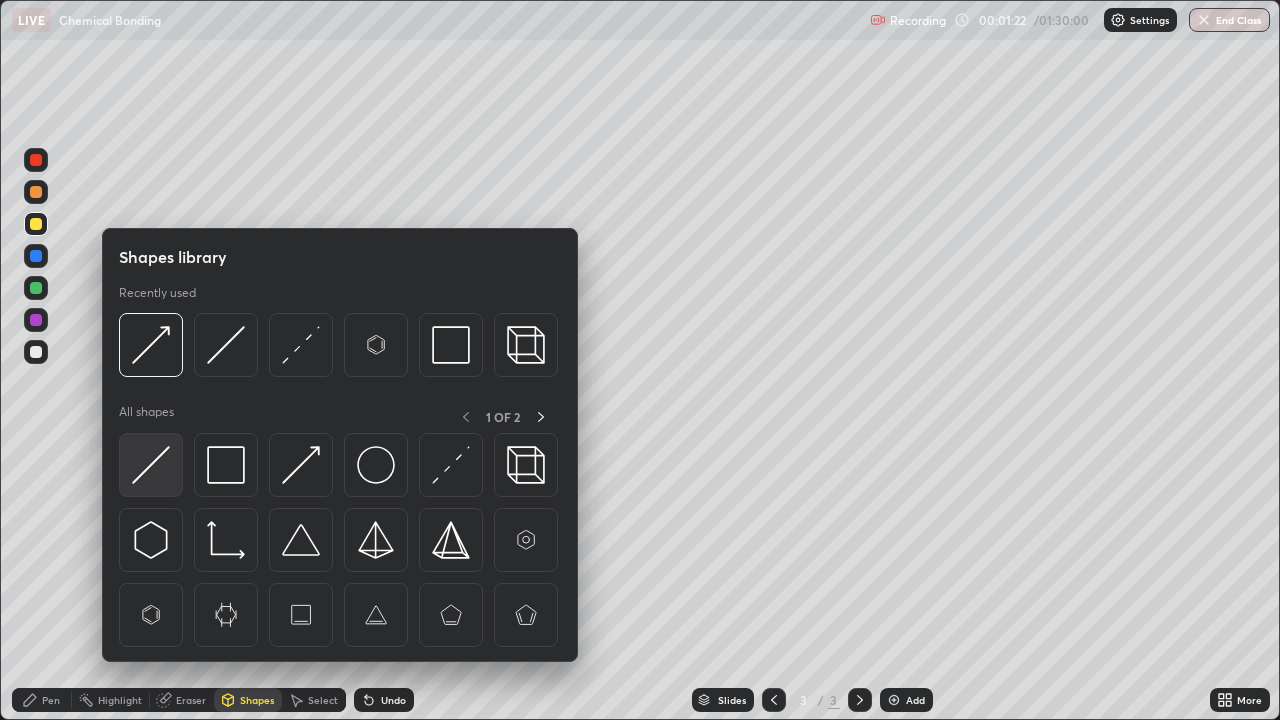 click at bounding box center [151, 465] 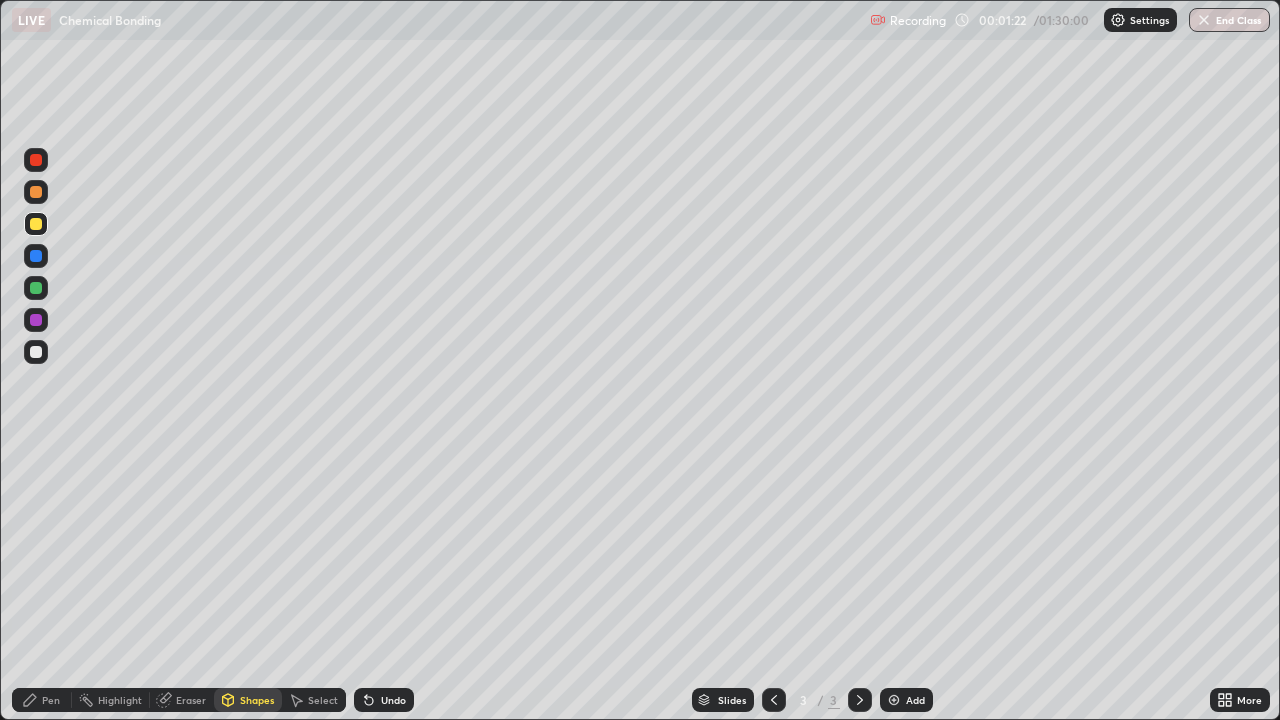 click at bounding box center [36, 352] 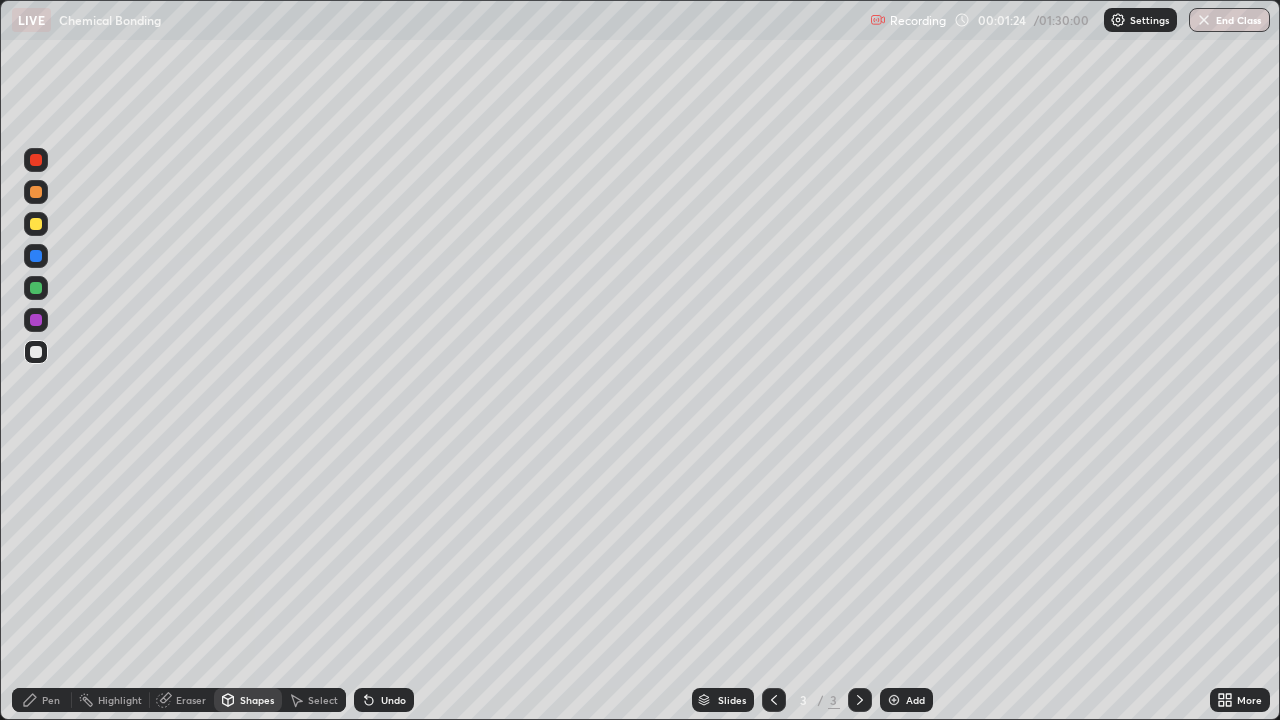click on "Pen" at bounding box center (51, 700) 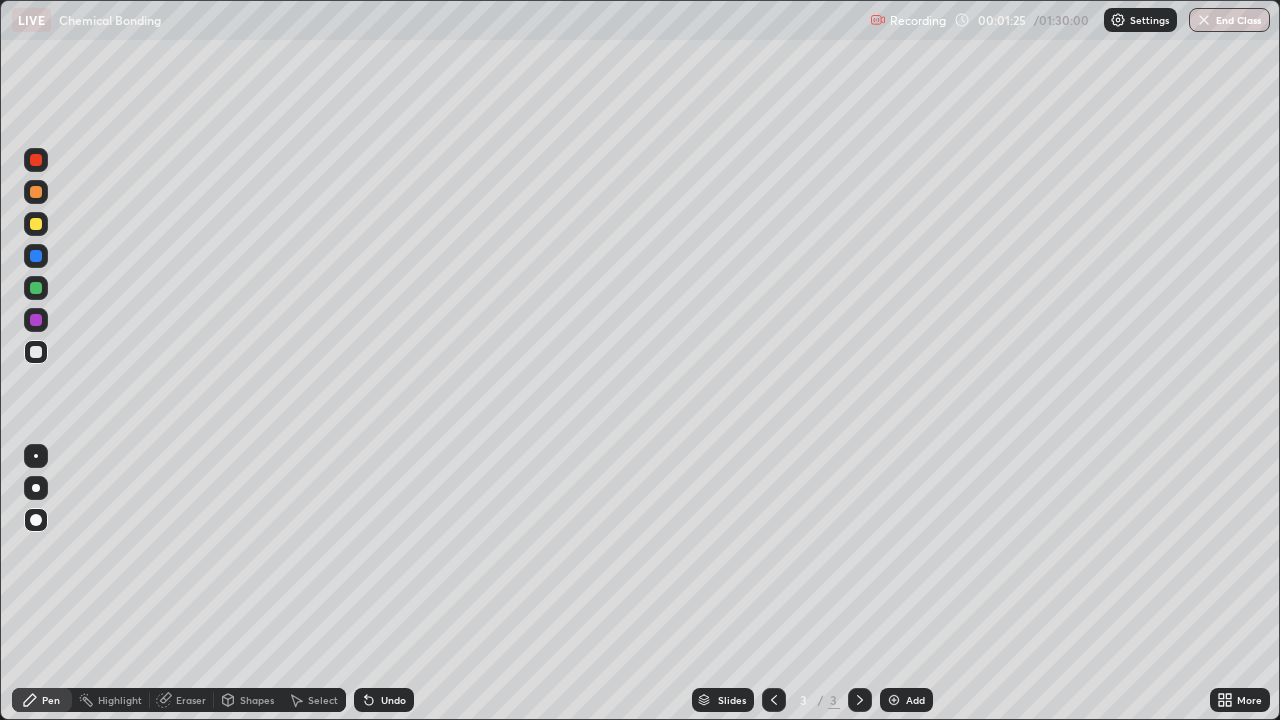 click at bounding box center [36, 352] 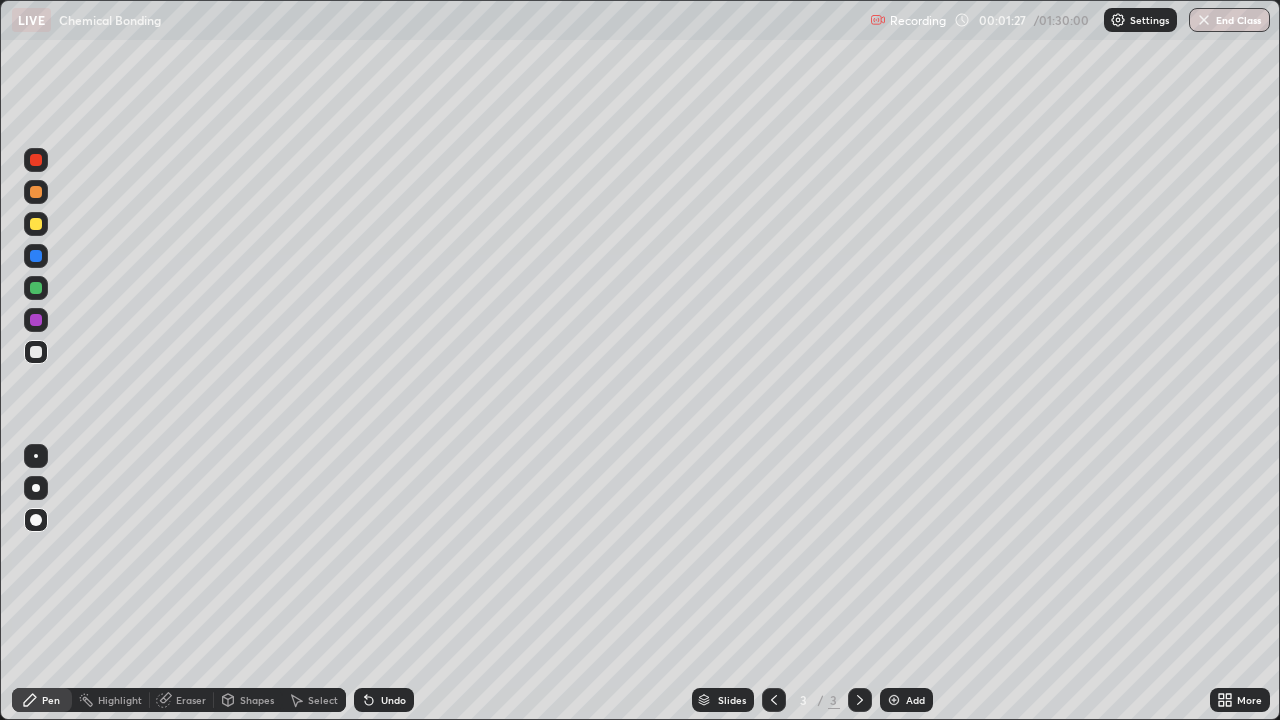 click on "Shapes" at bounding box center [257, 700] 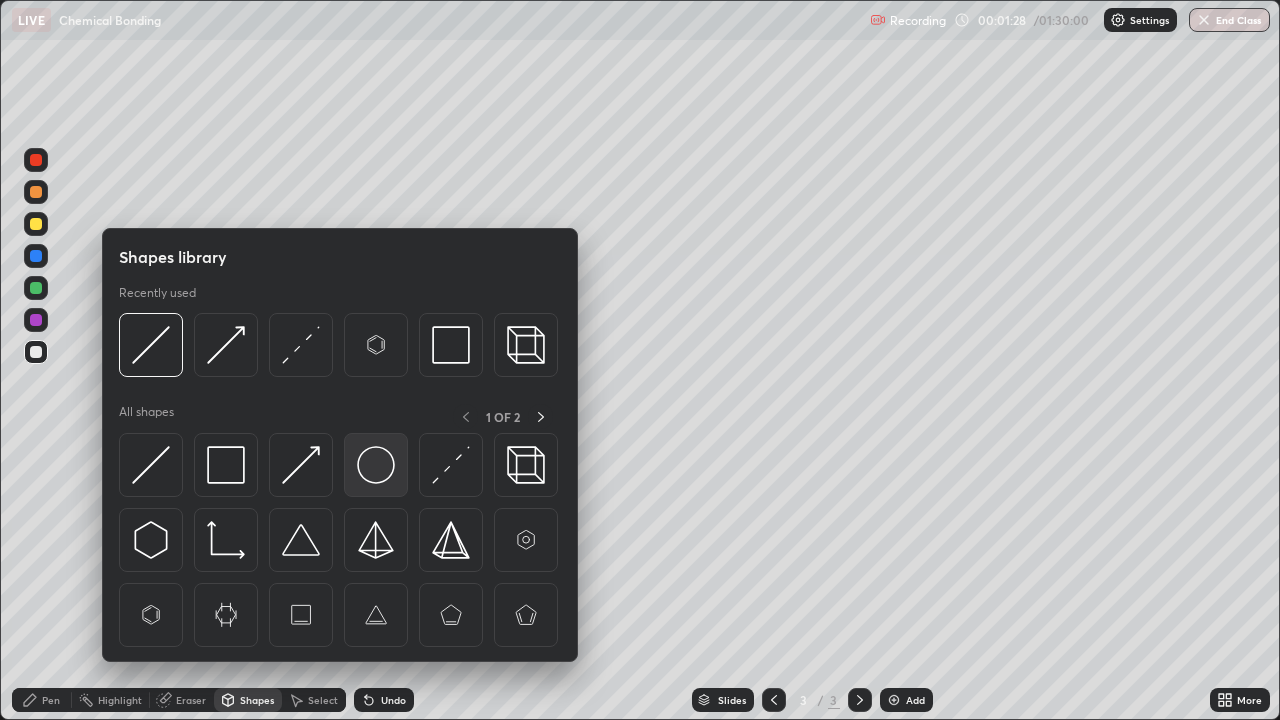 click at bounding box center [376, 465] 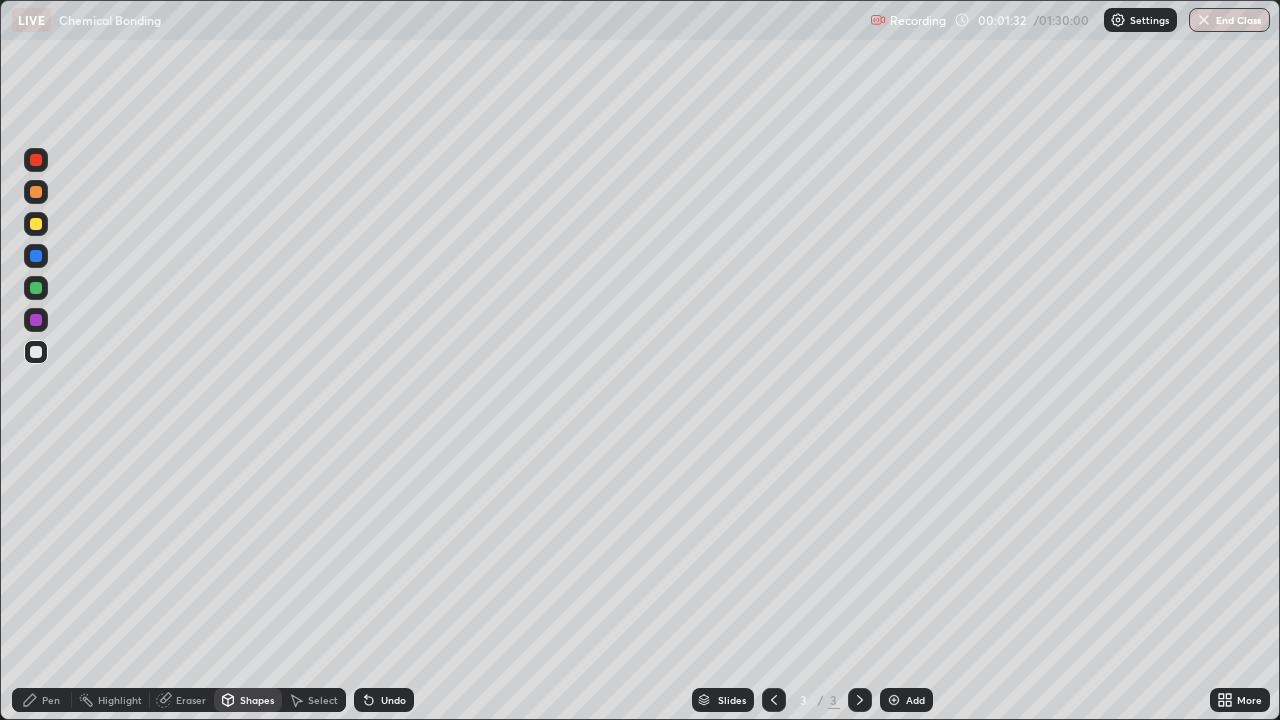 click on "Undo" at bounding box center [393, 700] 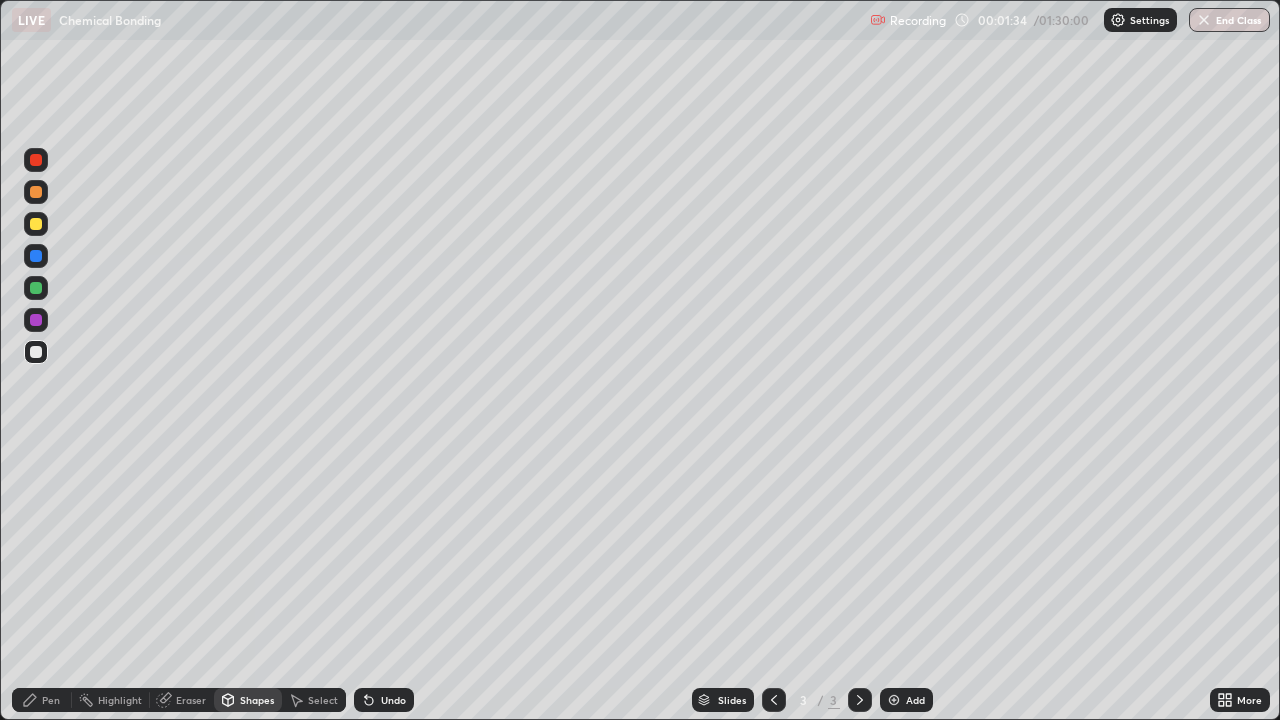click on "Pen" at bounding box center (51, 700) 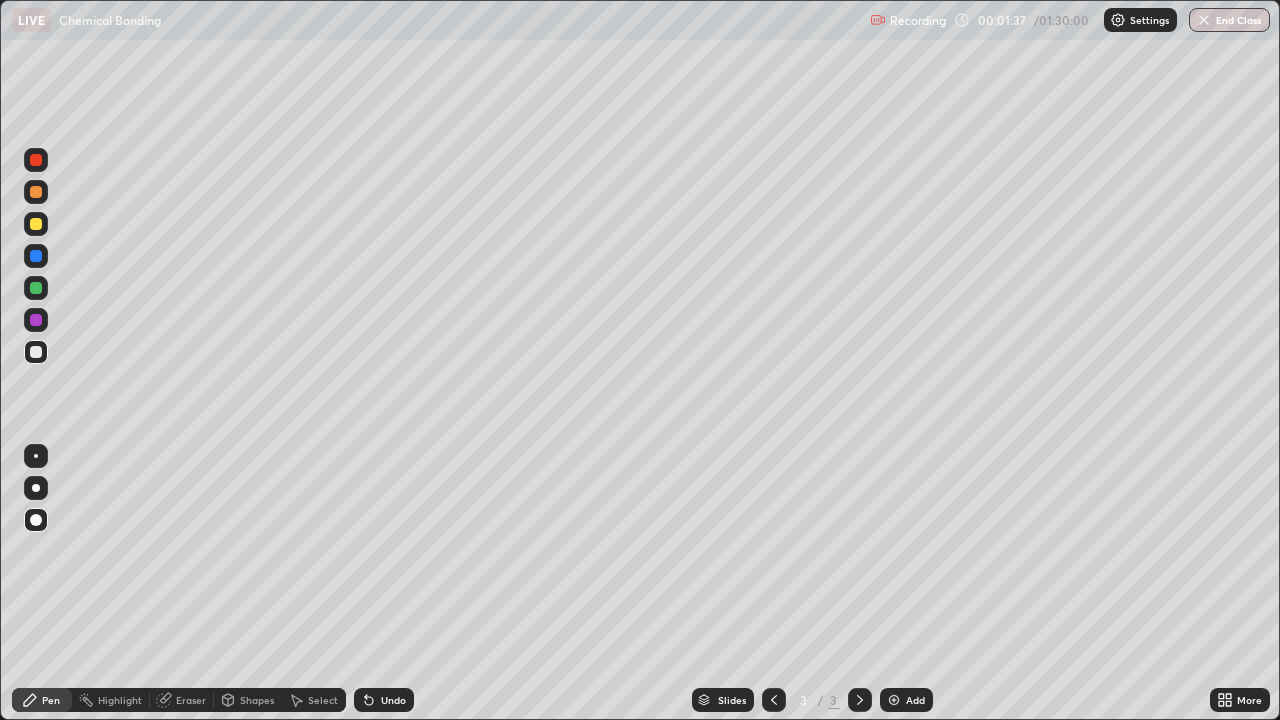 click on "Shapes" at bounding box center (257, 700) 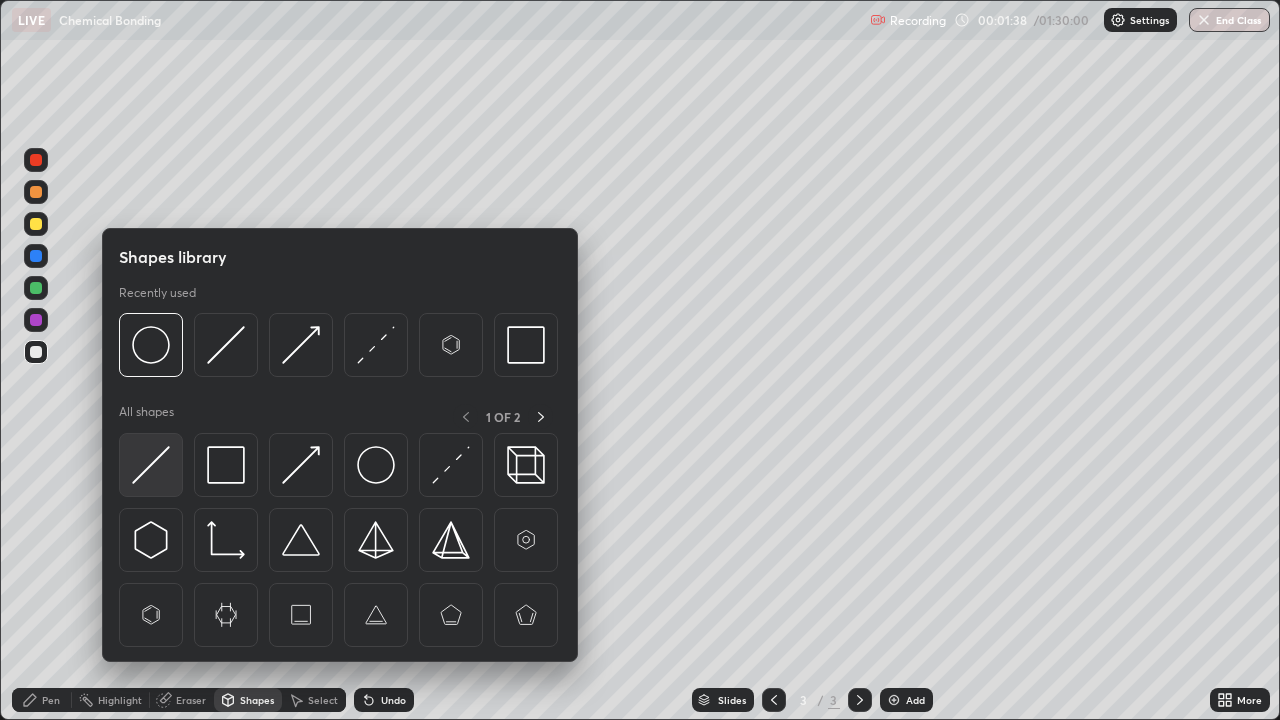 click at bounding box center [151, 465] 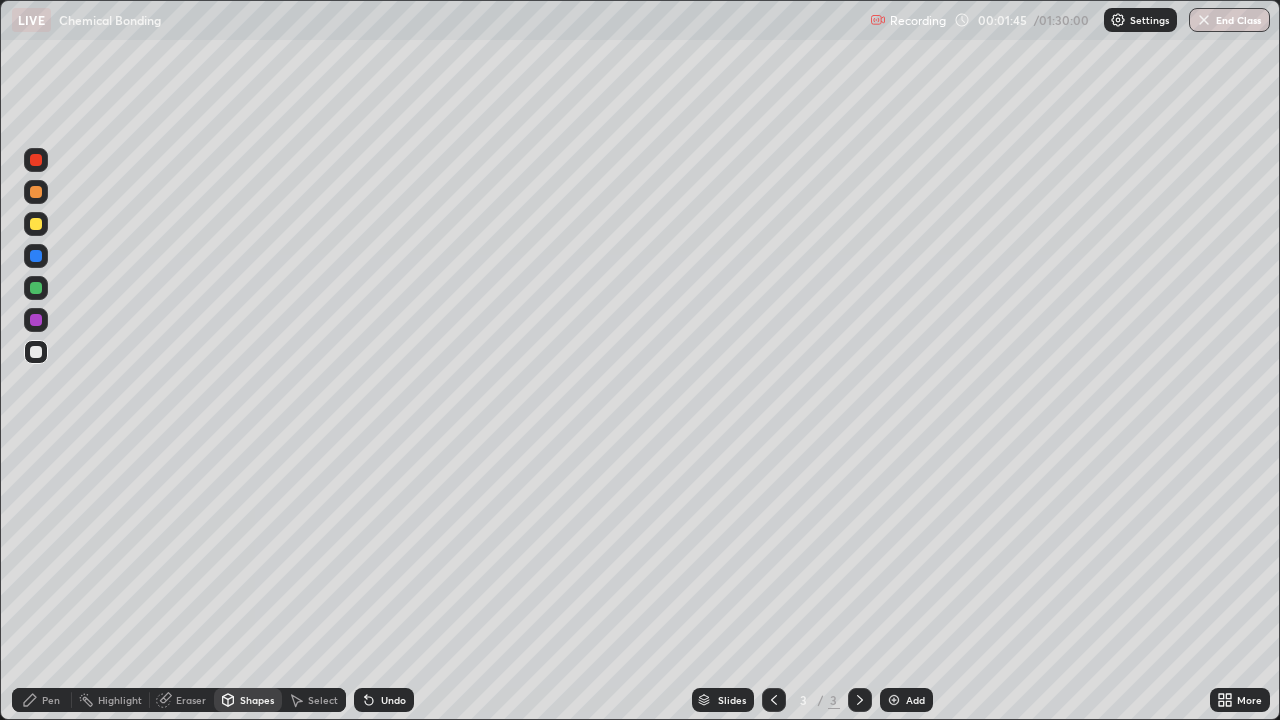 click on "Undo" at bounding box center [393, 700] 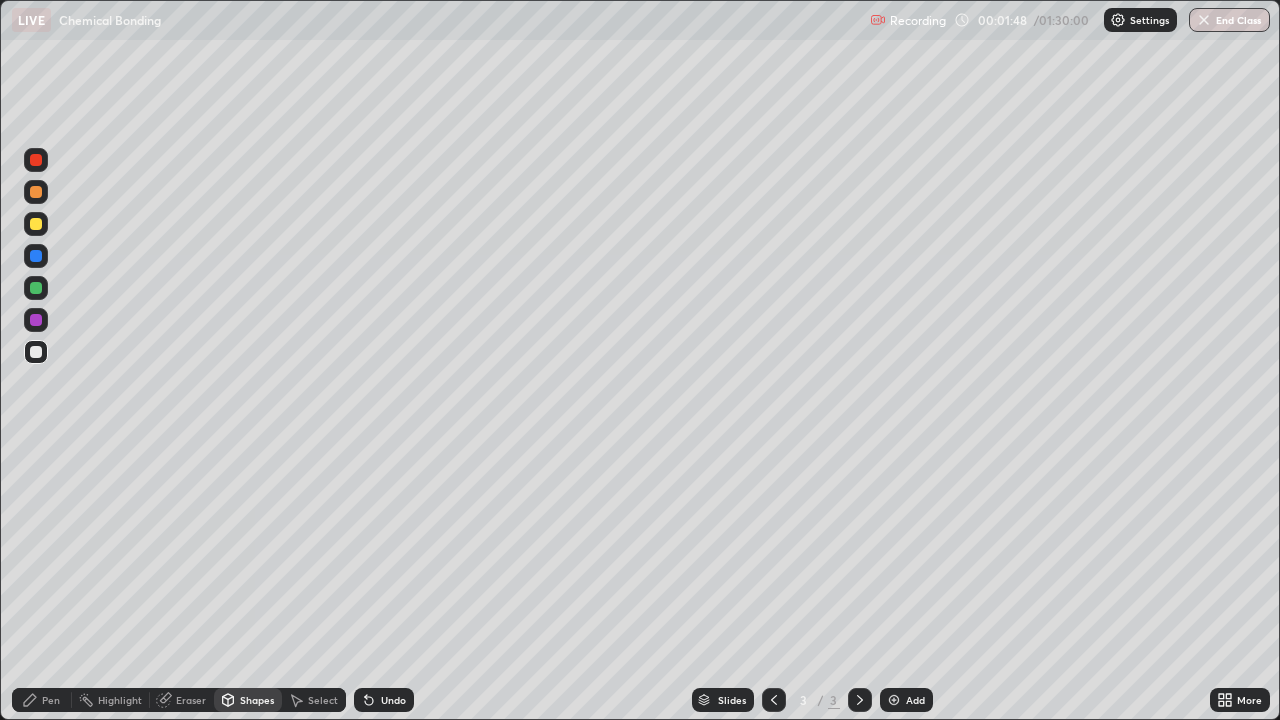 click on "Pen" at bounding box center (51, 700) 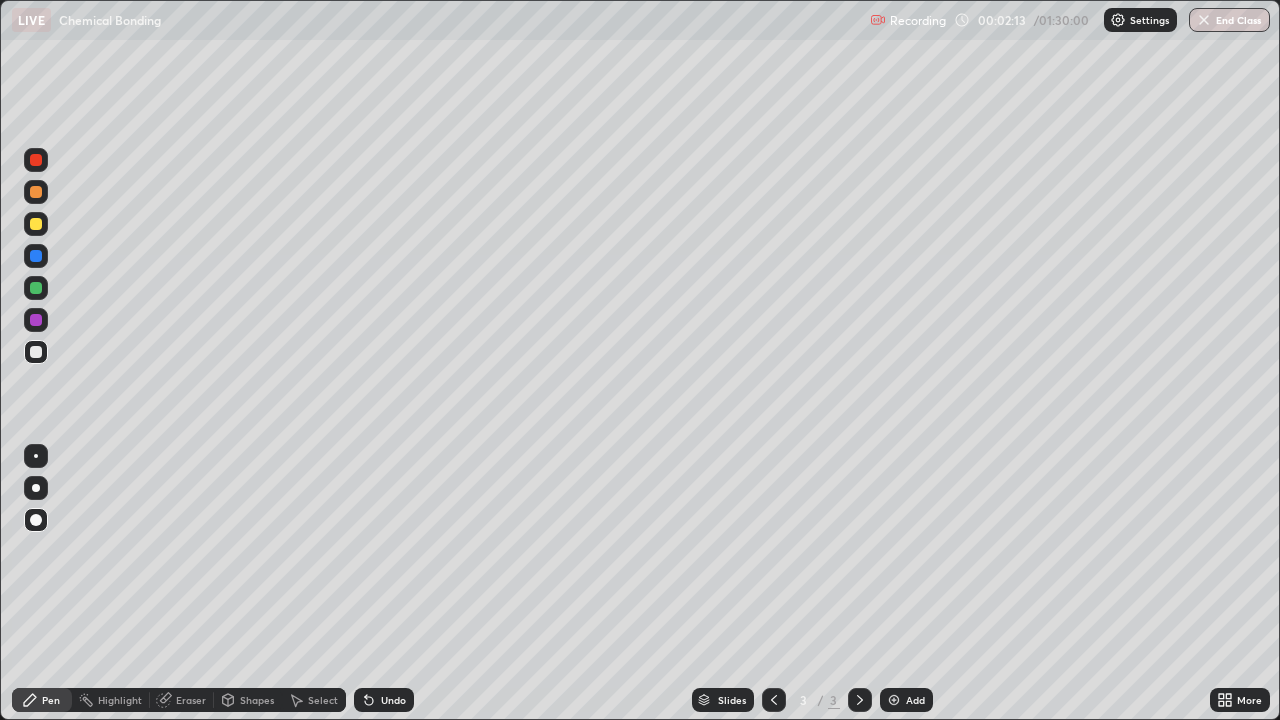 click on "Pen" at bounding box center (51, 700) 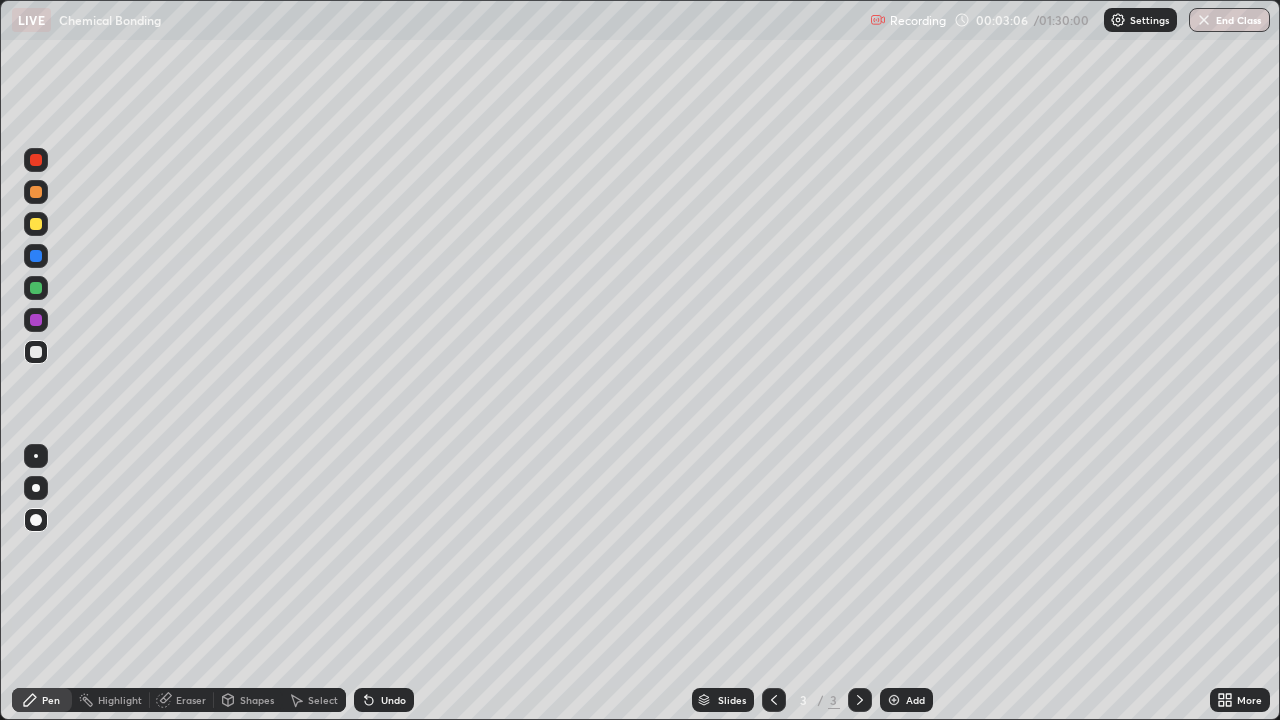 click on "Shapes" at bounding box center [257, 700] 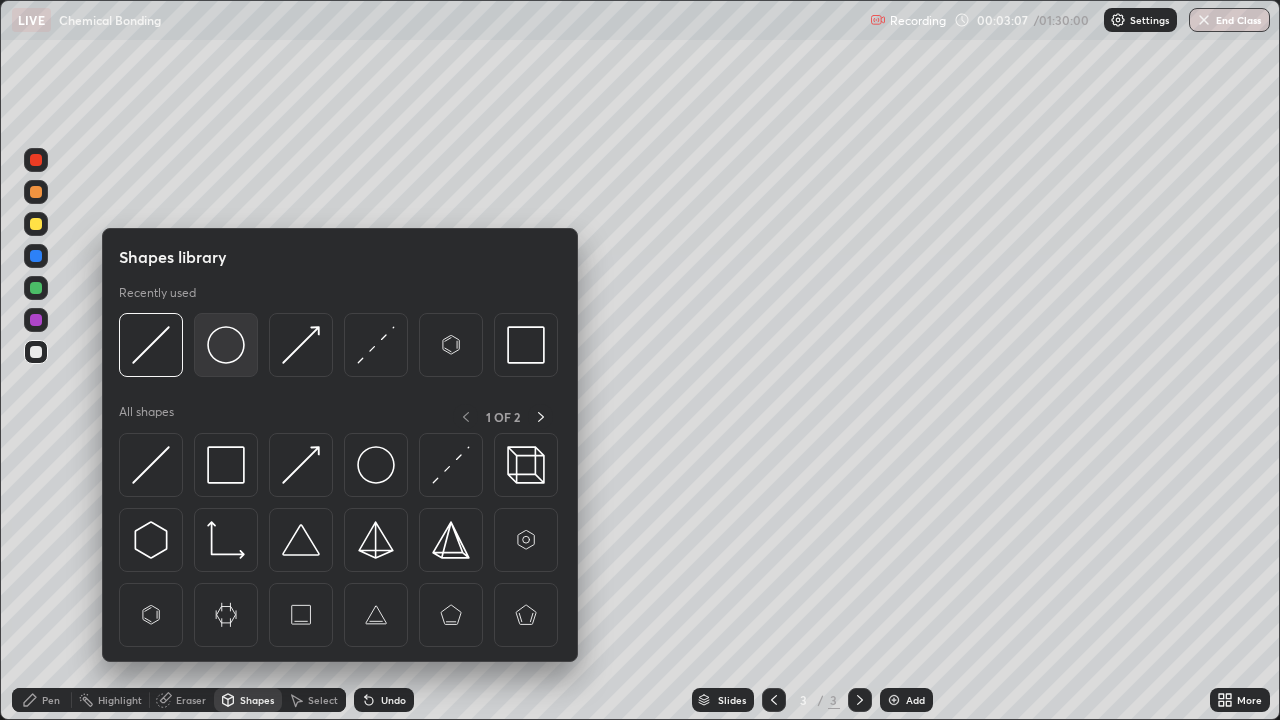 click at bounding box center [226, 345] 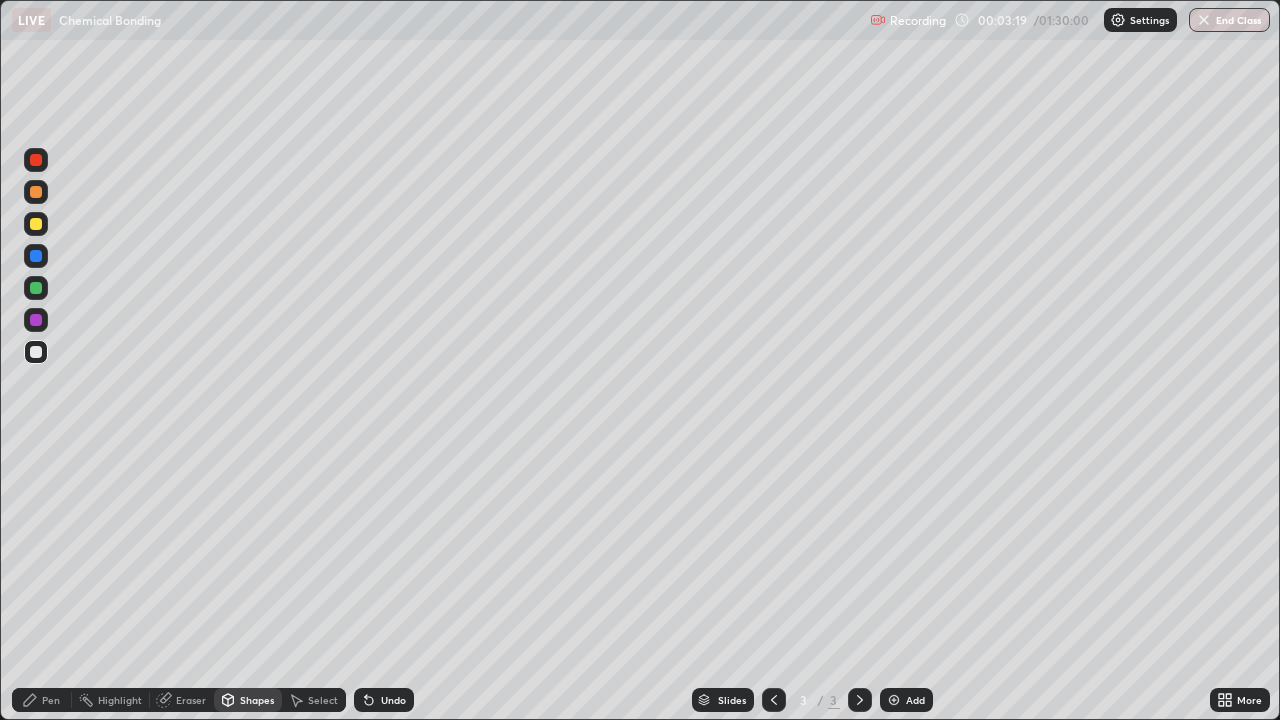 click 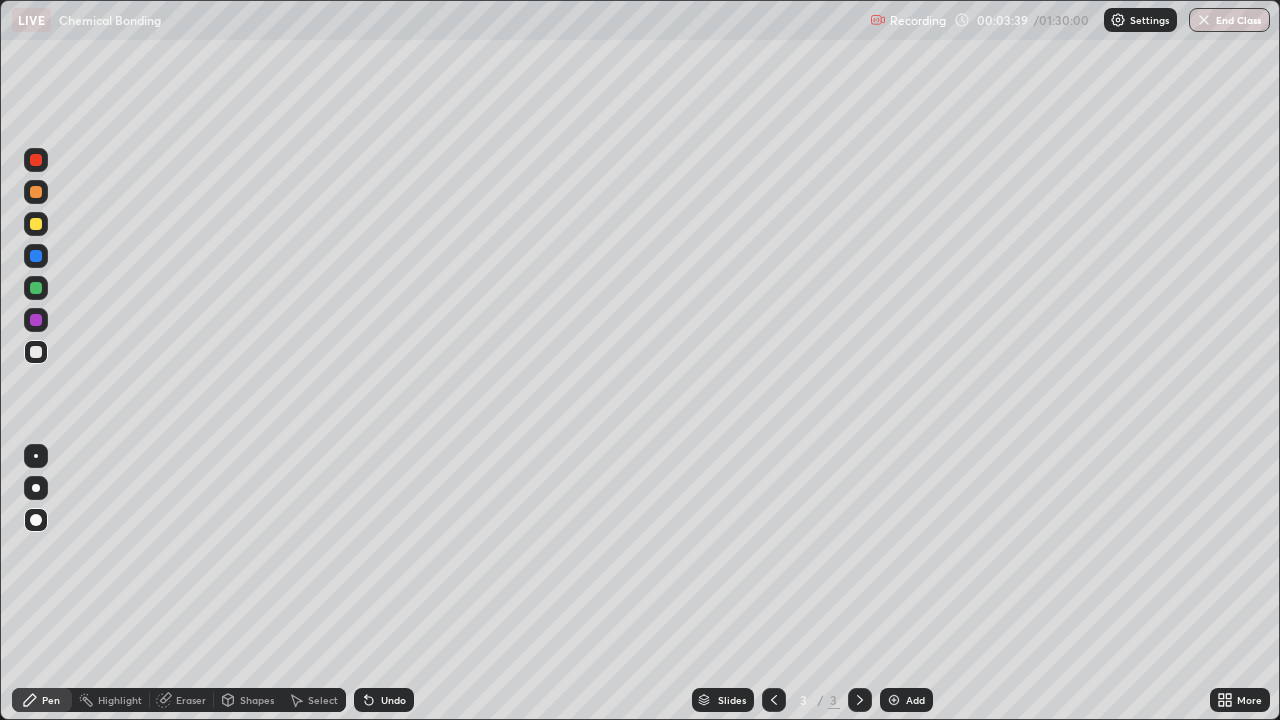 click at bounding box center (36, 224) 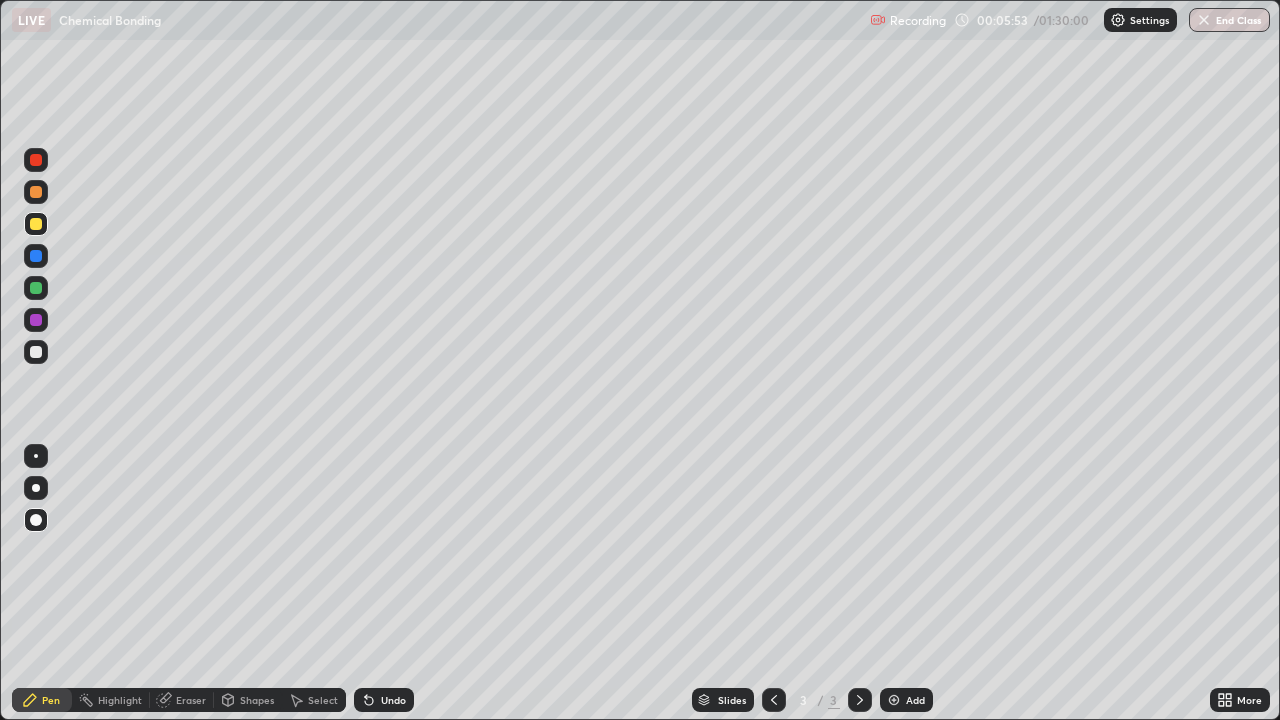 click at bounding box center [894, 700] 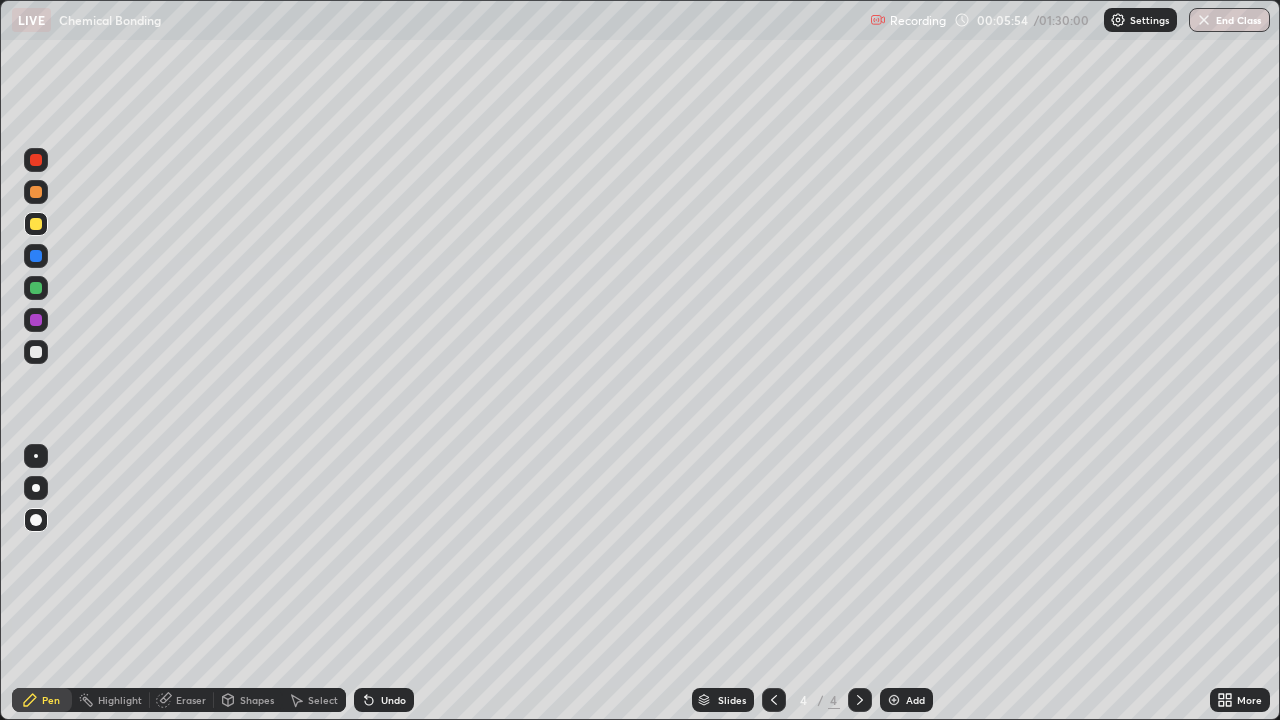click on "Pen" at bounding box center (51, 700) 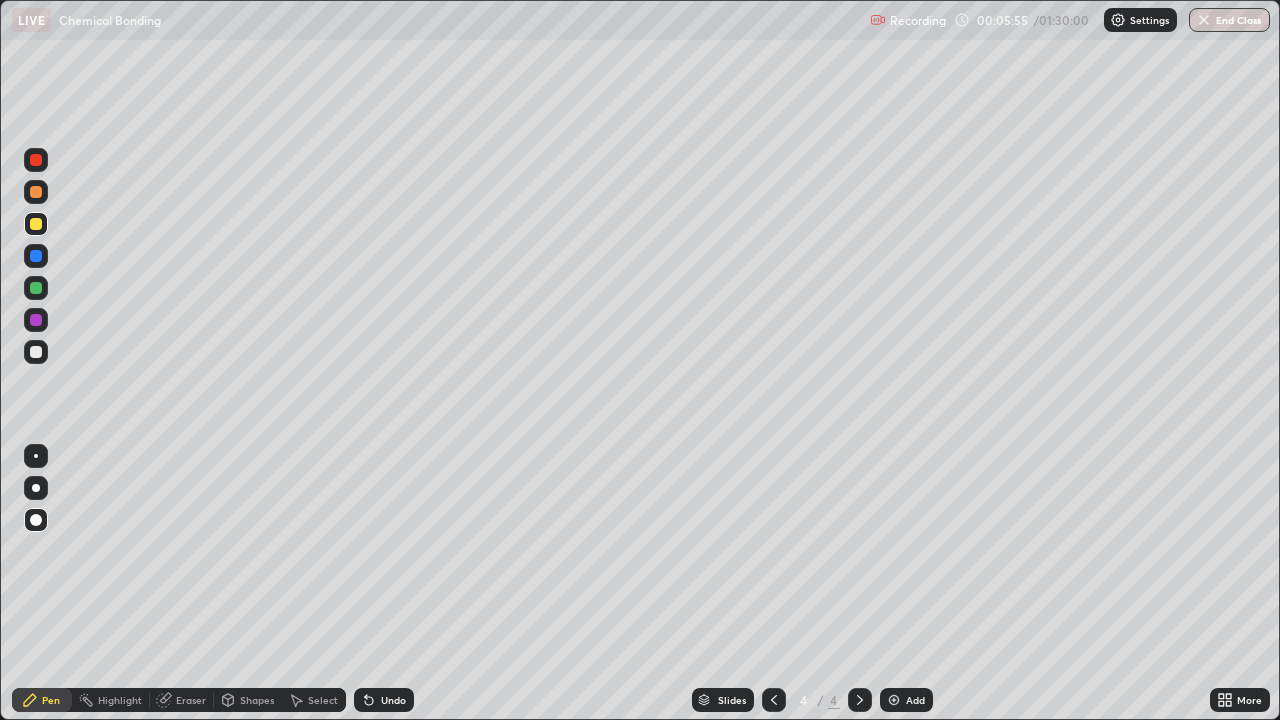 click at bounding box center [36, 224] 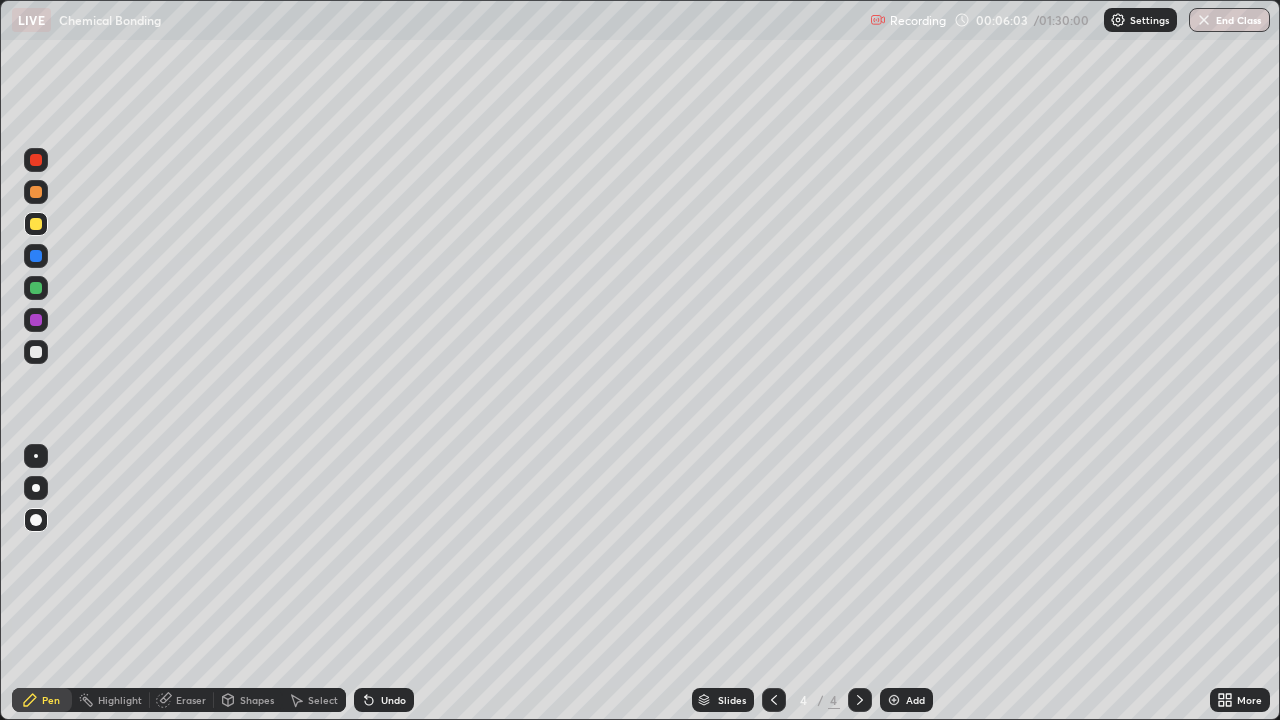 click on "Undo" at bounding box center (384, 700) 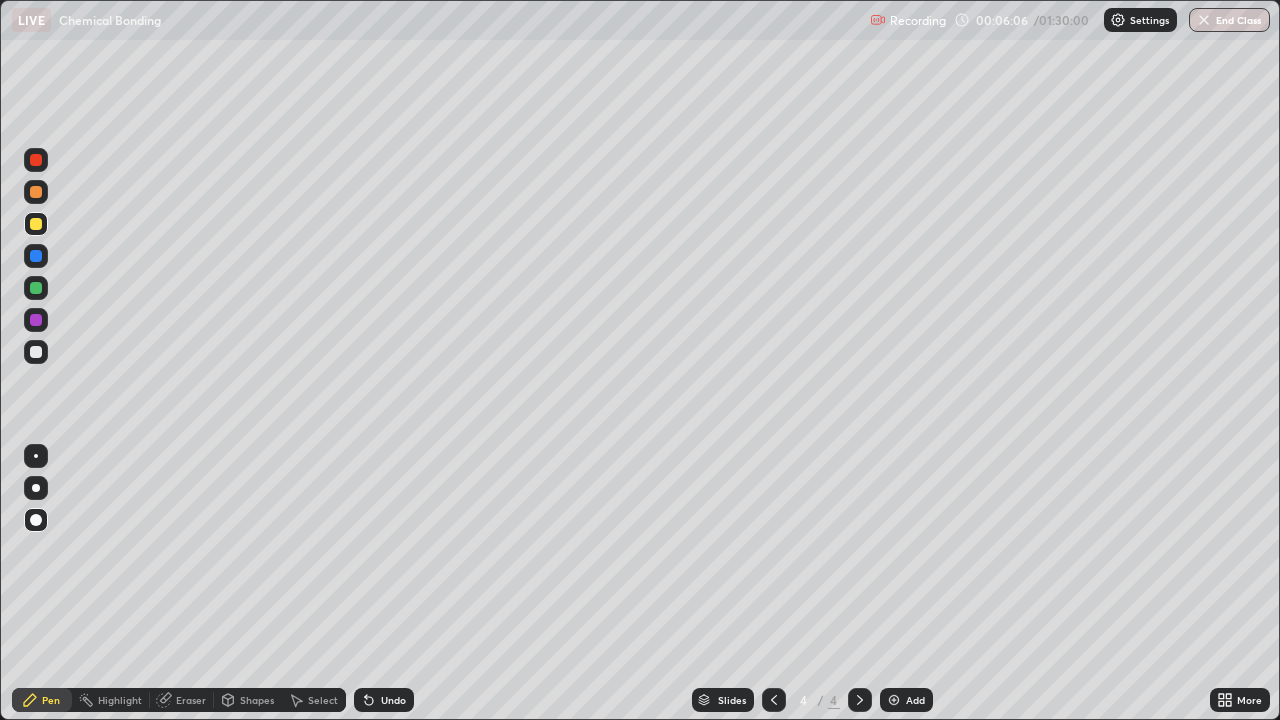 click on "Shapes" at bounding box center [257, 700] 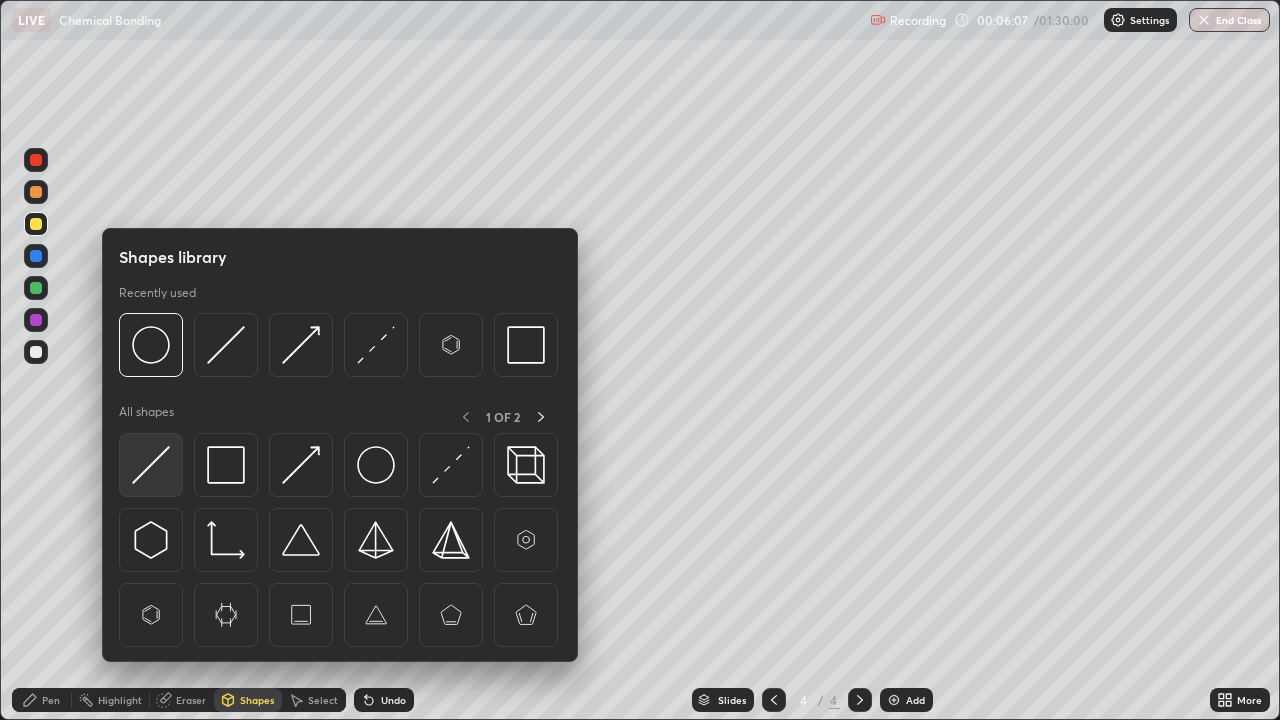 click at bounding box center [151, 465] 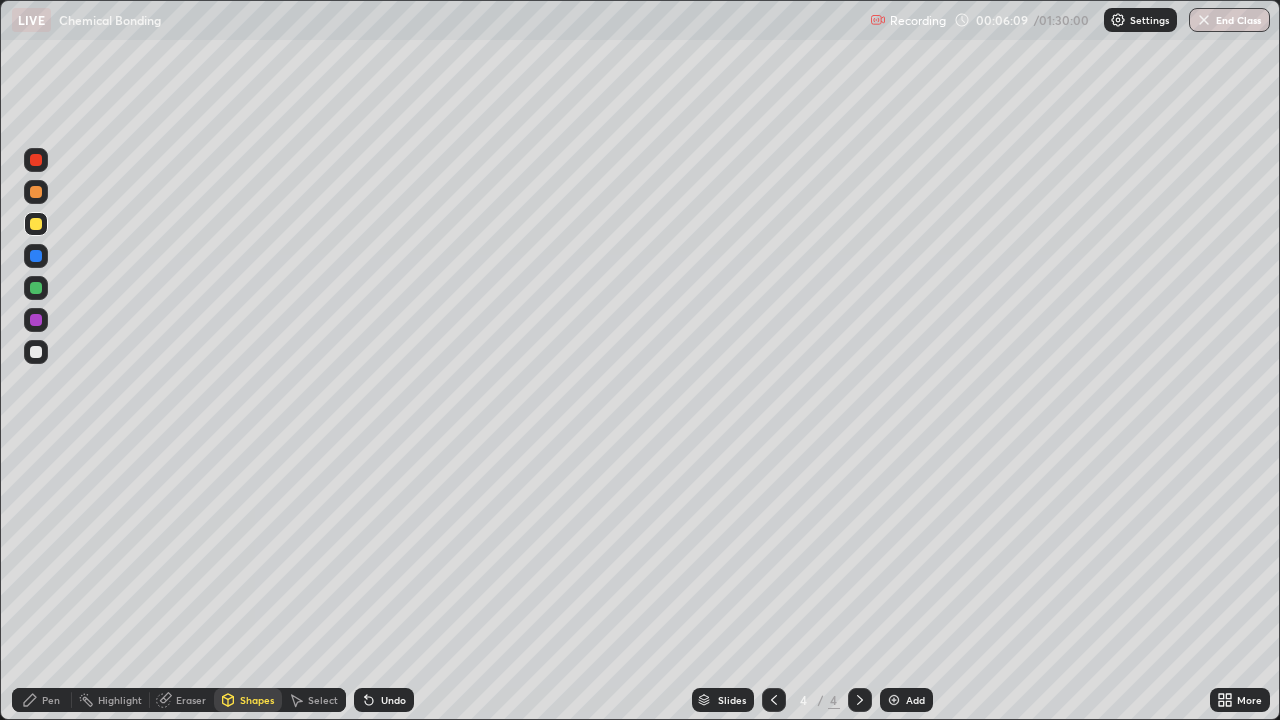 click on "Pen" at bounding box center (51, 700) 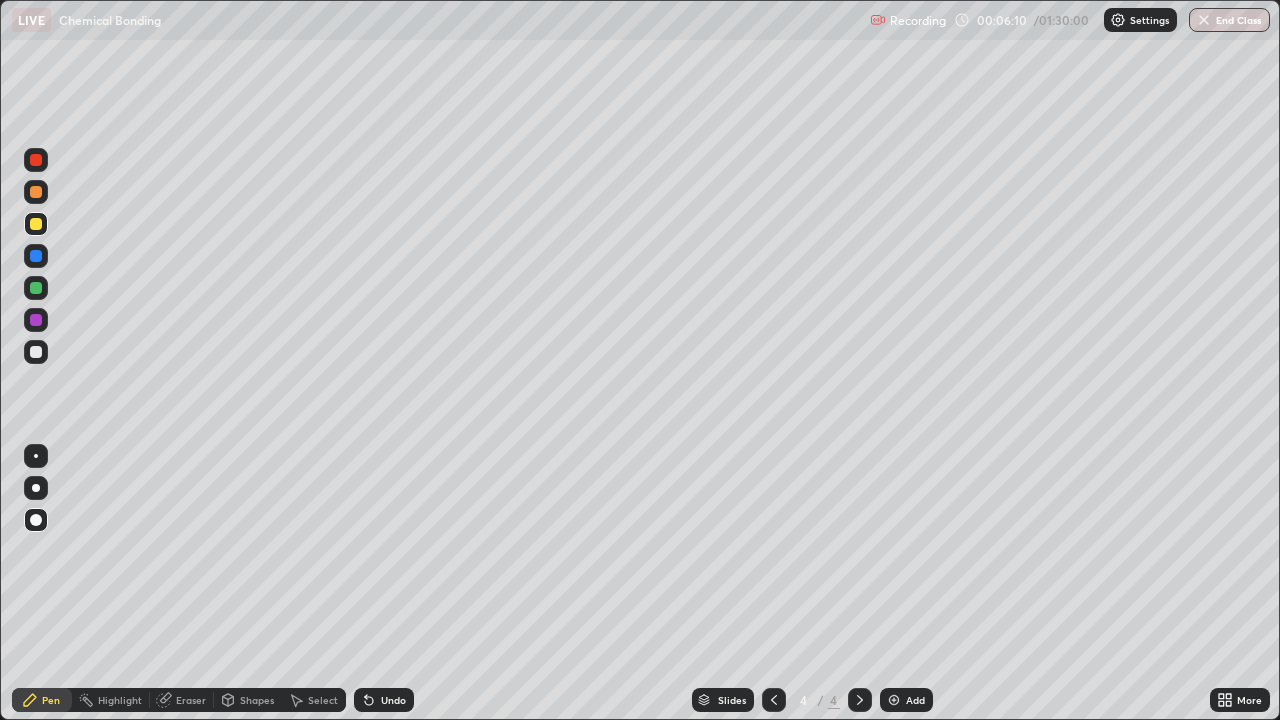 click at bounding box center [36, 352] 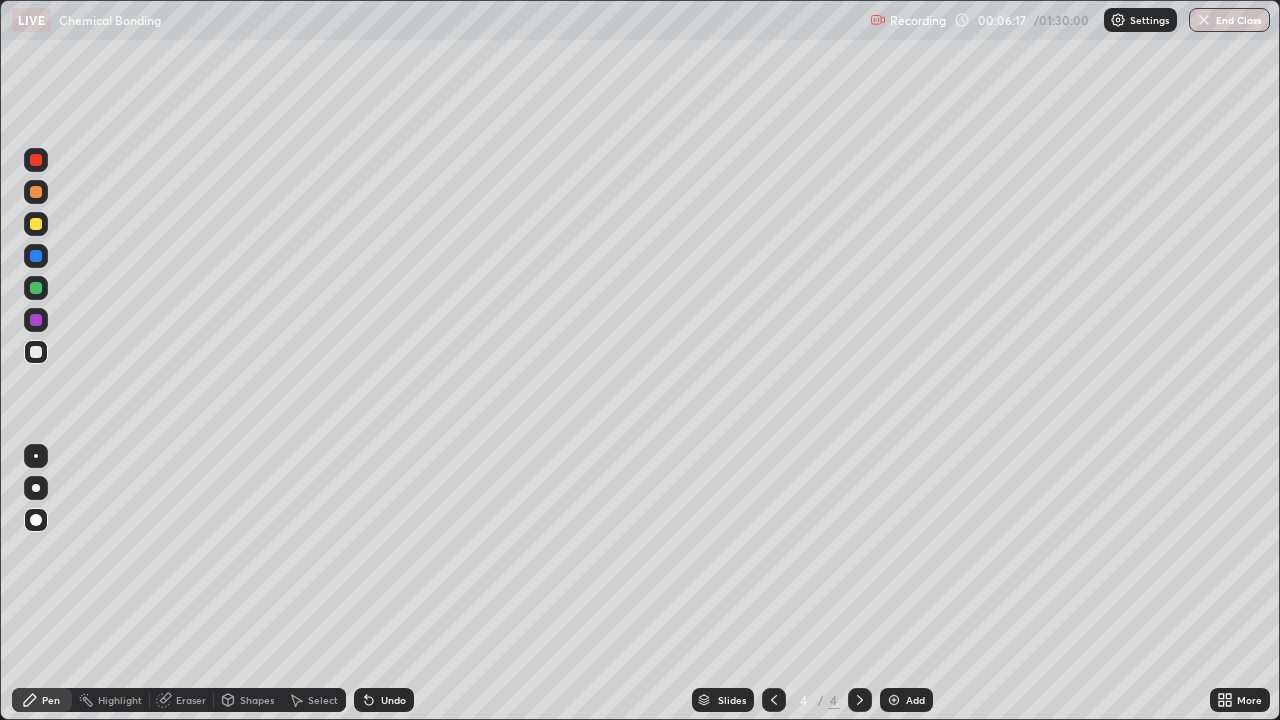 click on "Shapes" at bounding box center [257, 700] 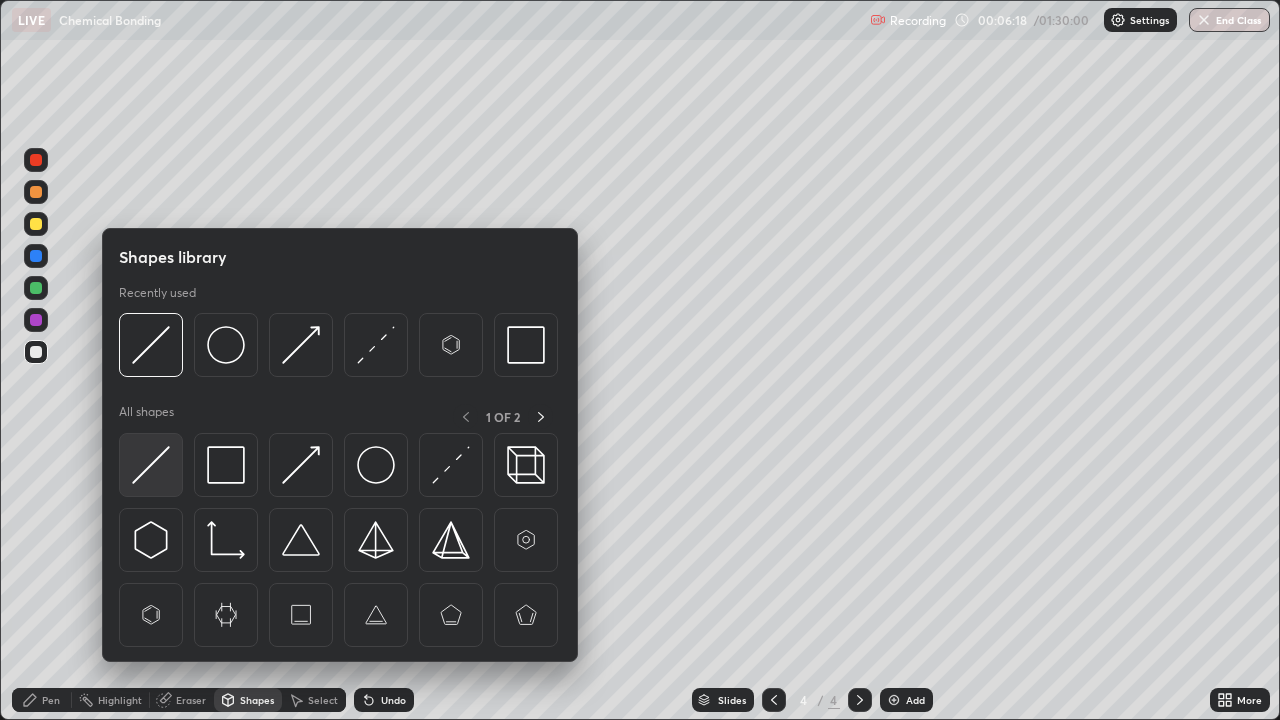 click at bounding box center (151, 465) 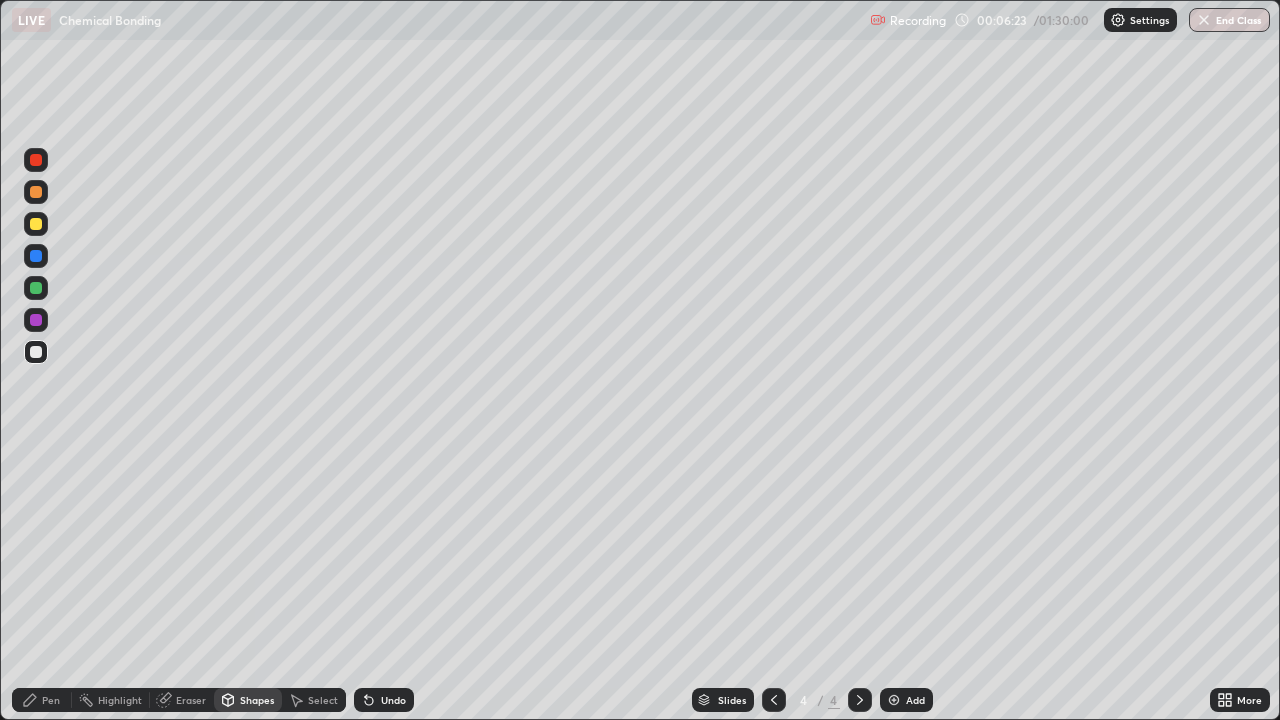 click on "Shapes" at bounding box center (257, 700) 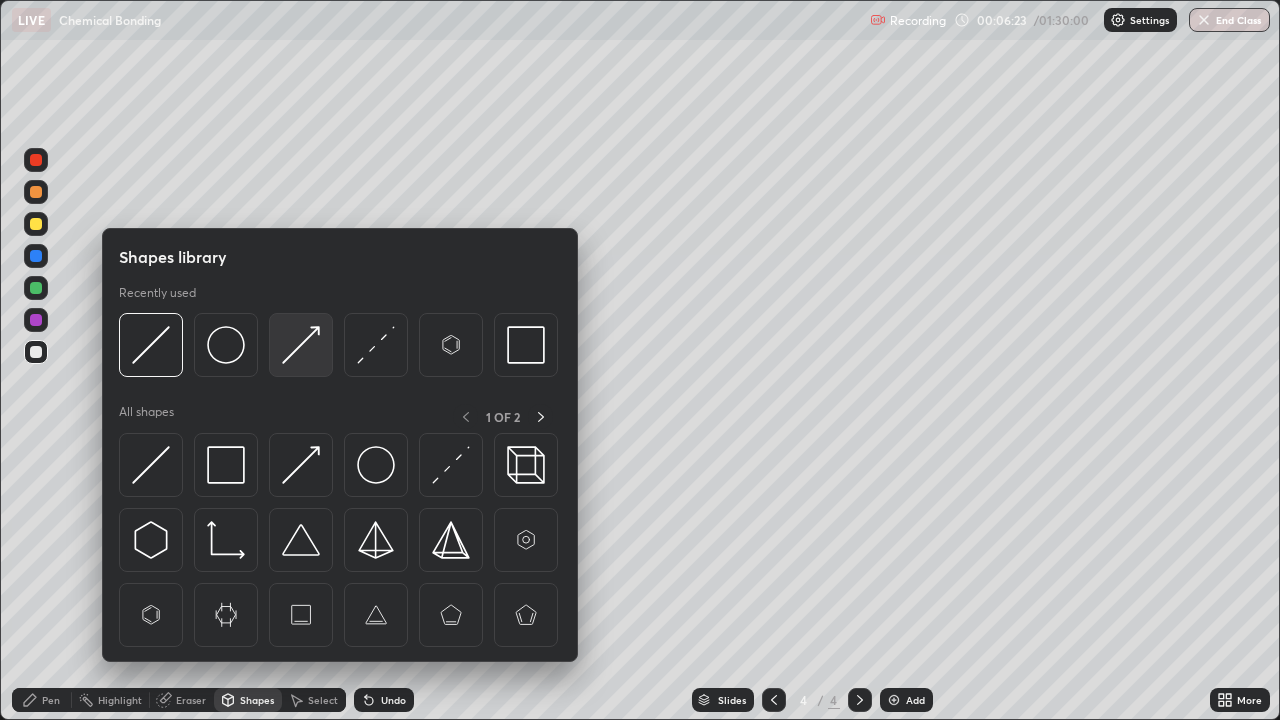 click at bounding box center [301, 345] 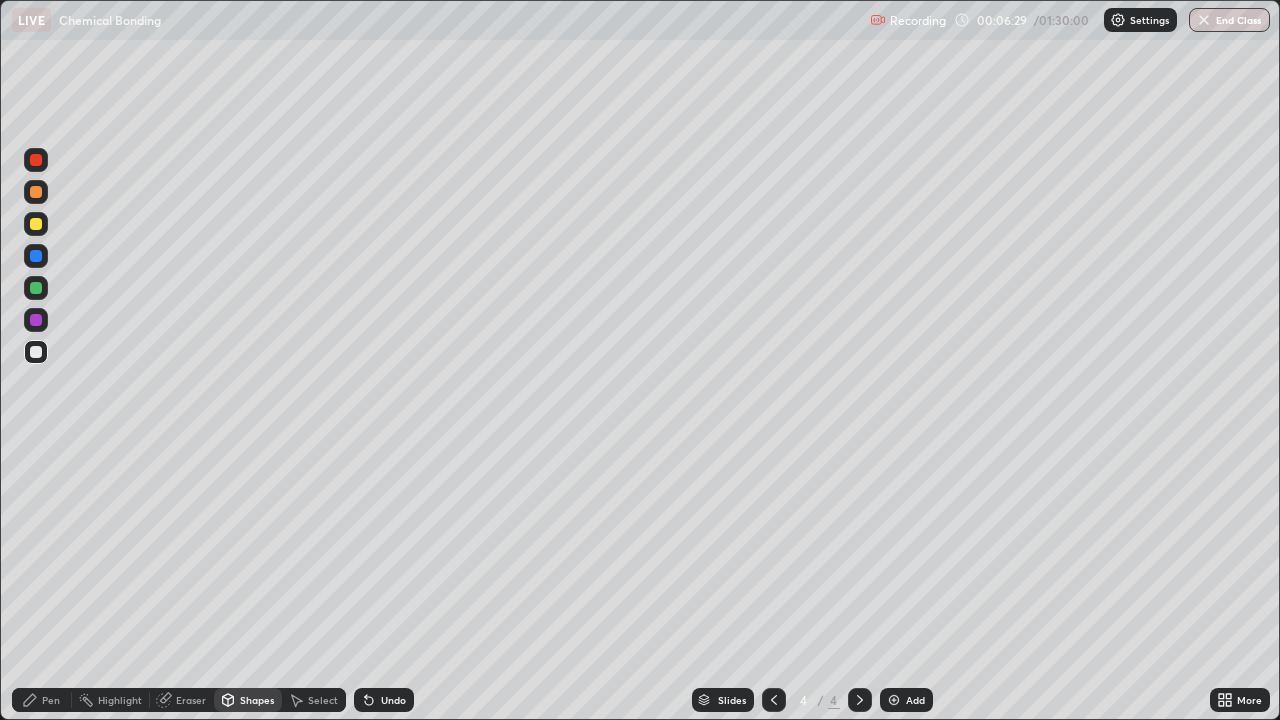 click on "Pen" at bounding box center (51, 700) 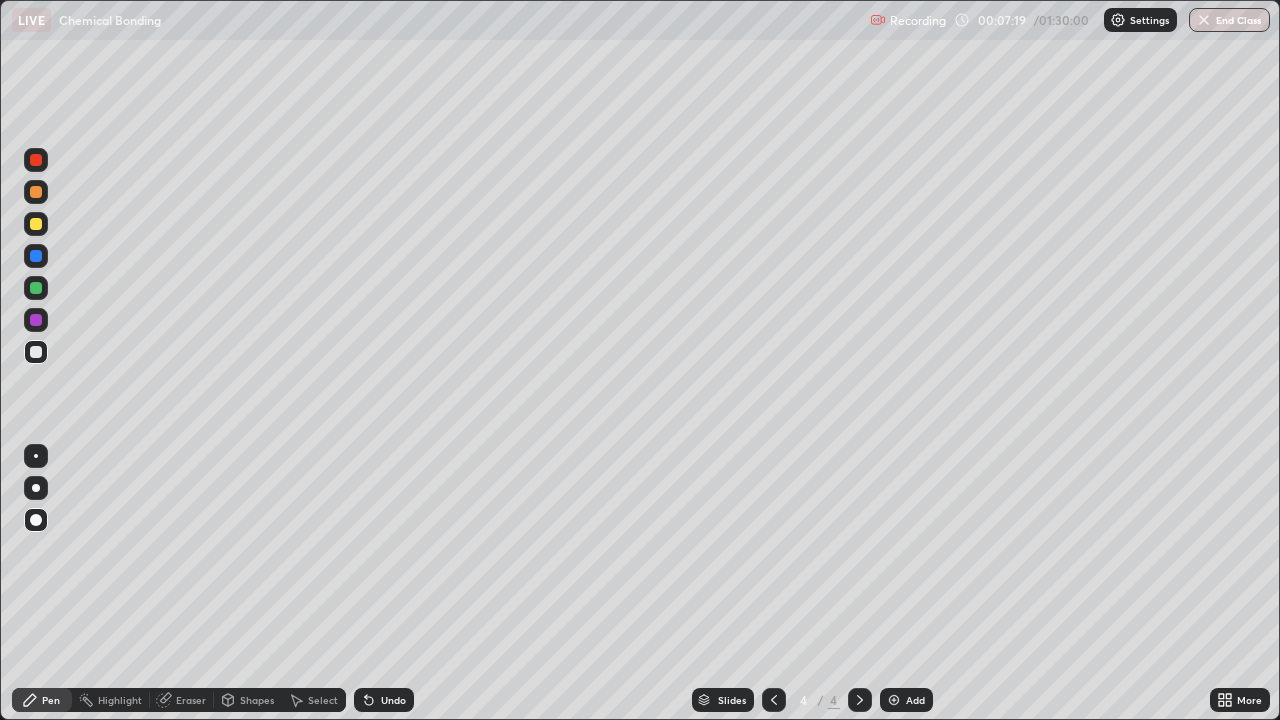 click on "Shapes" at bounding box center [257, 700] 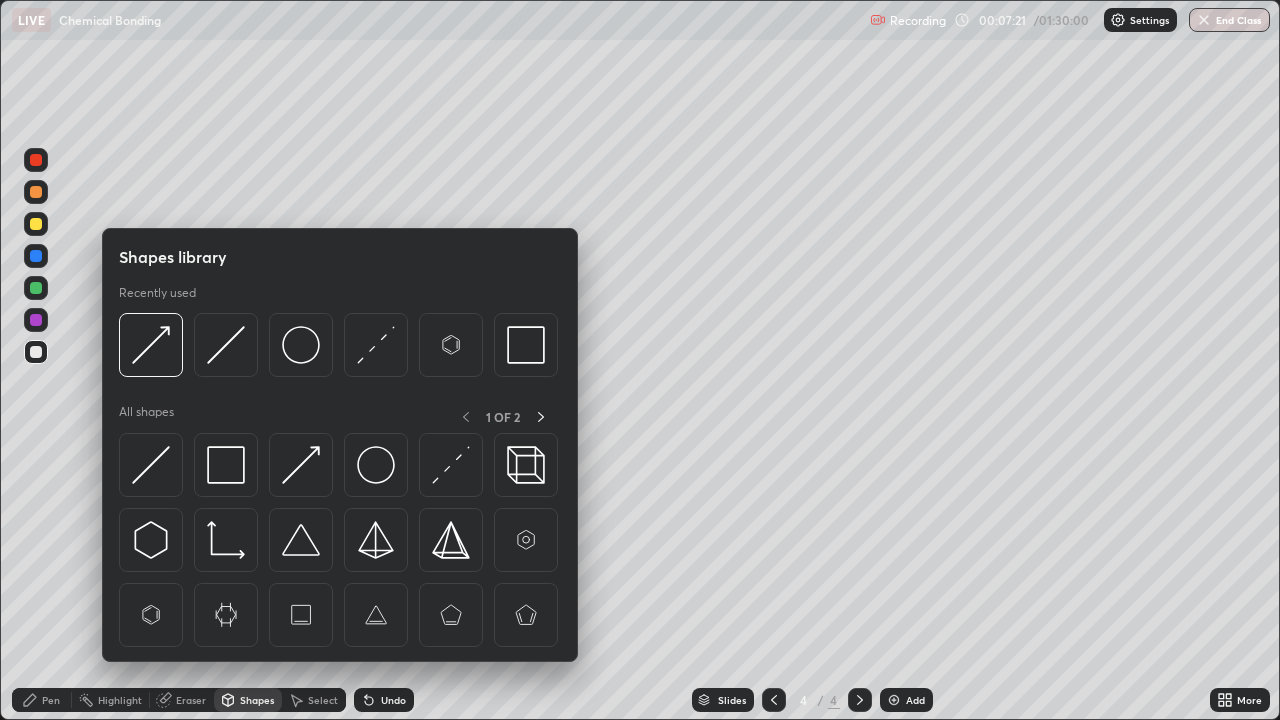 click on "Pen" at bounding box center [42, 700] 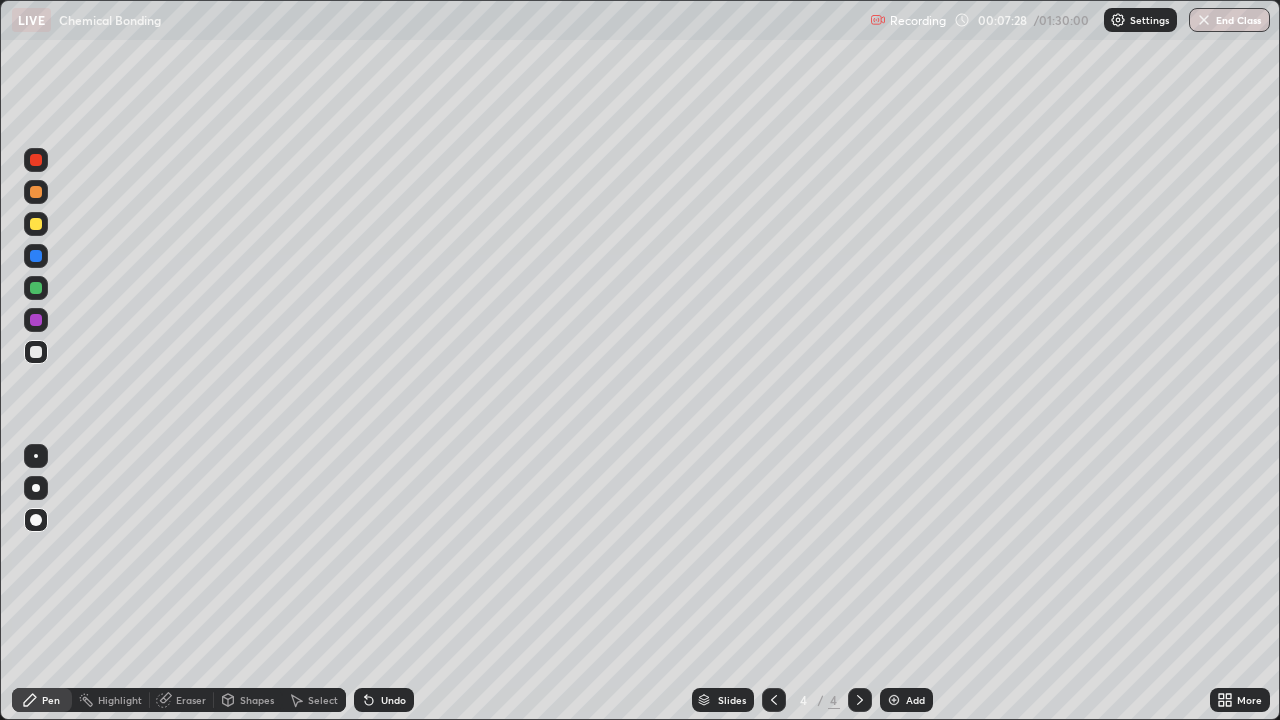 click on "Shapes" at bounding box center [257, 700] 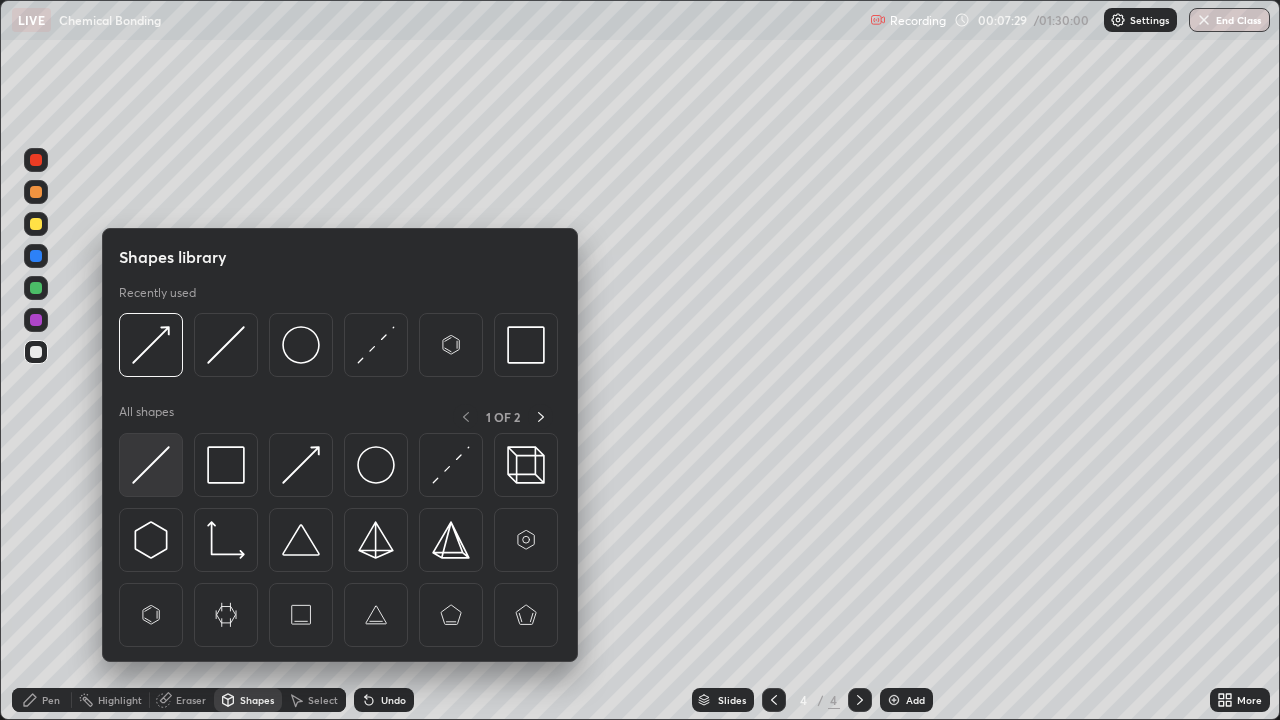 click at bounding box center (151, 465) 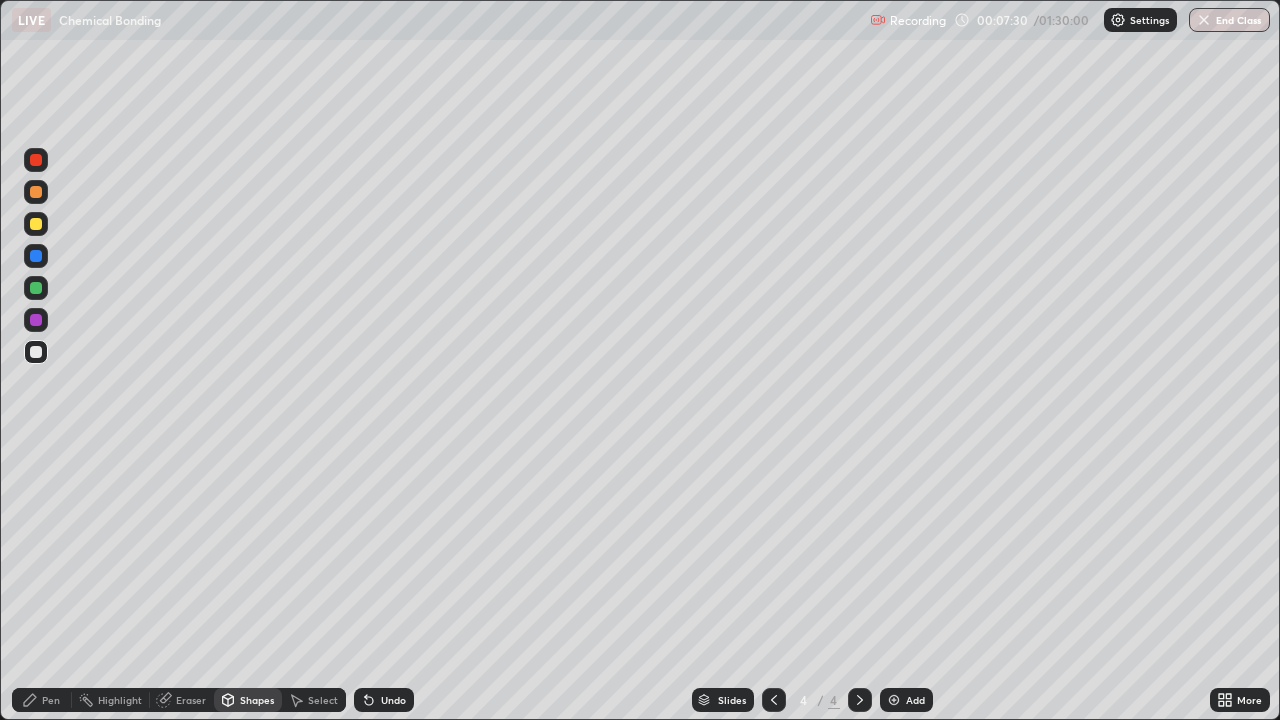 click at bounding box center [36, 224] 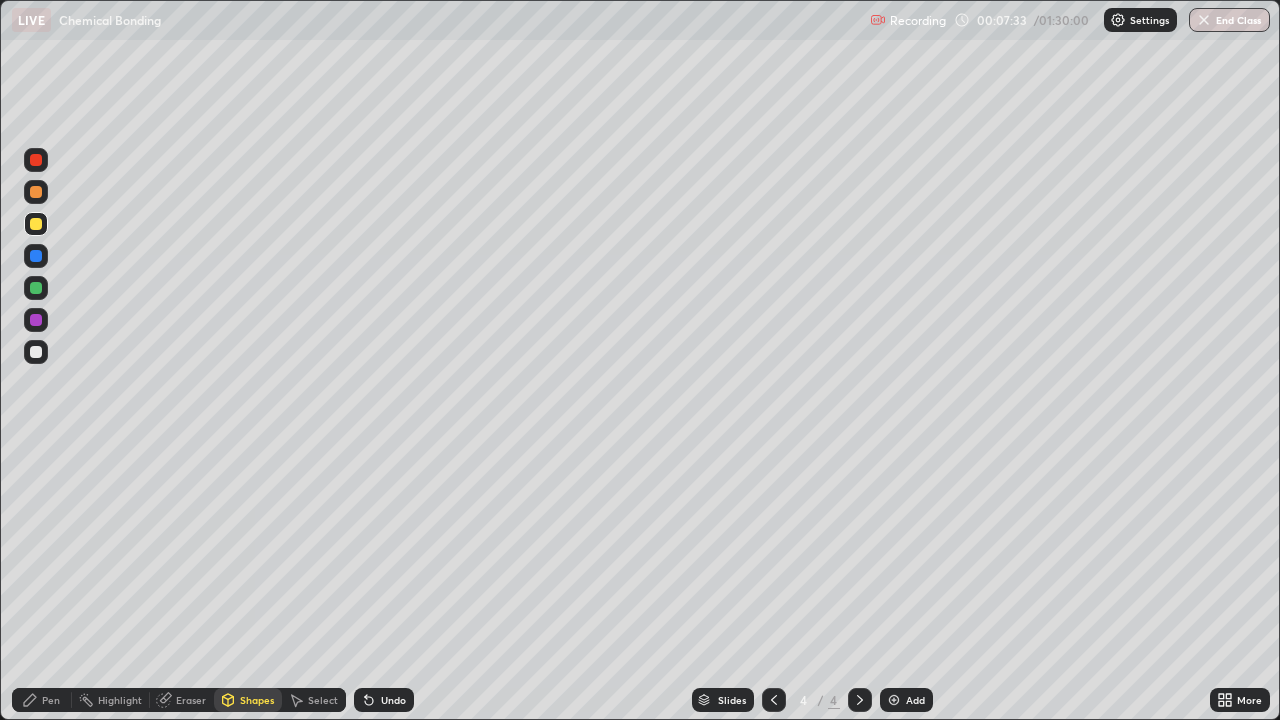 click on "Pen" at bounding box center (51, 700) 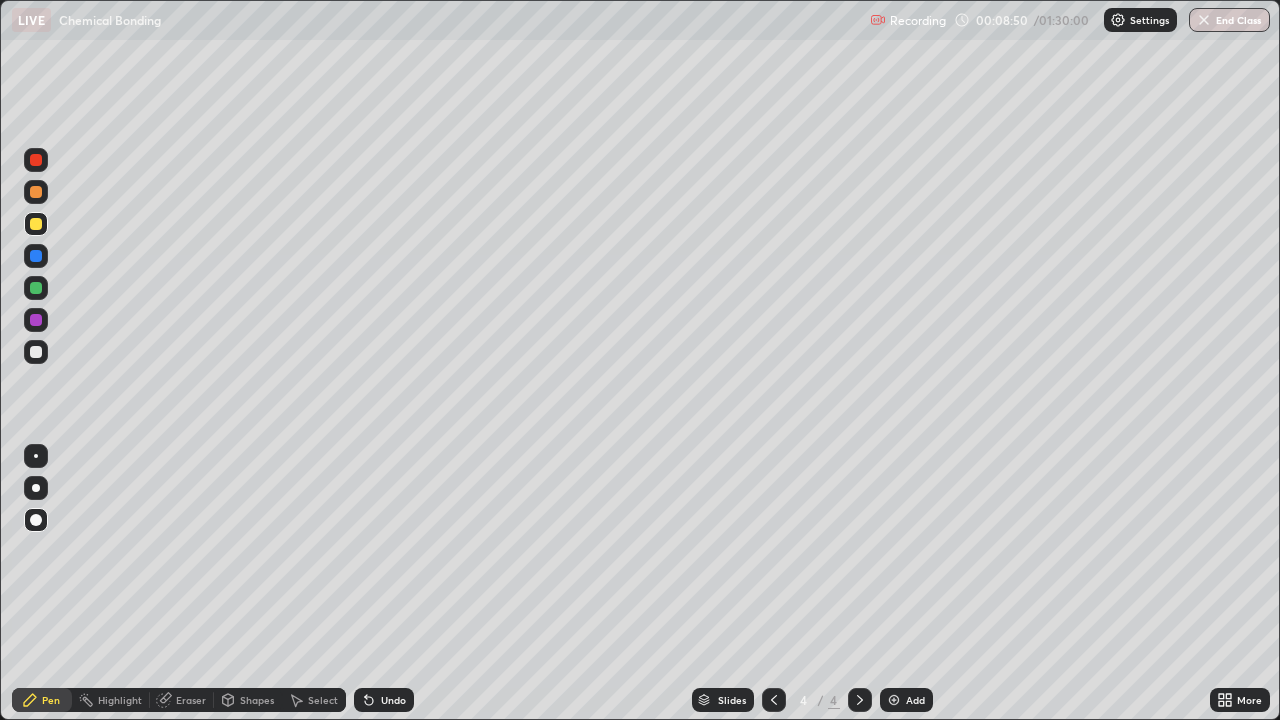 click on "Eraser" at bounding box center [191, 700] 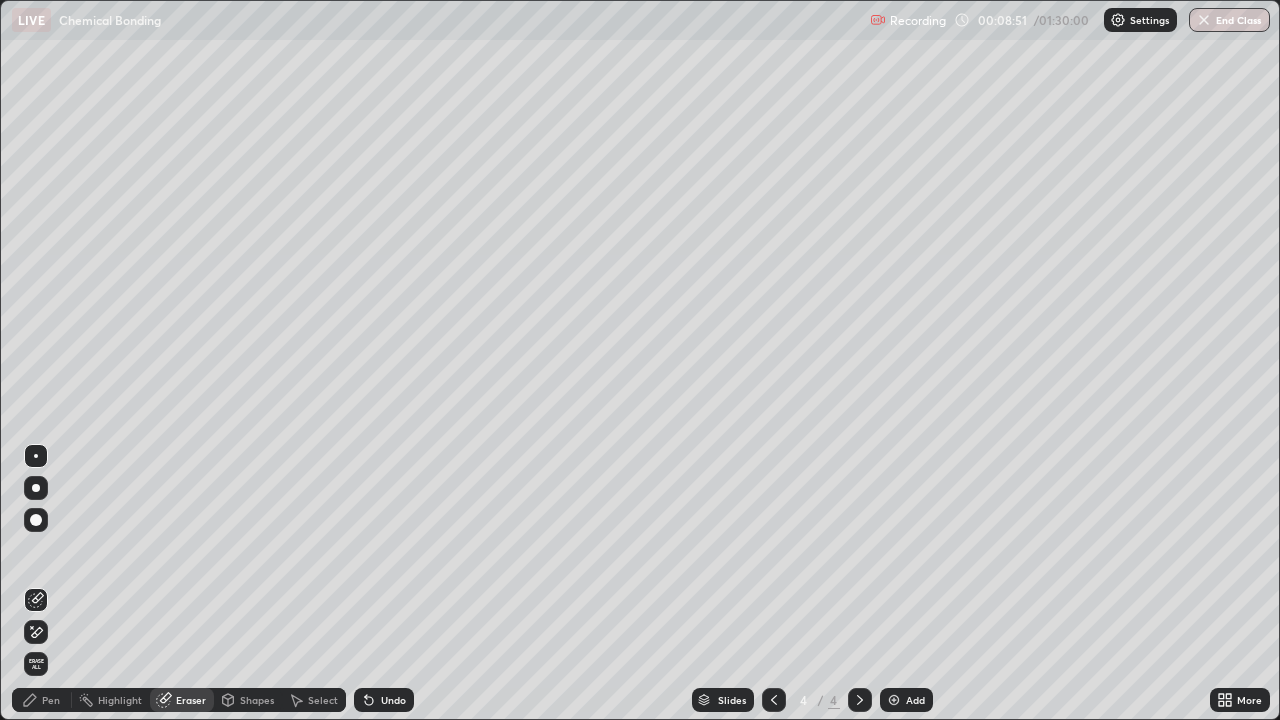 click 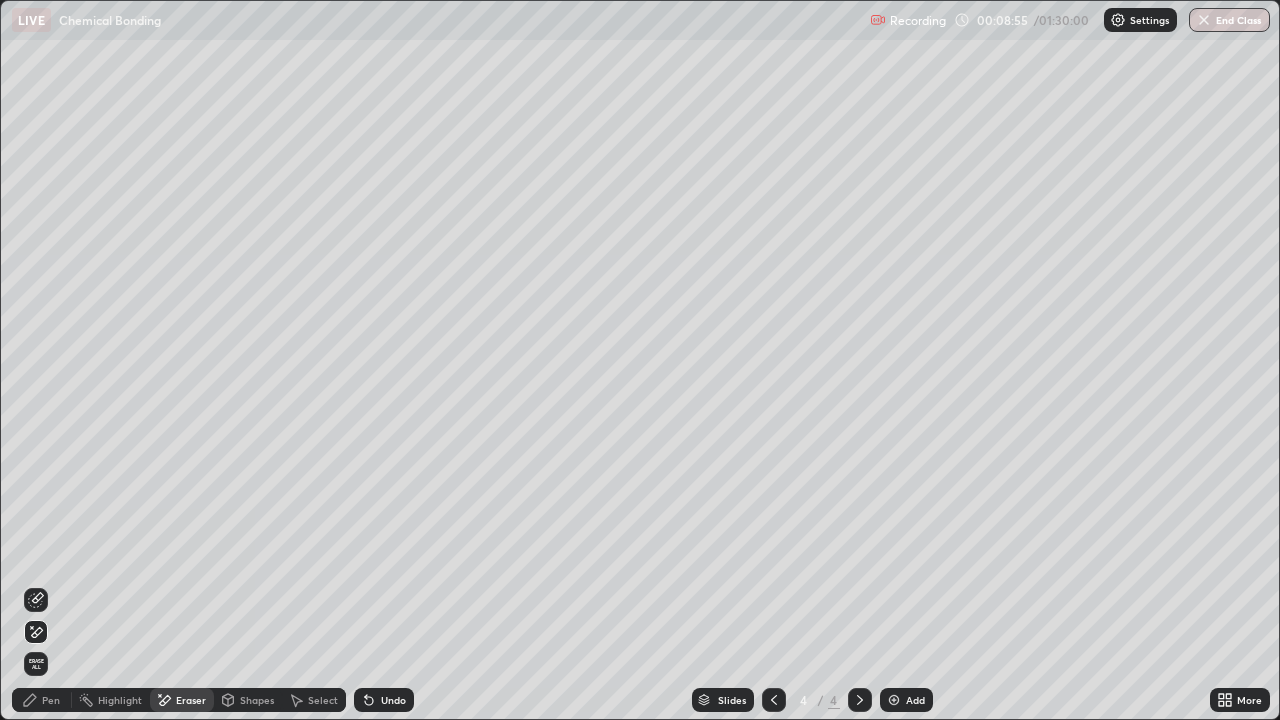 click on "Pen" at bounding box center (42, 700) 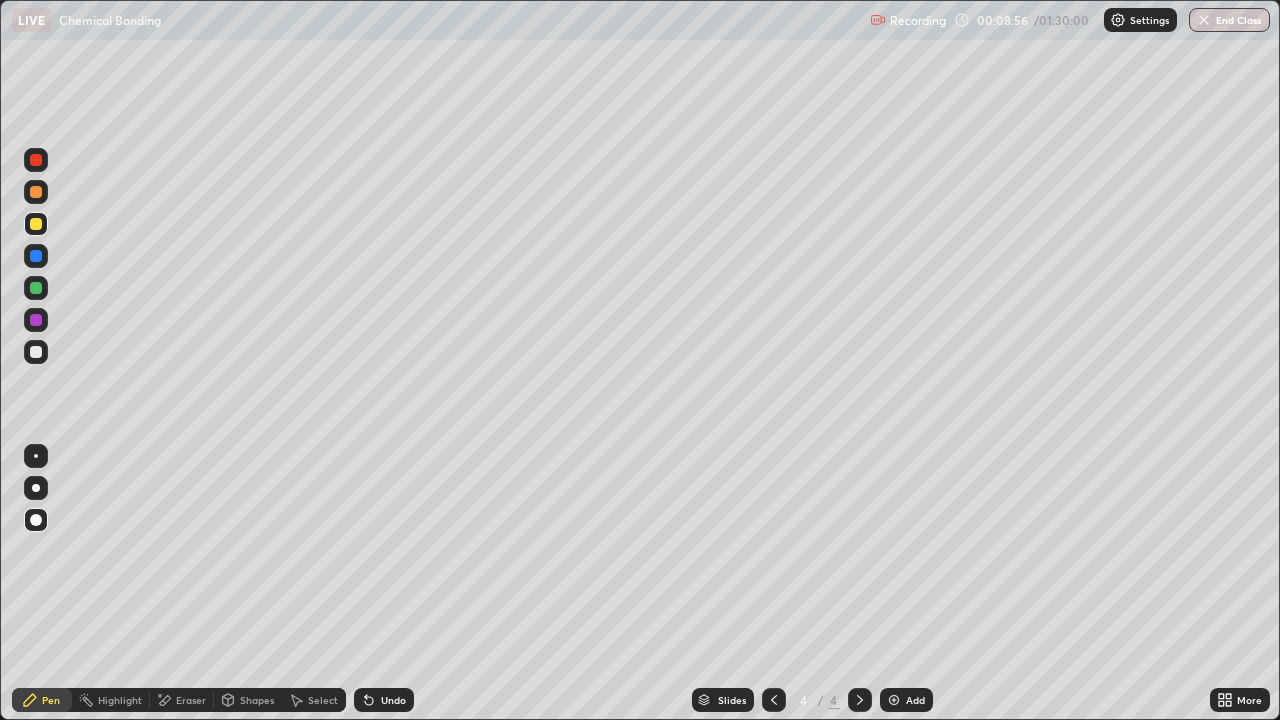 click on "Undo" at bounding box center [393, 700] 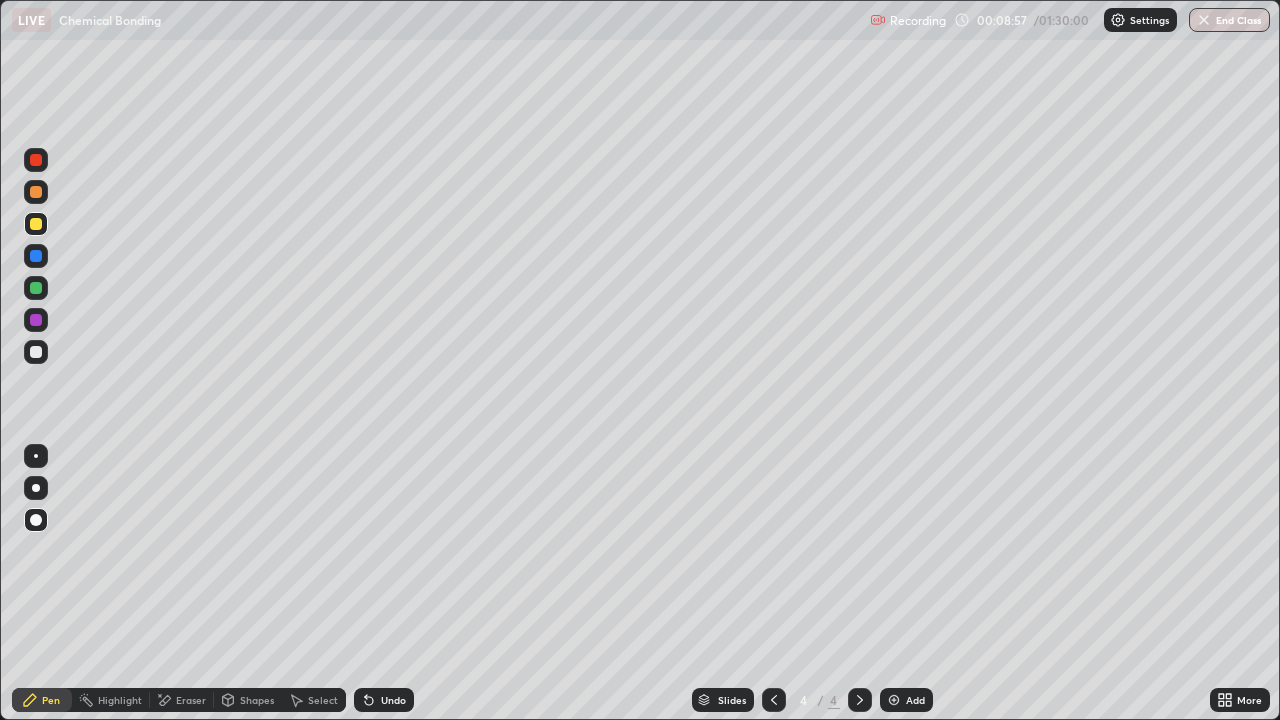 click on "Undo" at bounding box center [393, 700] 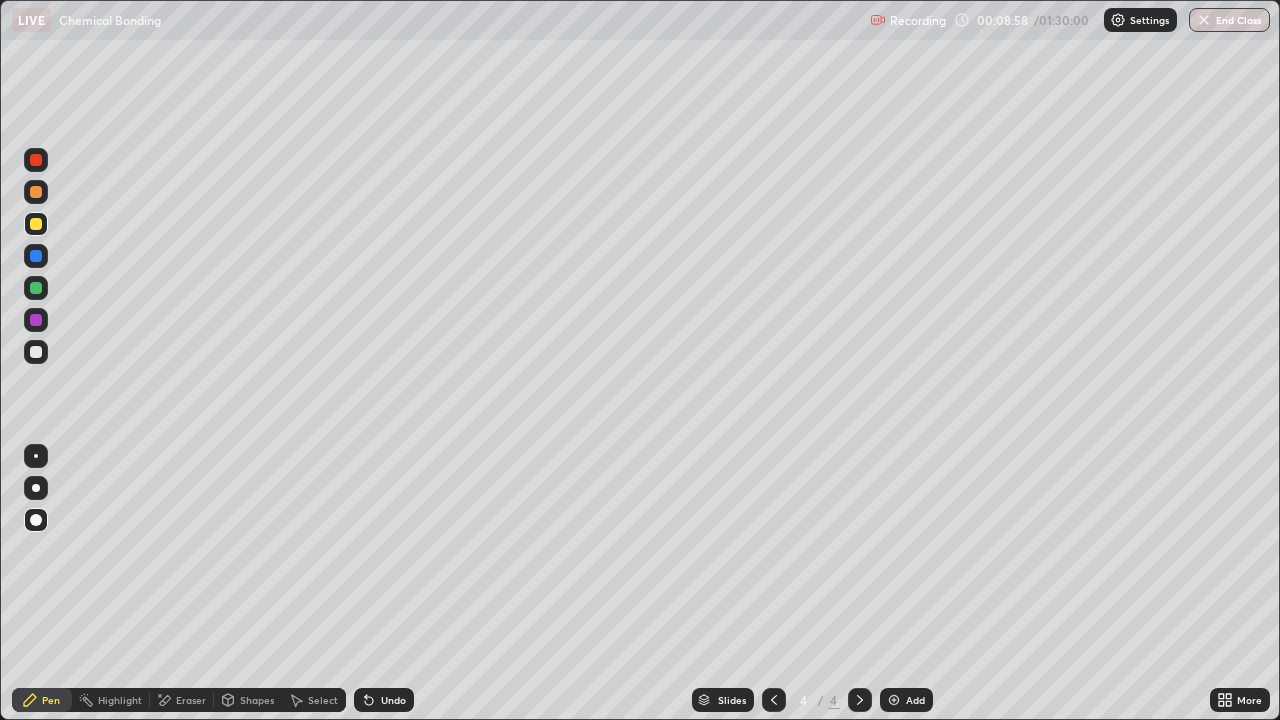 click on "Undo" at bounding box center [393, 700] 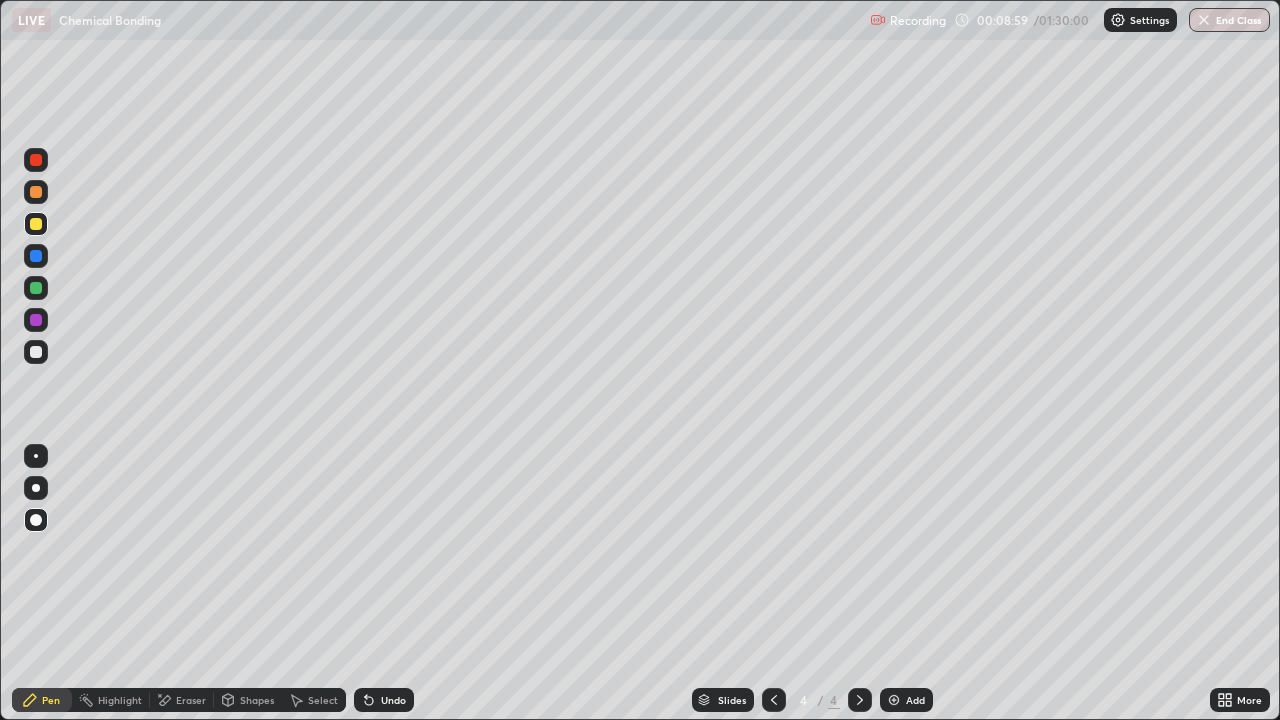 click on "Undo" at bounding box center [393, 700] 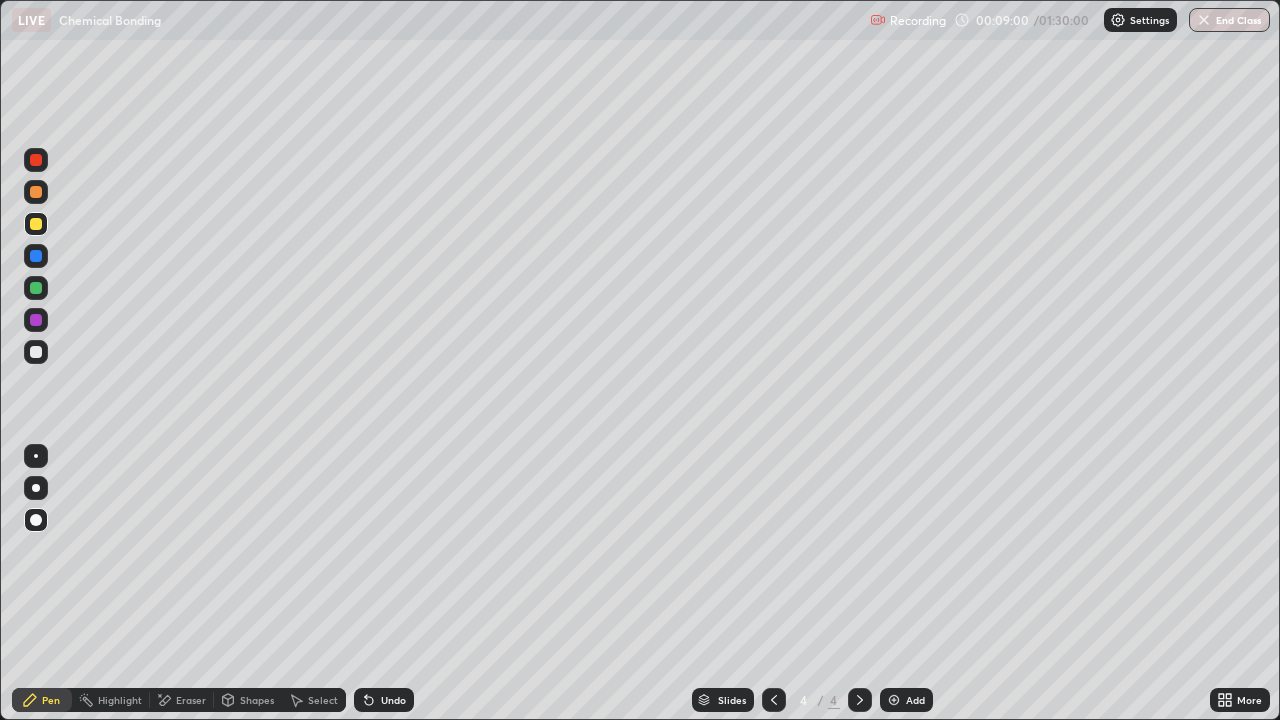 click on "Undo" at bounding box center (393, 700) 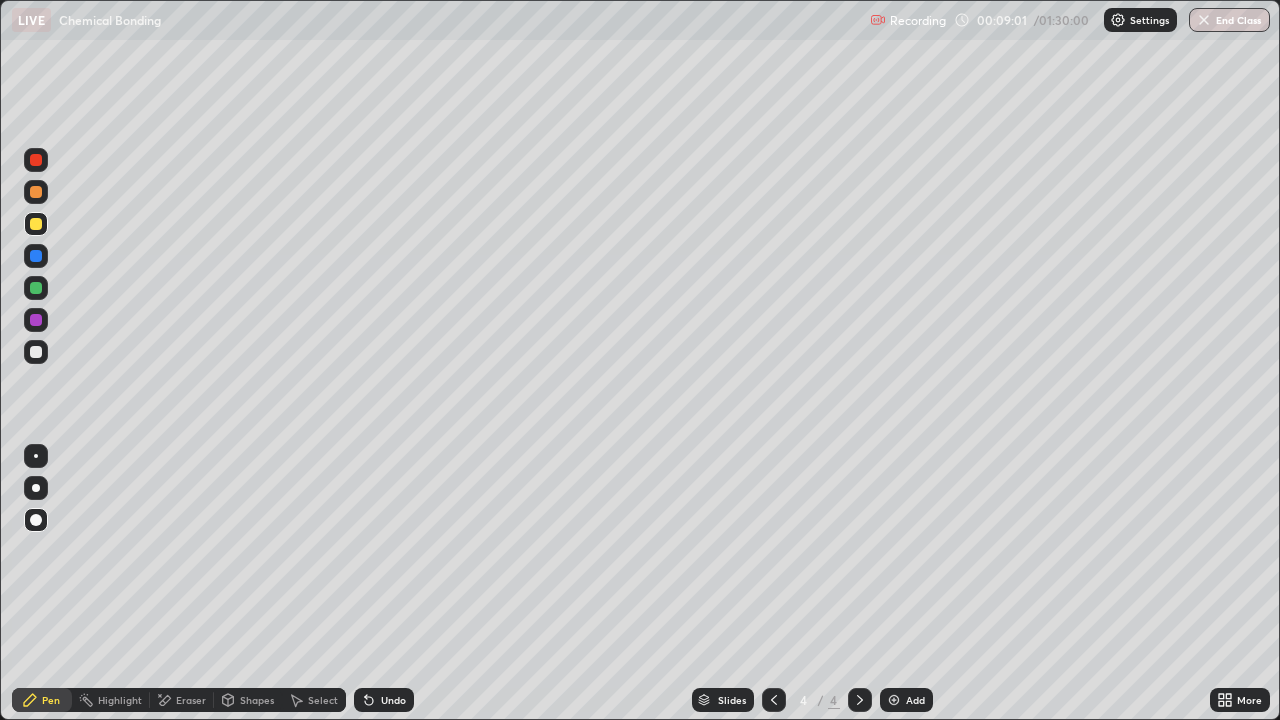 click on "Eraser" at bounding box center [191, 700] 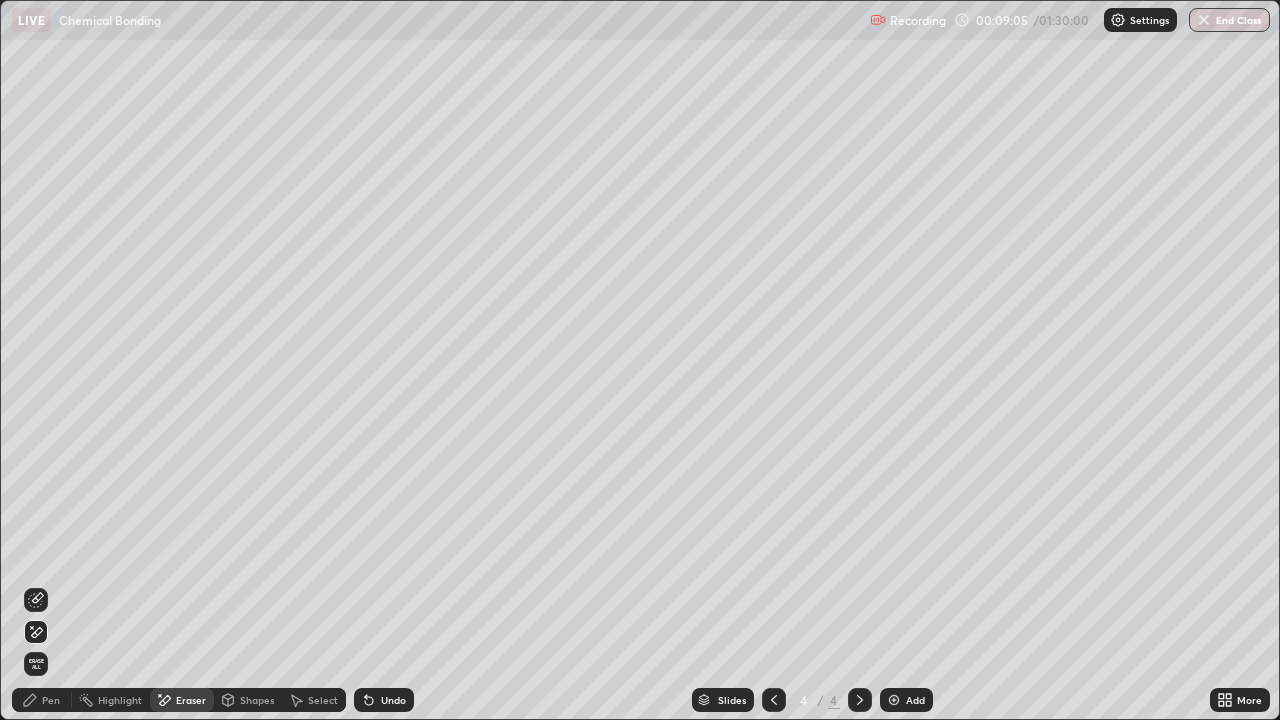 click on "Pen" at bounding box center (42, 700) 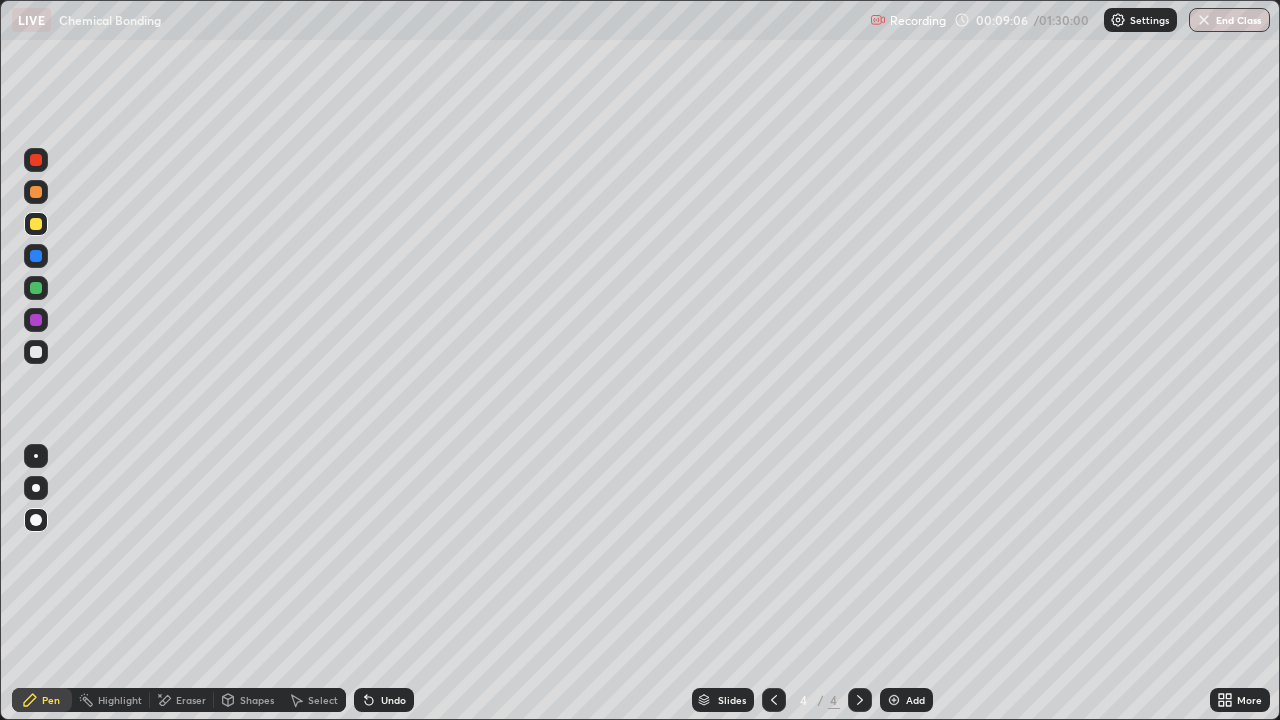 click at bounding box center [36, 224] 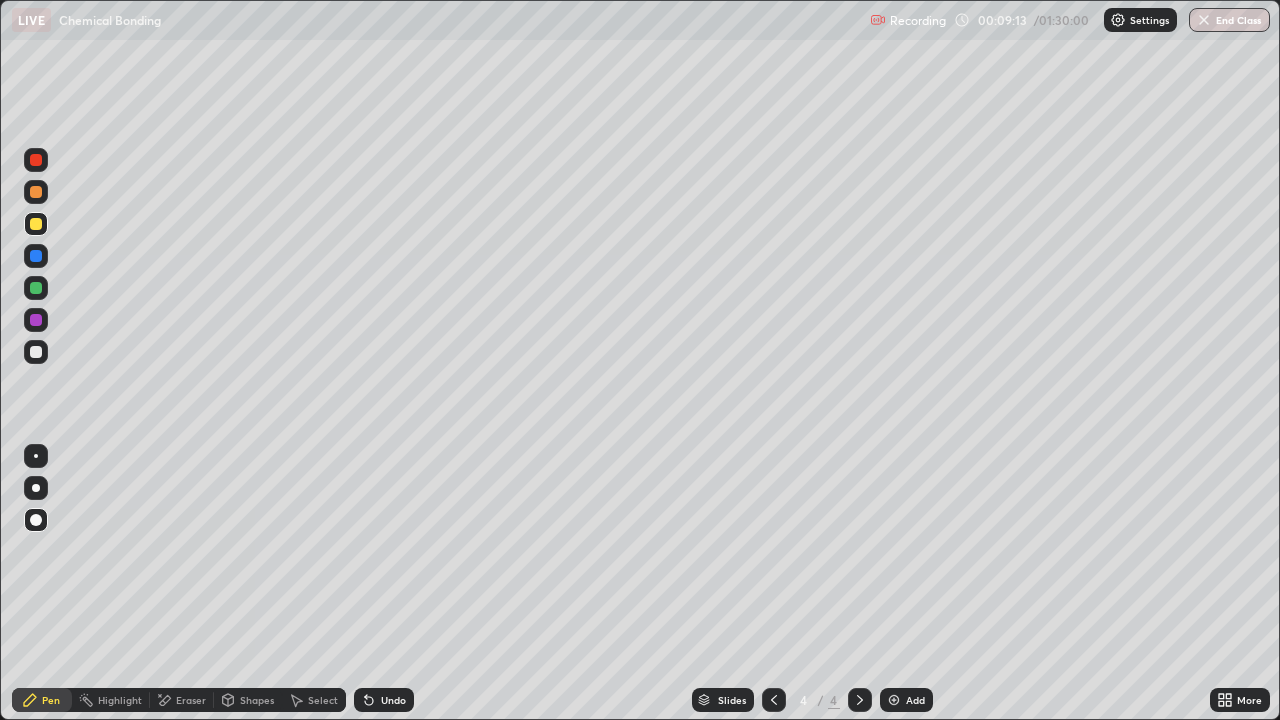 click on "Pen" at bounding box center [42, 700] 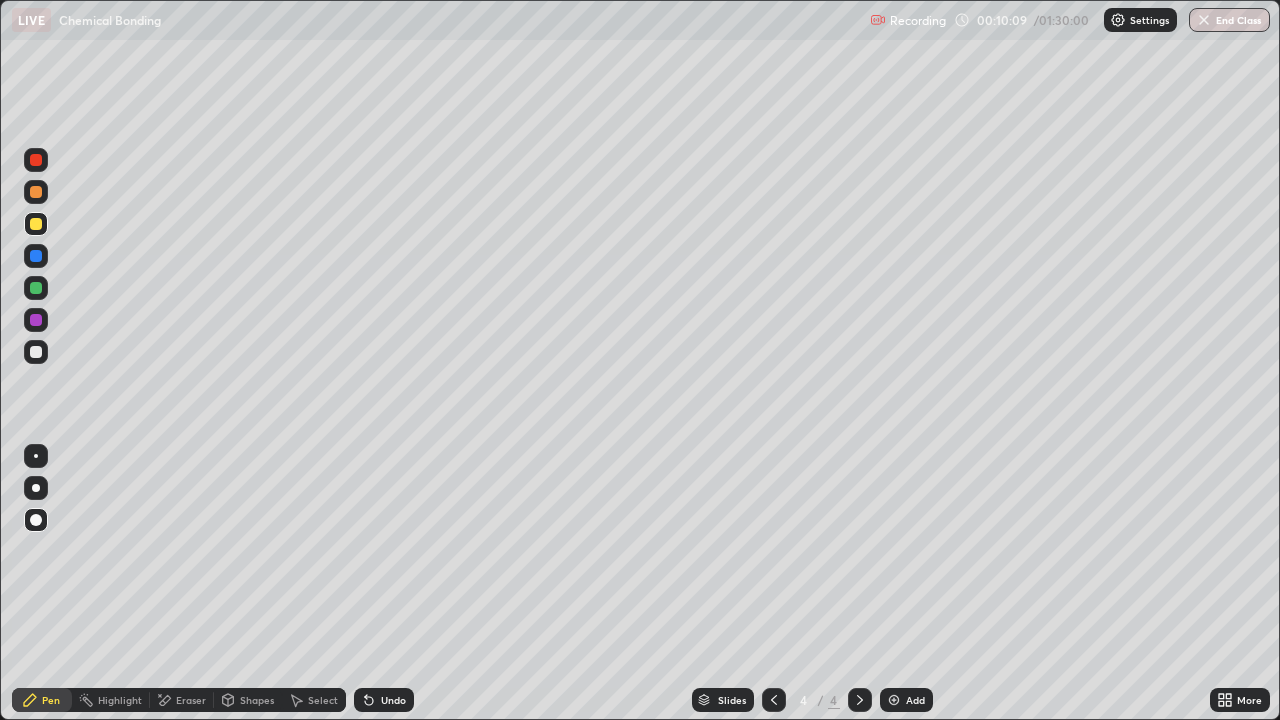 click on "Add" at bounding box center (915, 700) 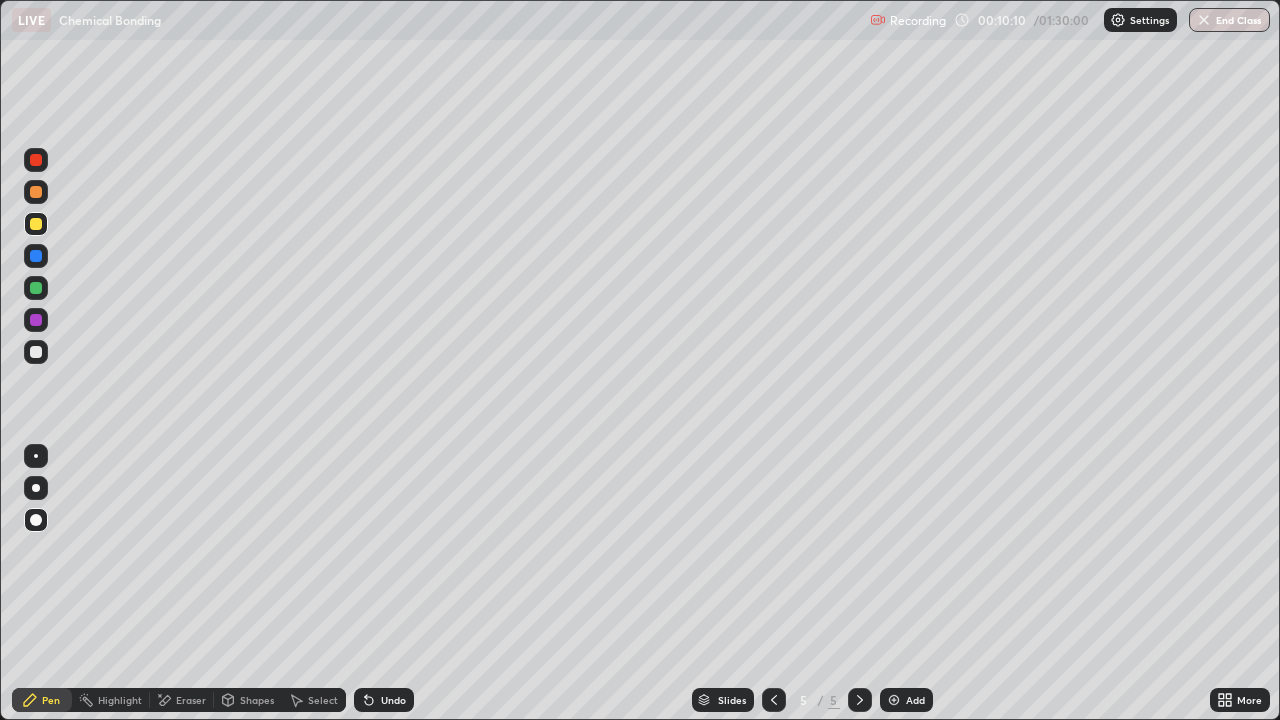 click at bounding box center (36, 352) 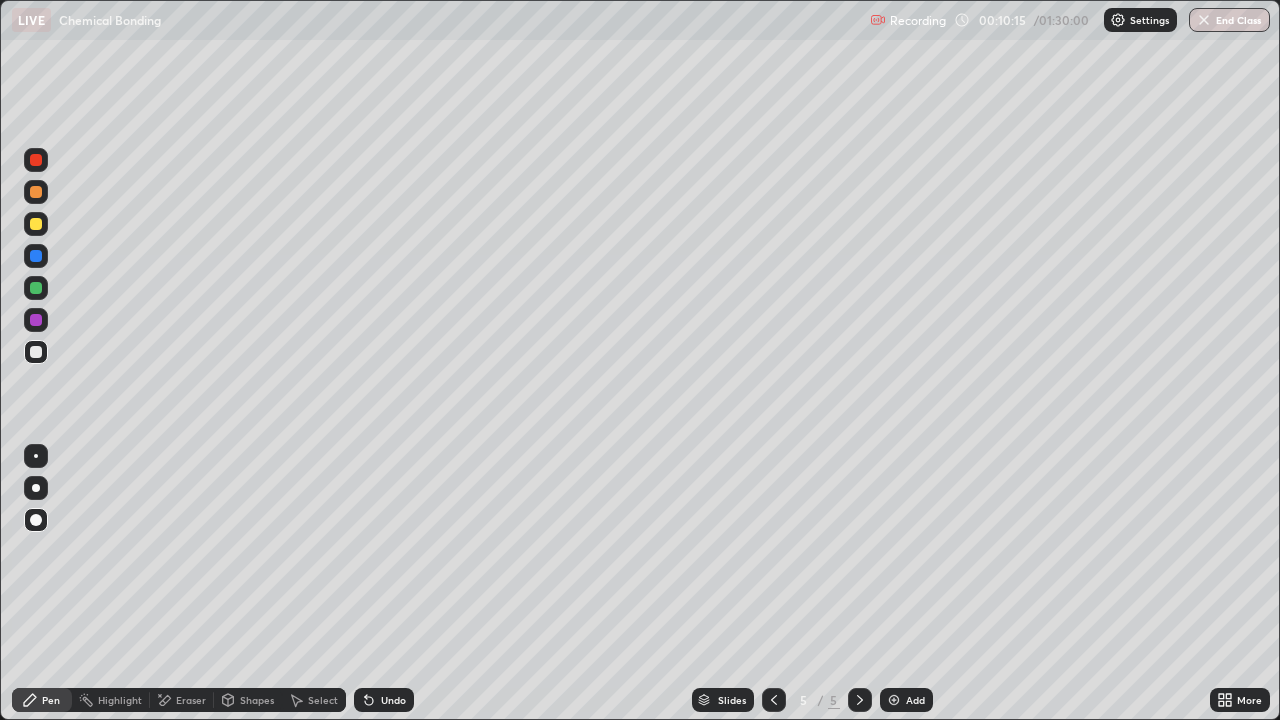 click on "Shapes" at bounding box center (248, 700) 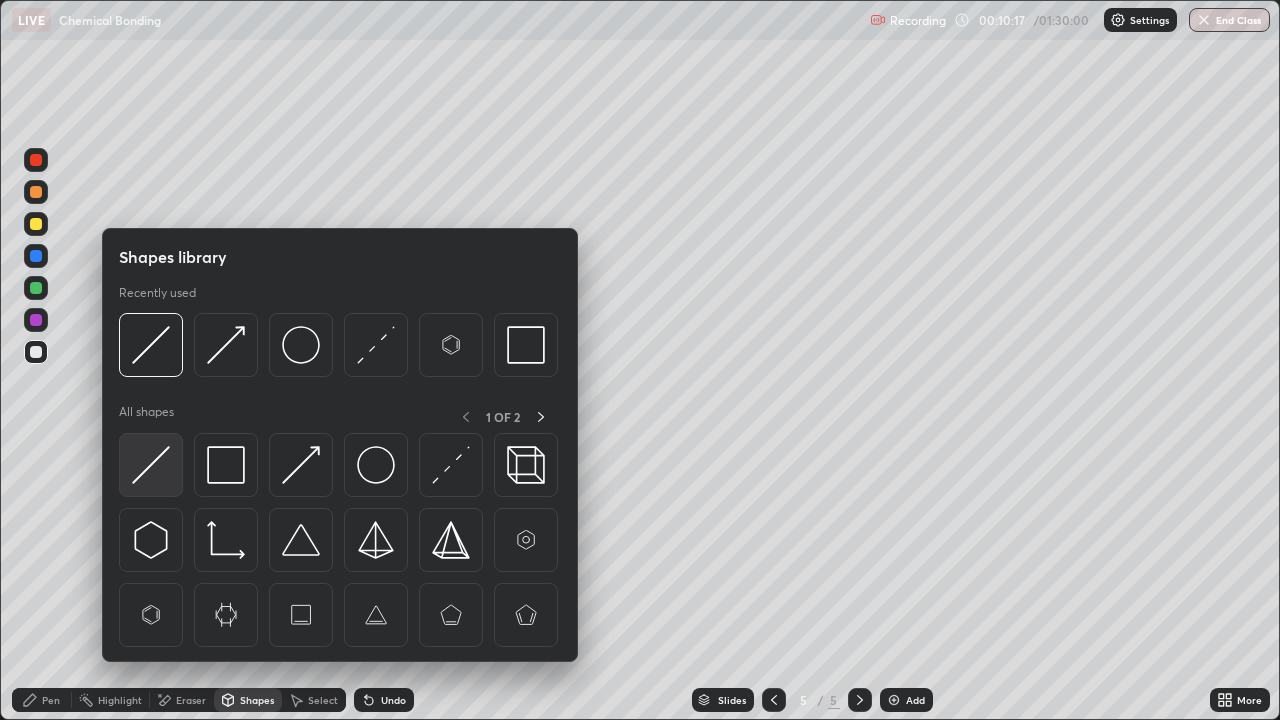 click at bounding box center [151, 465] 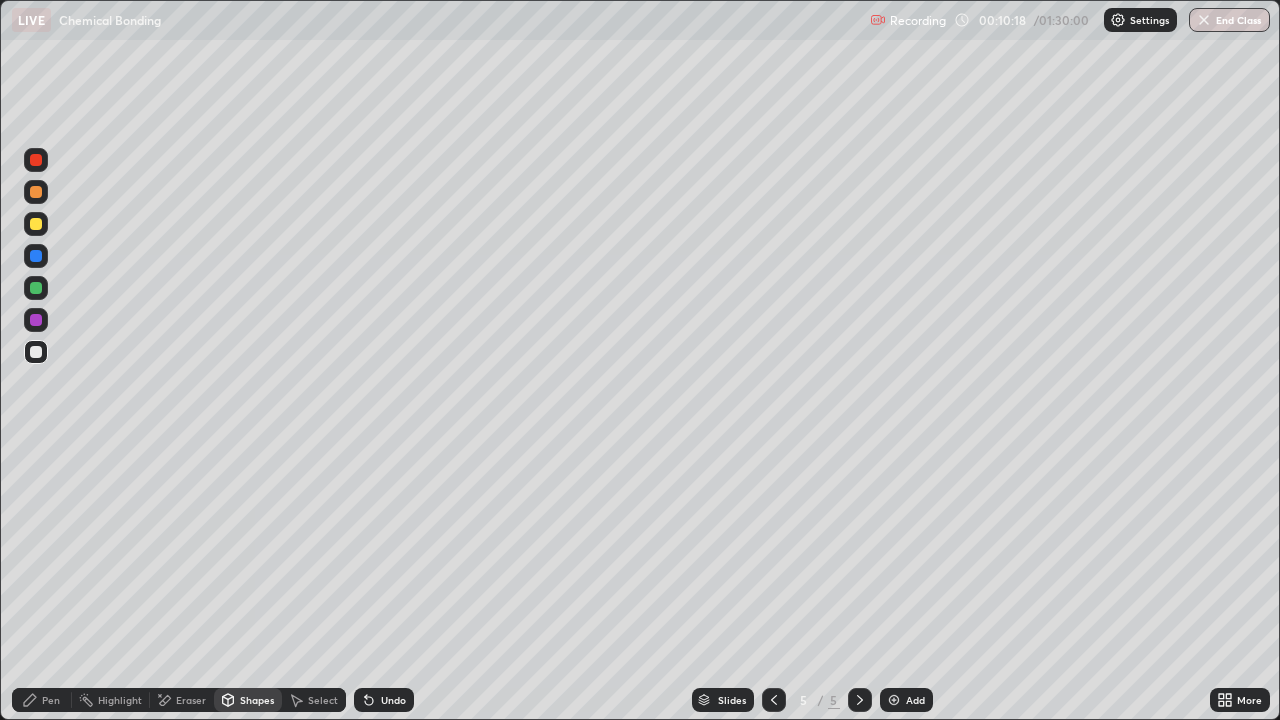 click on "Shapes" at bounding box center (257, 700) 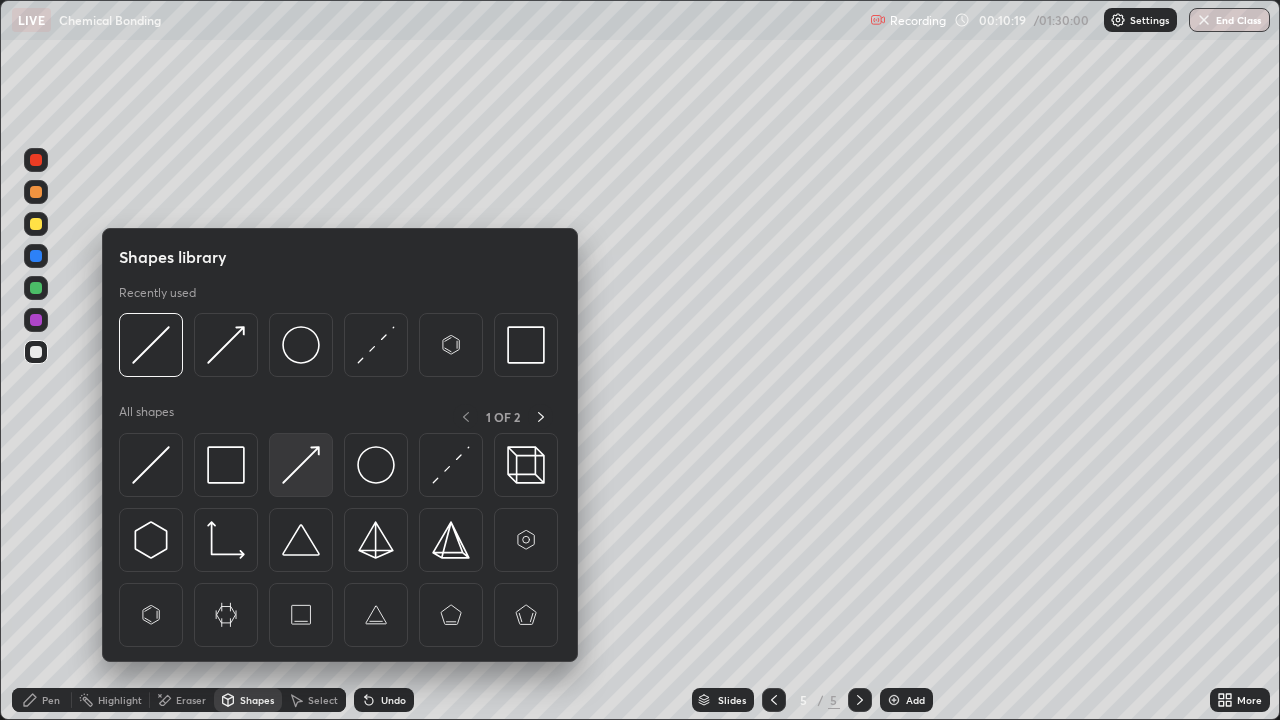 click at bounding box center (301, 465) 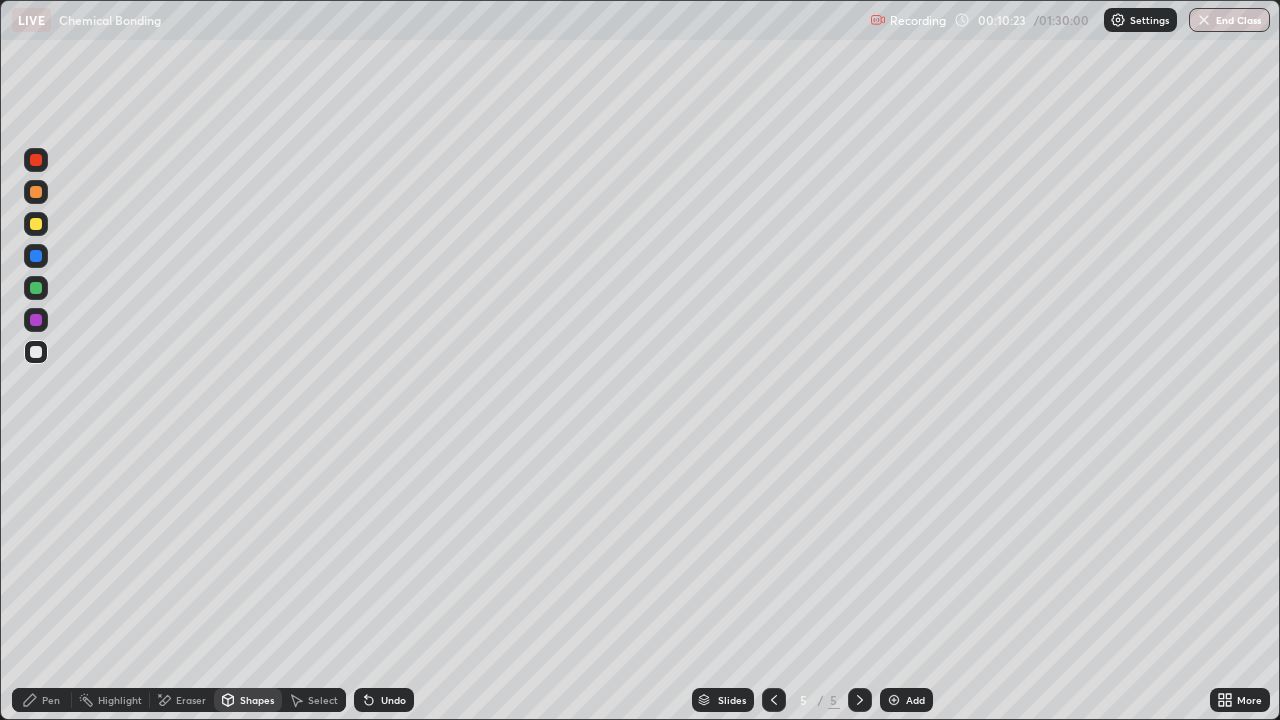 click 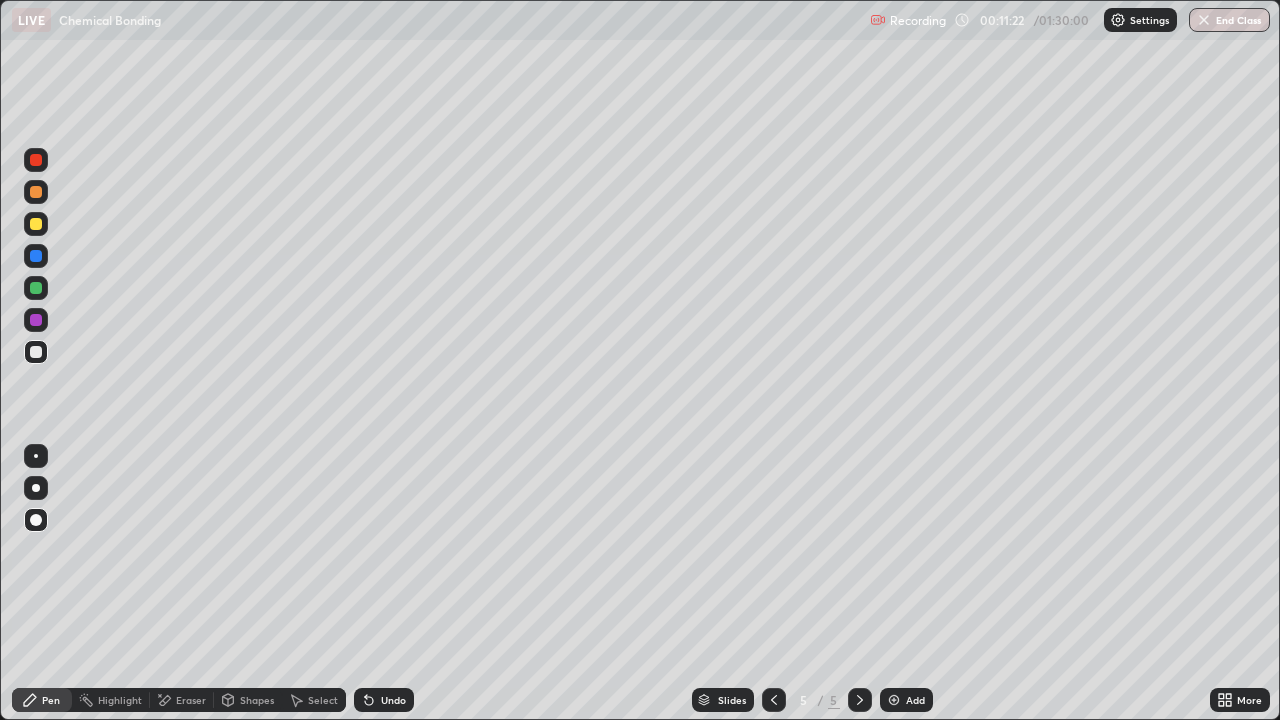 click 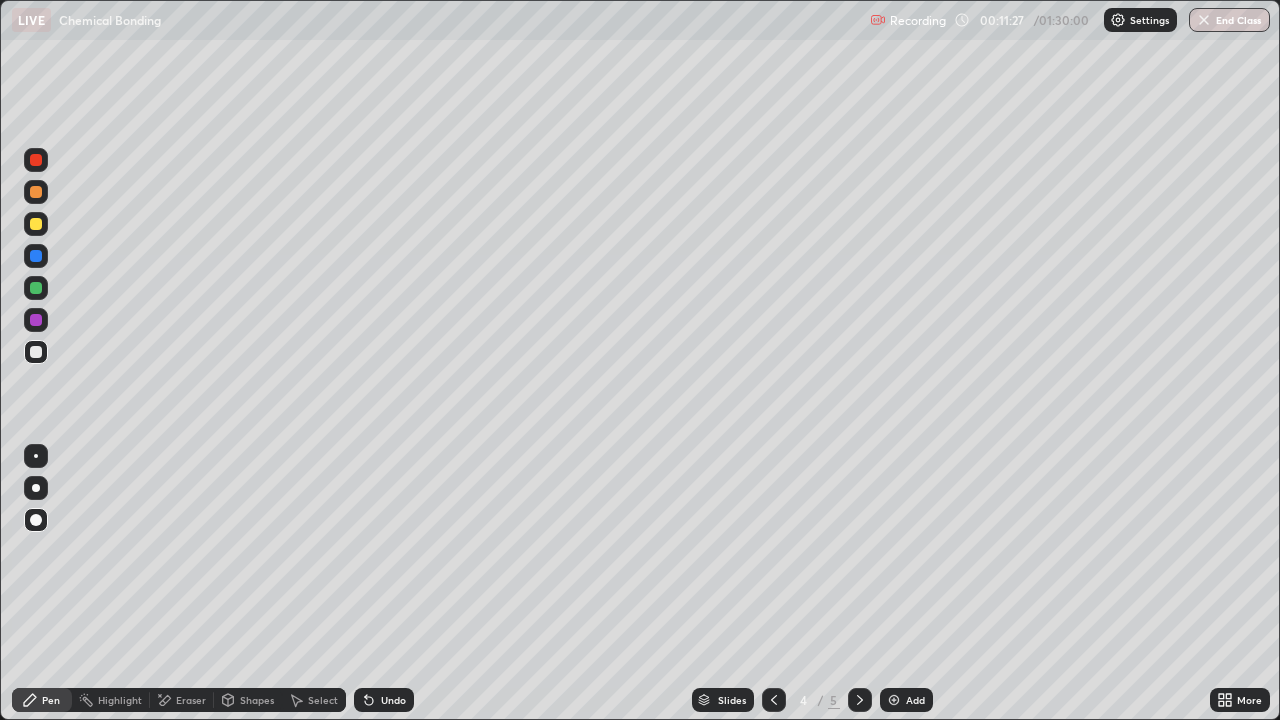 click 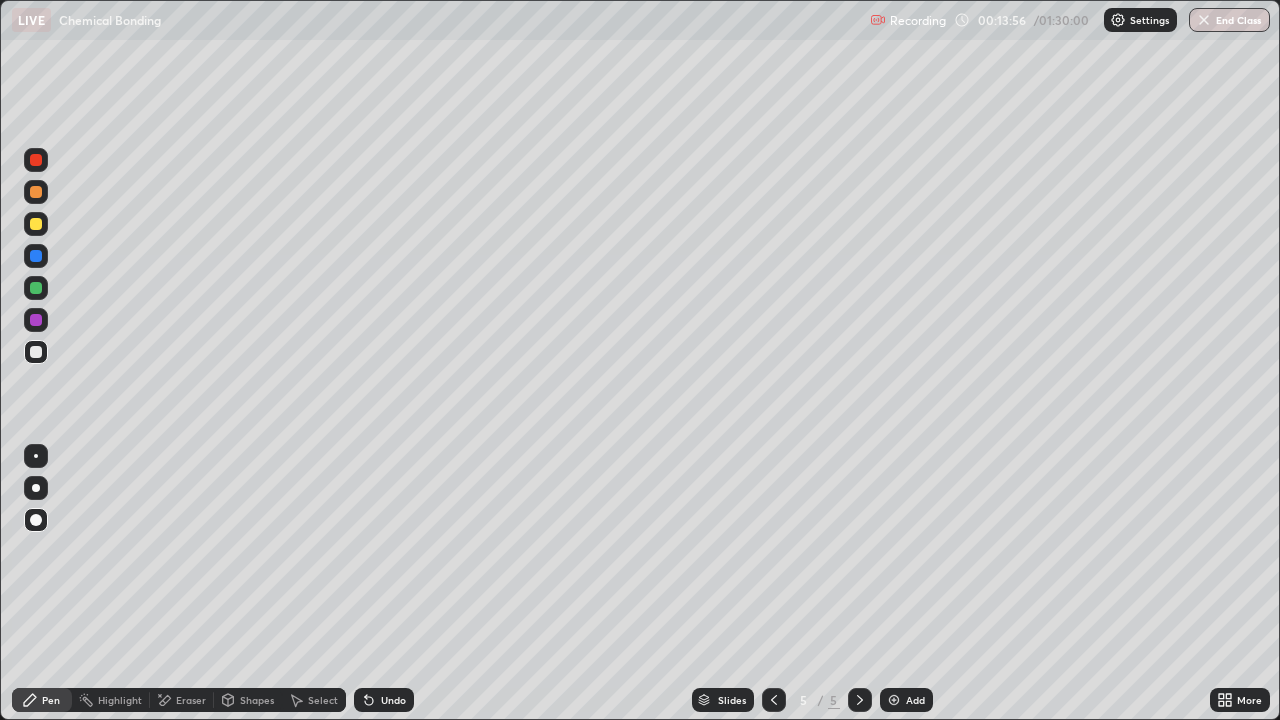 click on "Add" at bounding box center [906, 700] 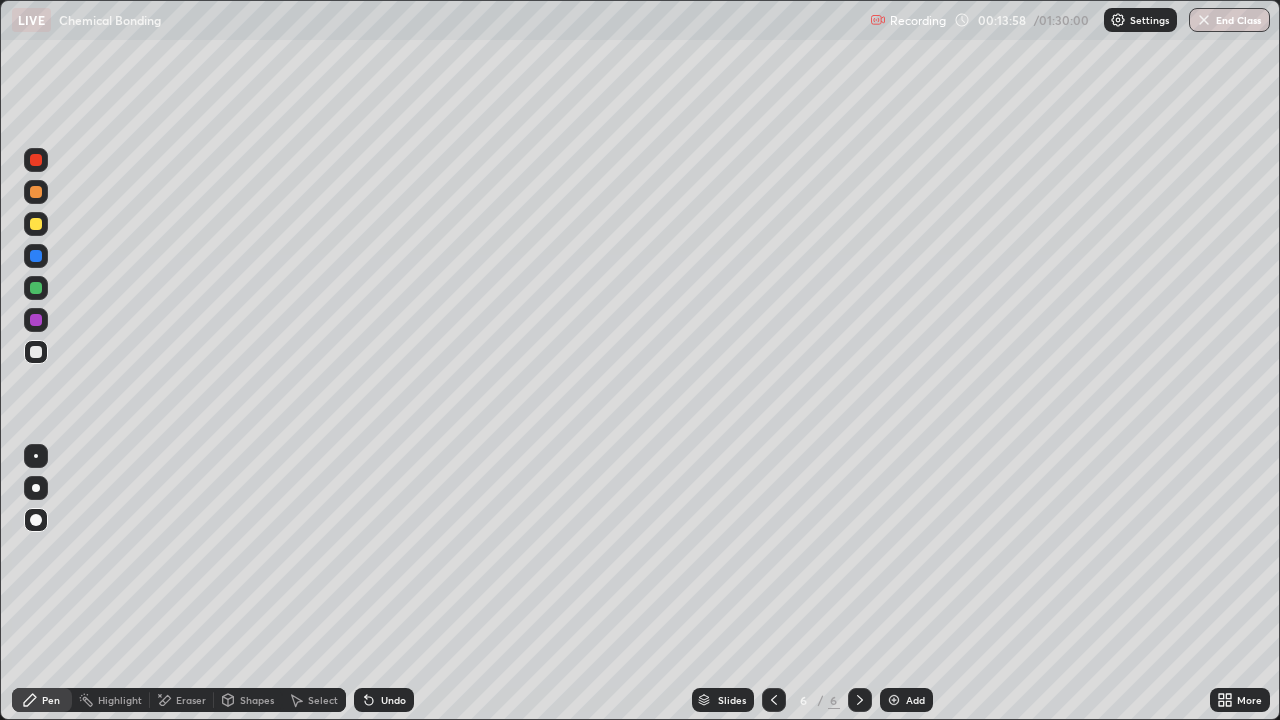 click at bounding box center [36, 352] 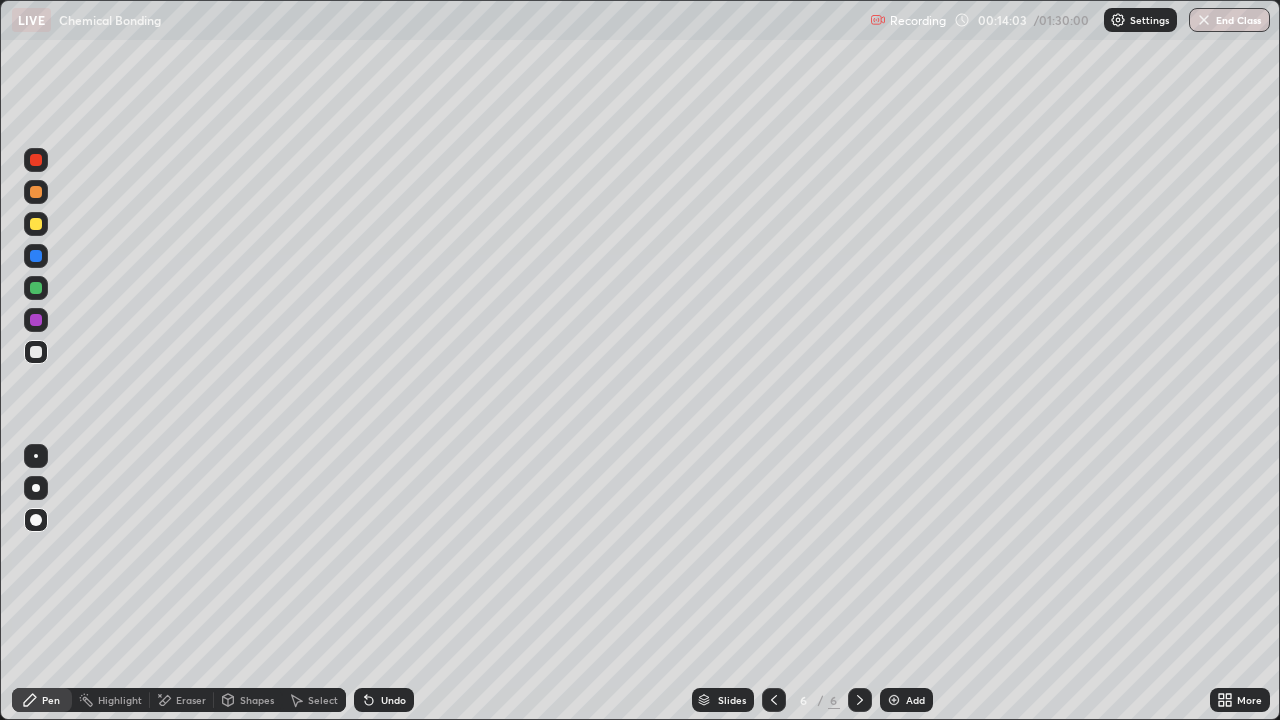 click on "Undo" at bounding box center (384, 700) 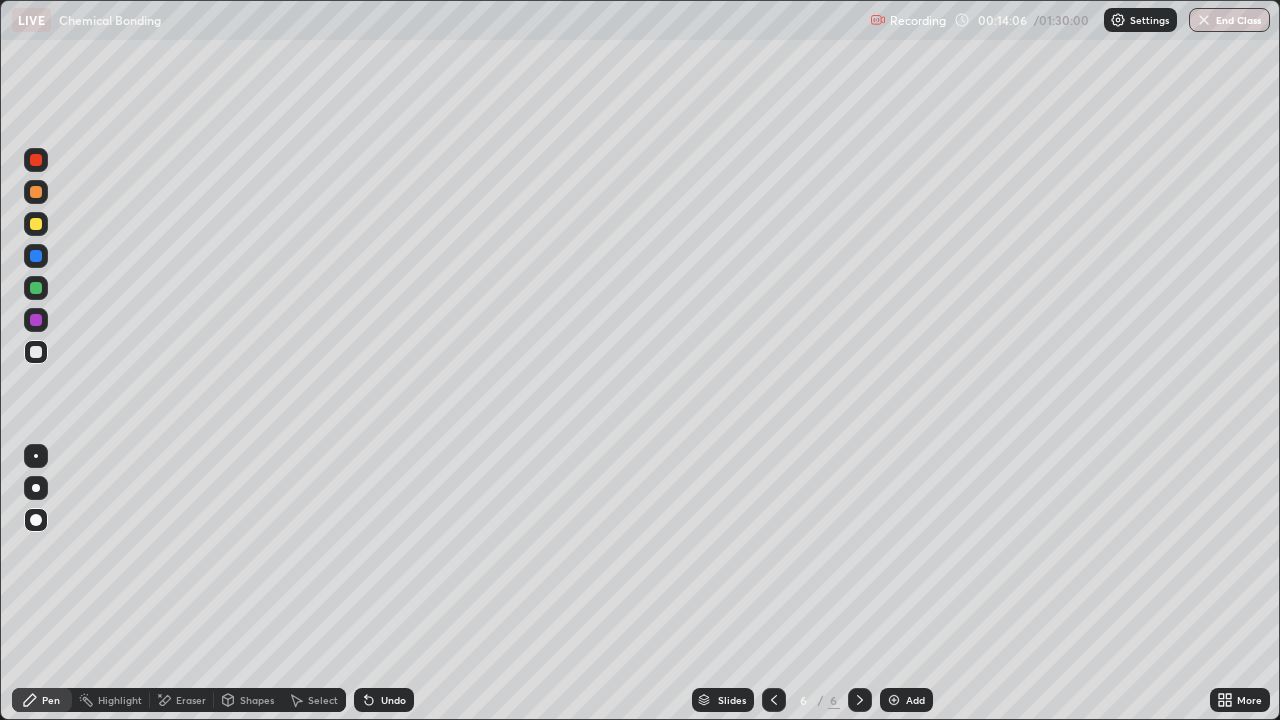 click on "Shapes" at bounding box center [257, 700] 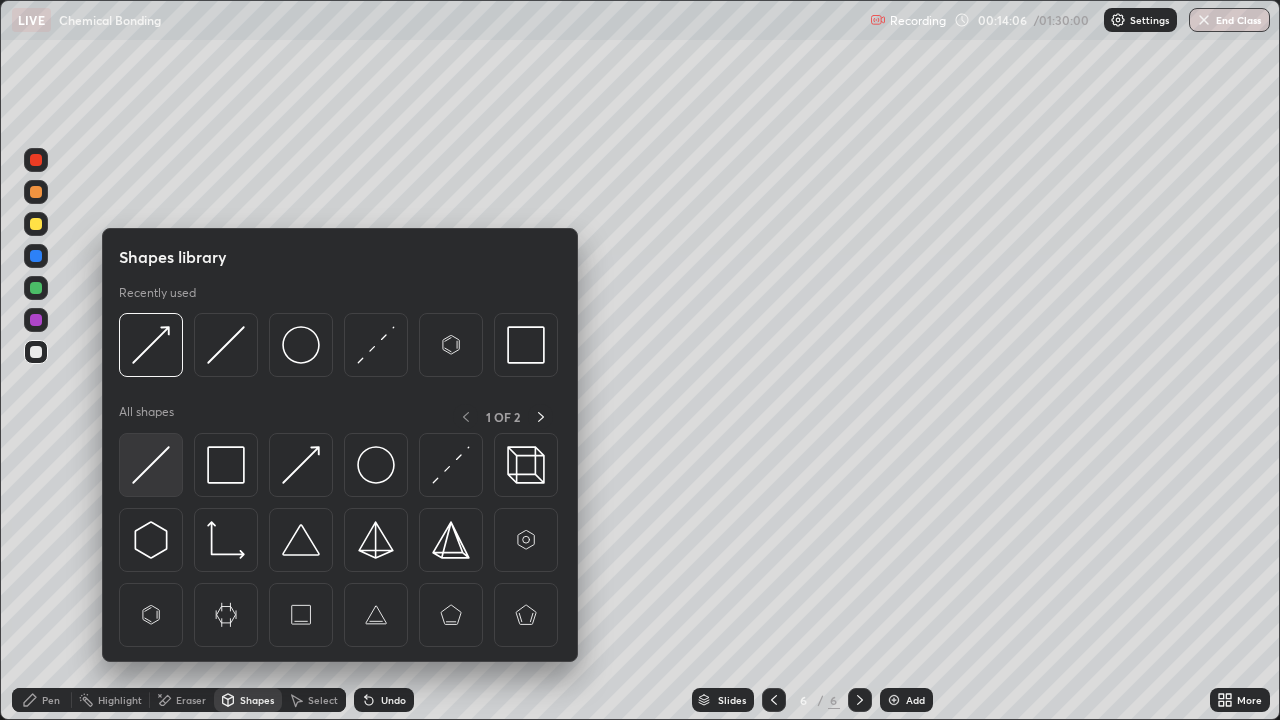 click at bounding box center (151, 465) 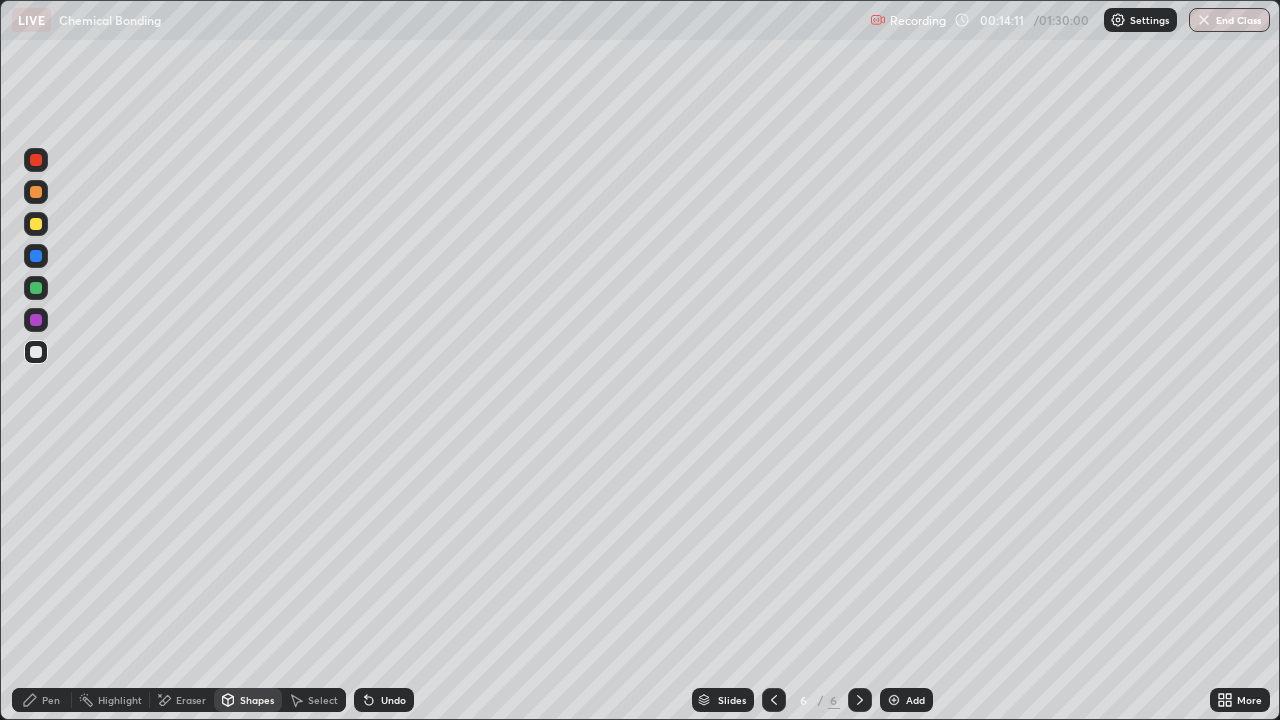 click on "Shapes" at bounding box center [248, 700] 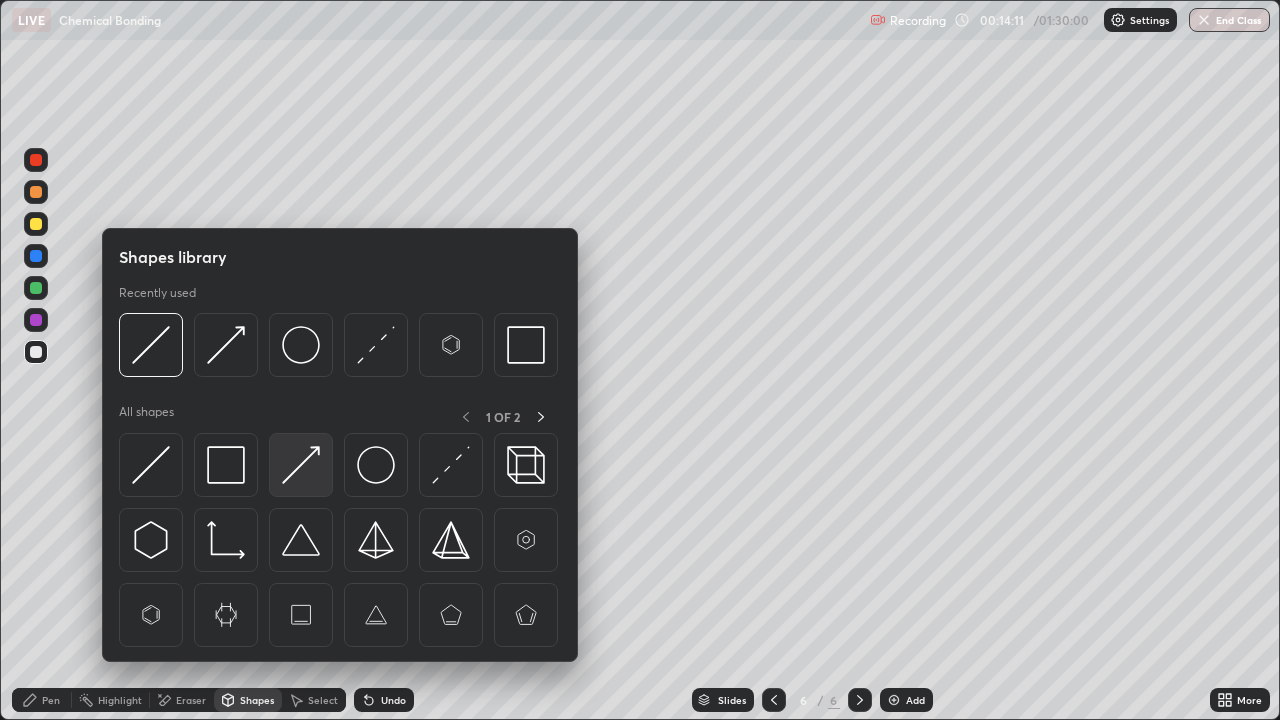 click at bounding box center [301, 465] 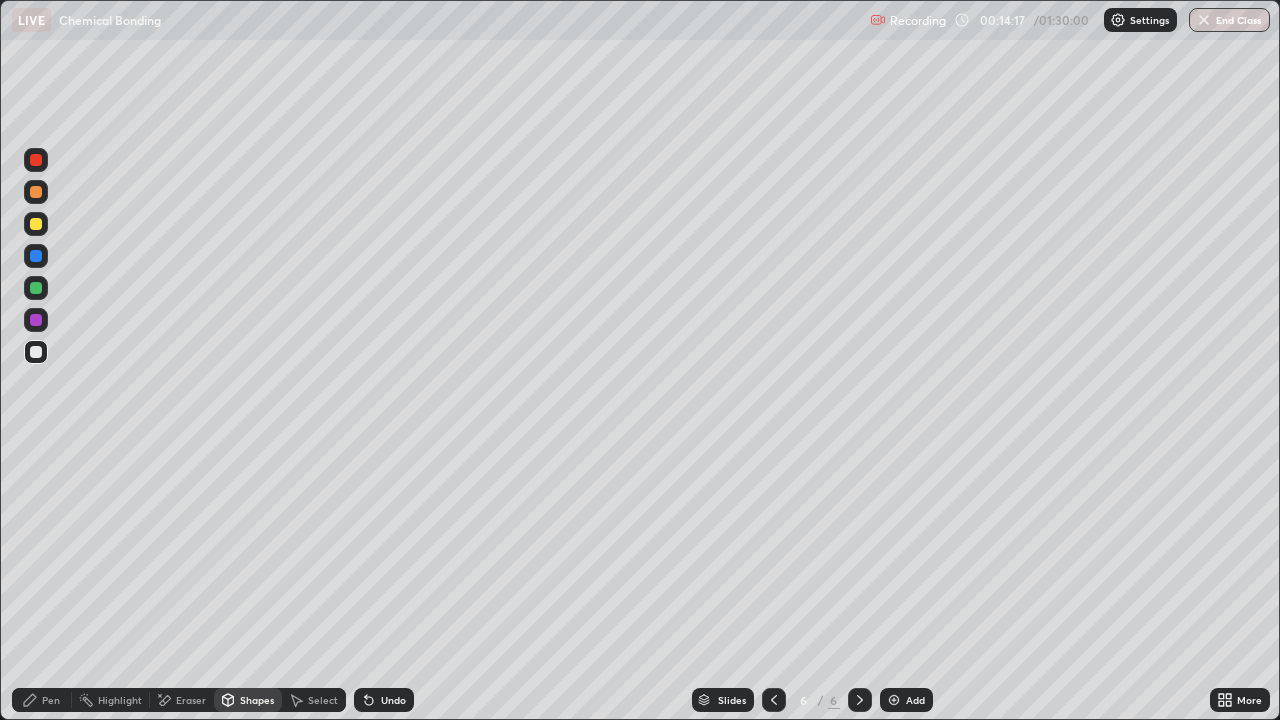 click on "Pen" at bounding box center (42, 700) 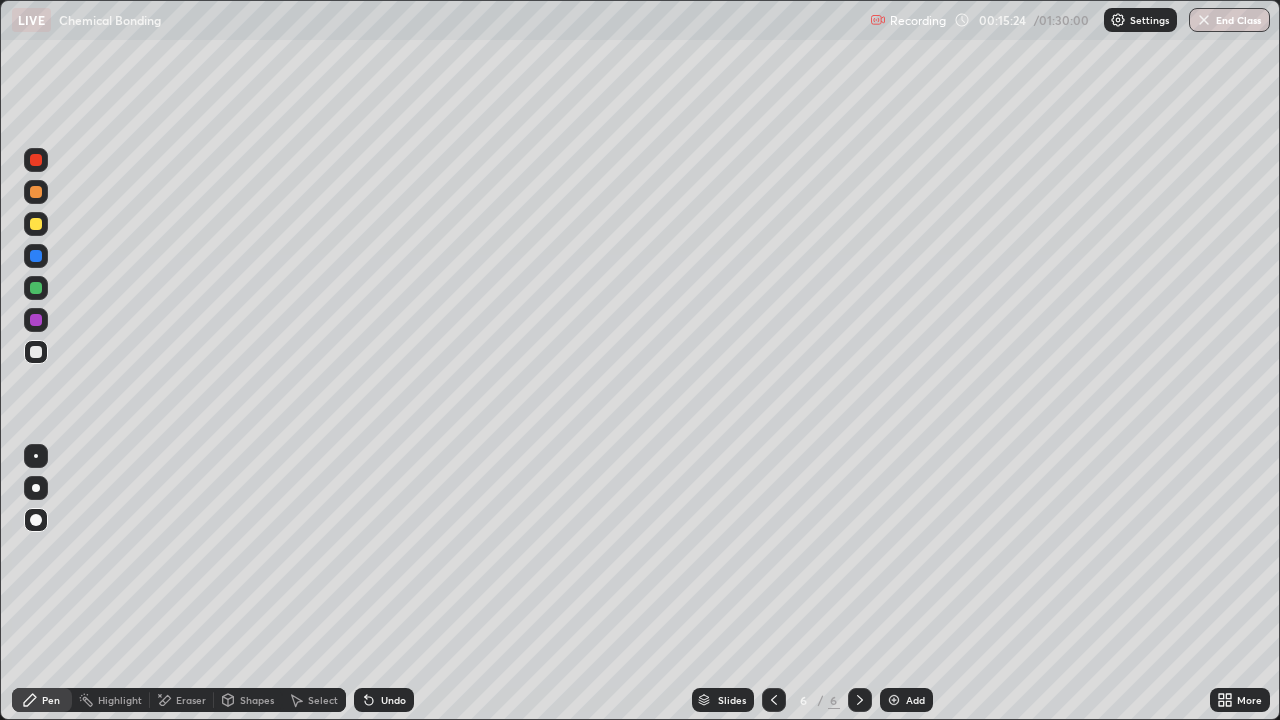 click at bounding box center [36, 224] 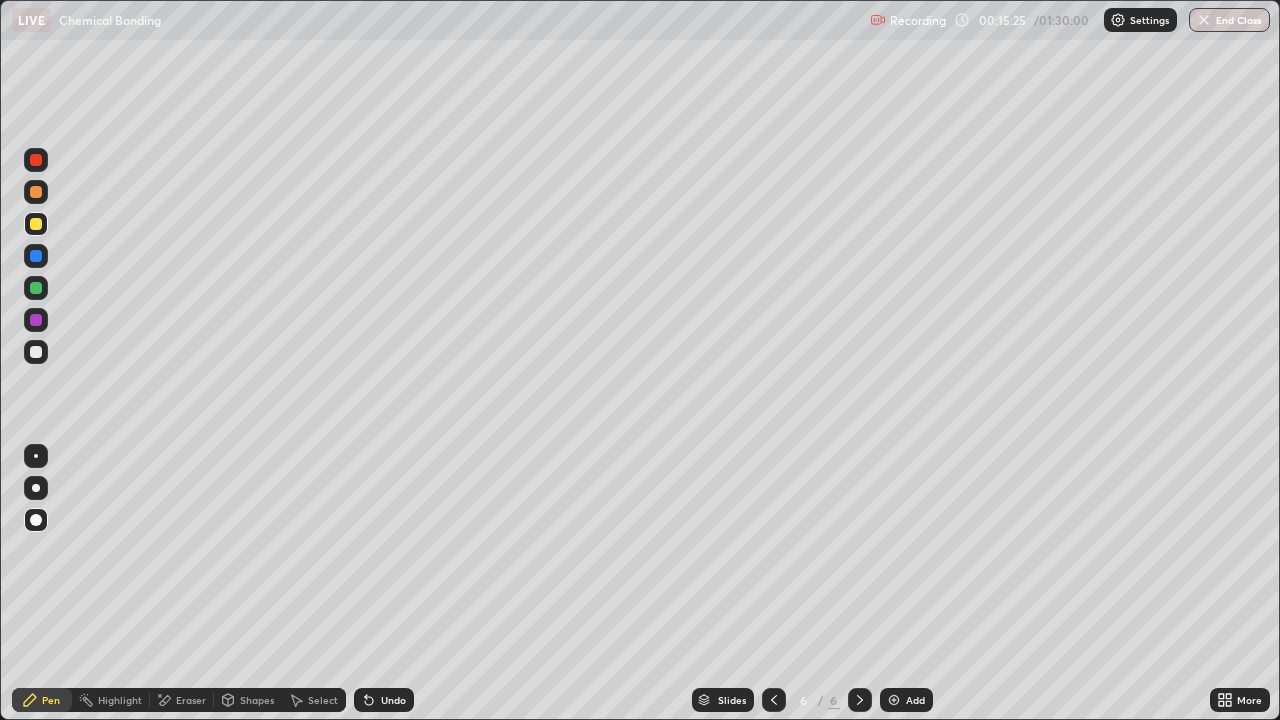 click on "Shapes" at bounding box center [257, 700] 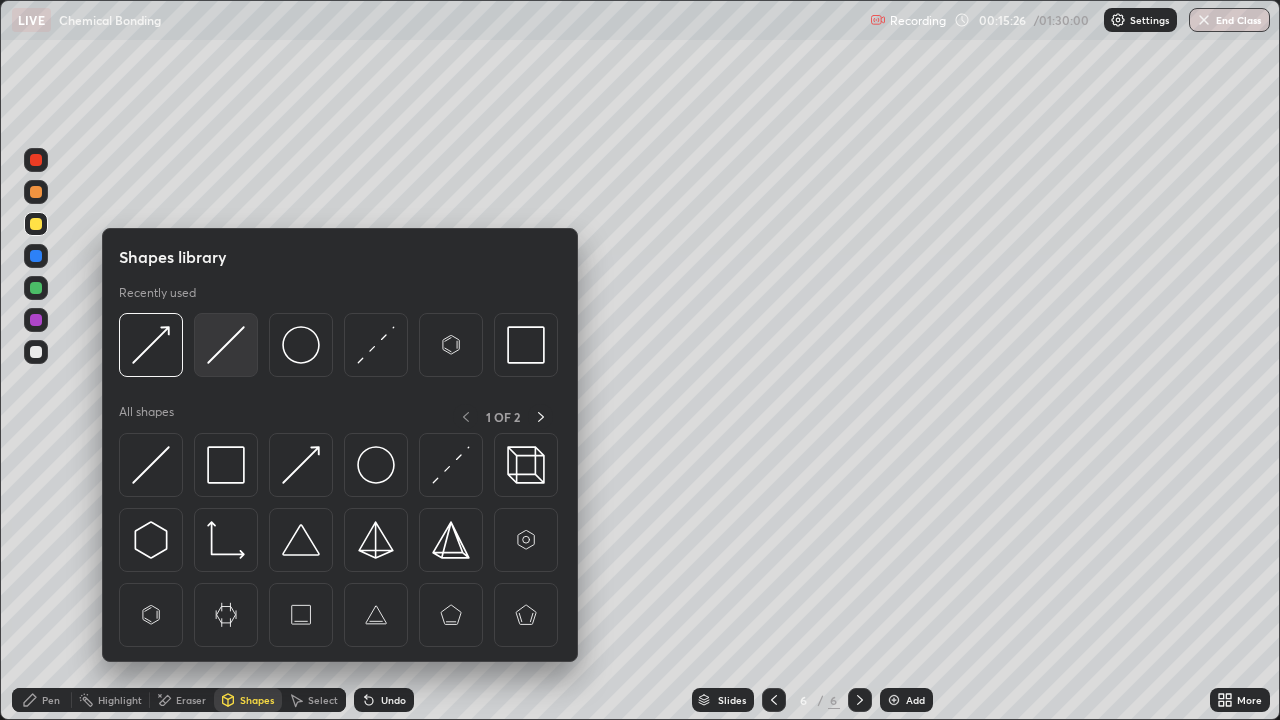 click at bounding box center (226, 345) 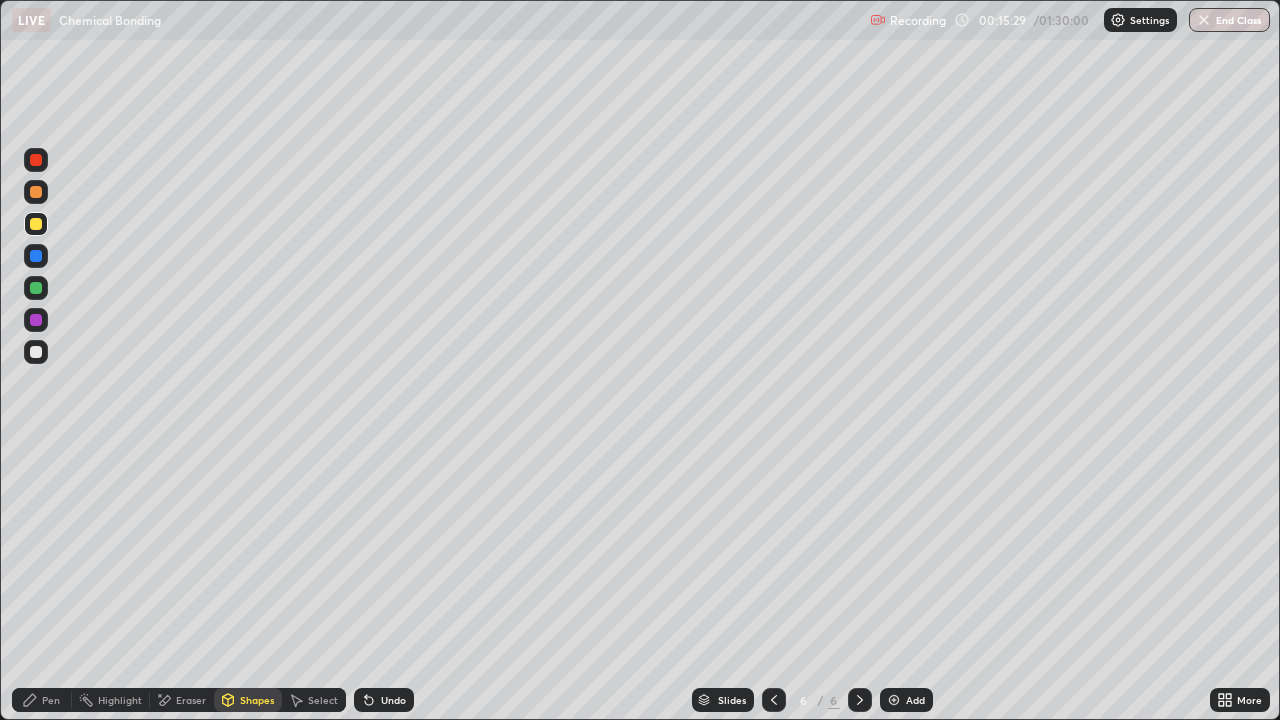 click on "Undo" at bounding box center (393, 700) 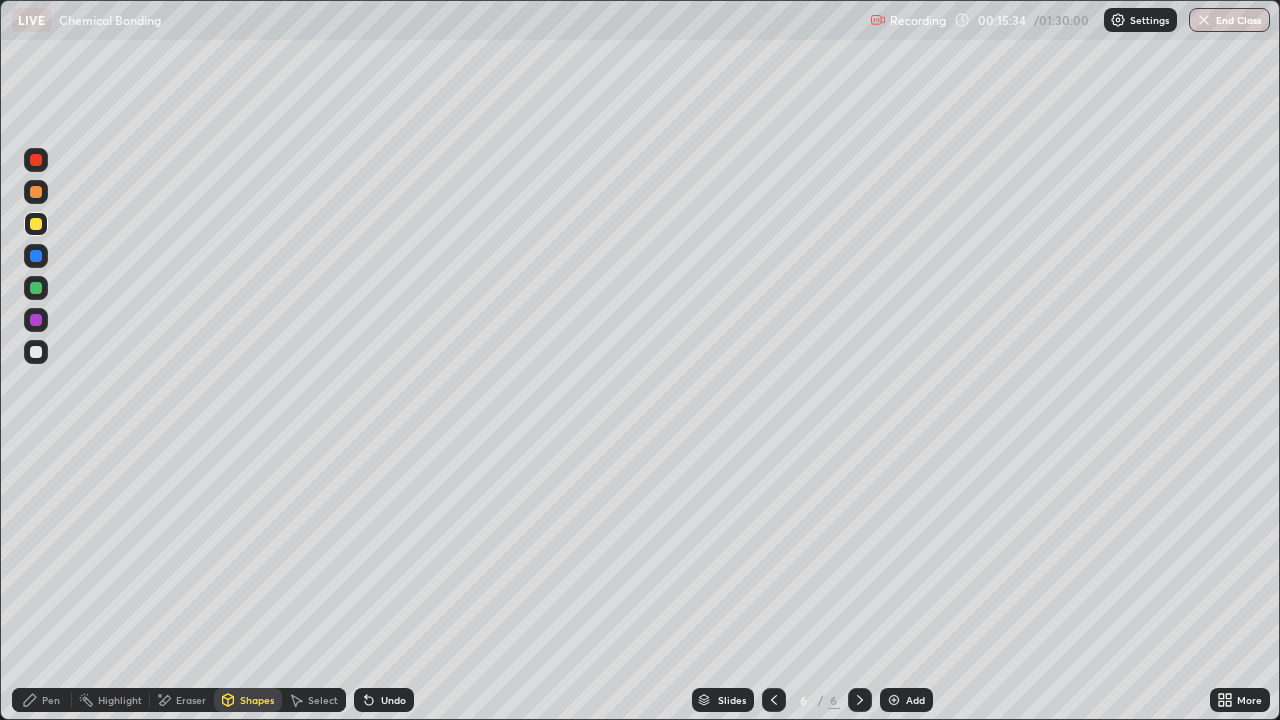 click on "Pen" at bounding box center [51, 700] 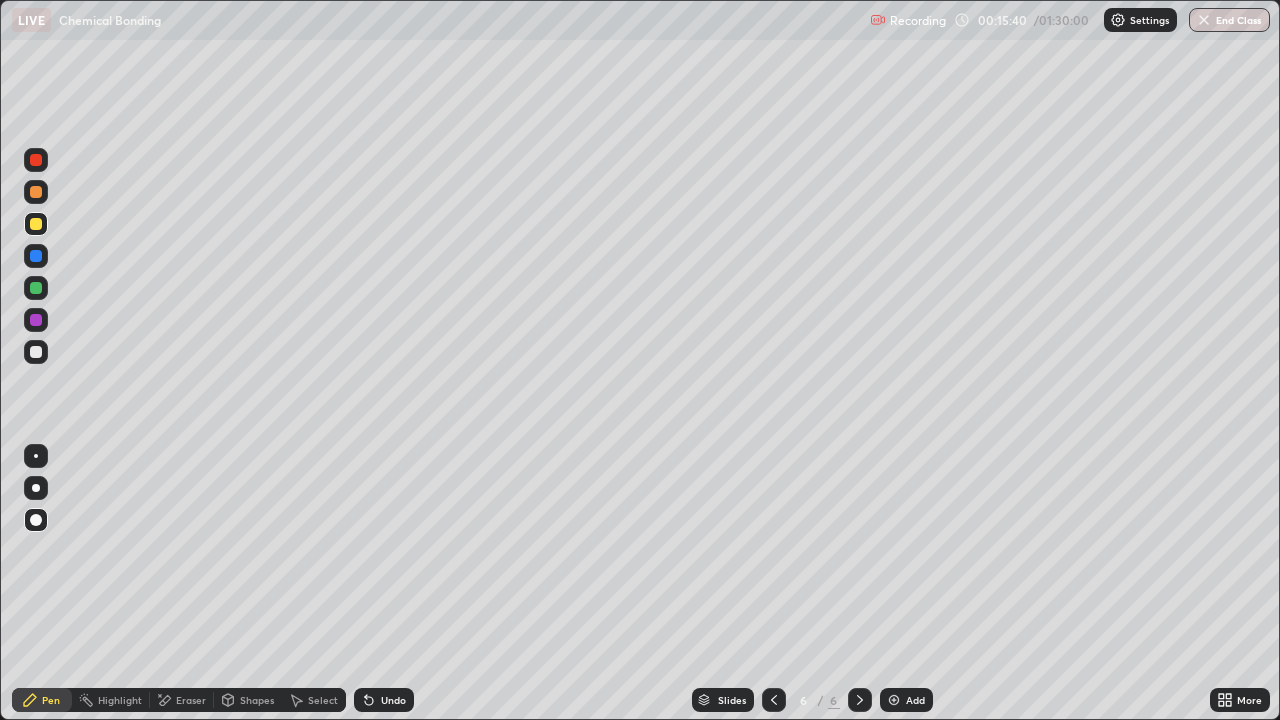 click at bounding box center (36, 352) 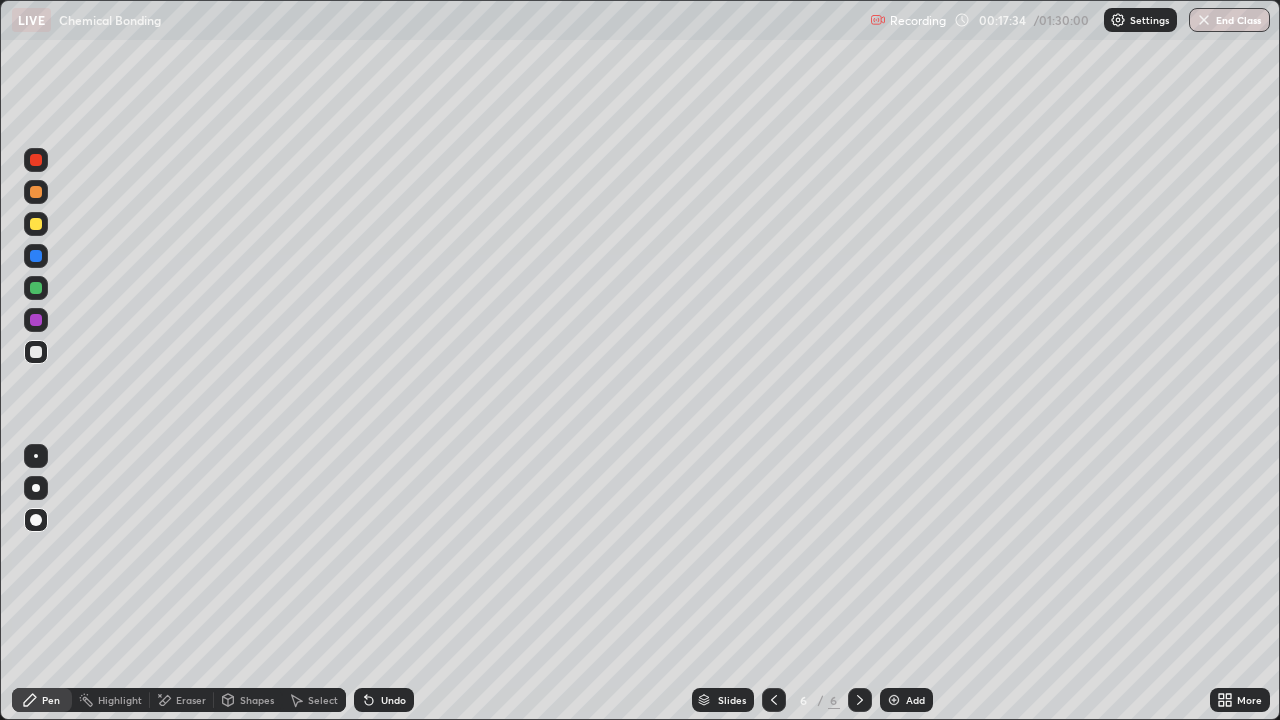 click on "Add" at bounding box center [906, 700] 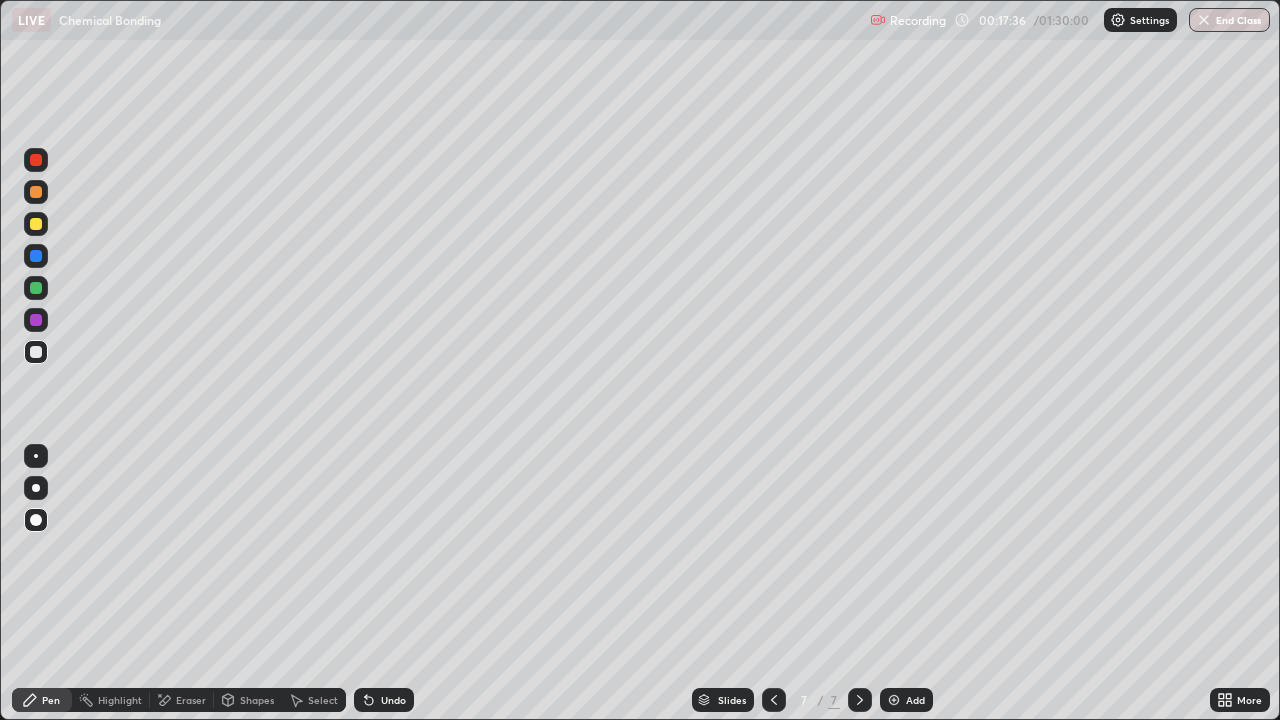 click on "Pen" at bounding box center (42, 700) 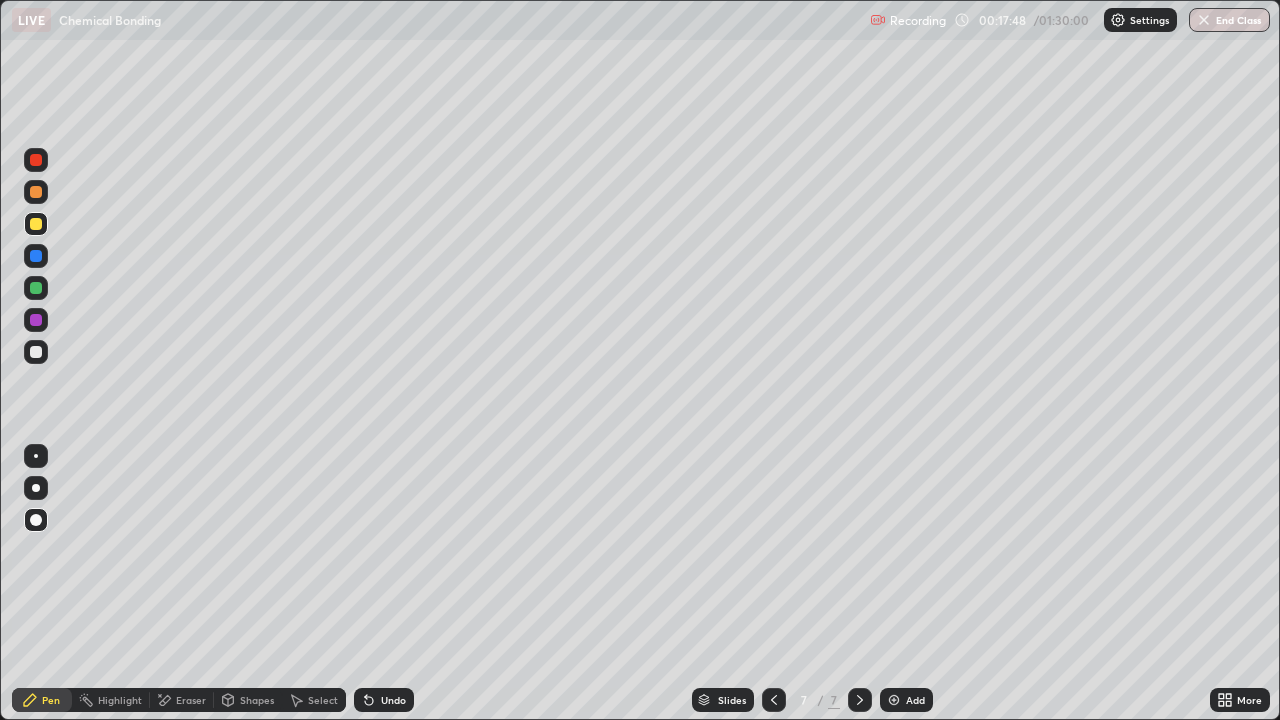 click on "Shapes" at bounding box center (248, 700) 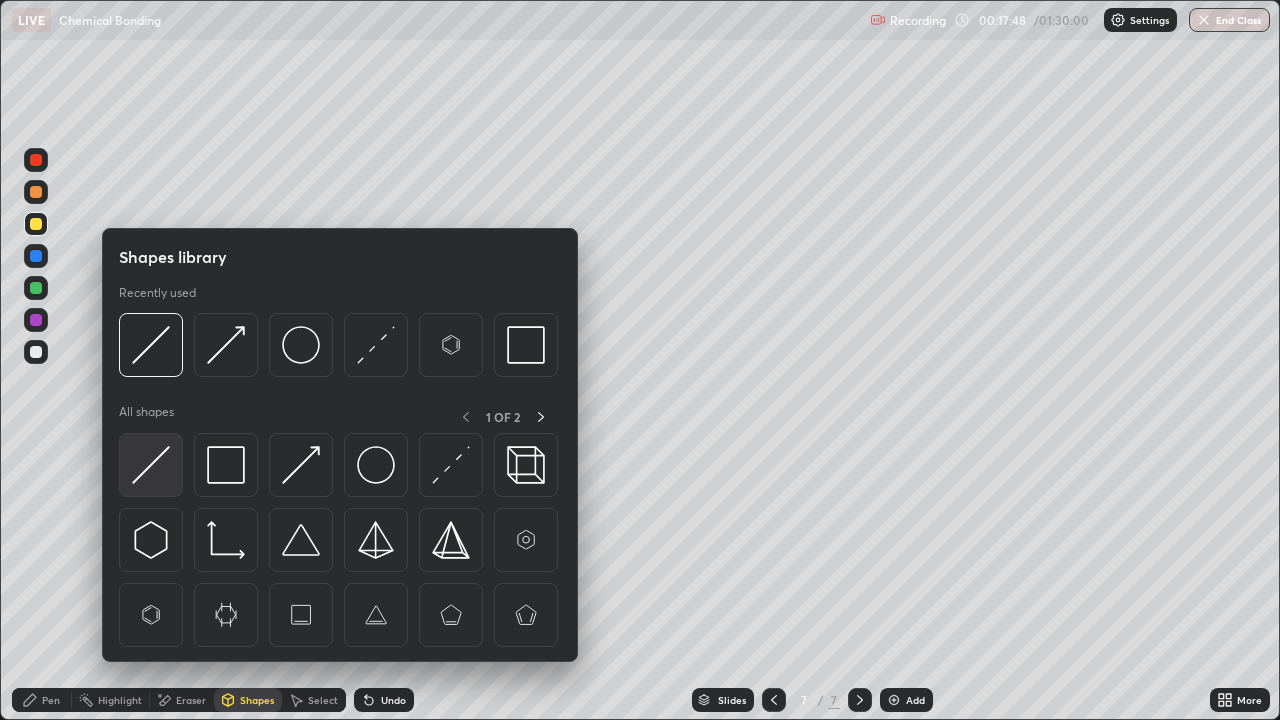 click at bounding box center (151, 465) 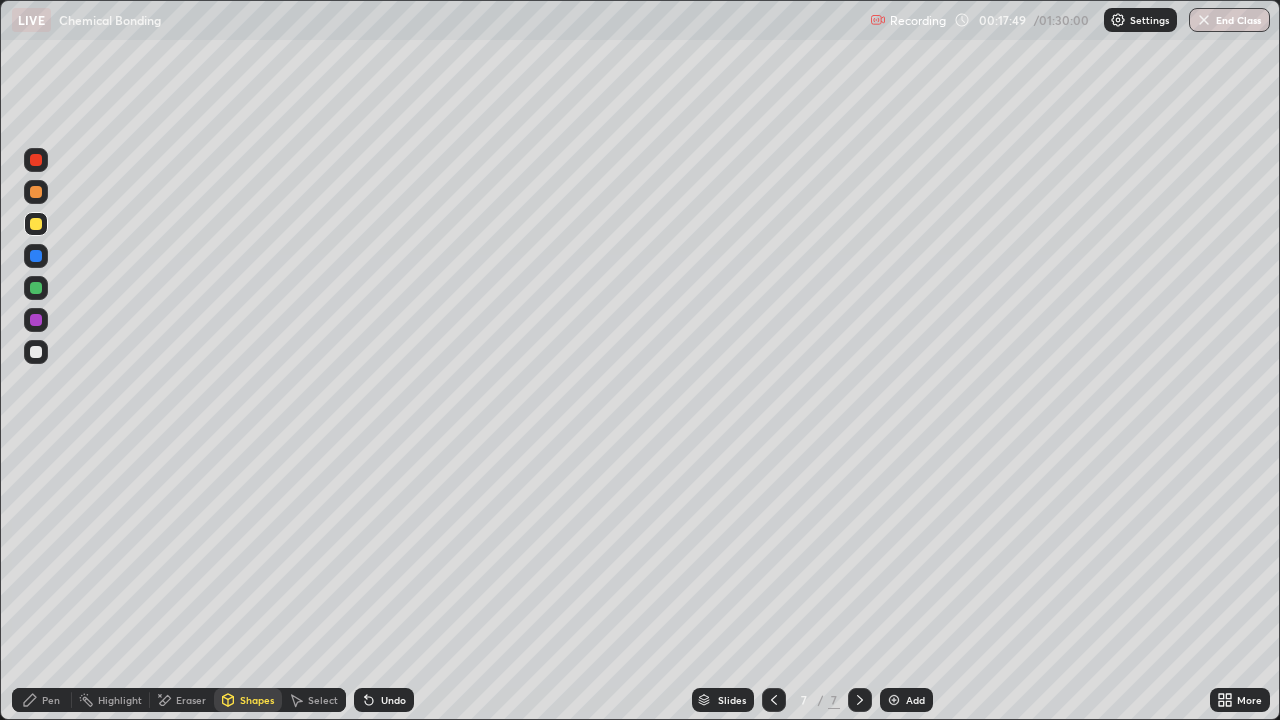 click at bounding box center [36, 352] 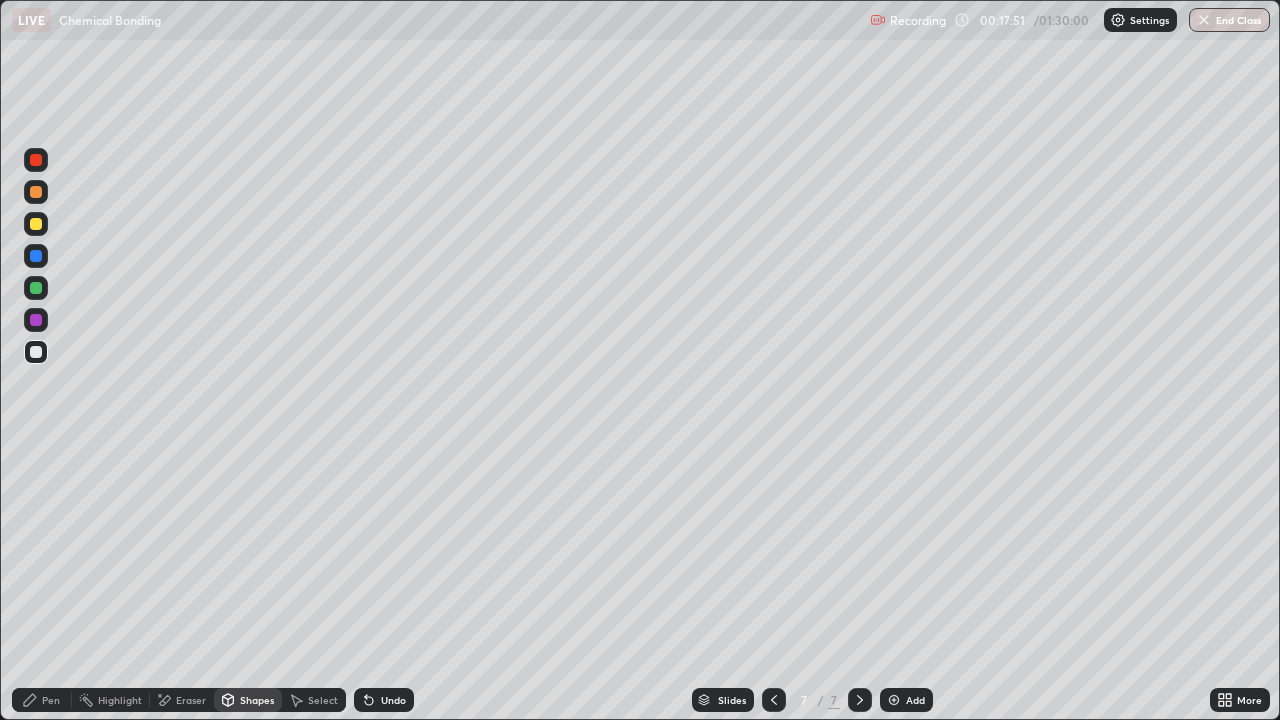 click on "Pen" at bounding box center (51, 700) 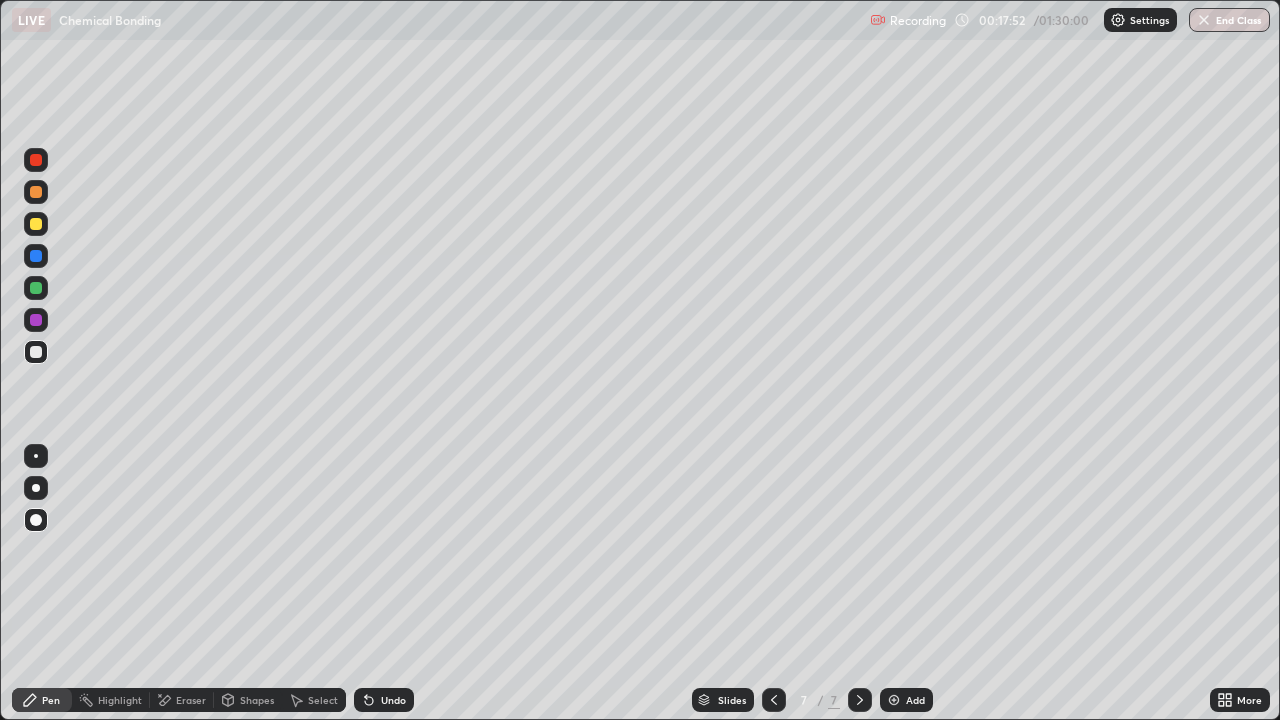 click on "Shapes" at bounding box center [257, 700] 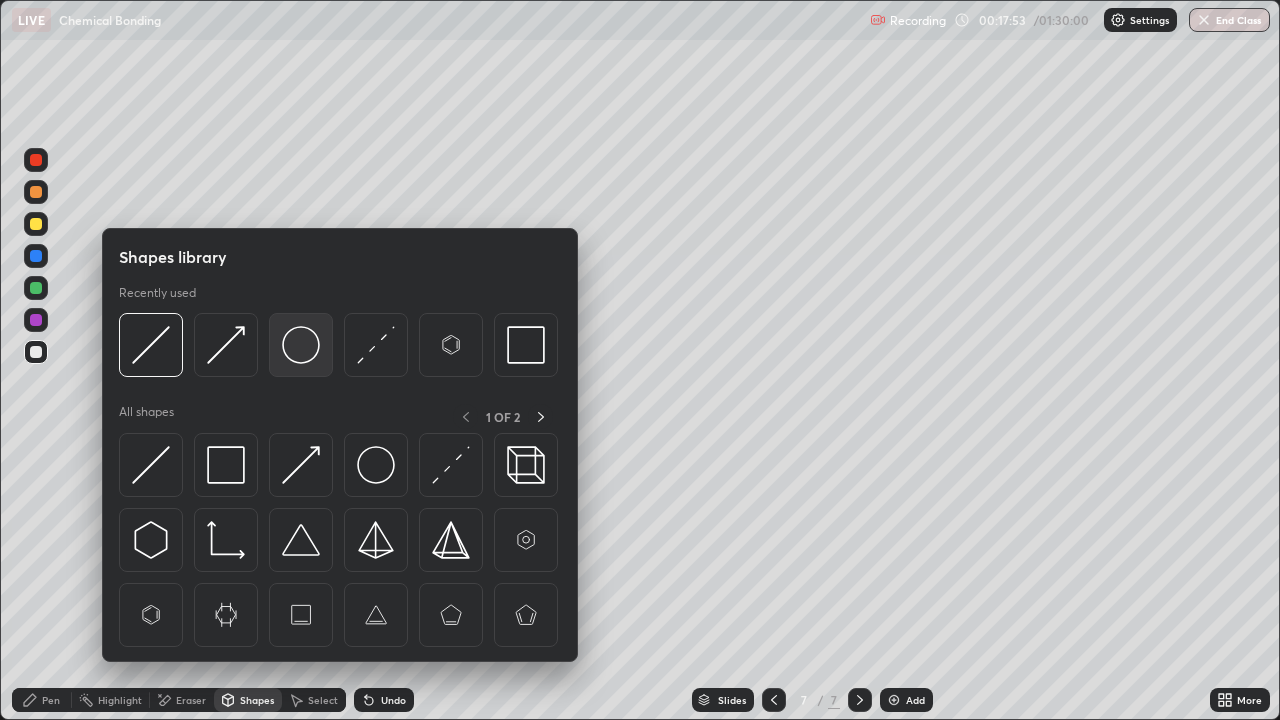click at bounding box center [301, 345] 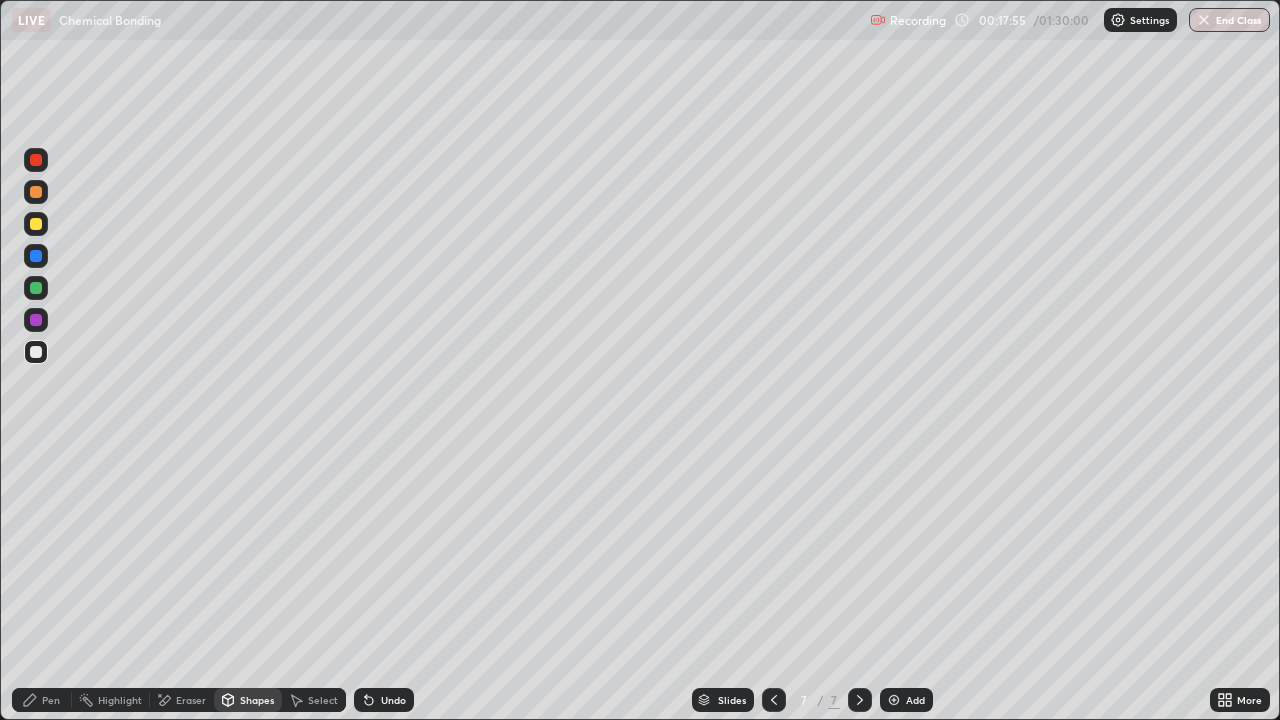 click on "Pen" at bounding box center (51, 700) 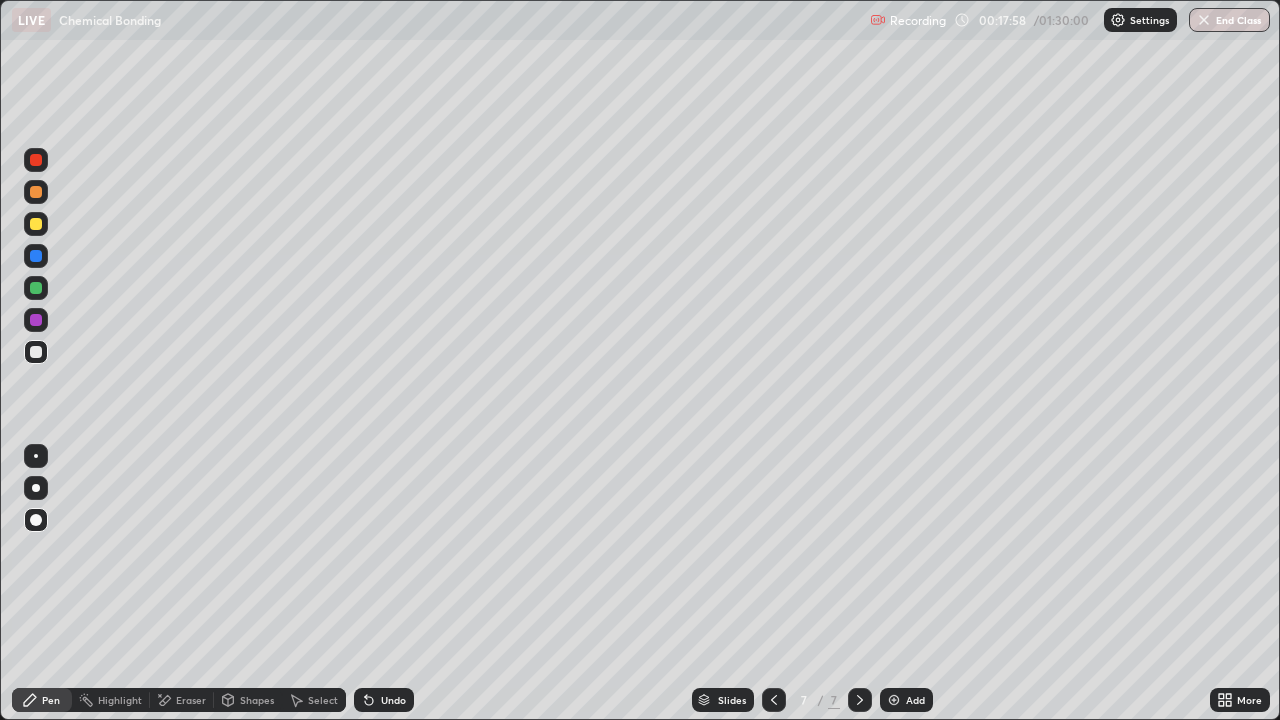click on "Undo" at bounding box center [384, 700] 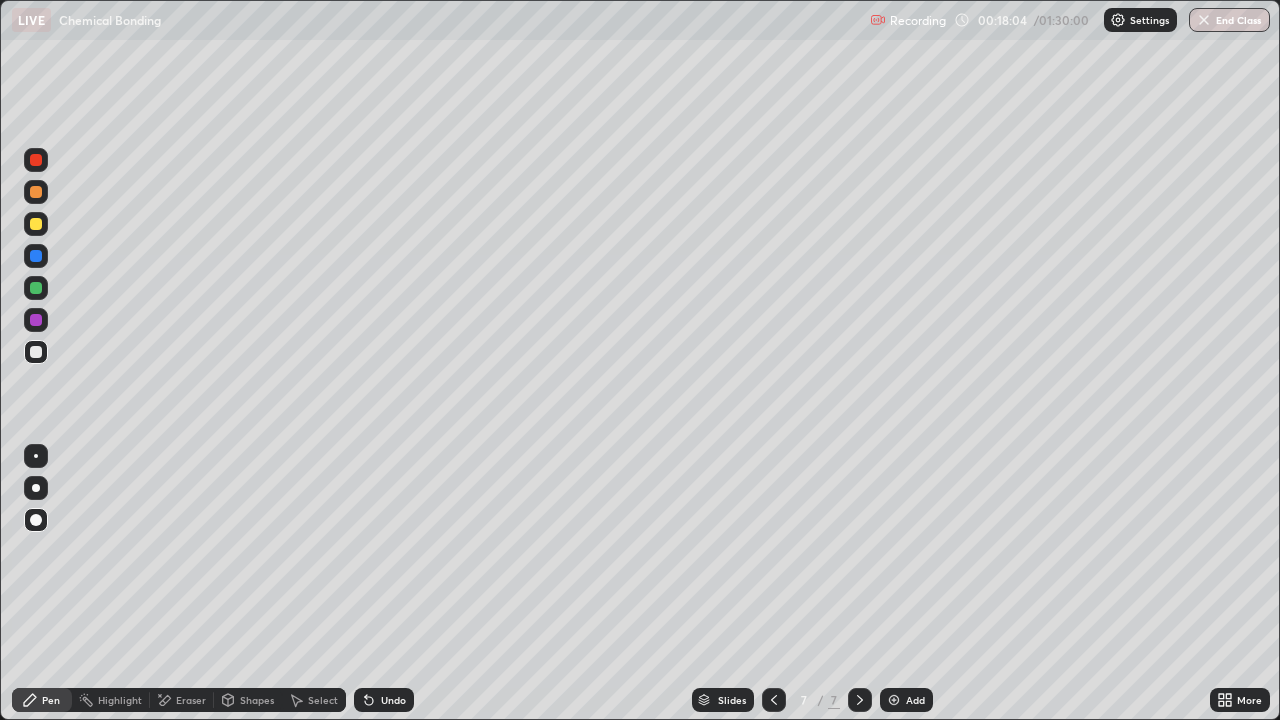 click on "Undo" at bounding box center (384, 700) 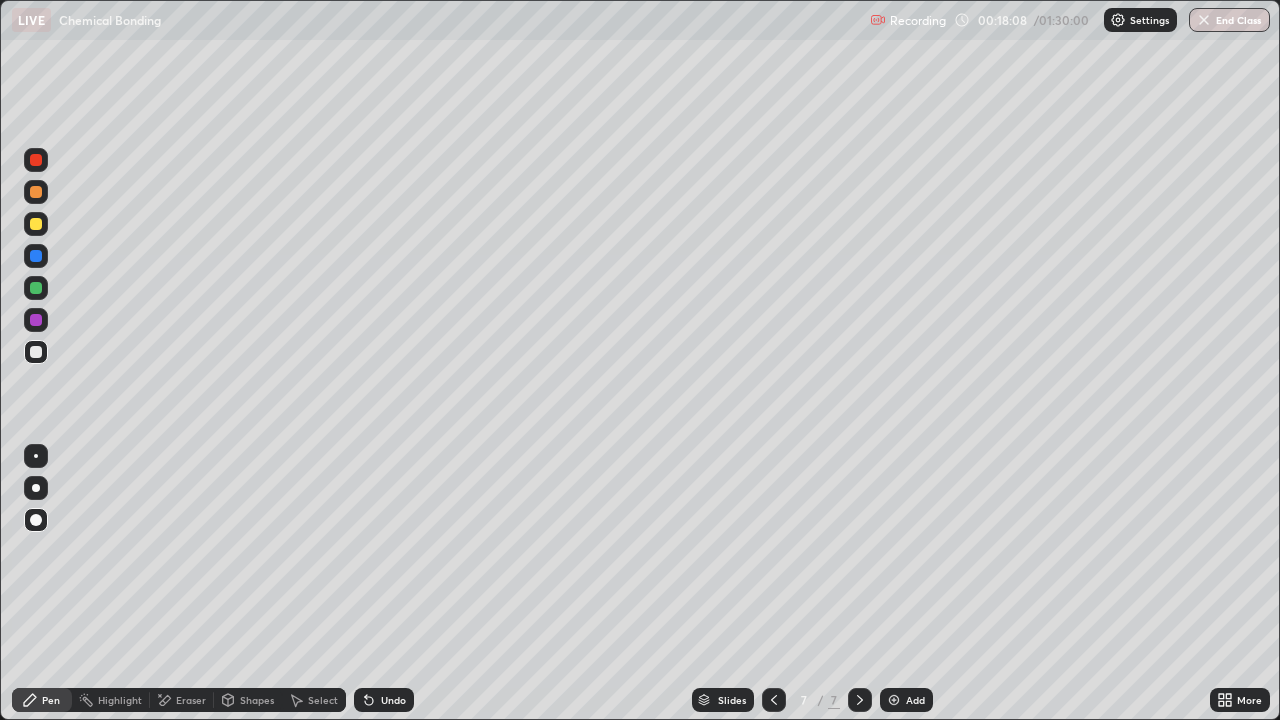 click on "Shapes" at bounding box center (257, 700) 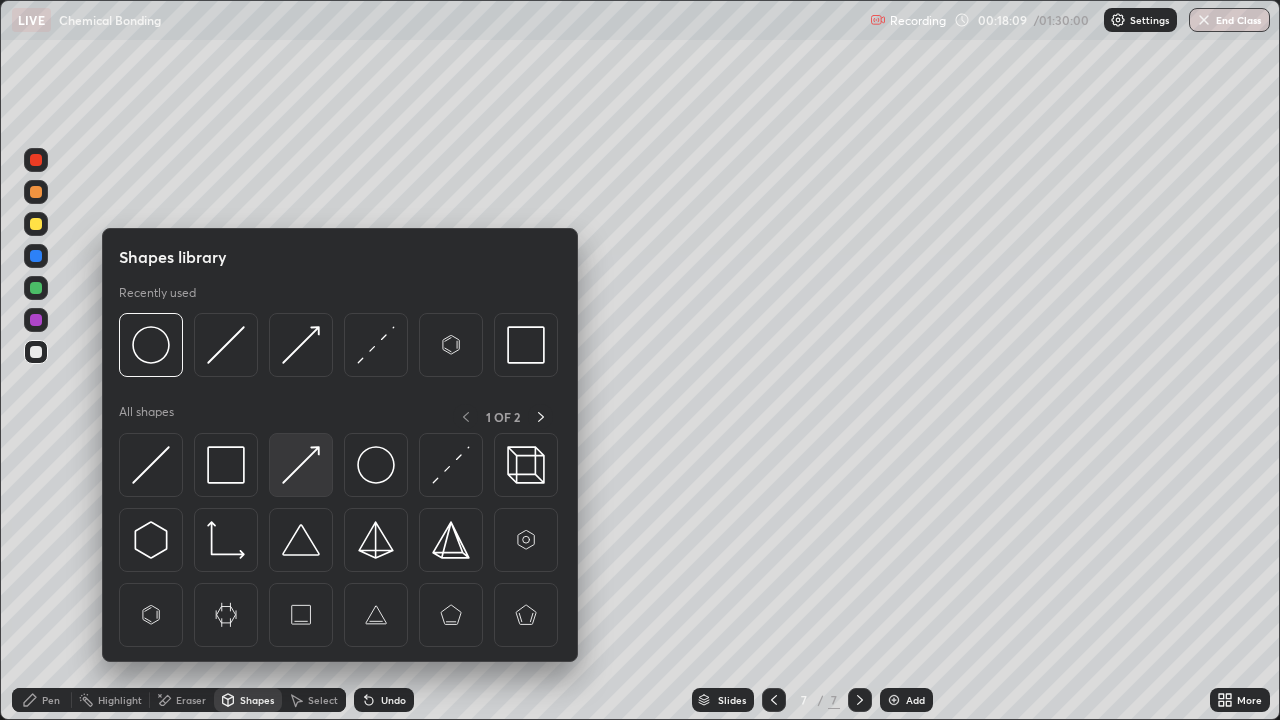 click at bounding box center (301, 465) 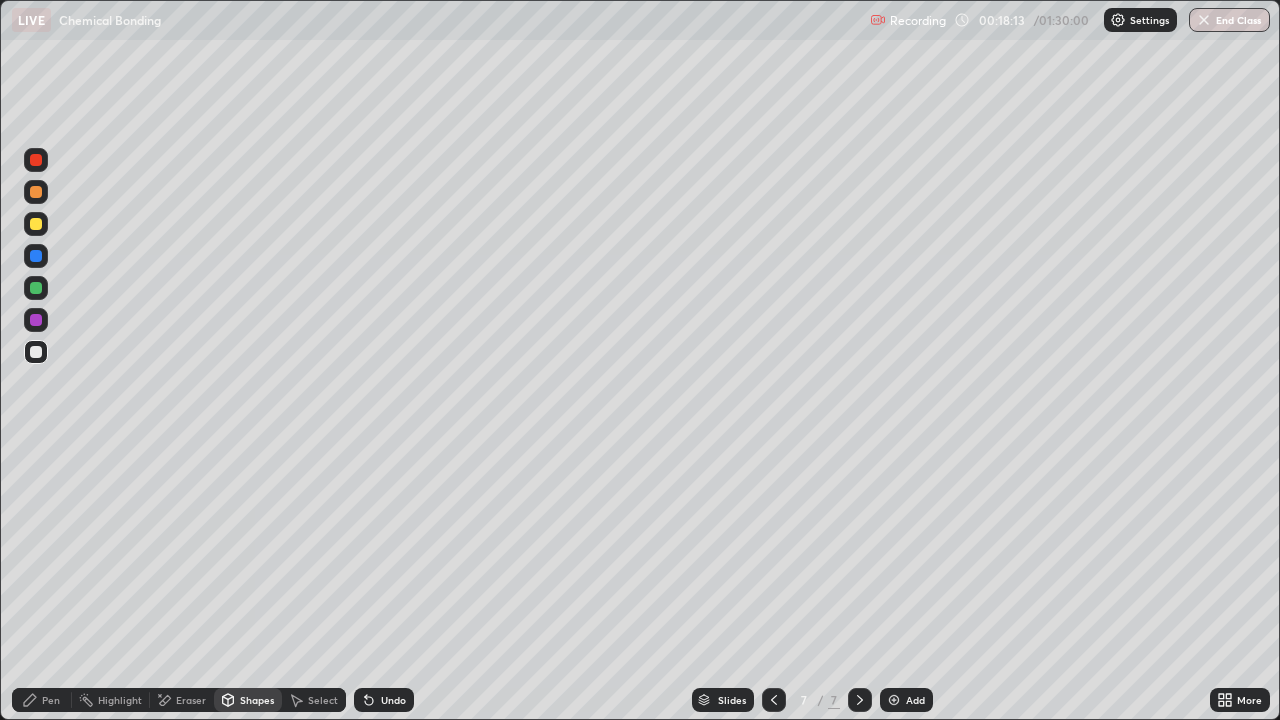 click on "Pen" at bounding box center (51, 700) 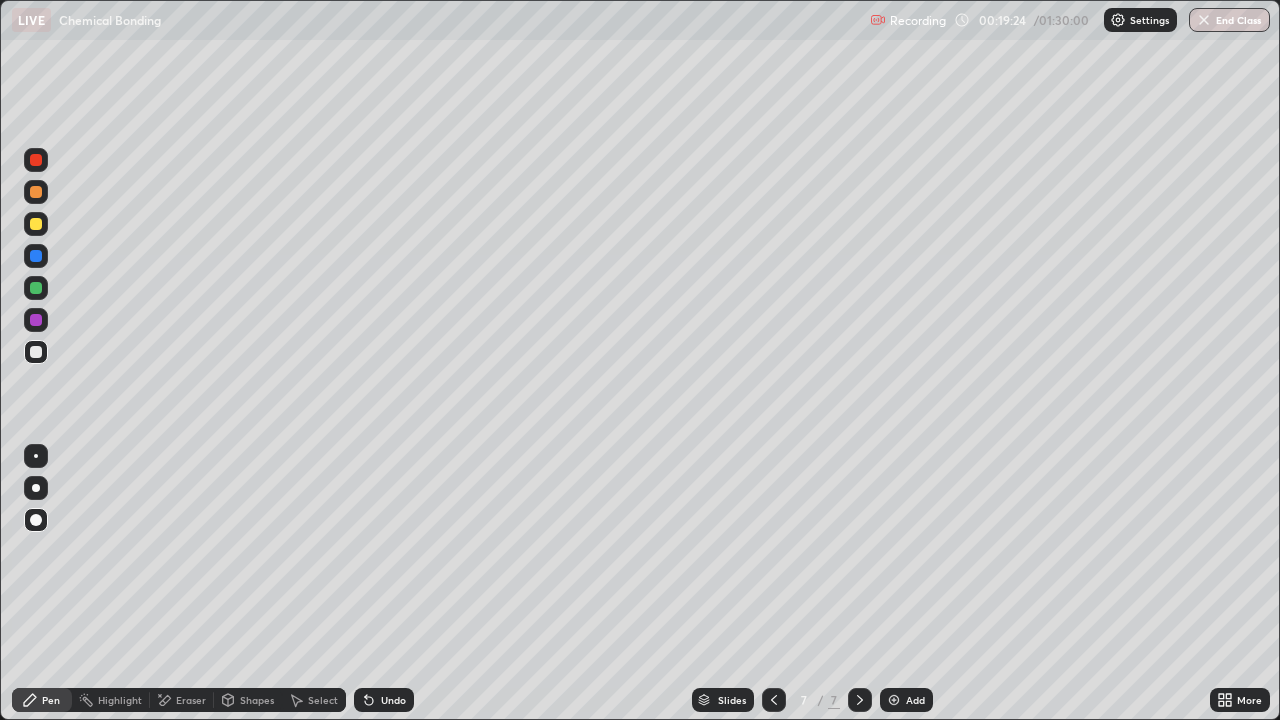 click on "Undo" at bounding box center (384, 700) 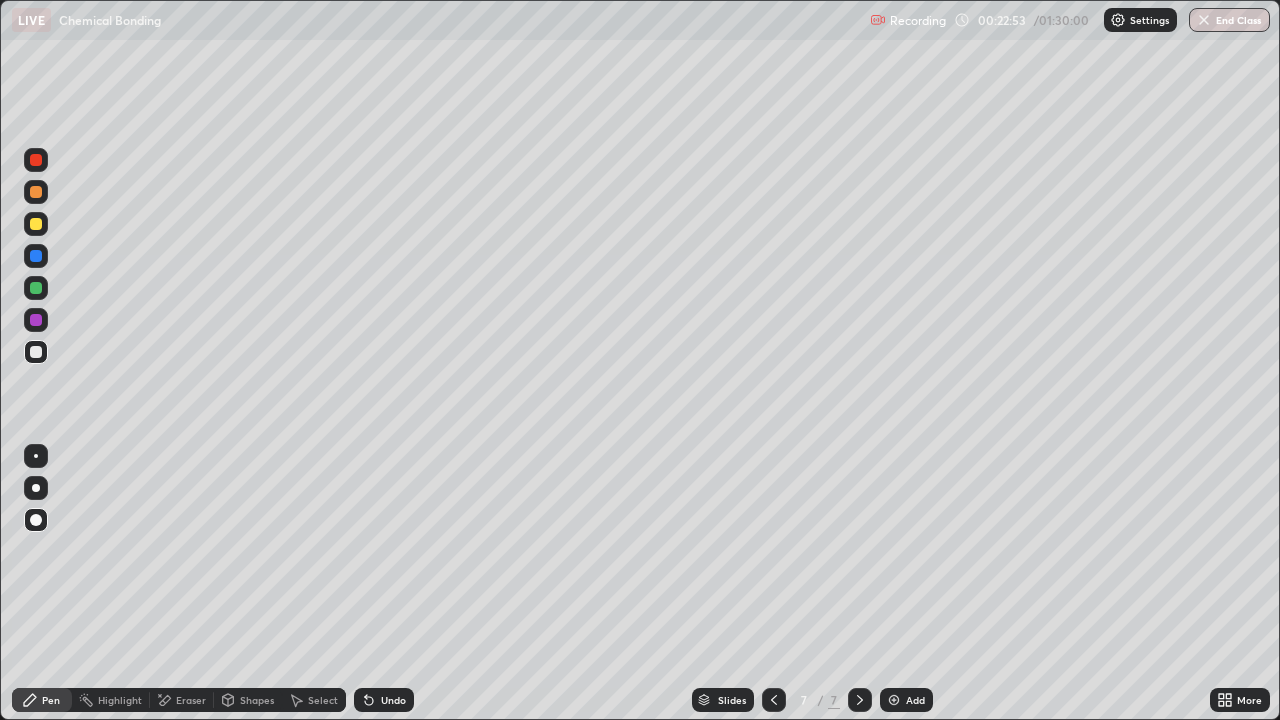 click at bounding box center (894, 700) 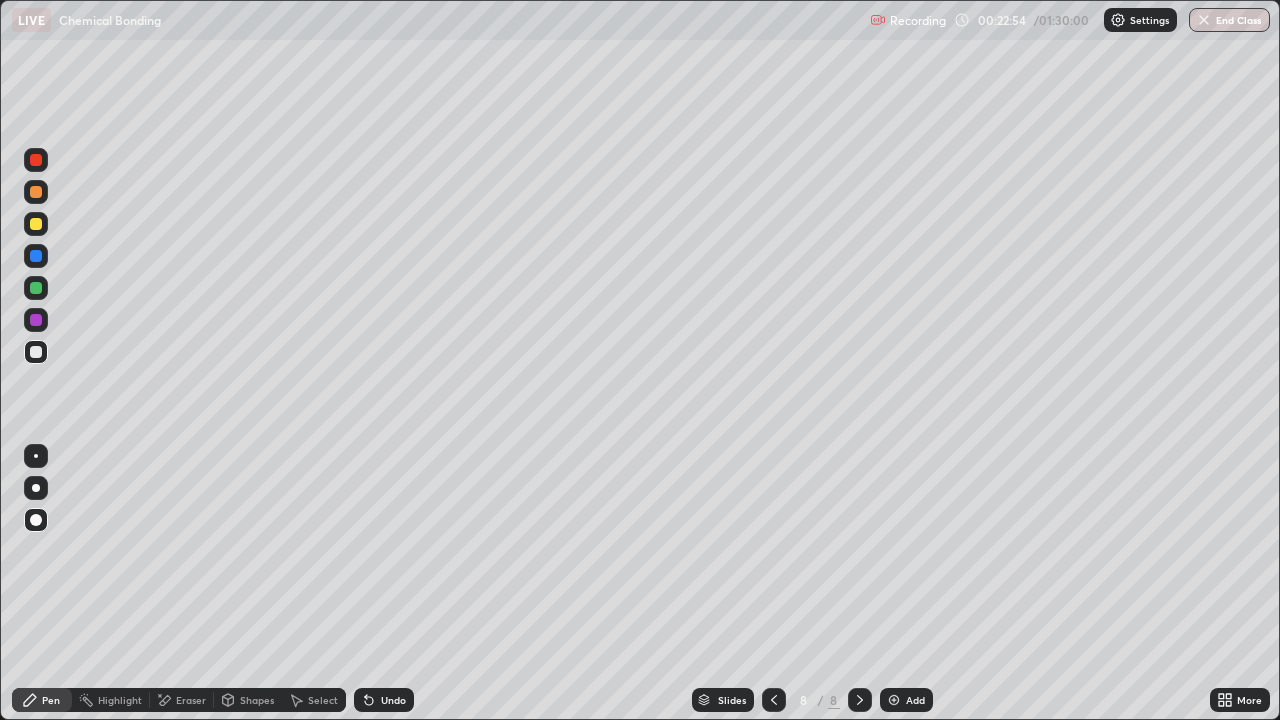 click on "Shapes" at bounding box center (257, 700) 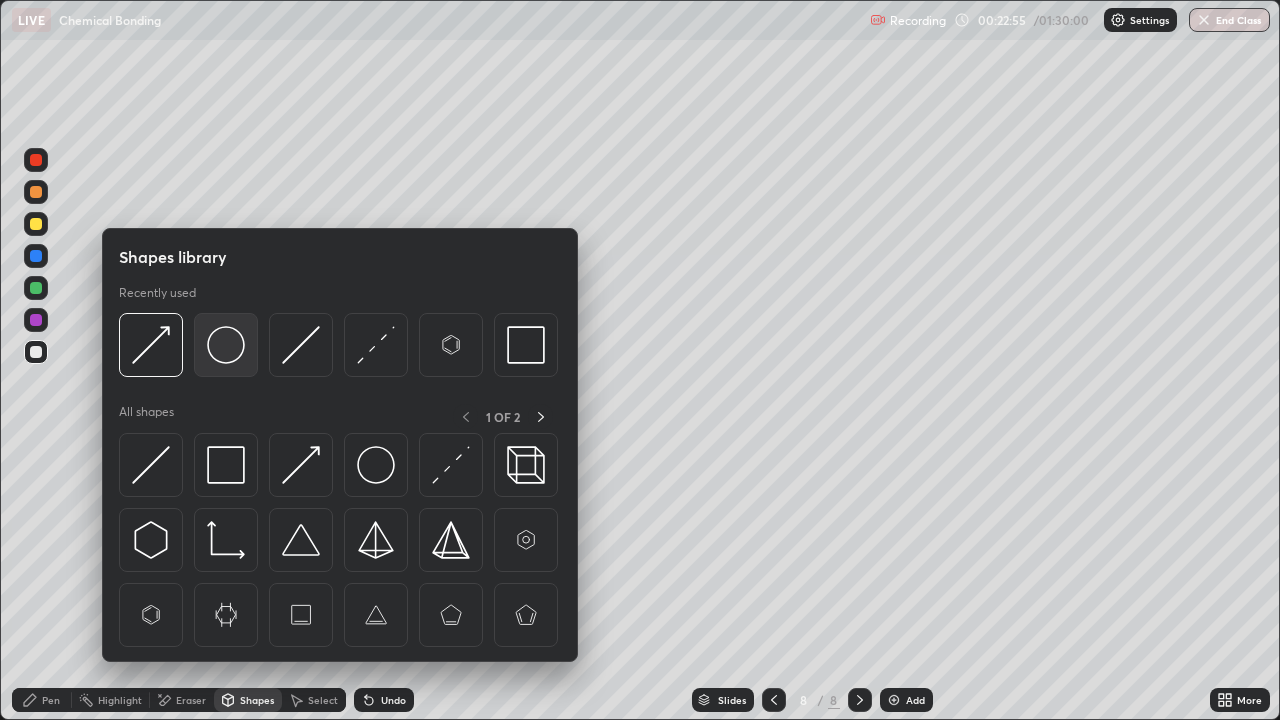 click at bounding box center (226, 345) 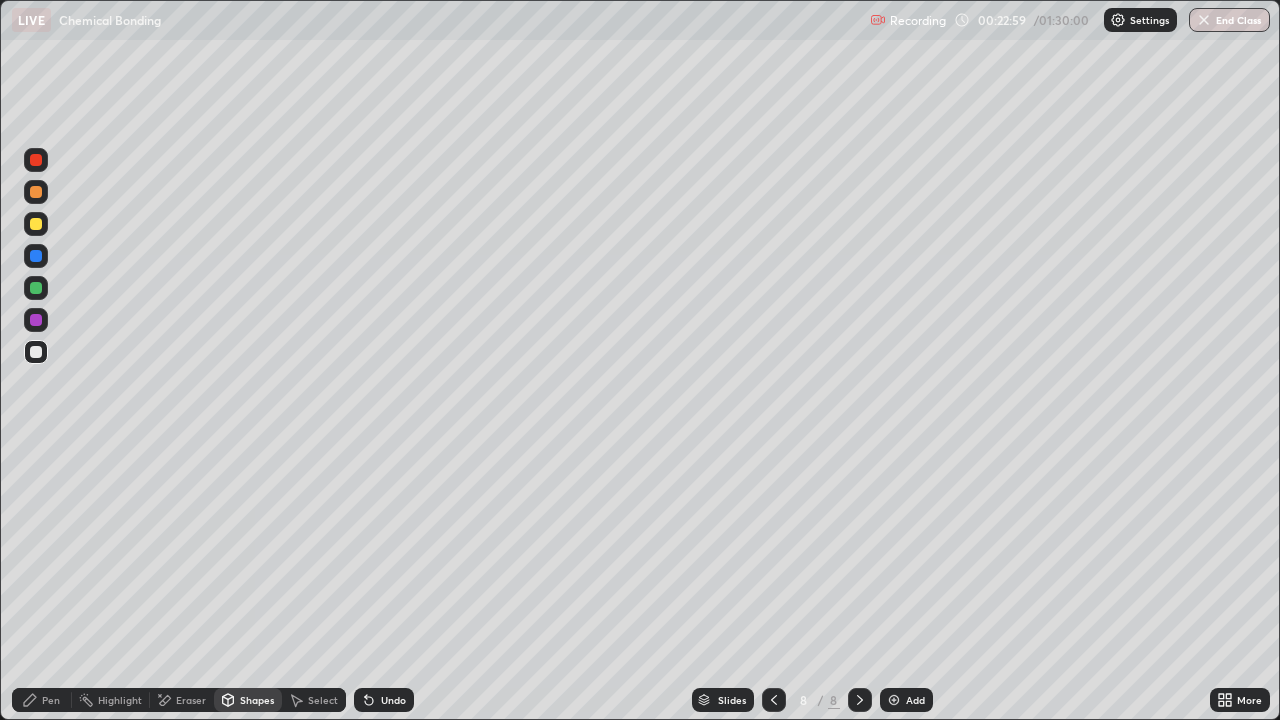 click on "Pen" at bounding box center [51, 700] 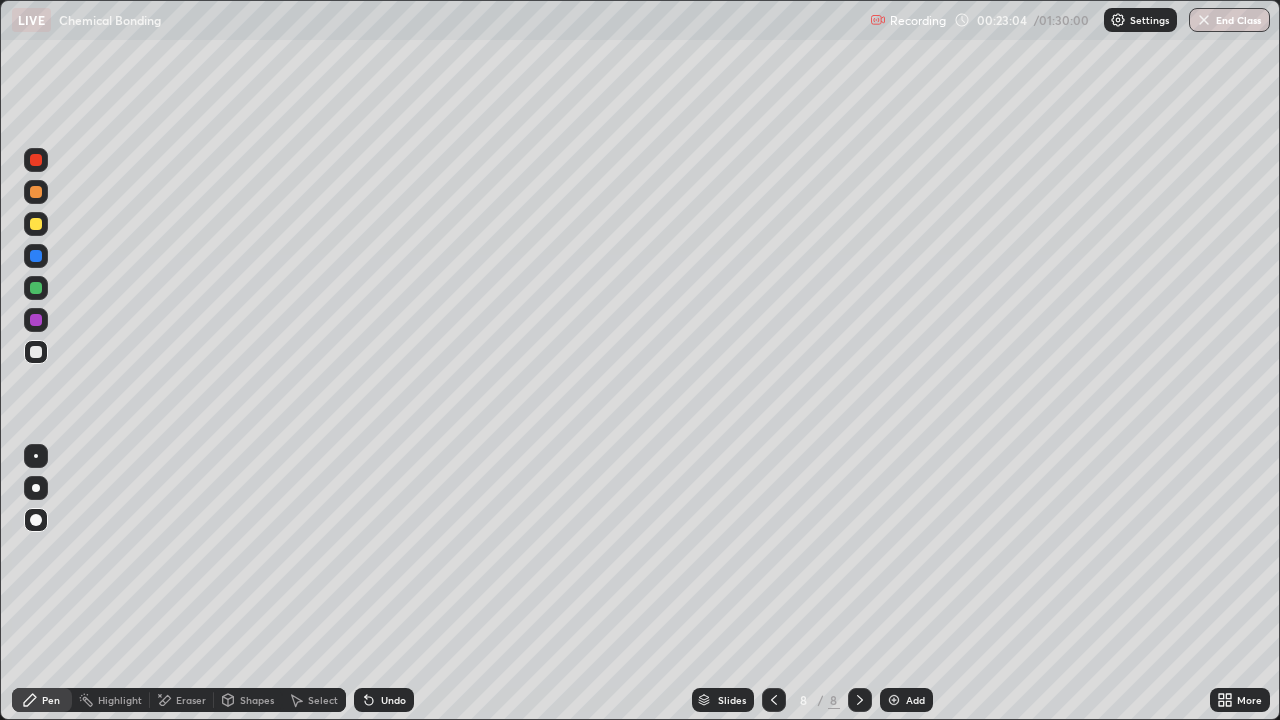 click on "Undo" at bounding box center (393, 700) 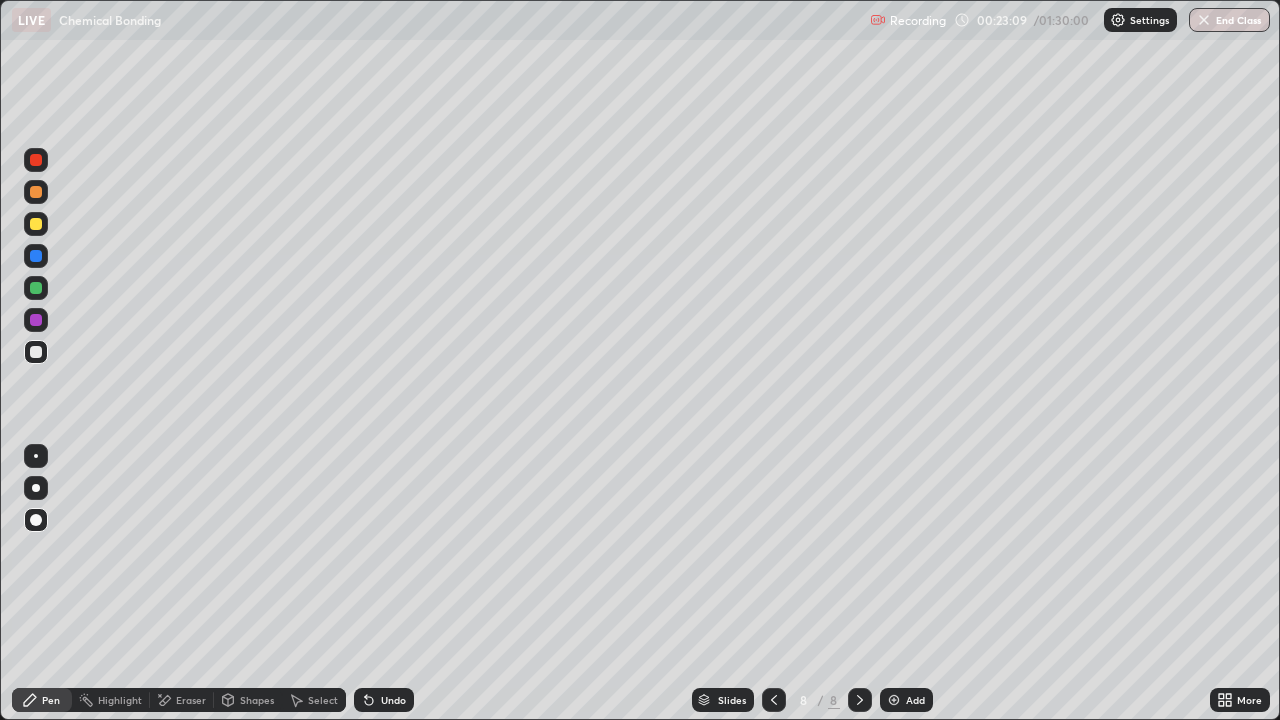 click on "Shapes" at bounding box center [248, 700] 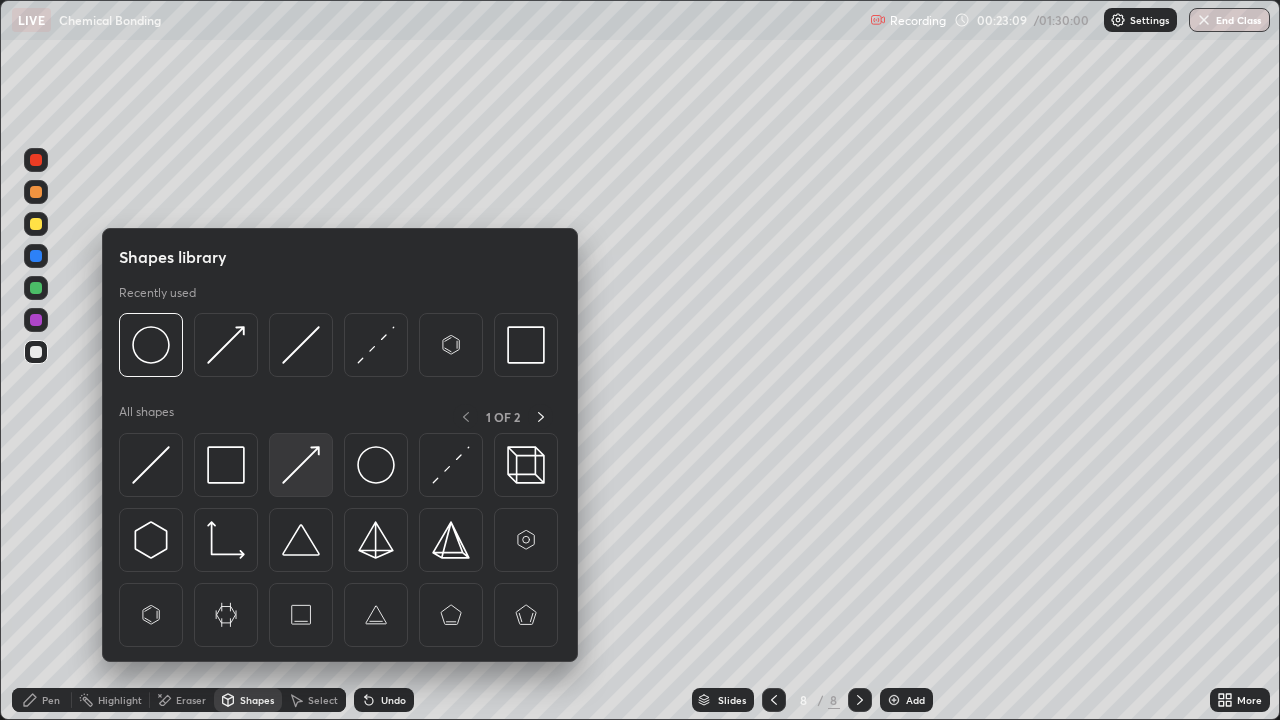 click at bounding box center (301, 465) 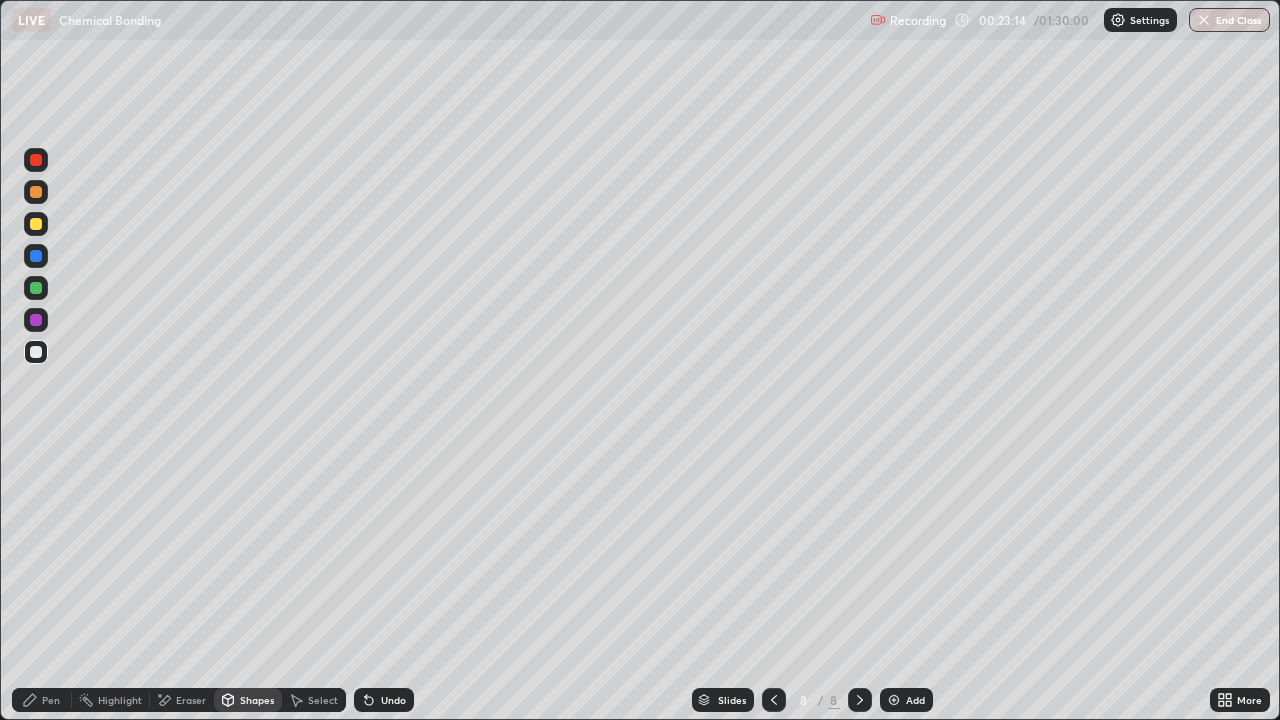 click on "Shapes" at bounding box center (257, 700) 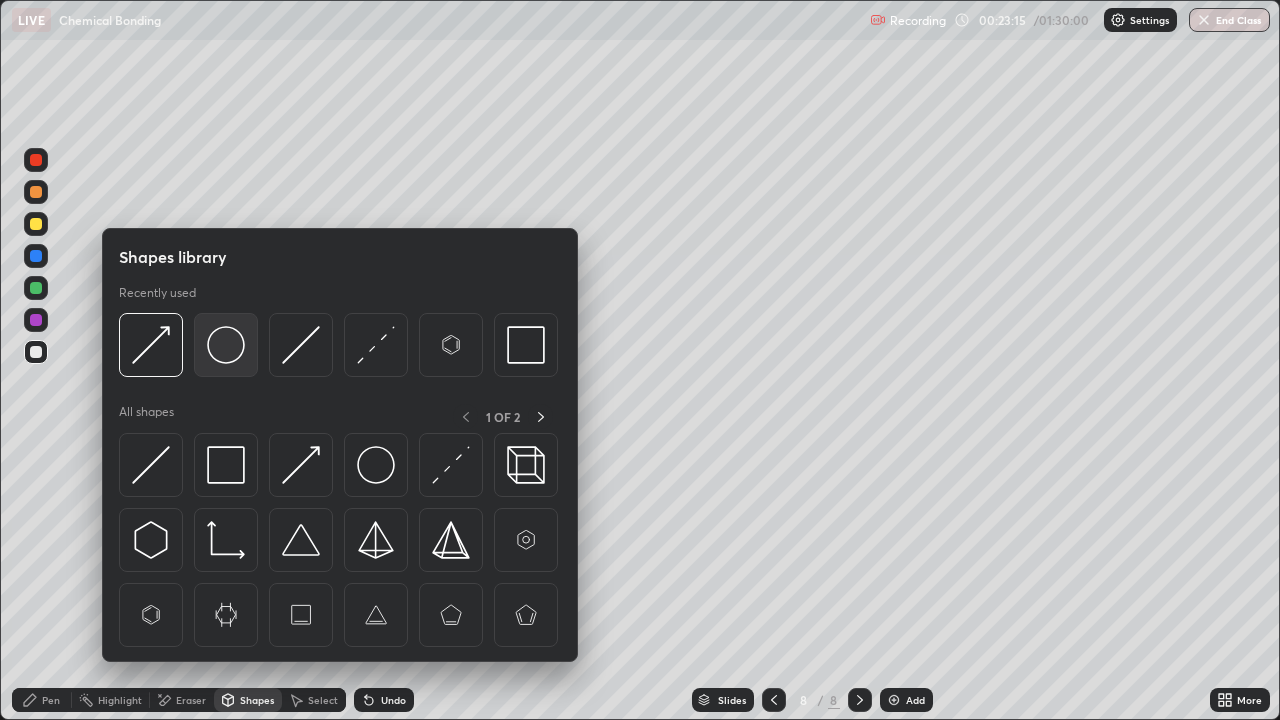 click at bounding box center (226, 345) 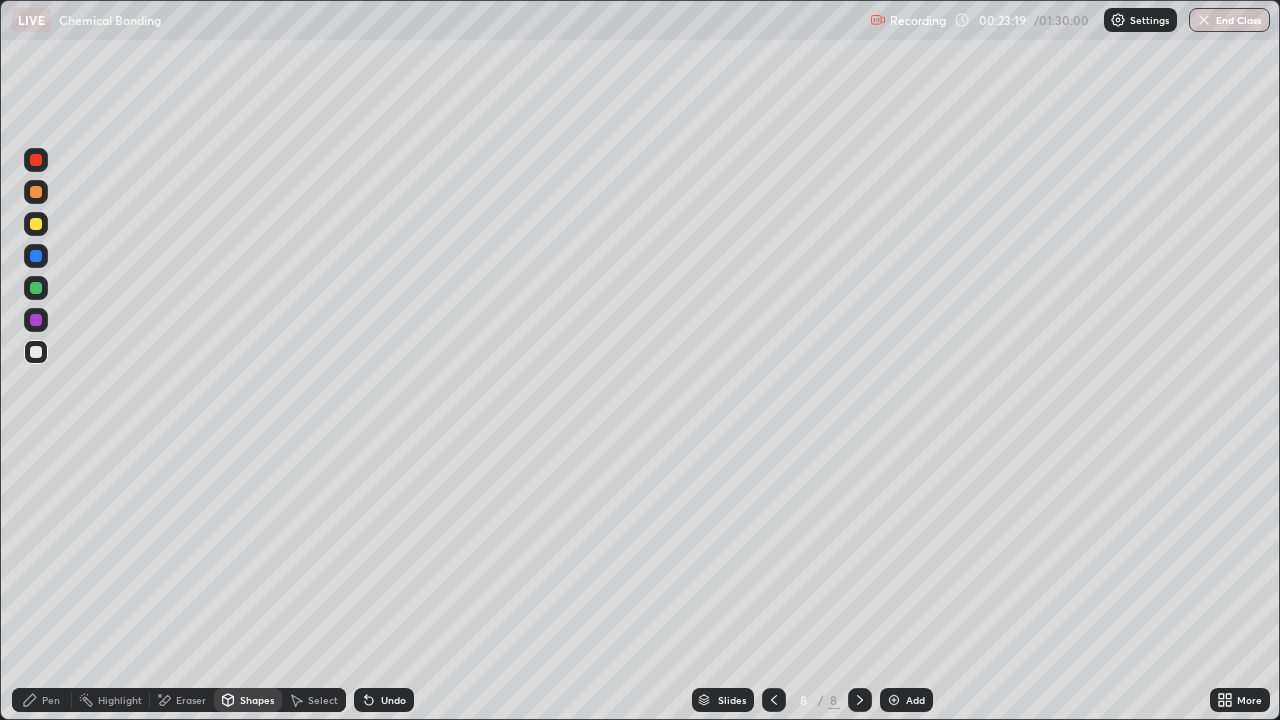 click on "Pen" at bounding box center [51, 700] 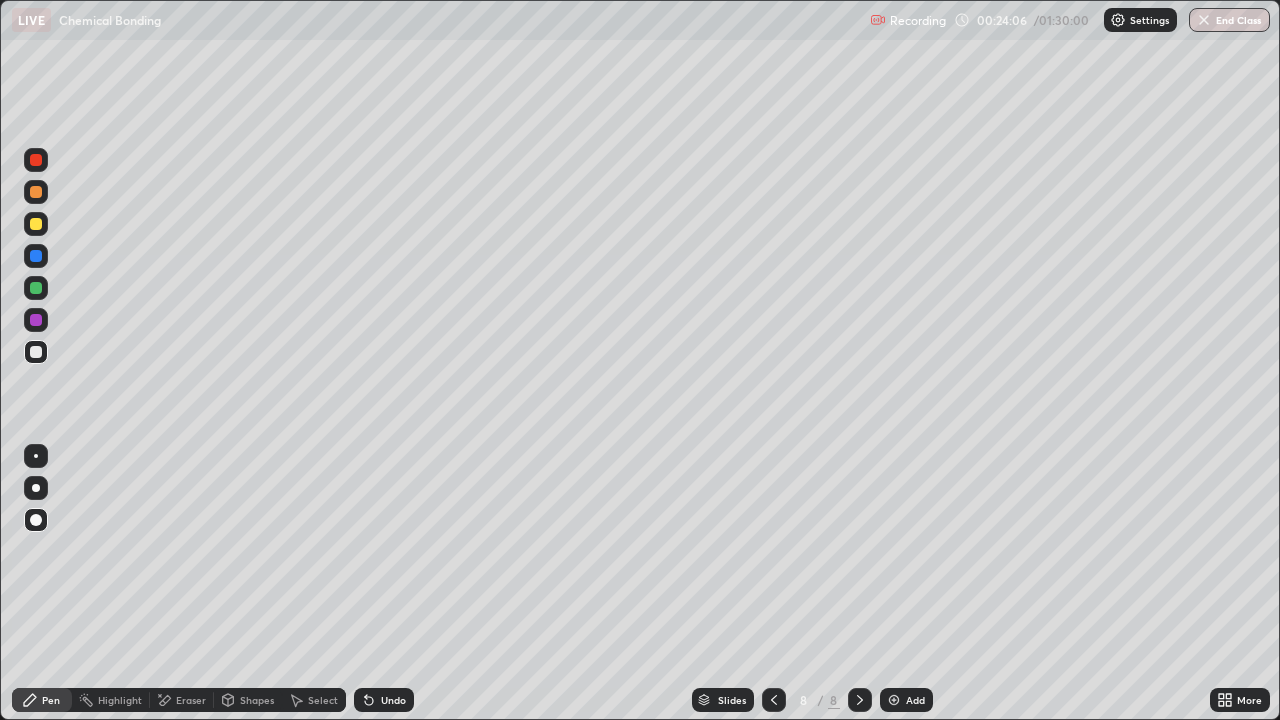 click on "Add" at bounding box center [906, 700] 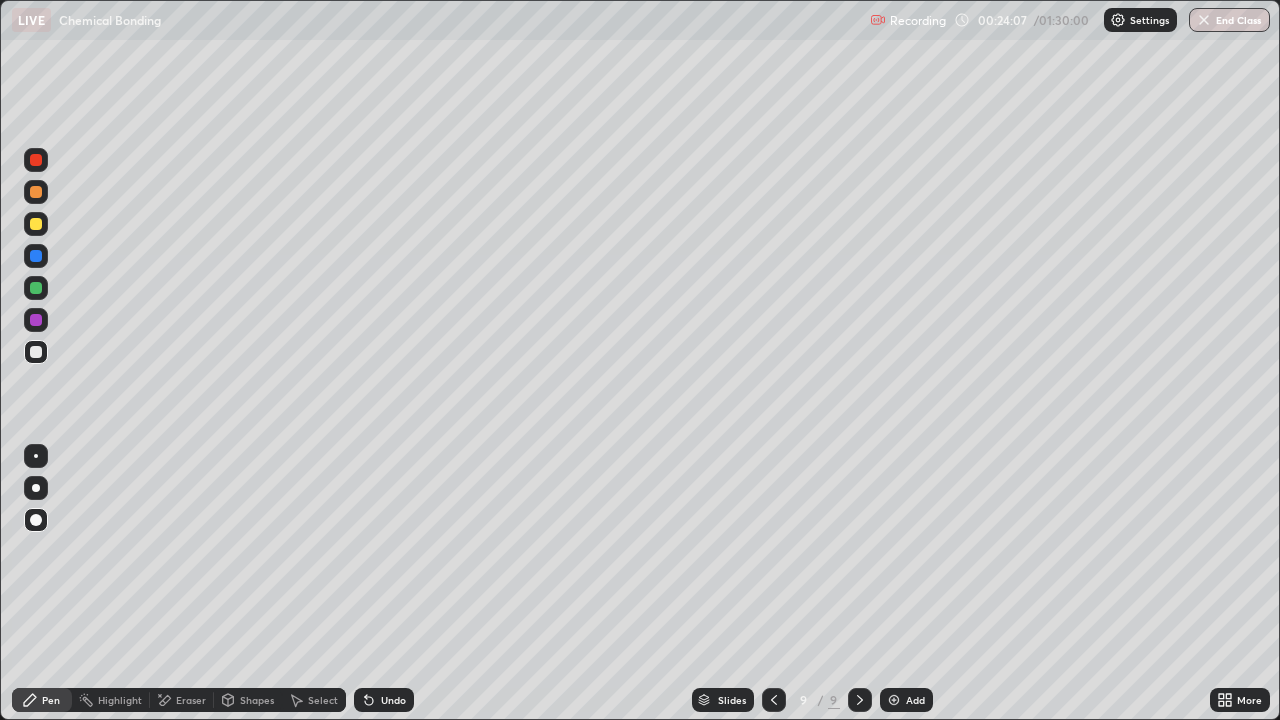 click on "Shapes" at bounding box center [257, 700] 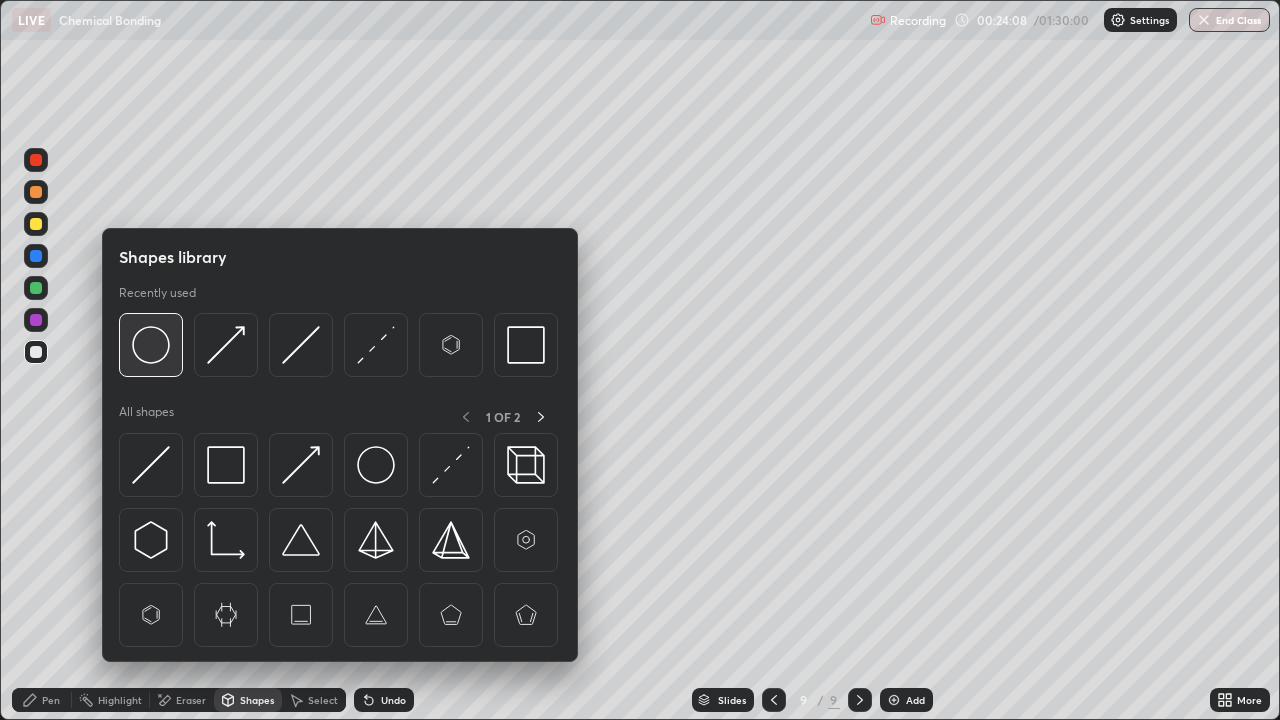 click at bounding box center [151, 345] 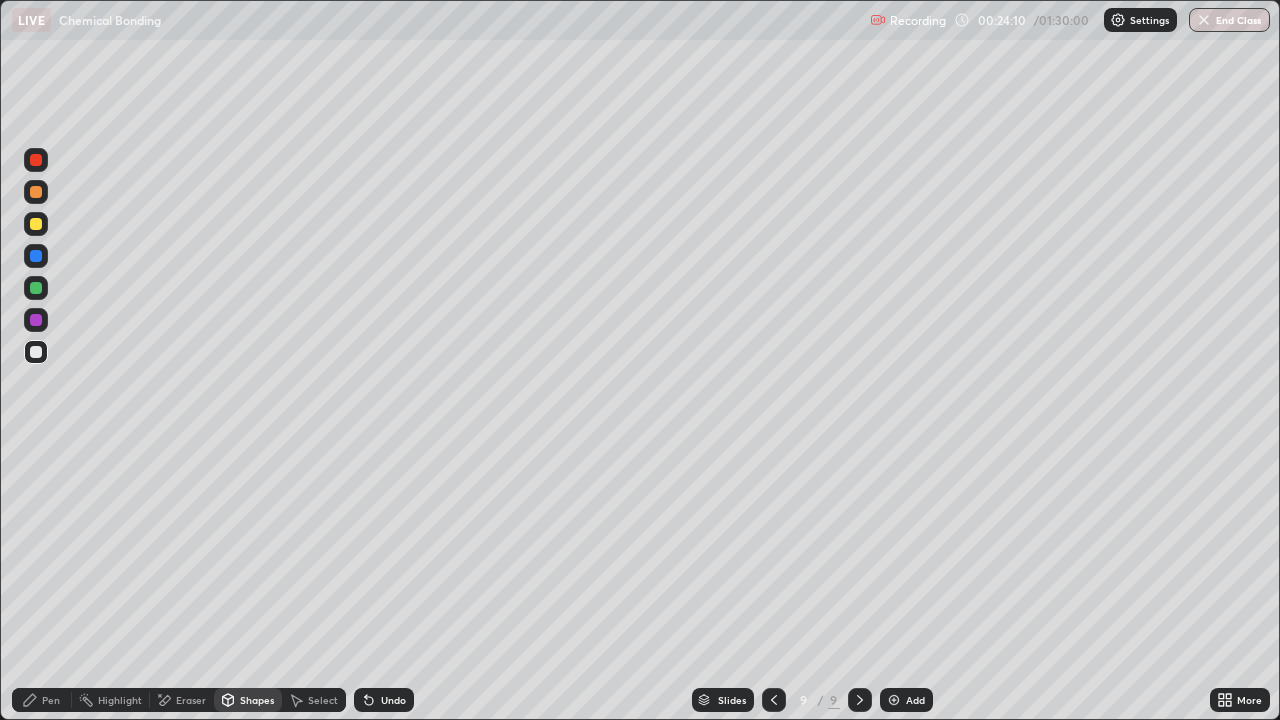 click on "Shapes" at bounding box center (257, 700) 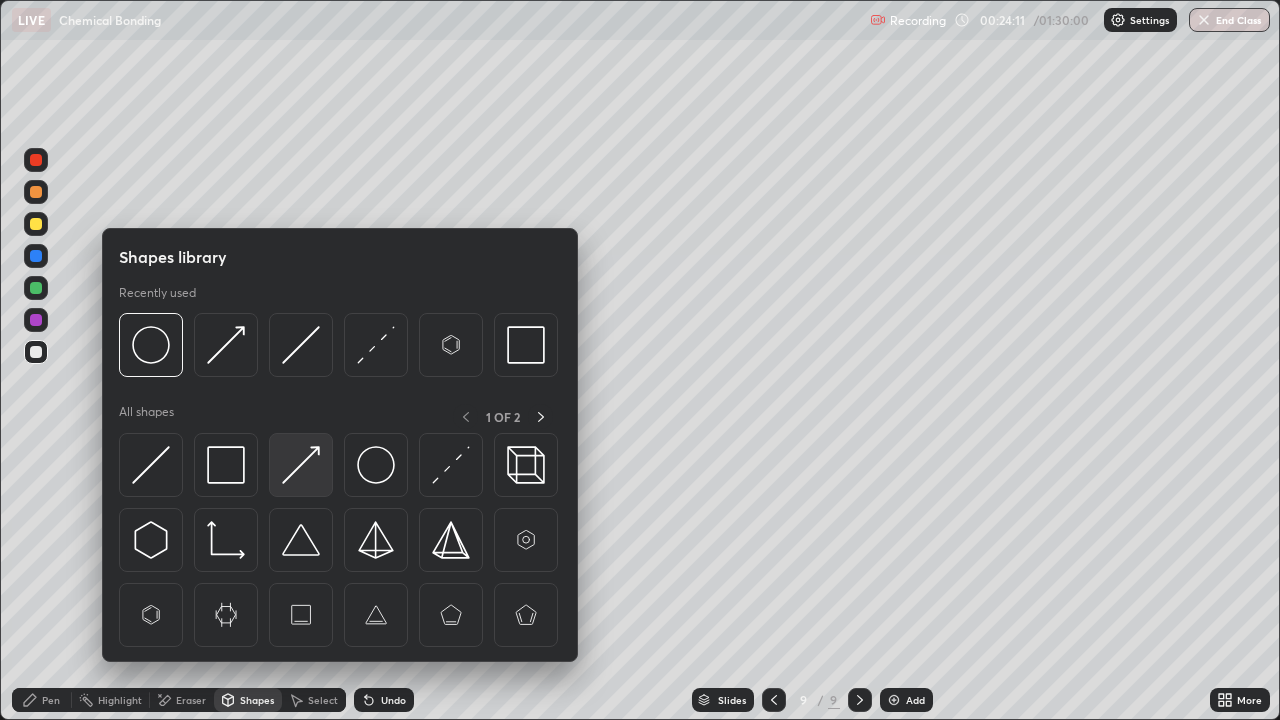 click at bounding box center [301, 465] 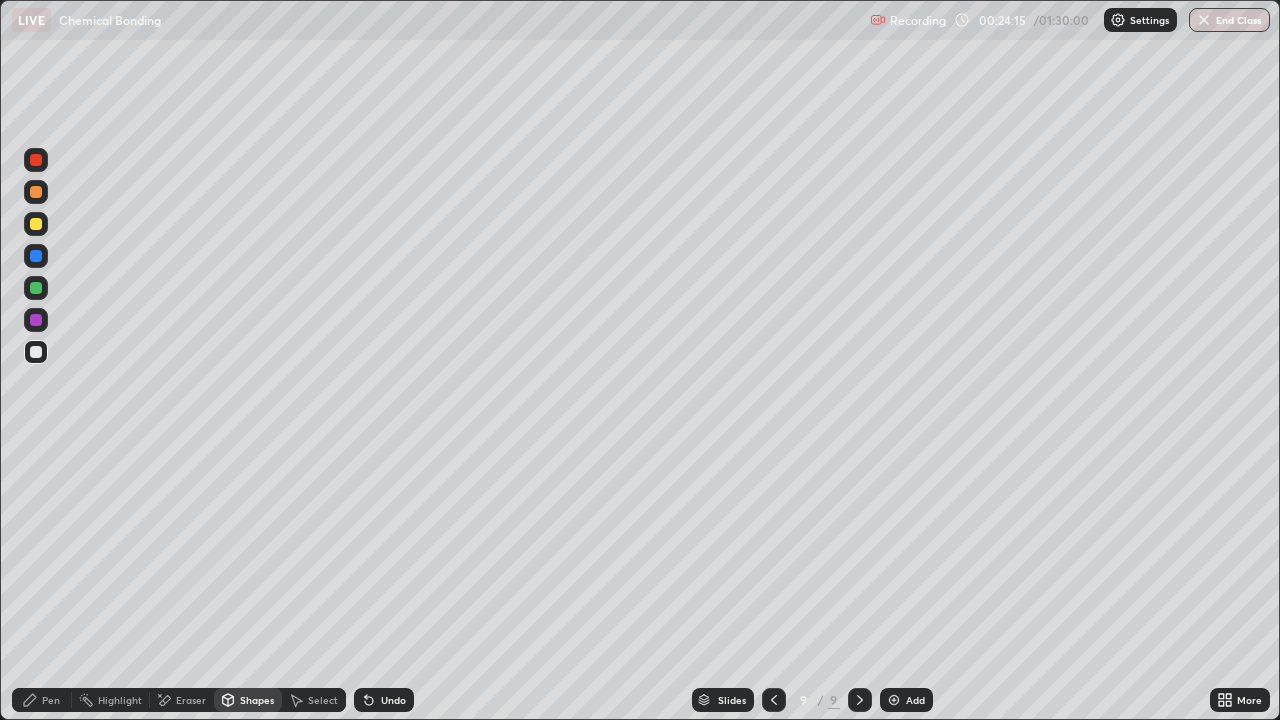 click on "Shapes" at bounding box center [257, 700] 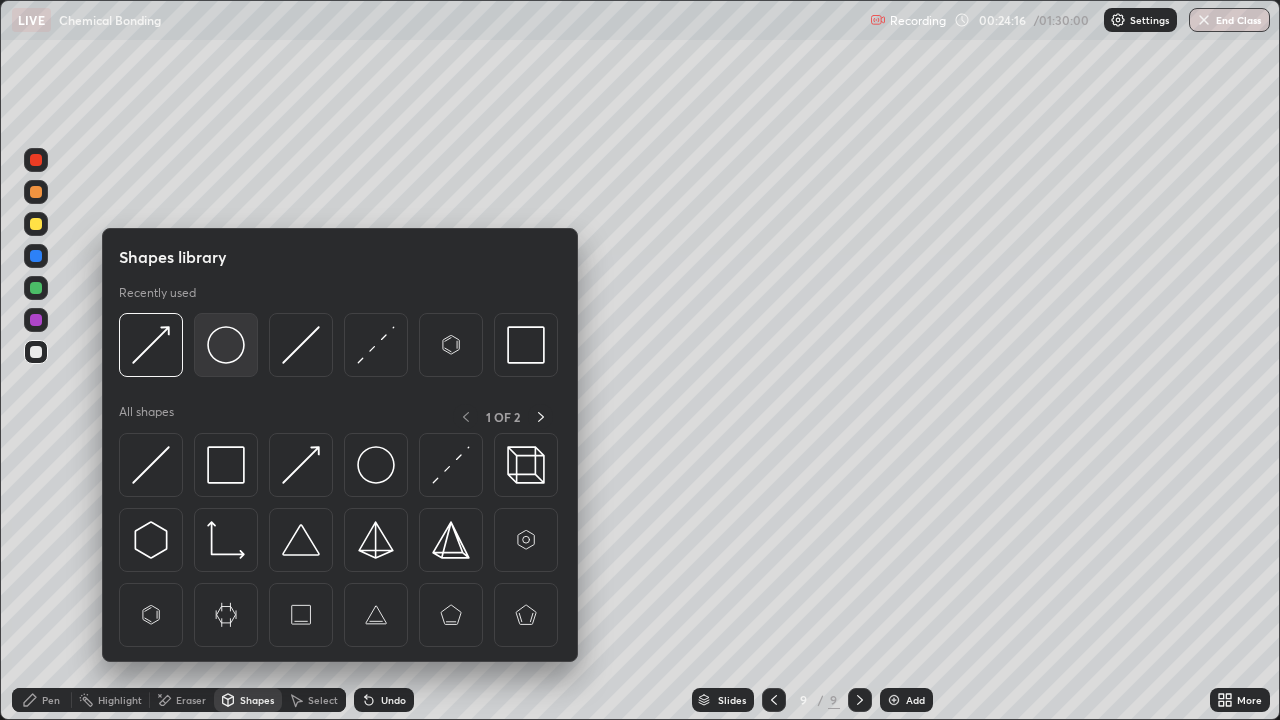 click at bounding box center (226, 345) 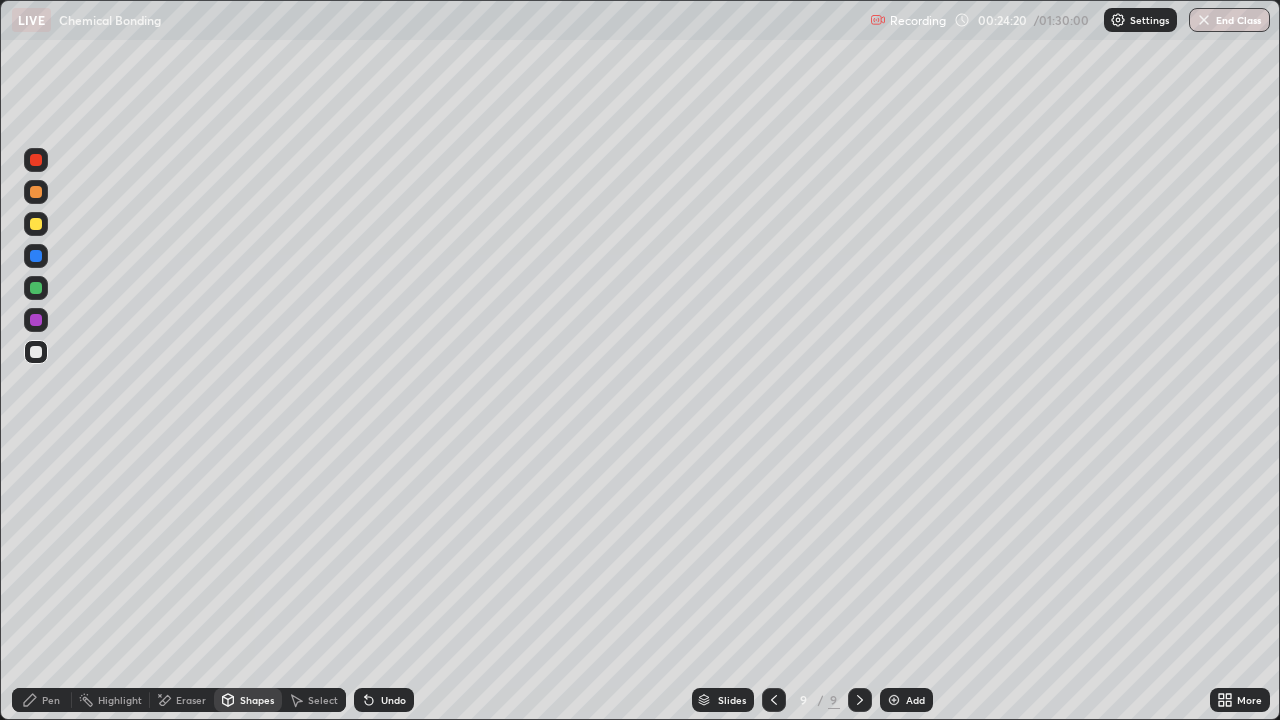click on "Pen" at bounding box center [51, 700] 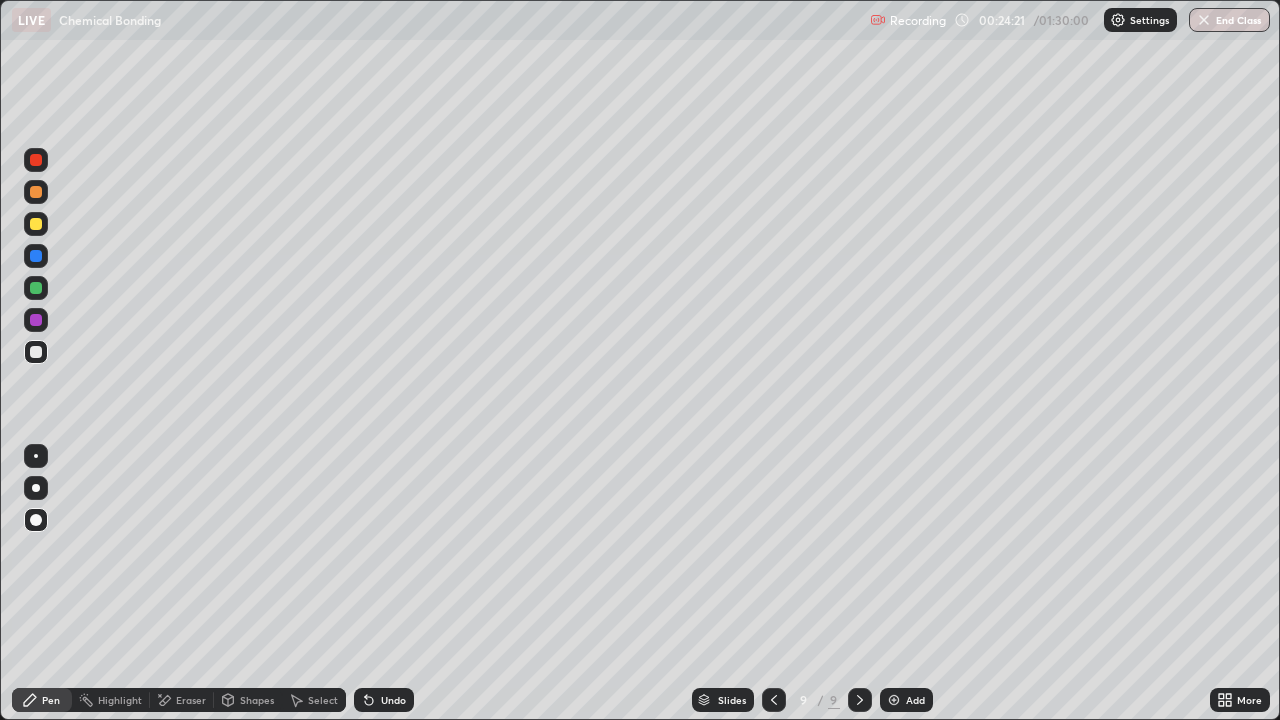 click at bounding box center (36, 352) 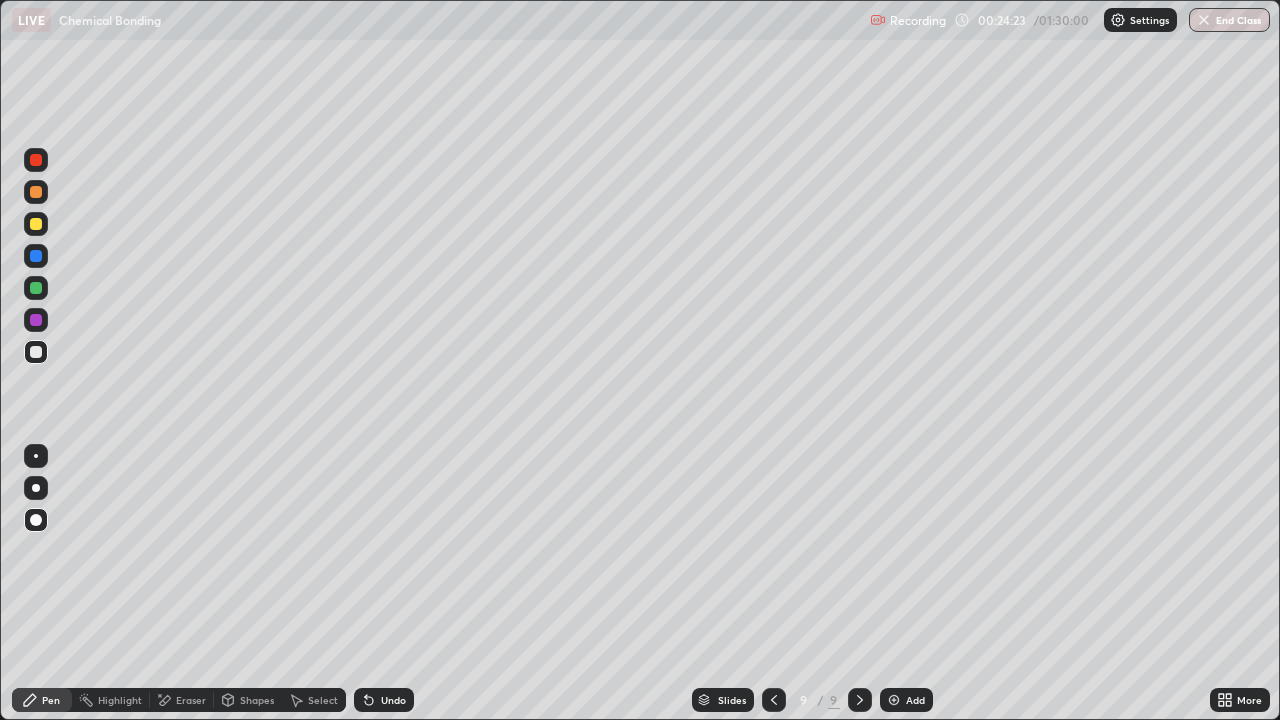 click on "Undo" at bounding box center (393, 700) 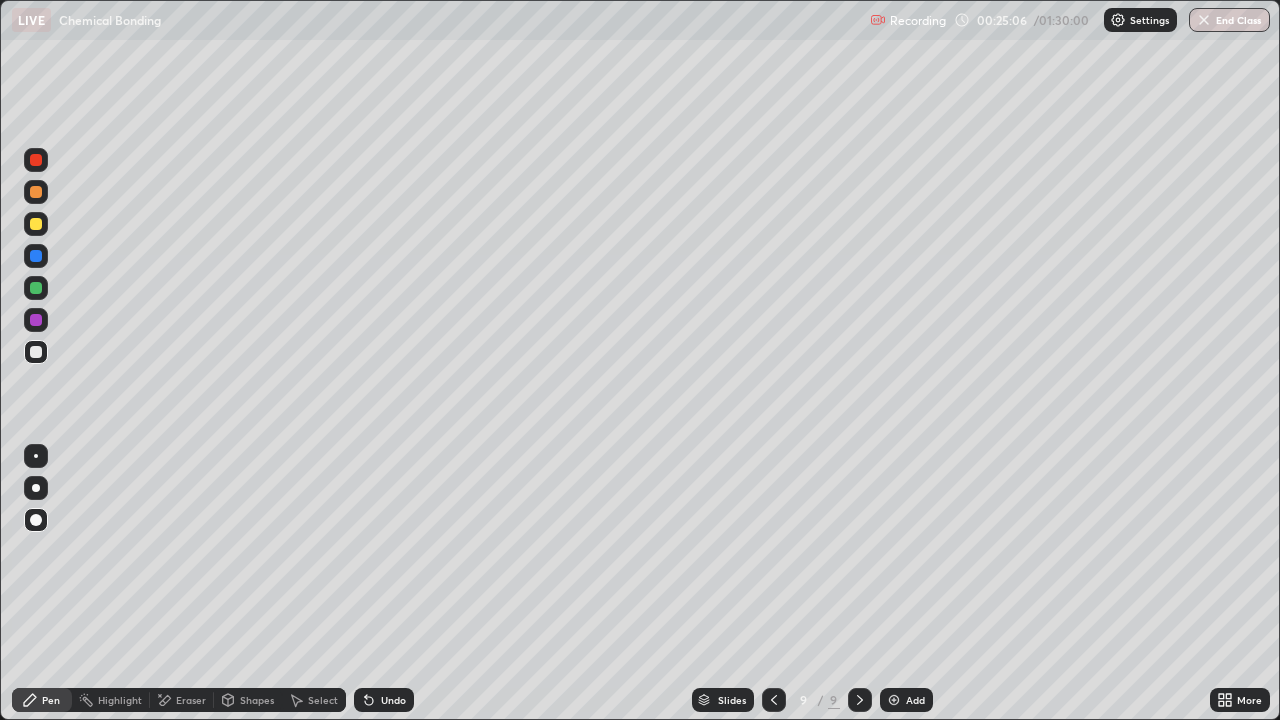 click on "Undo" at bounding box center [393, 700] 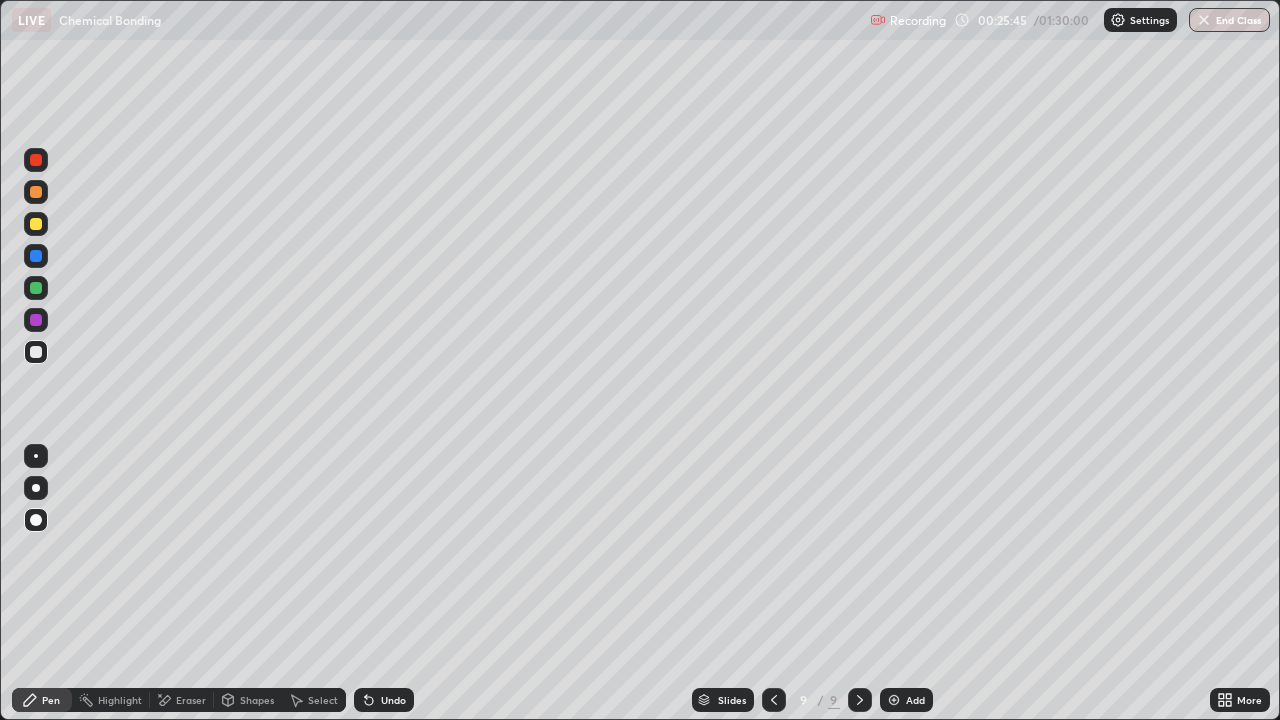 click at bounding box center [36, 352] 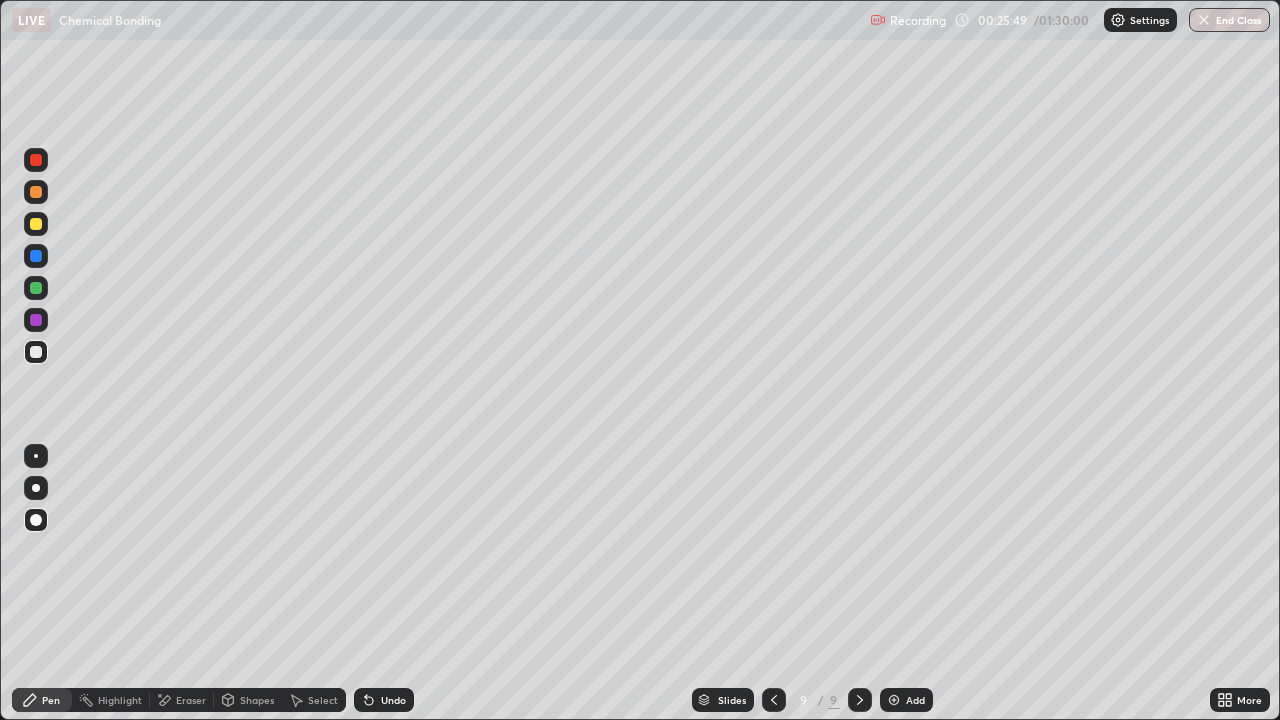 click on "Add" at bounding box center (915, 700) 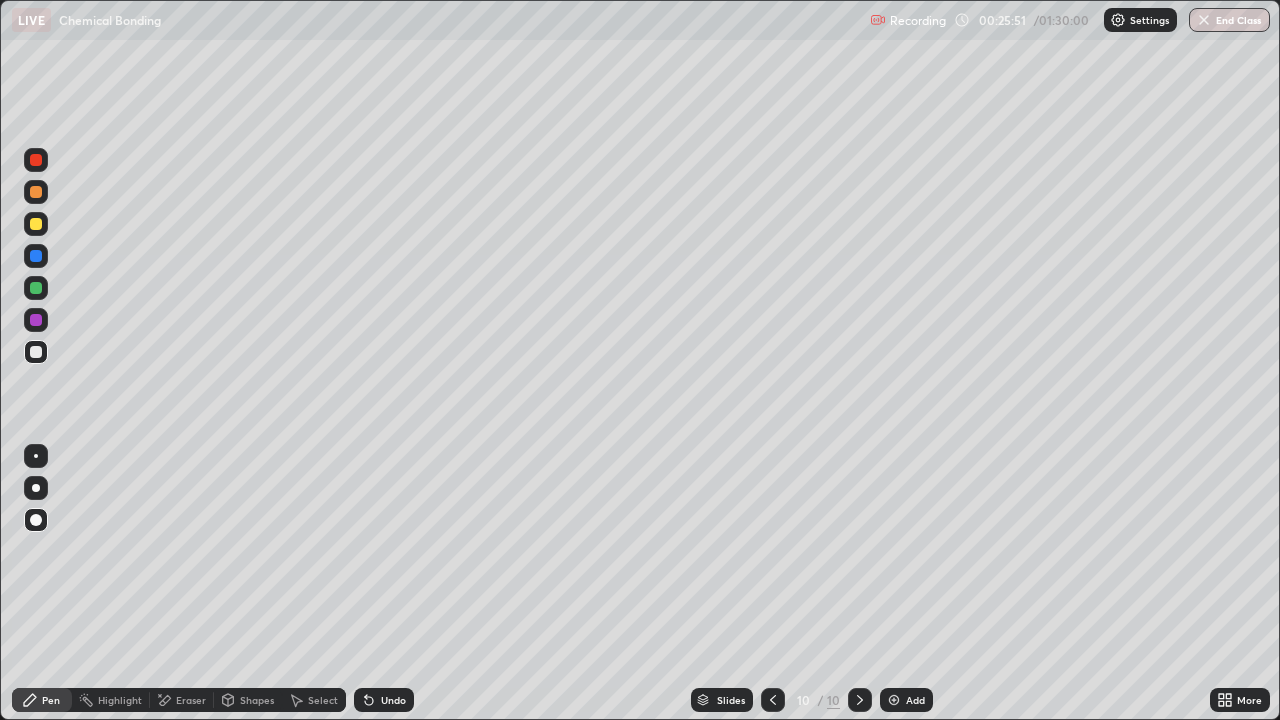 click on "Pen" at bounding box center (42, 700) 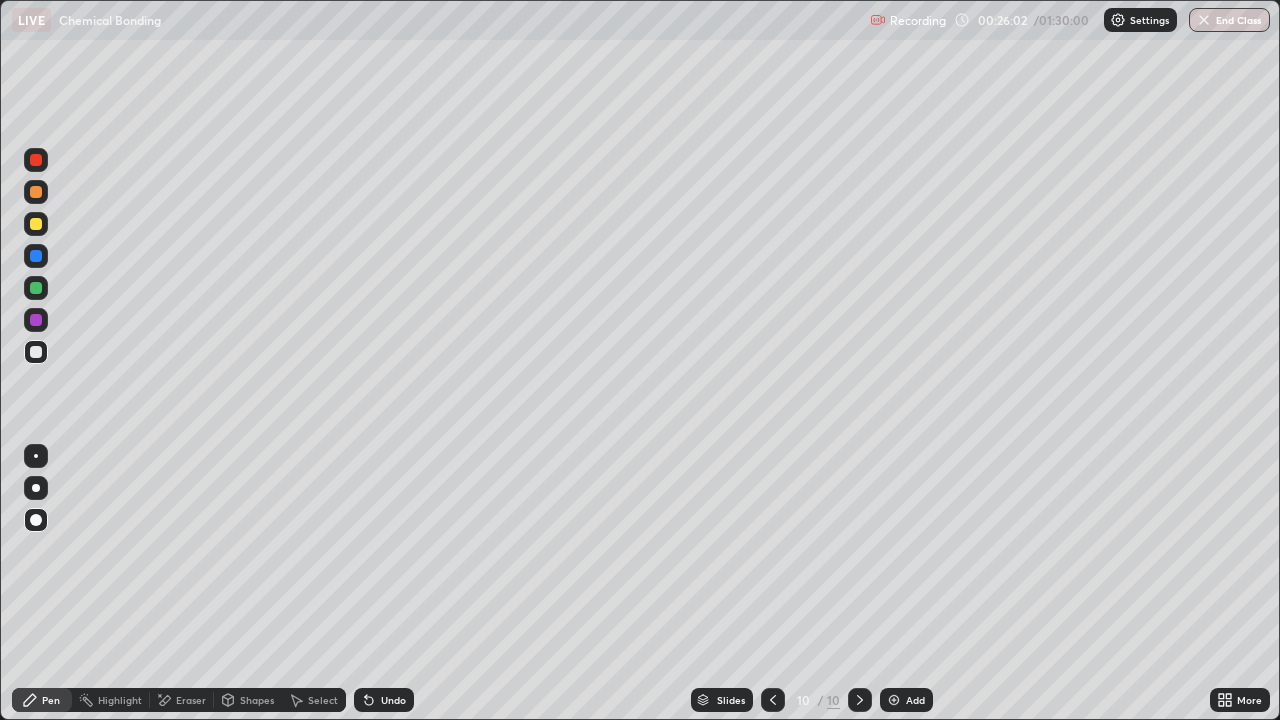 click on "Shapes" at bounding box center (248, 700) 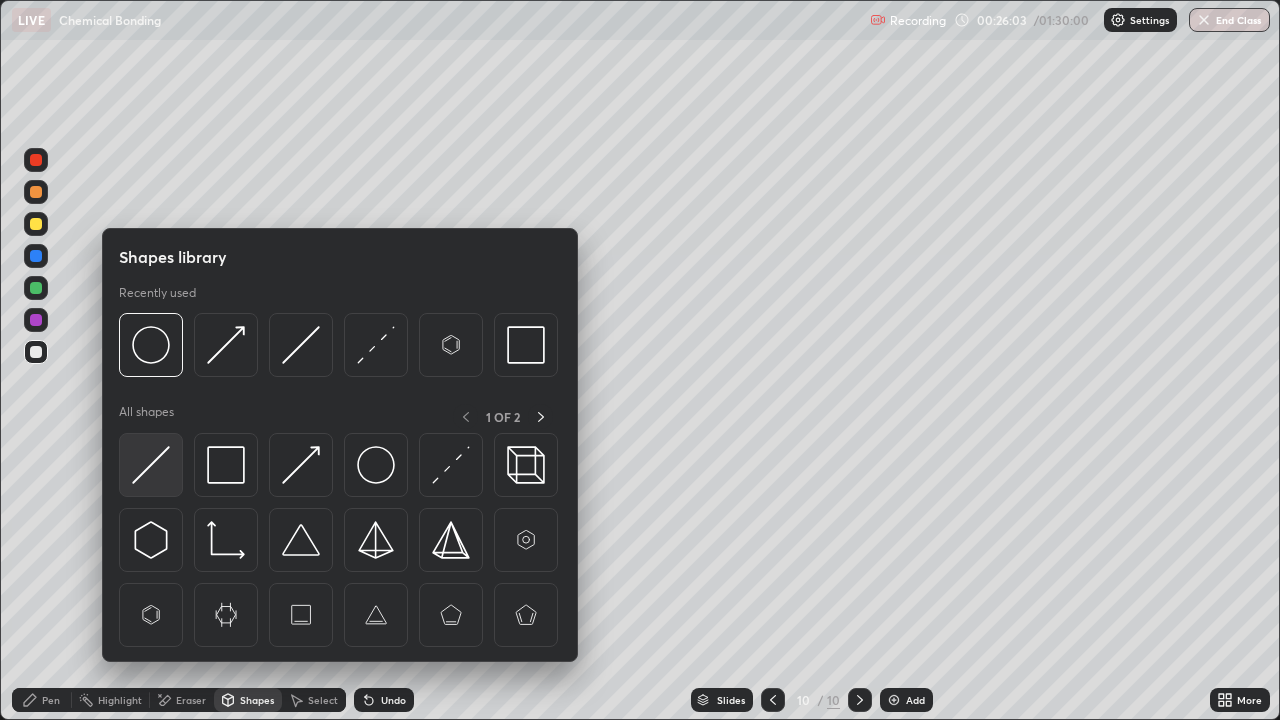 click at bounding box center [151, 465] 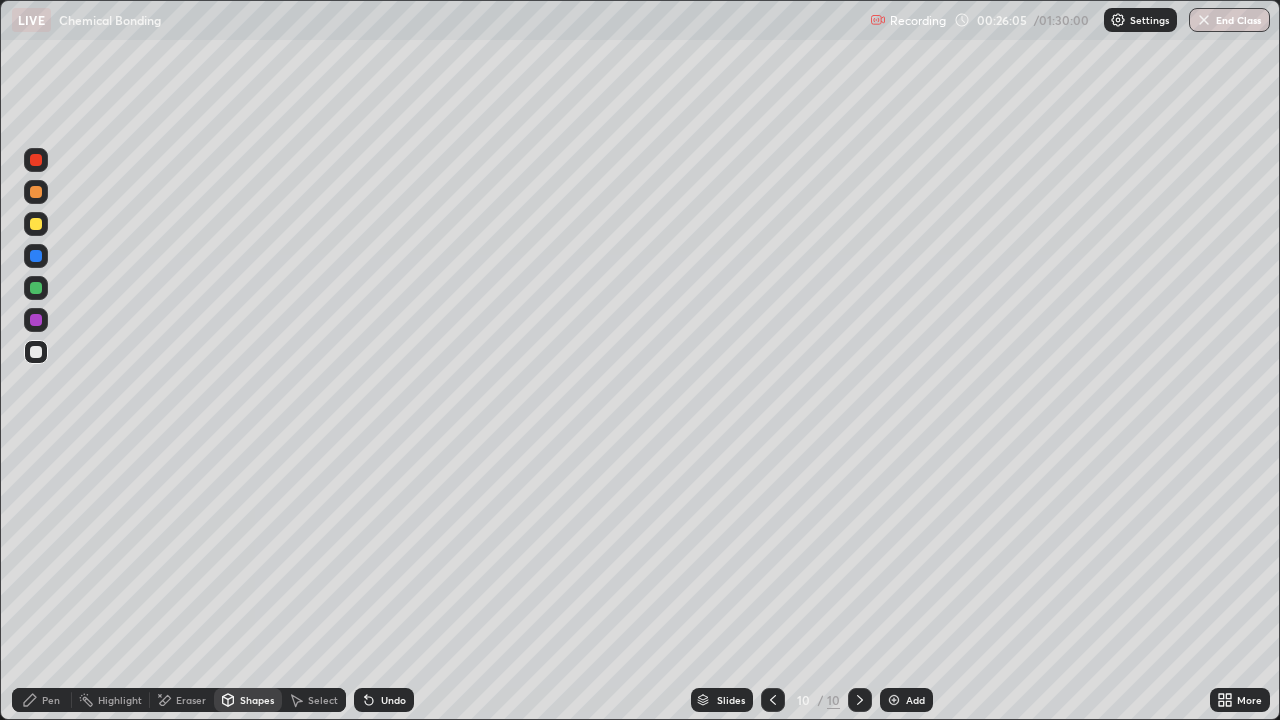 click on "Pen" at bounding box center (51, 700) 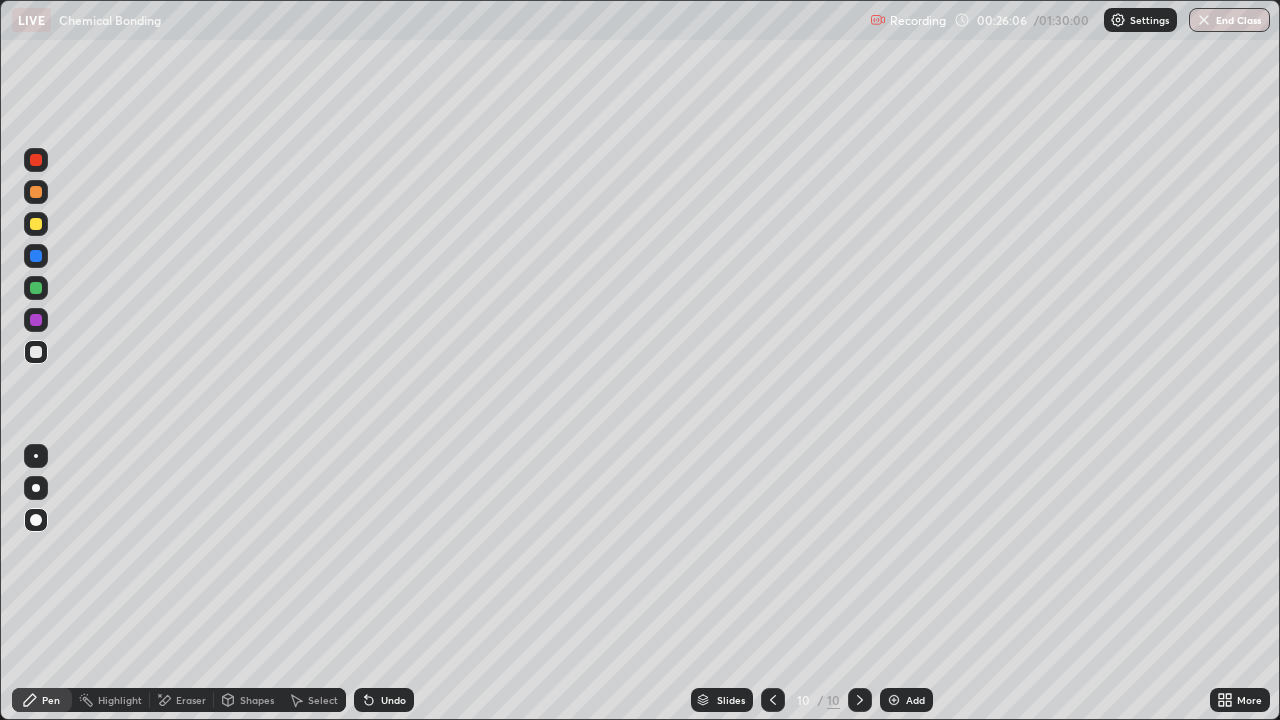 click at bounding box center (36, 352) 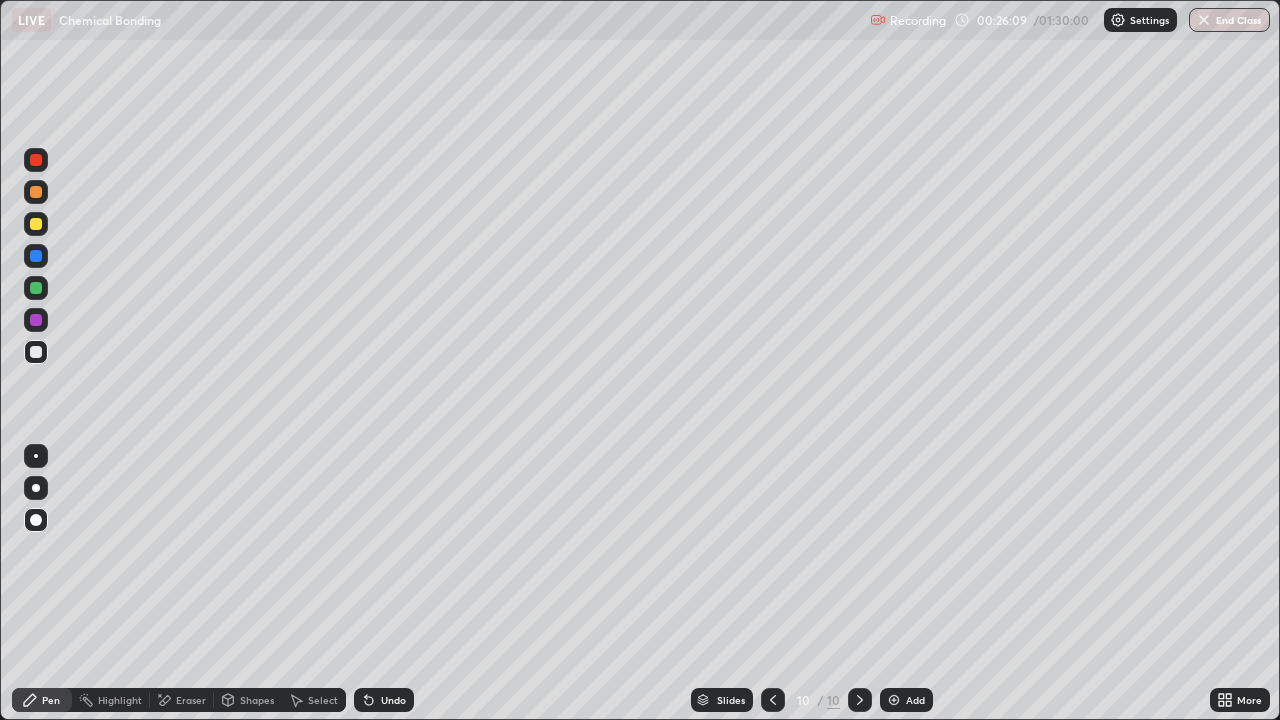 click at bounding box center (36, 224) 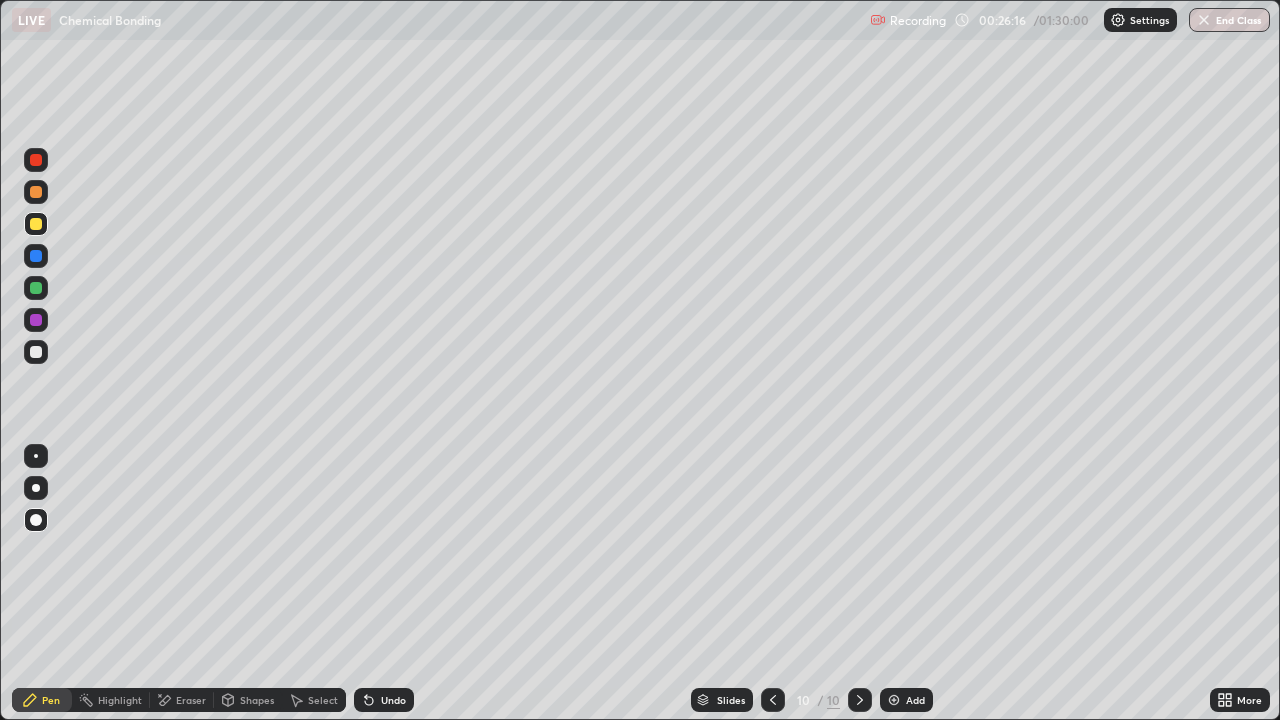click on "Eraser" at bounding box center [191, 700] 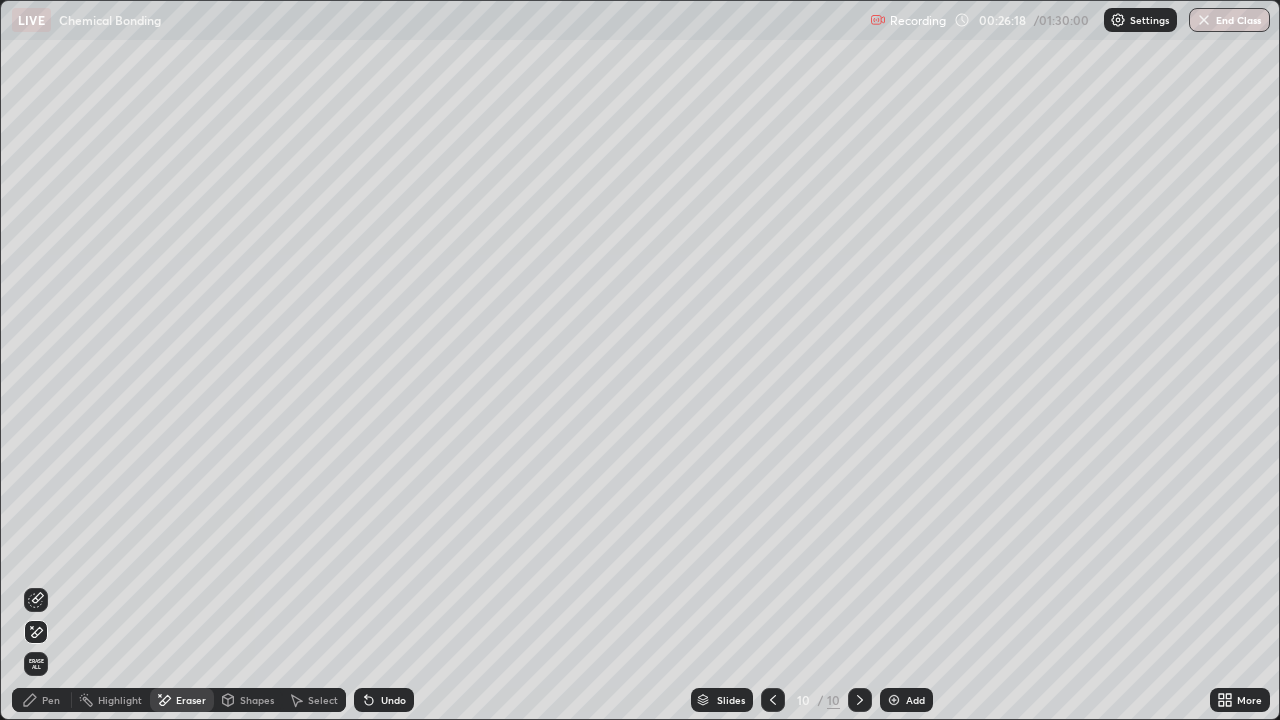 click on "Shapes" at bounding box center (257, 700) 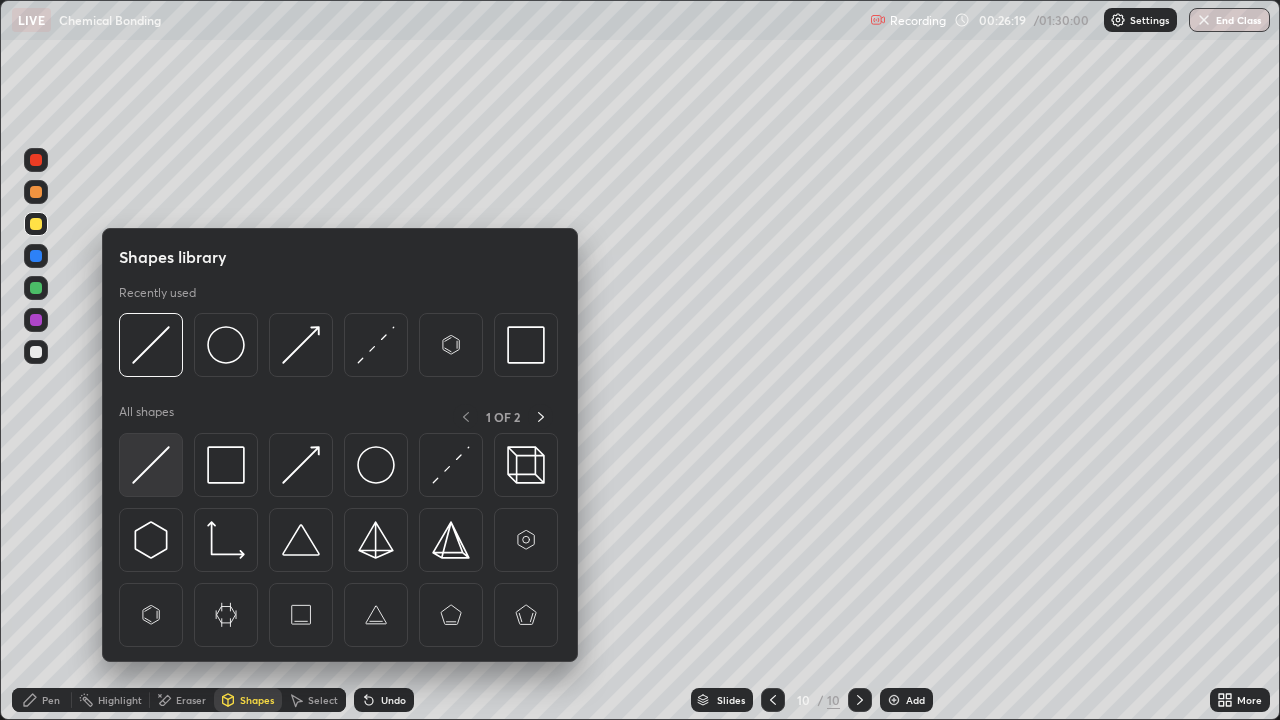 click at bounding box center [151, 465] 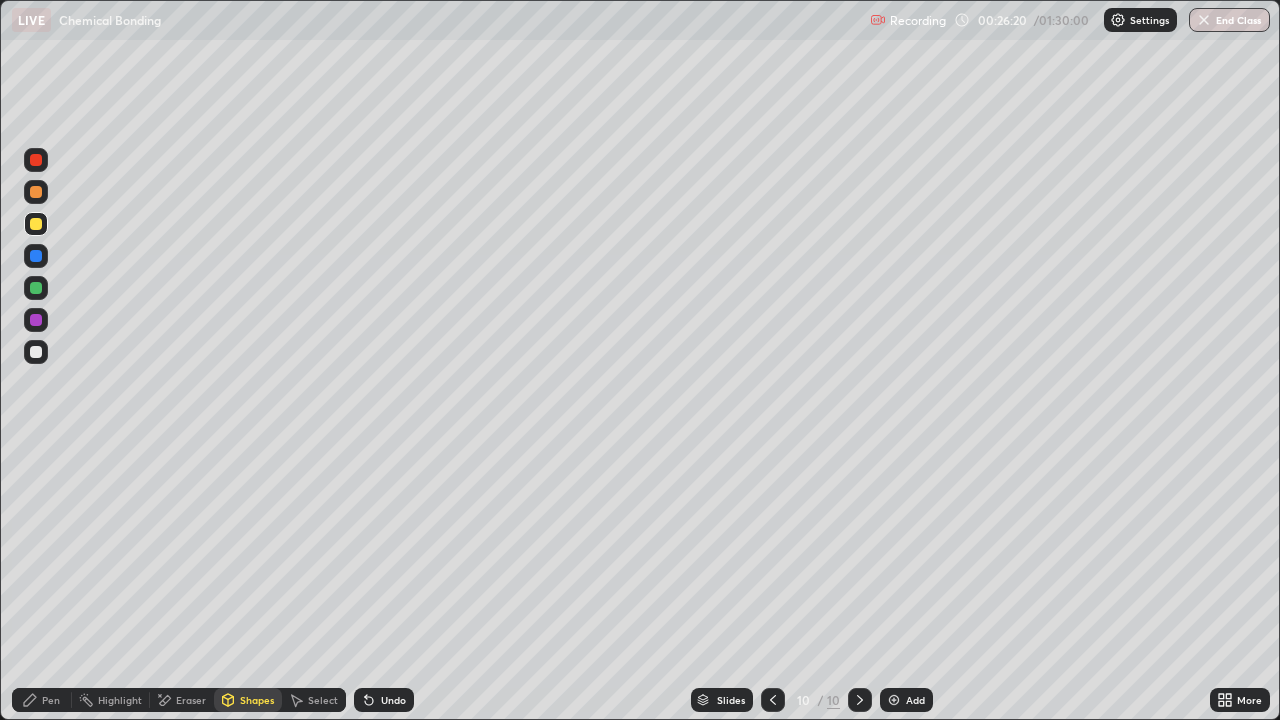 click at bounding box center (36, 352) 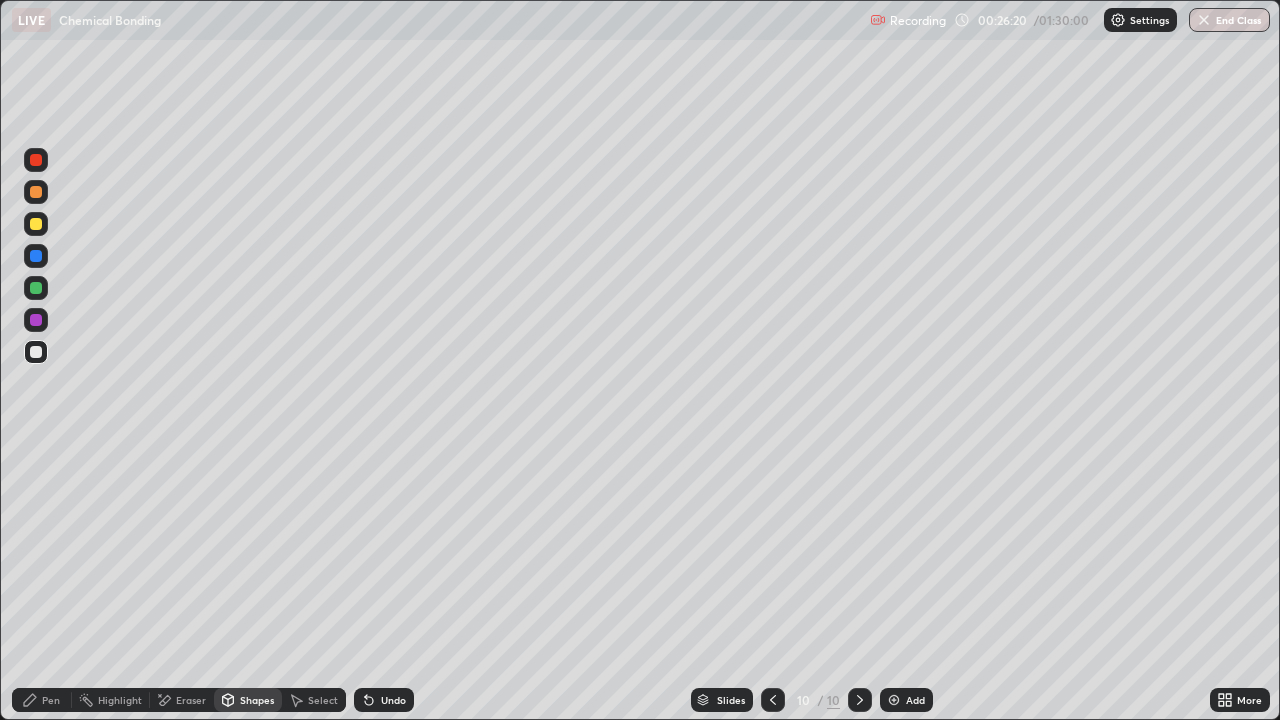 click on "Pen" at bounding box center [51, 700] 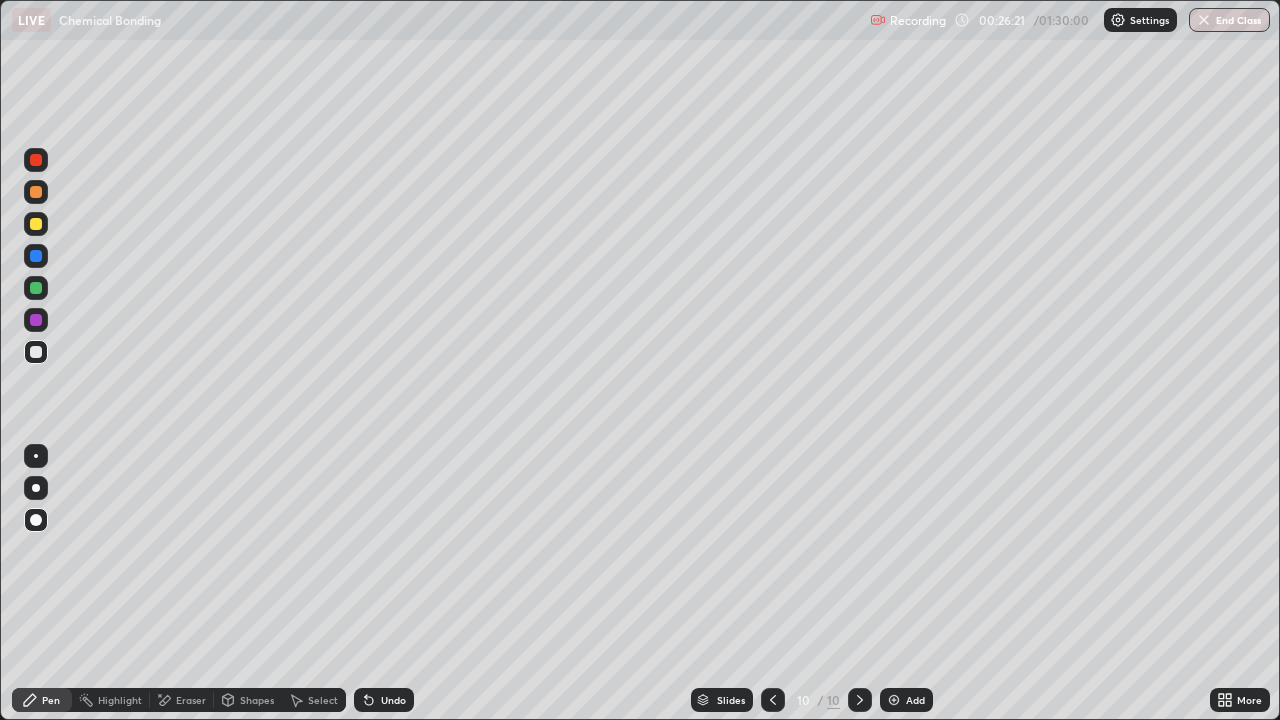 click at bounding box center [36, 488] 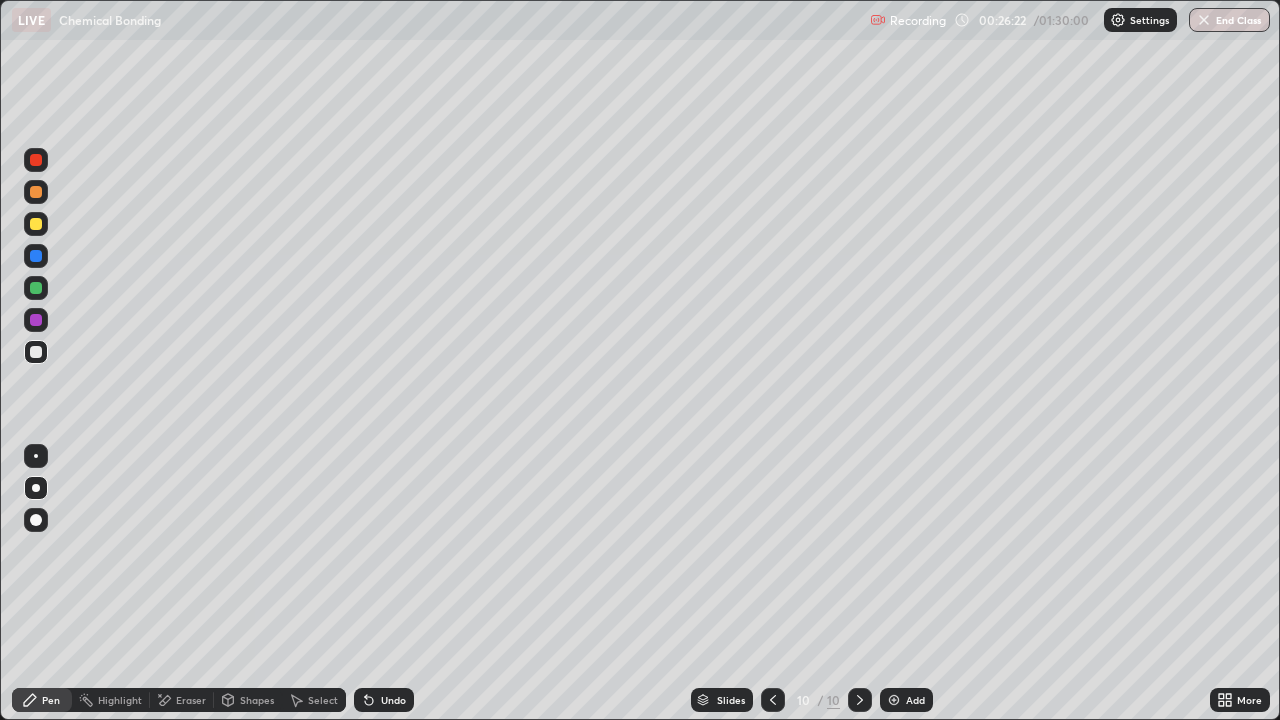click on "Shapes" at bounding box center [257, 700] 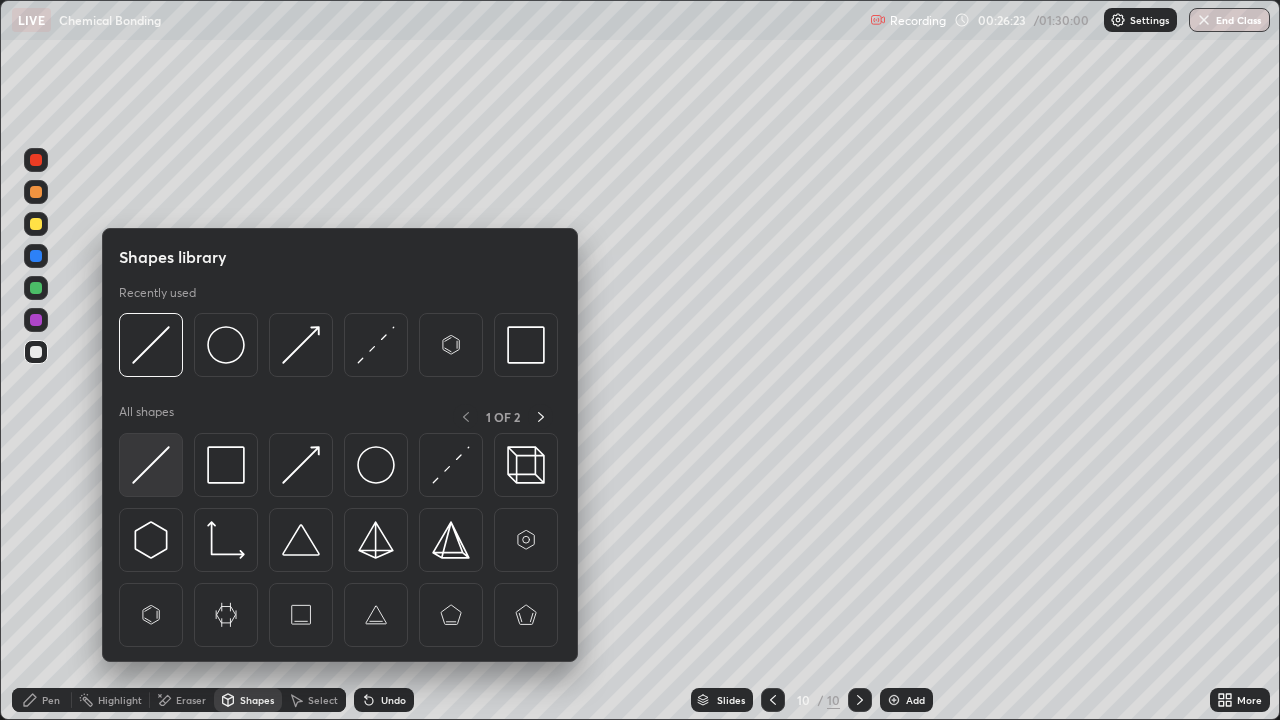 click at bounding box center (151, 465) 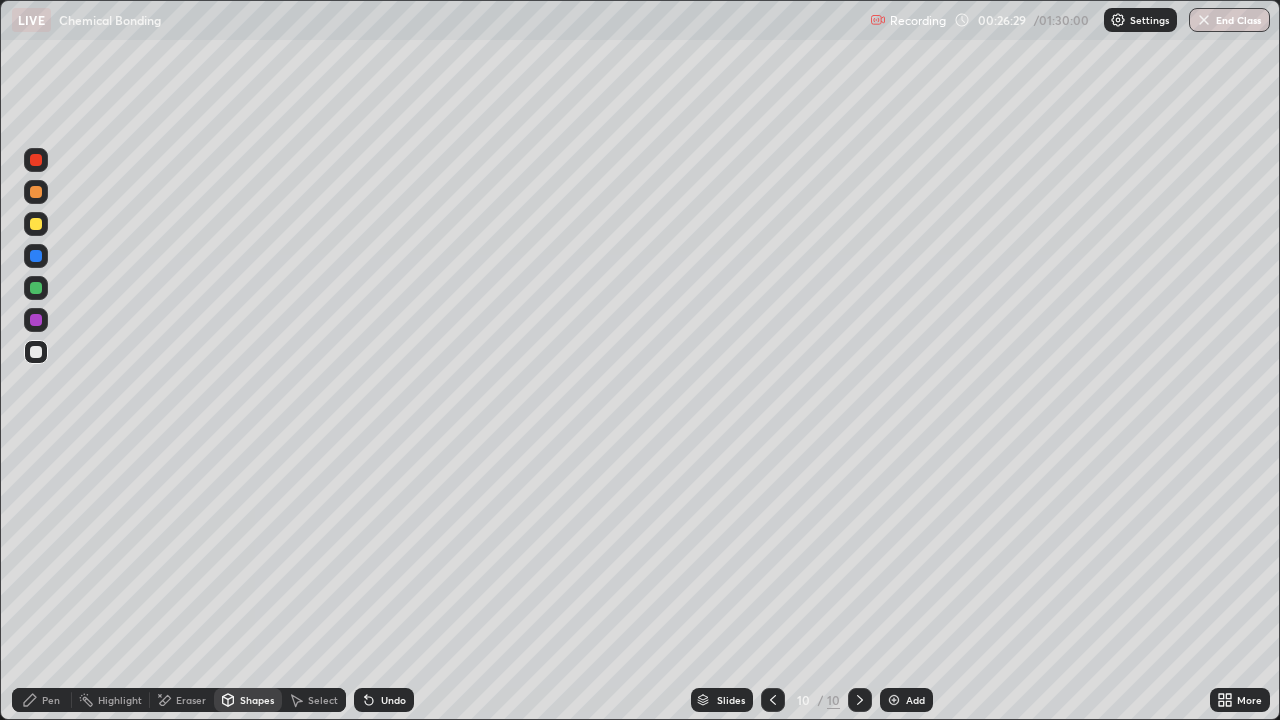 click 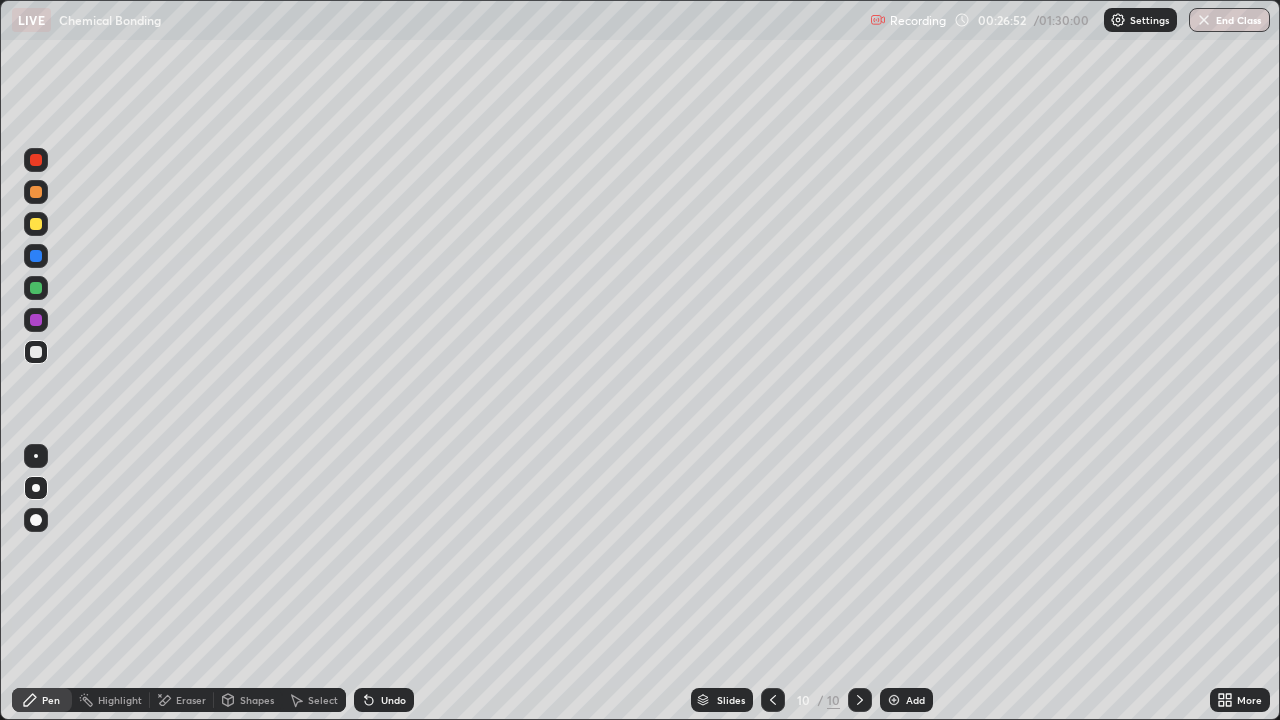 click on "Shapes" at bounding box center [257, 700] 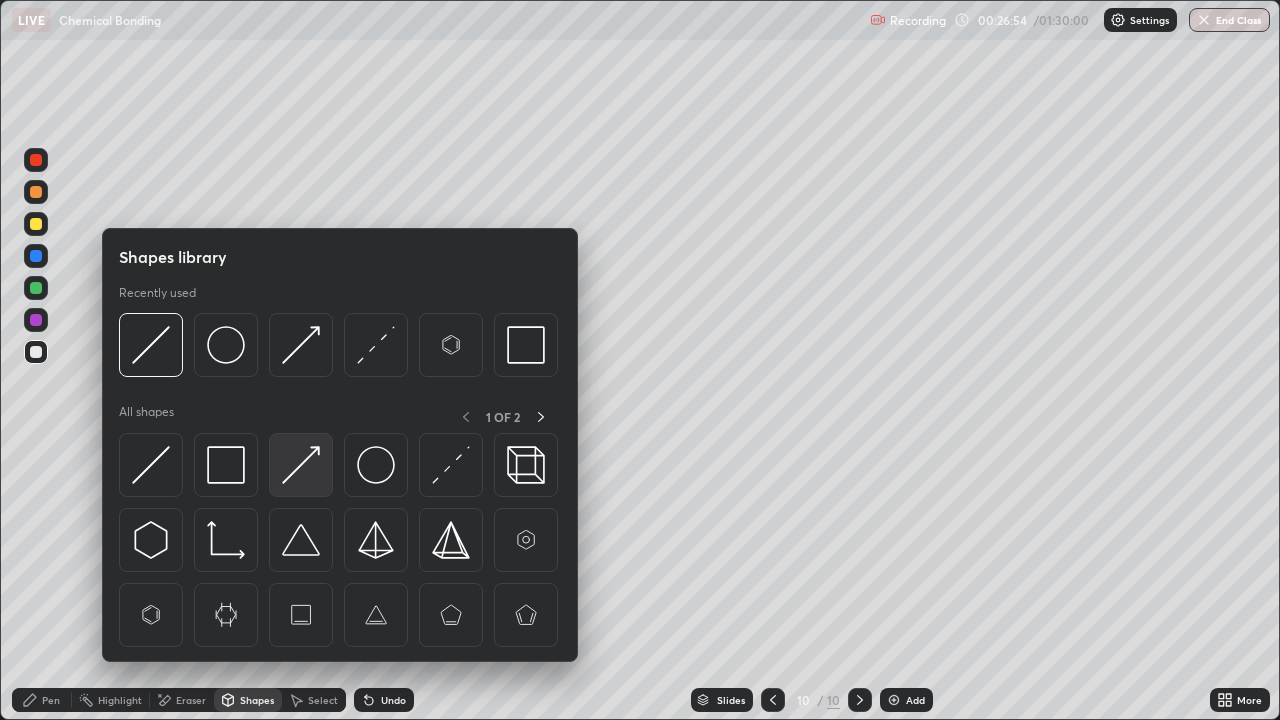 click at bounding box center (301, 465) 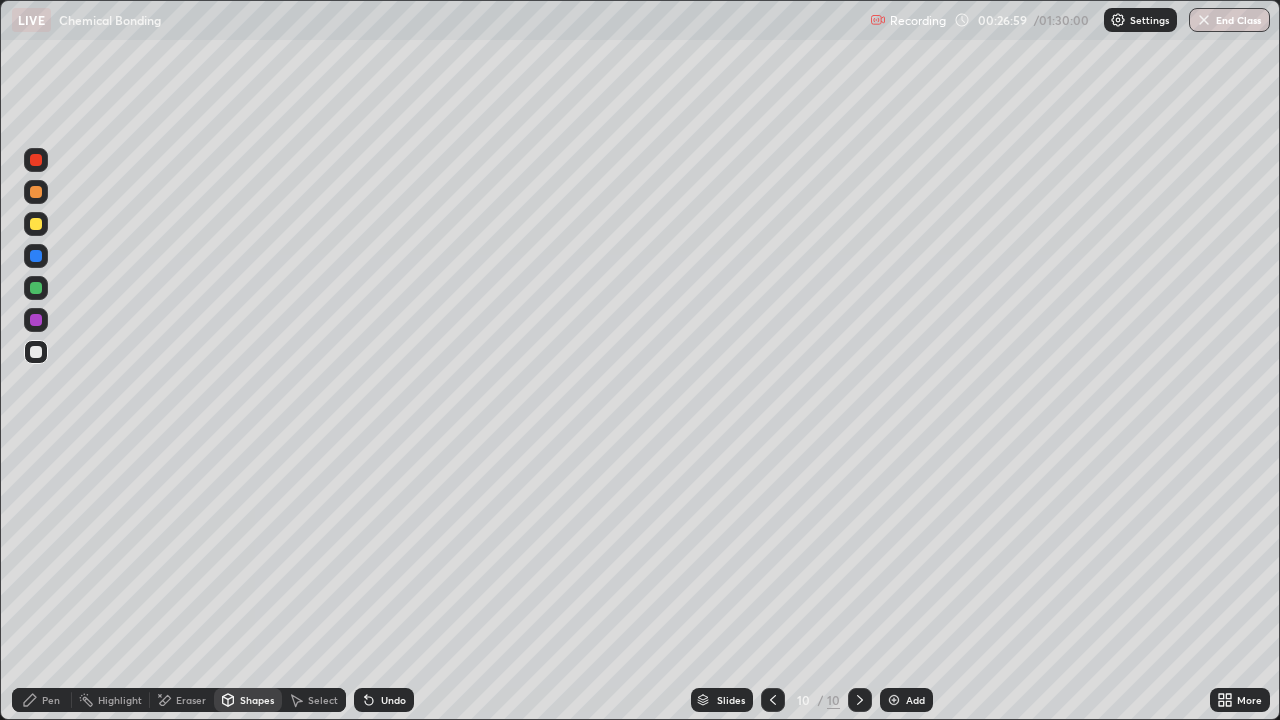 click 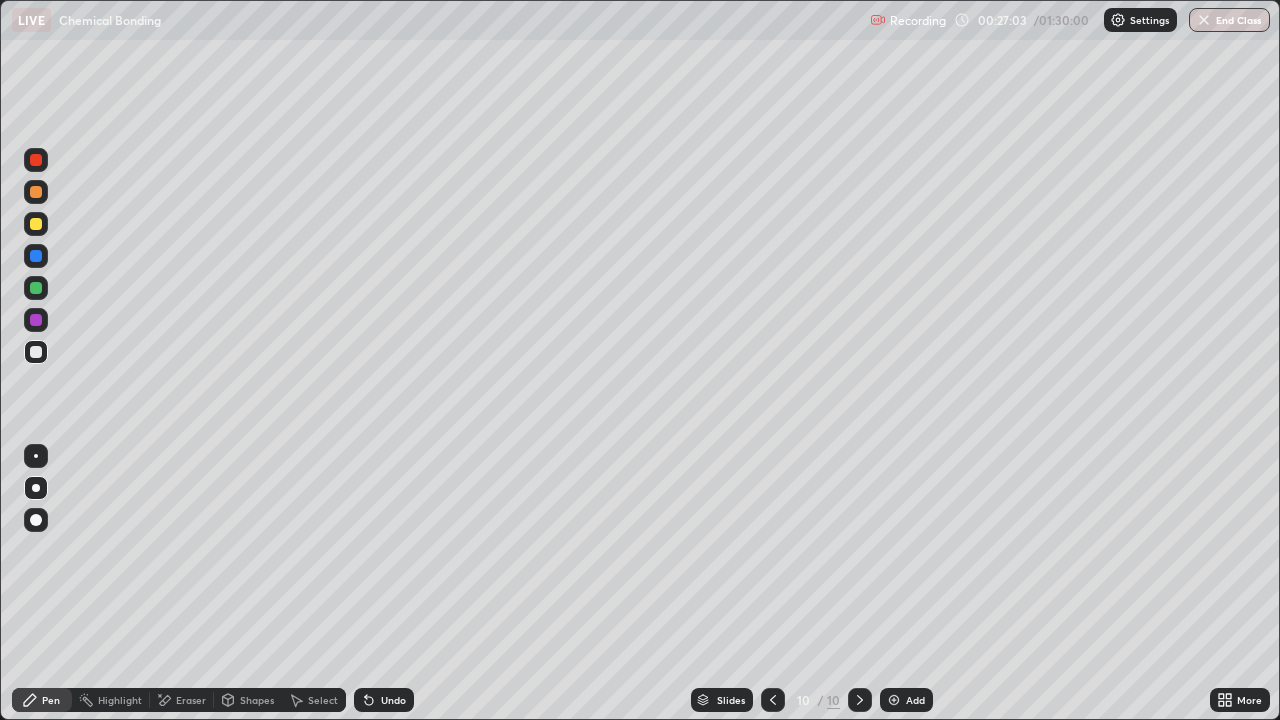 click on "Shapes" at bounding box center (248, 700) 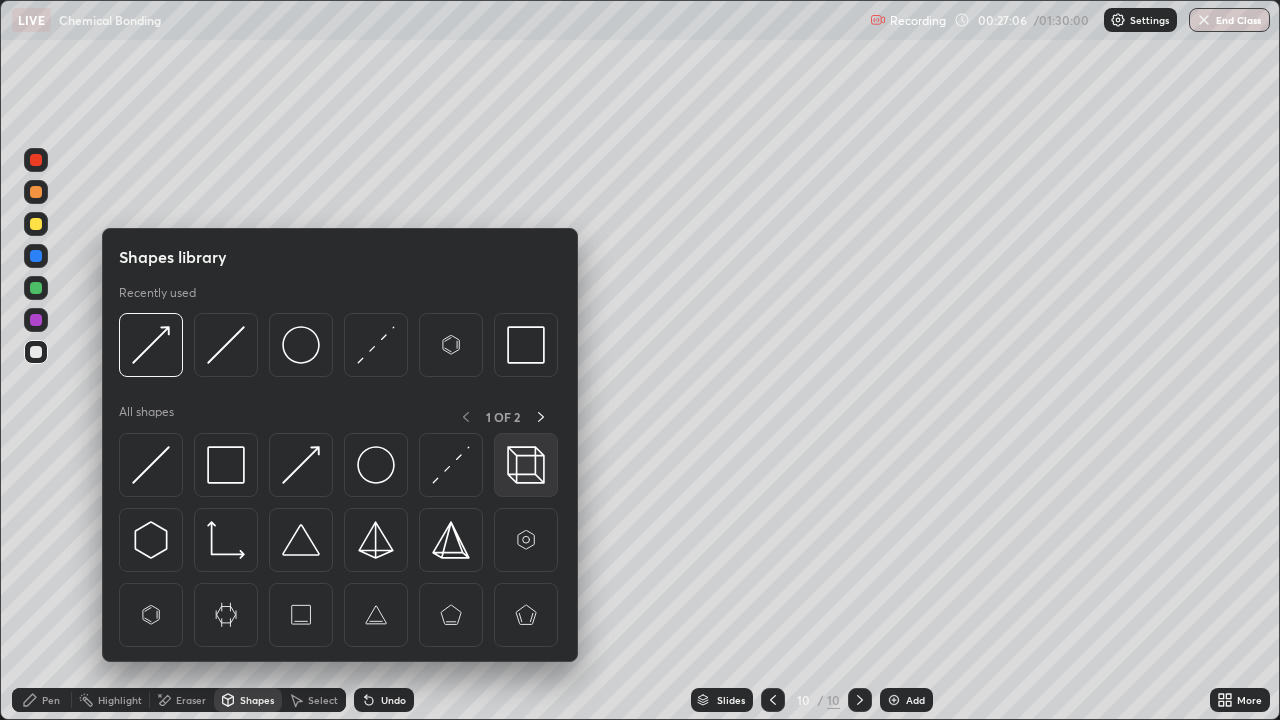 click at bounding box center (526, 465) 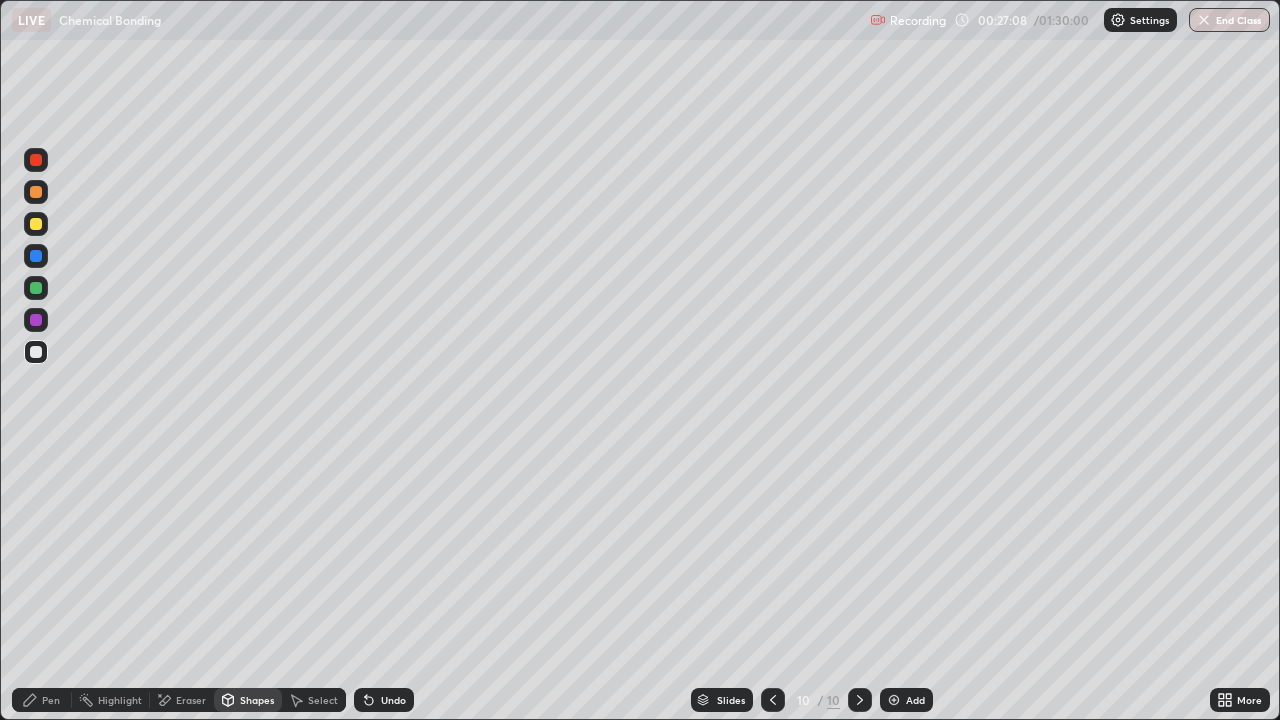 click 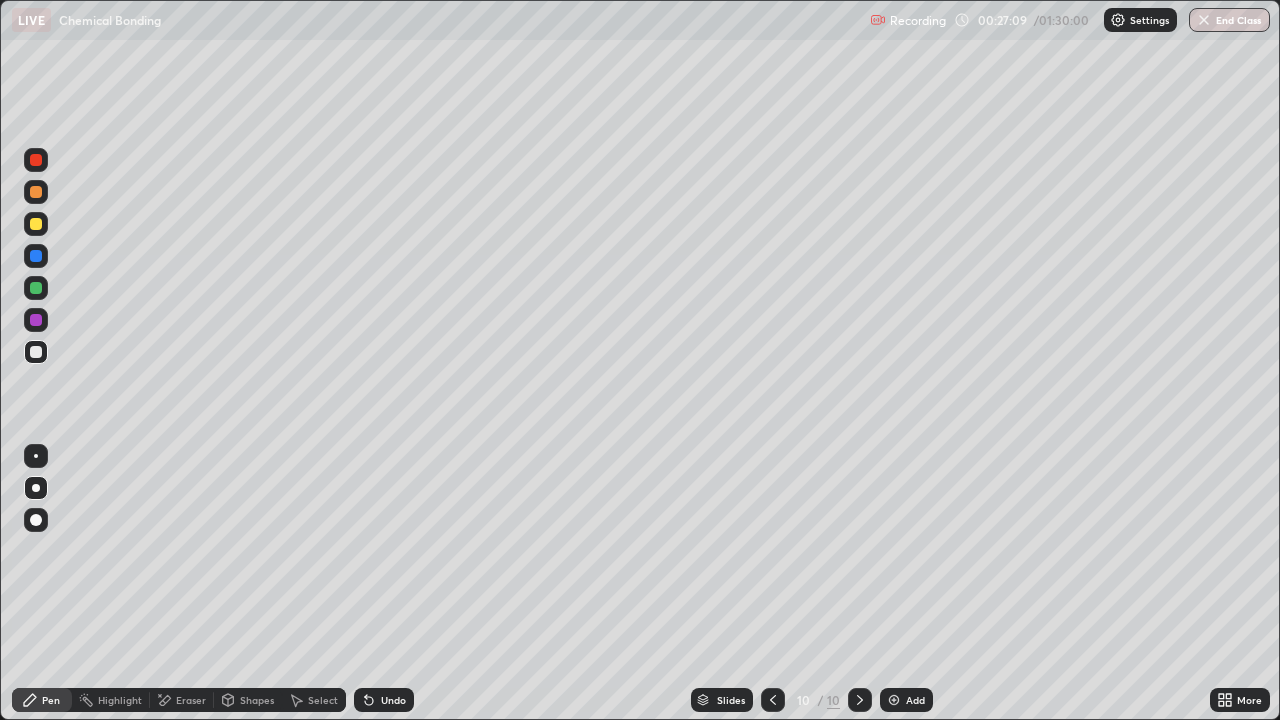click at bounding box center [36, 456] 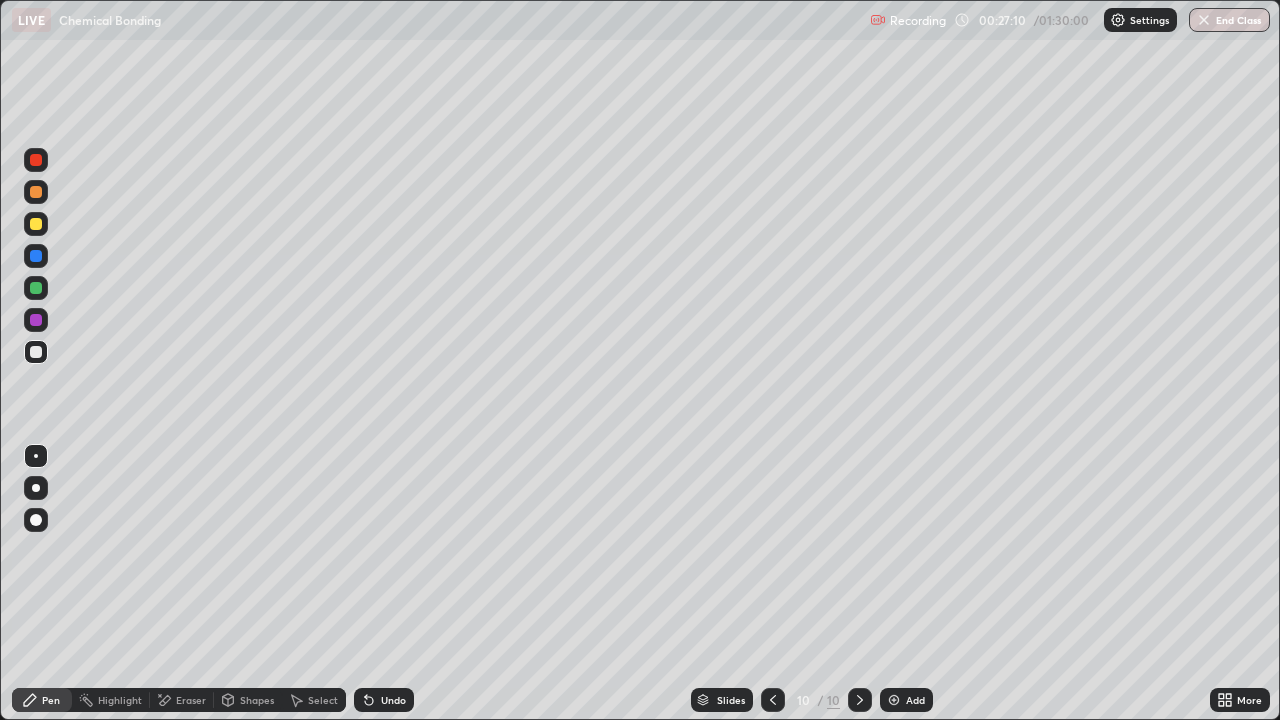 click on "Shapes" at bounding box center (257, 700) 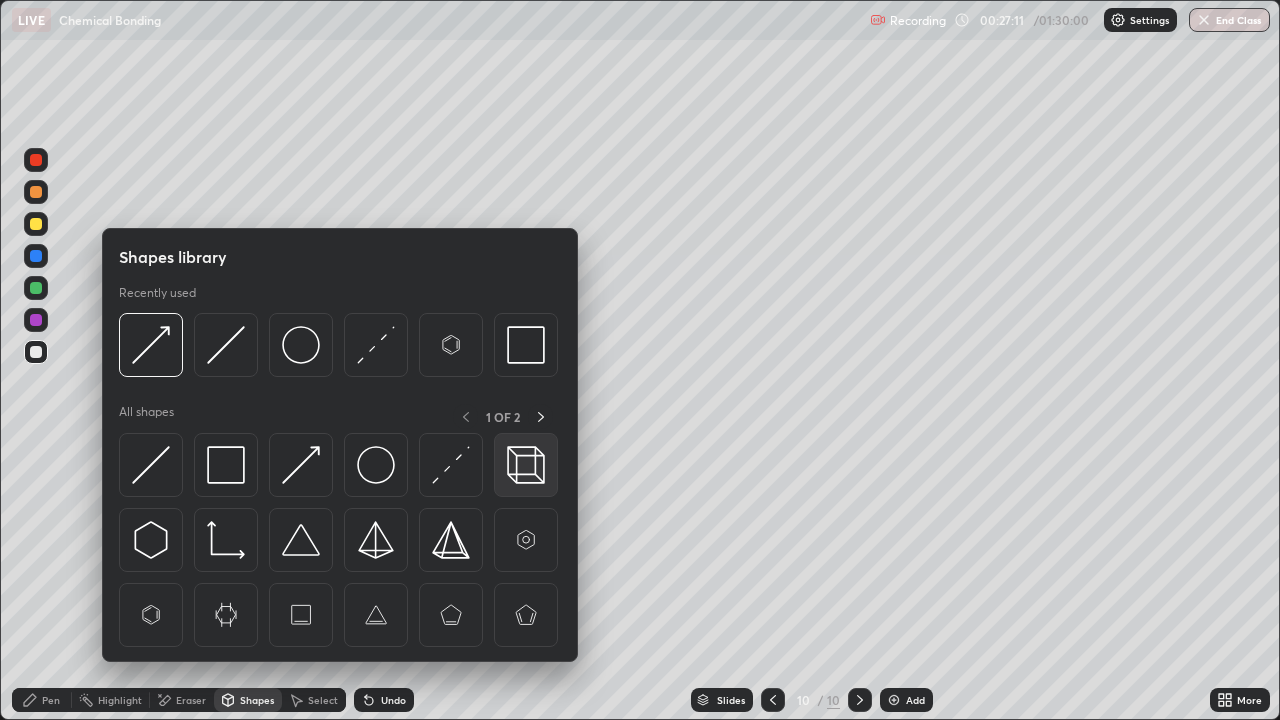 click at bounding box center (526, 465) 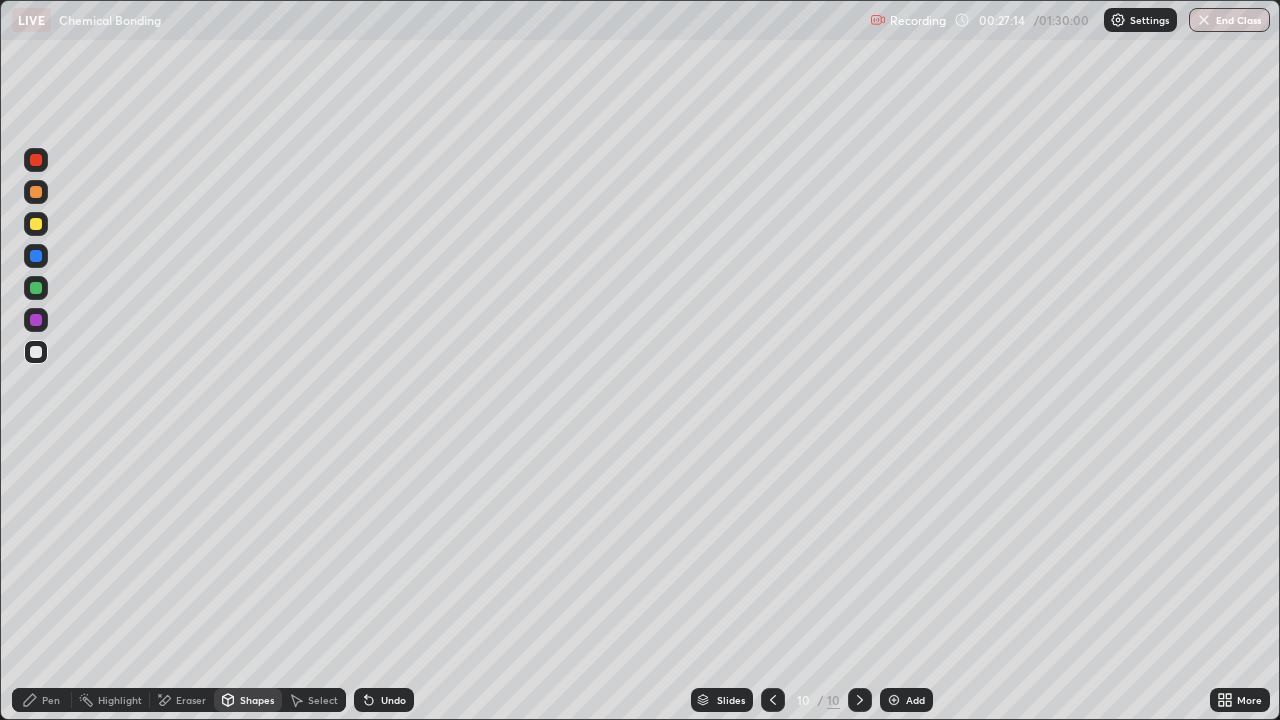 click on "Undo" at bounding box center (384, 700) 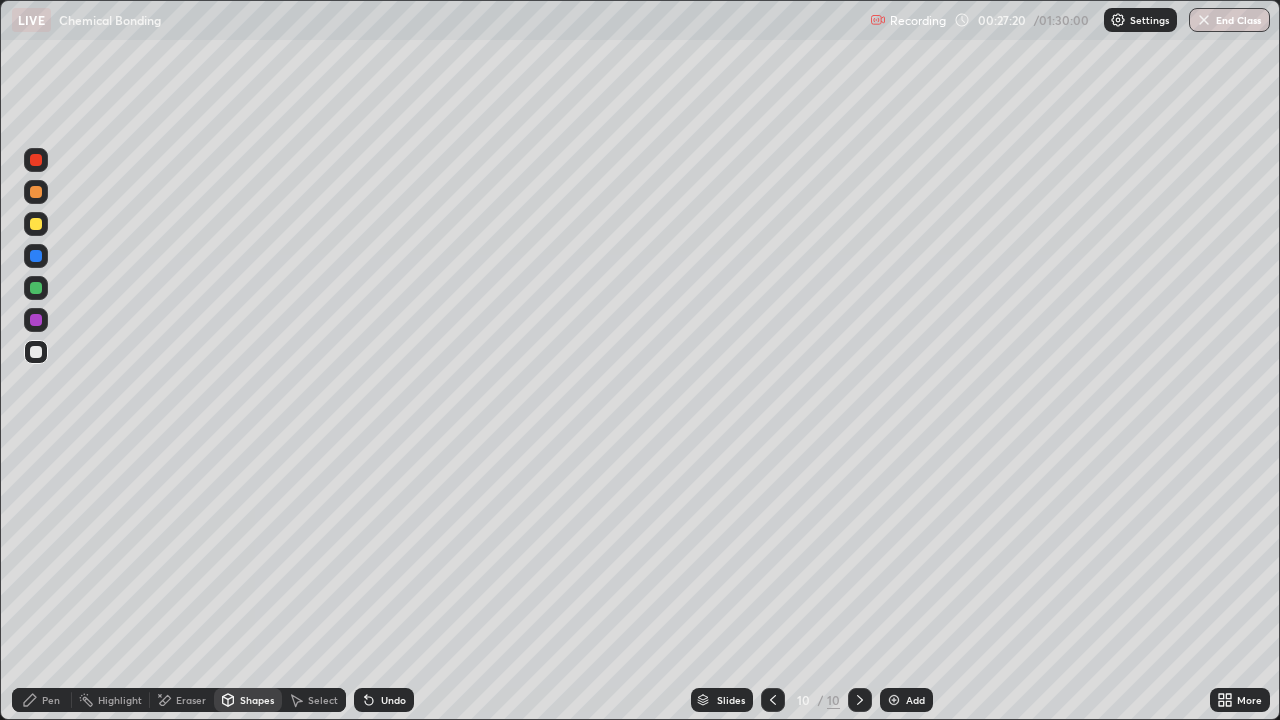 click on "Pen" at bounding box center (51, 700) 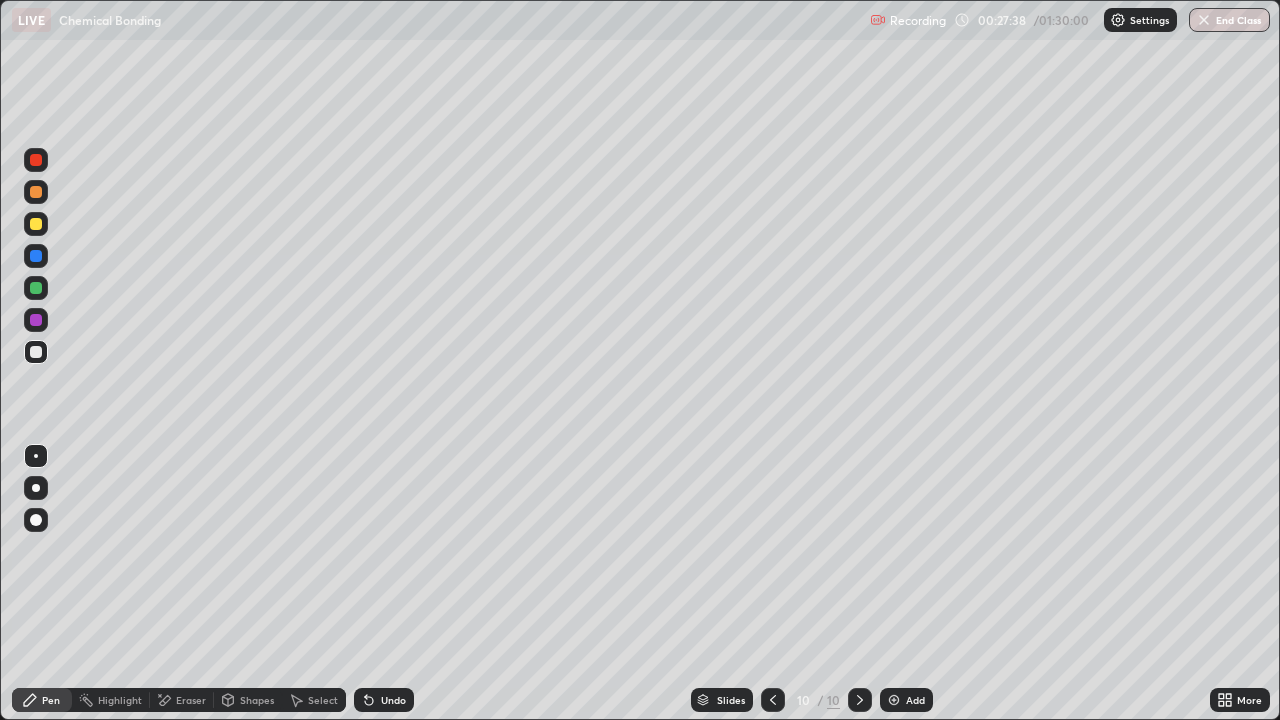 click on "Shapes" at bounding box center (257, 700) 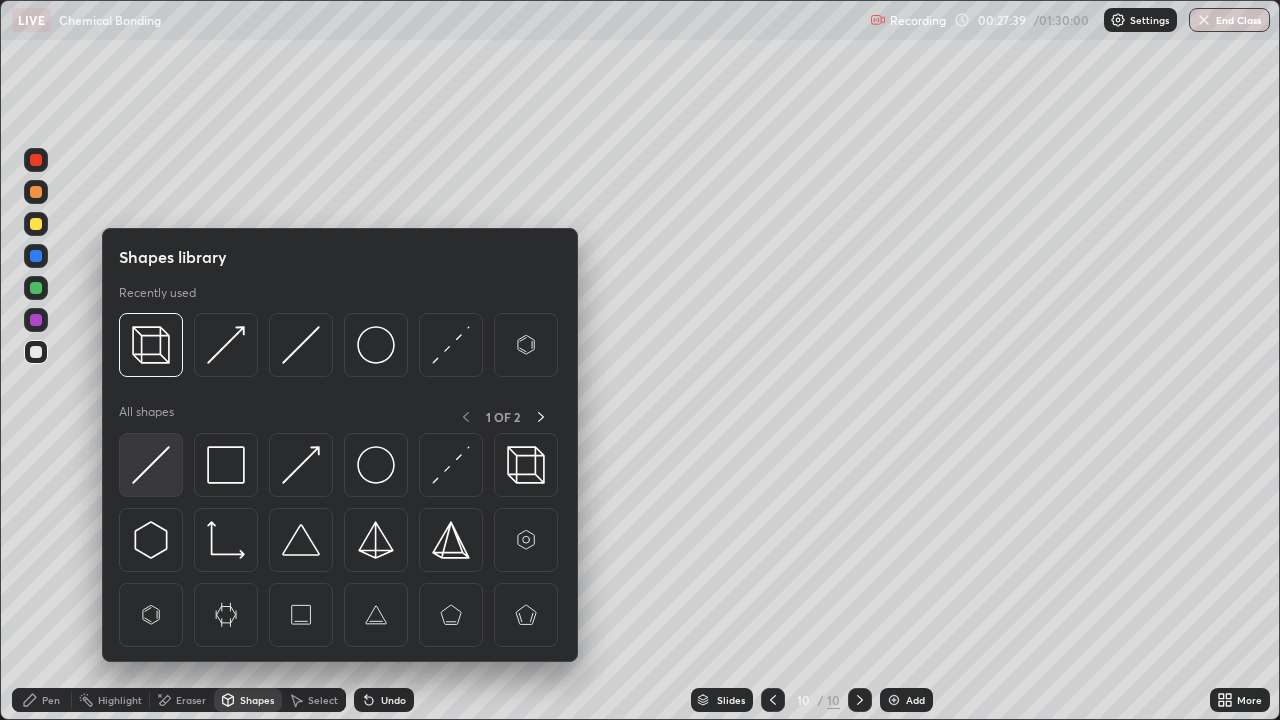 click at bounding box center (151, 465) 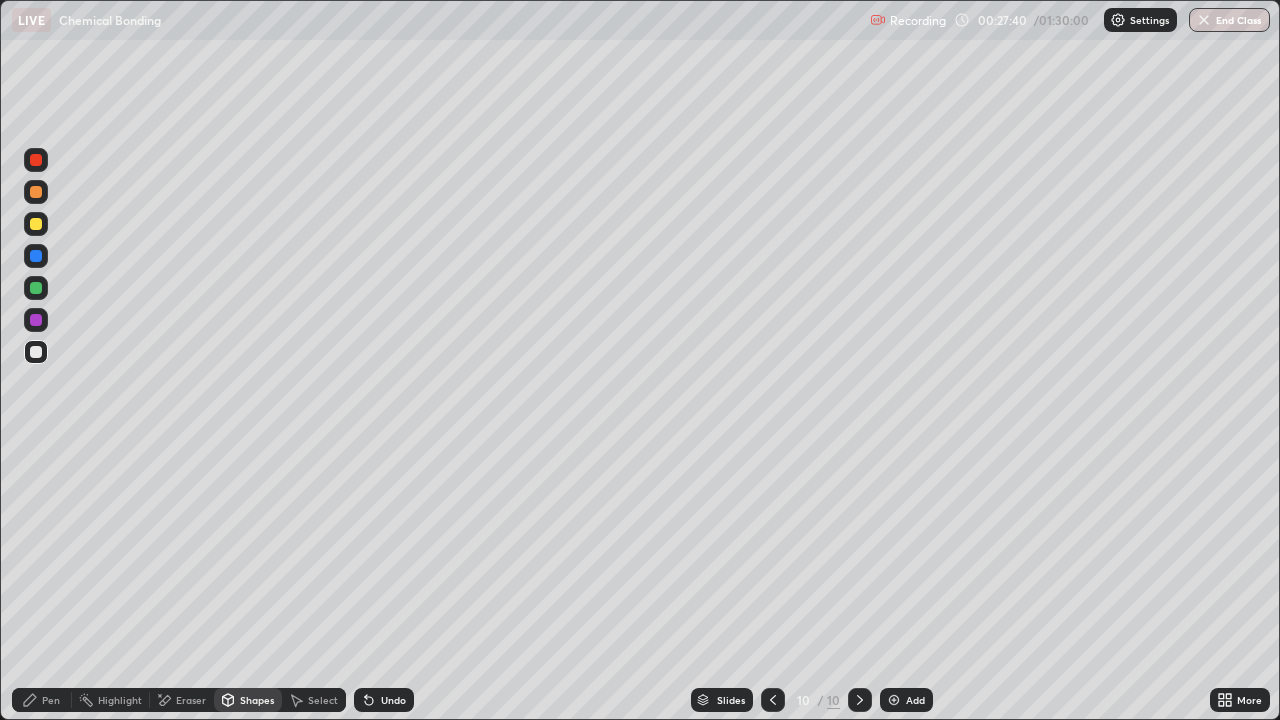 click at bounding box center [36, 192] 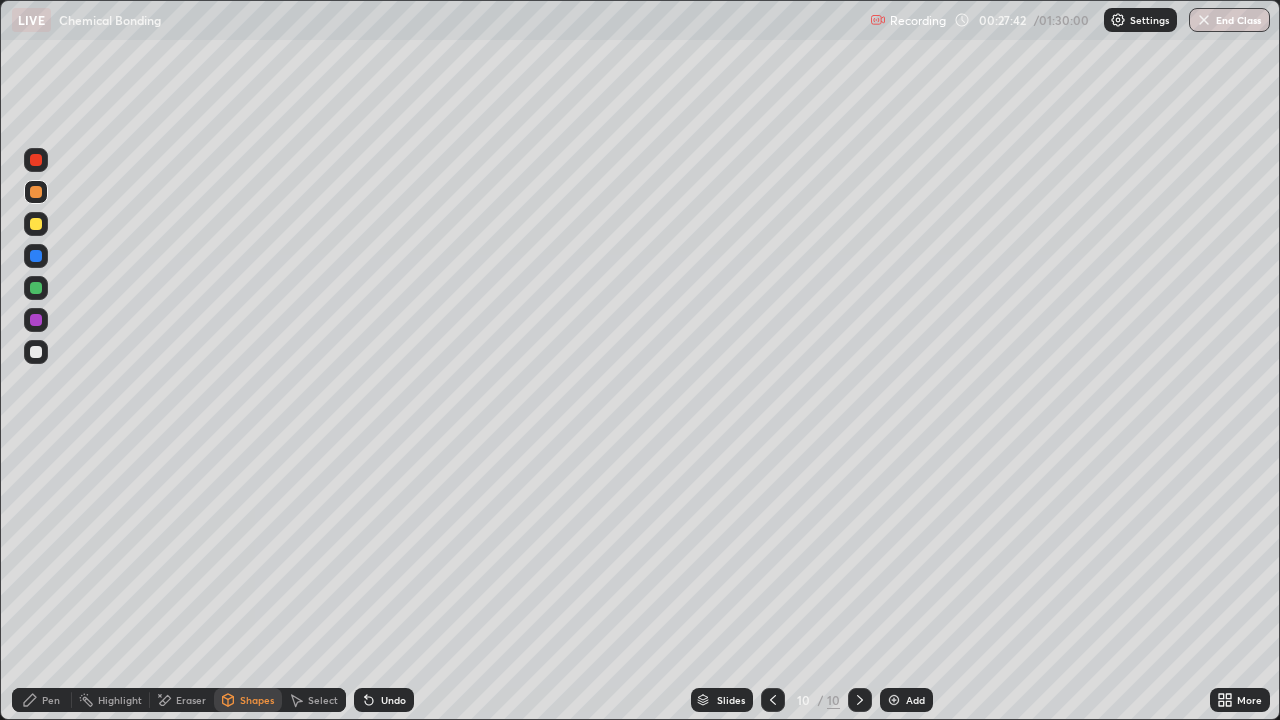 click on "Shapes" at bounding box center (257, 700) 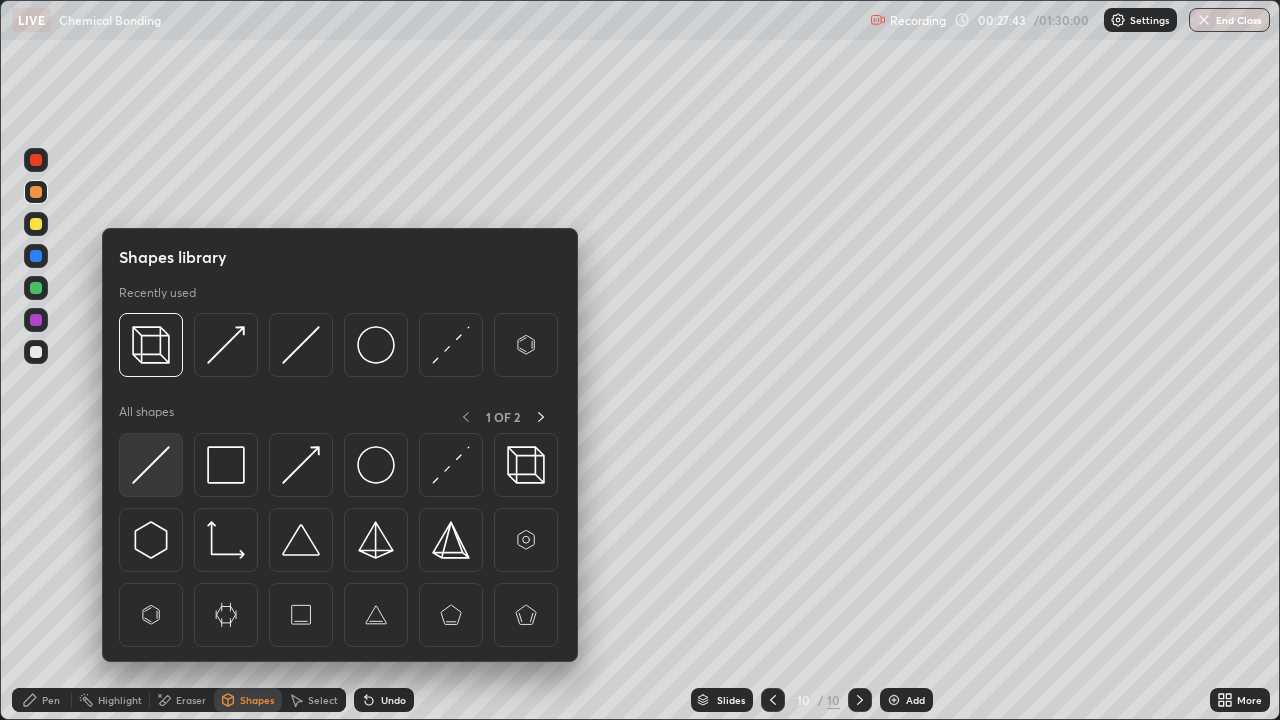 click at bounding box center [151, 465] 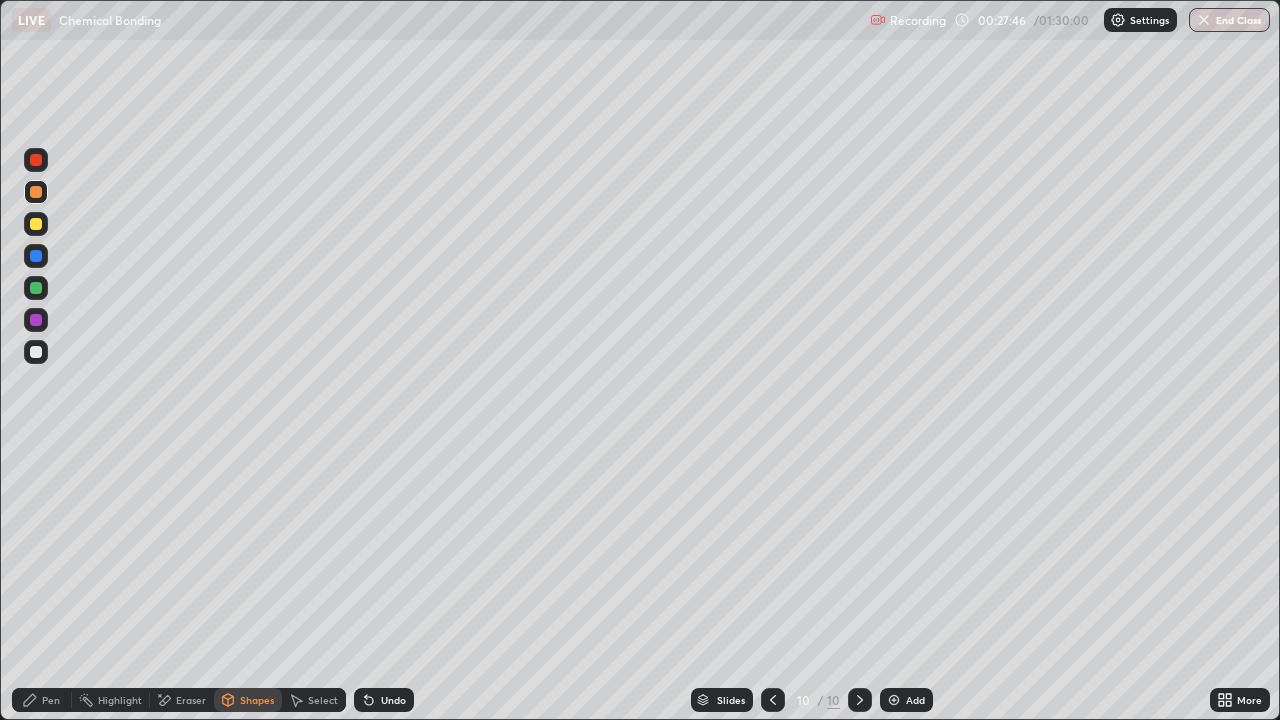 click on "Pen" at bounding box center [51, 700] 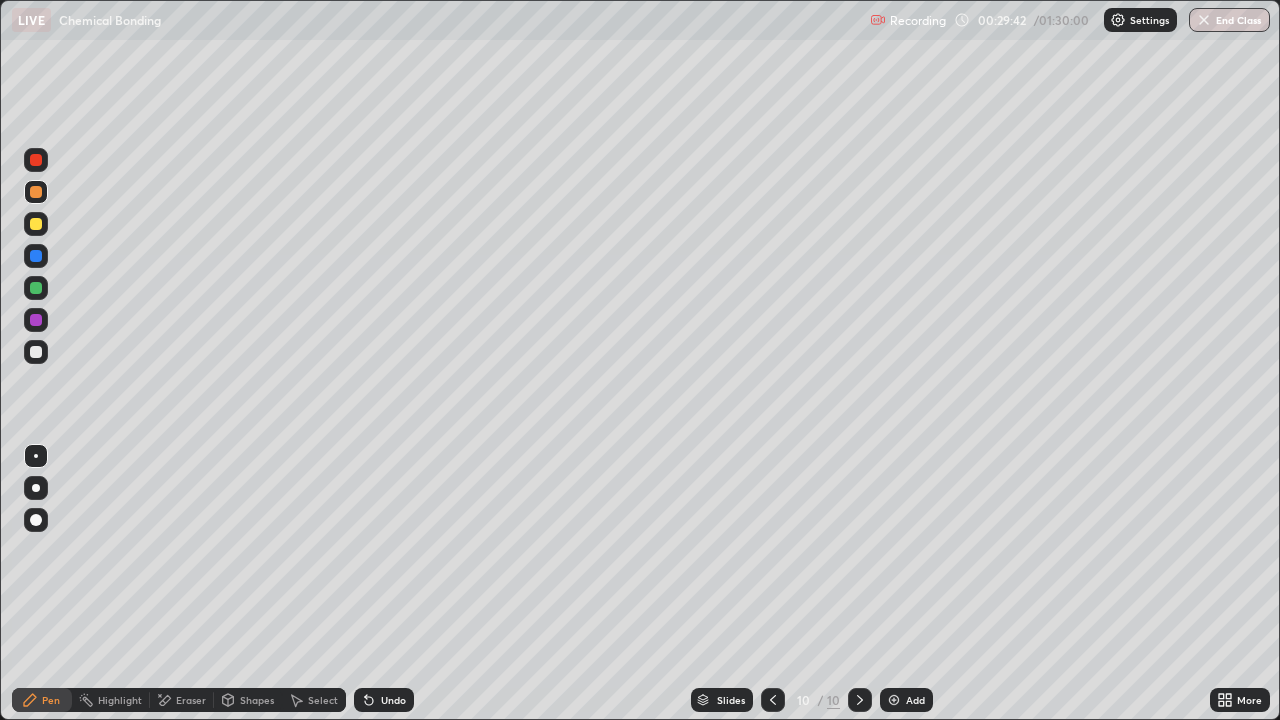 click on "Shapes" at bounding box center [248, 700] 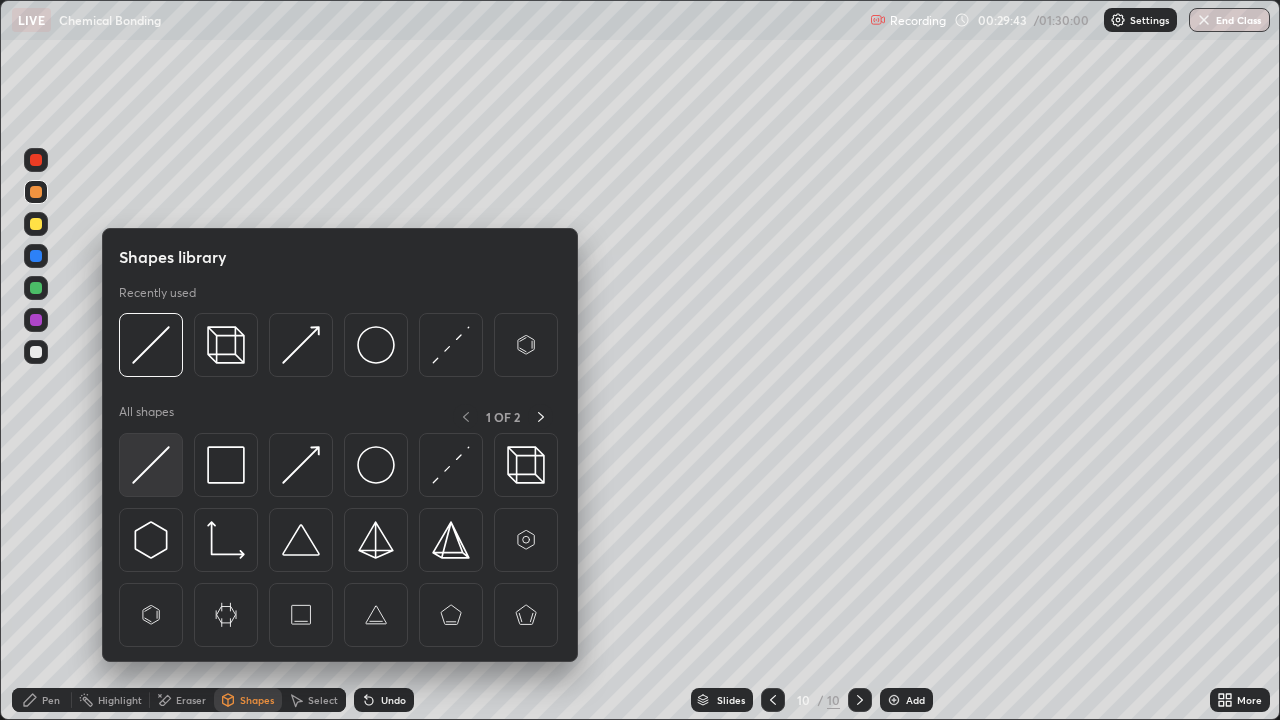 click at bounding box center (151, 465) 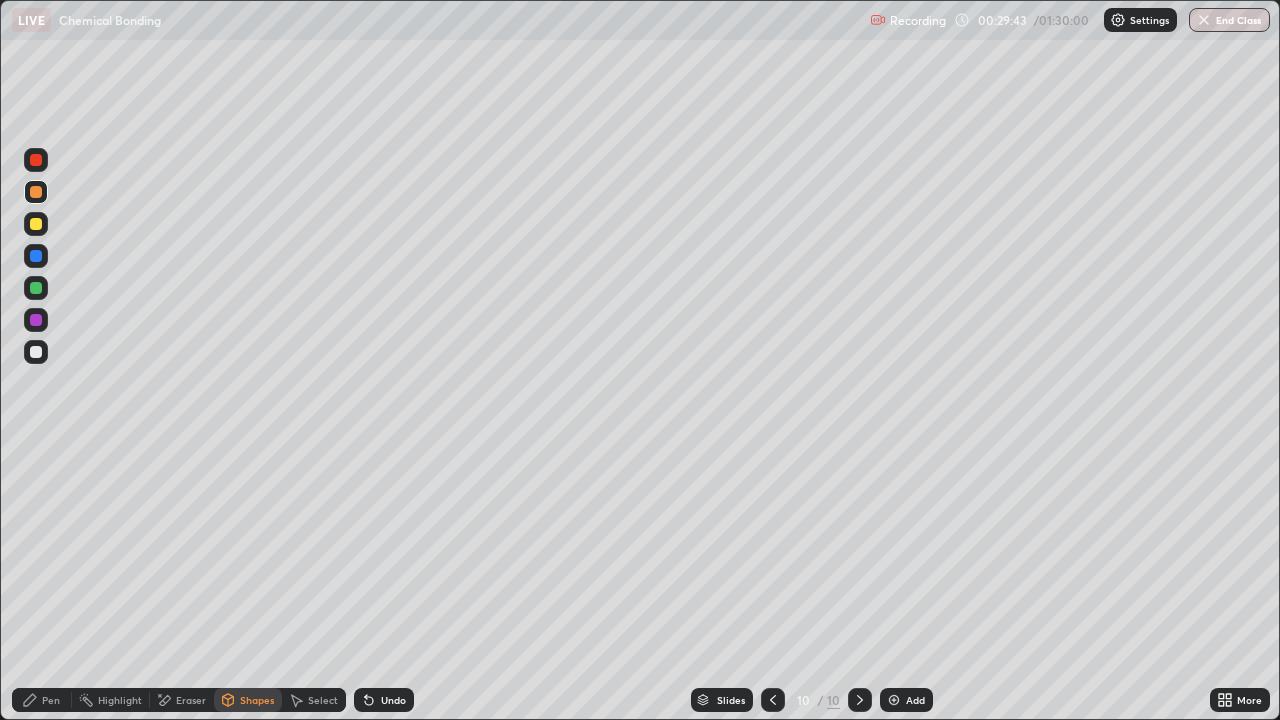 click at bounding box center (36, 192) 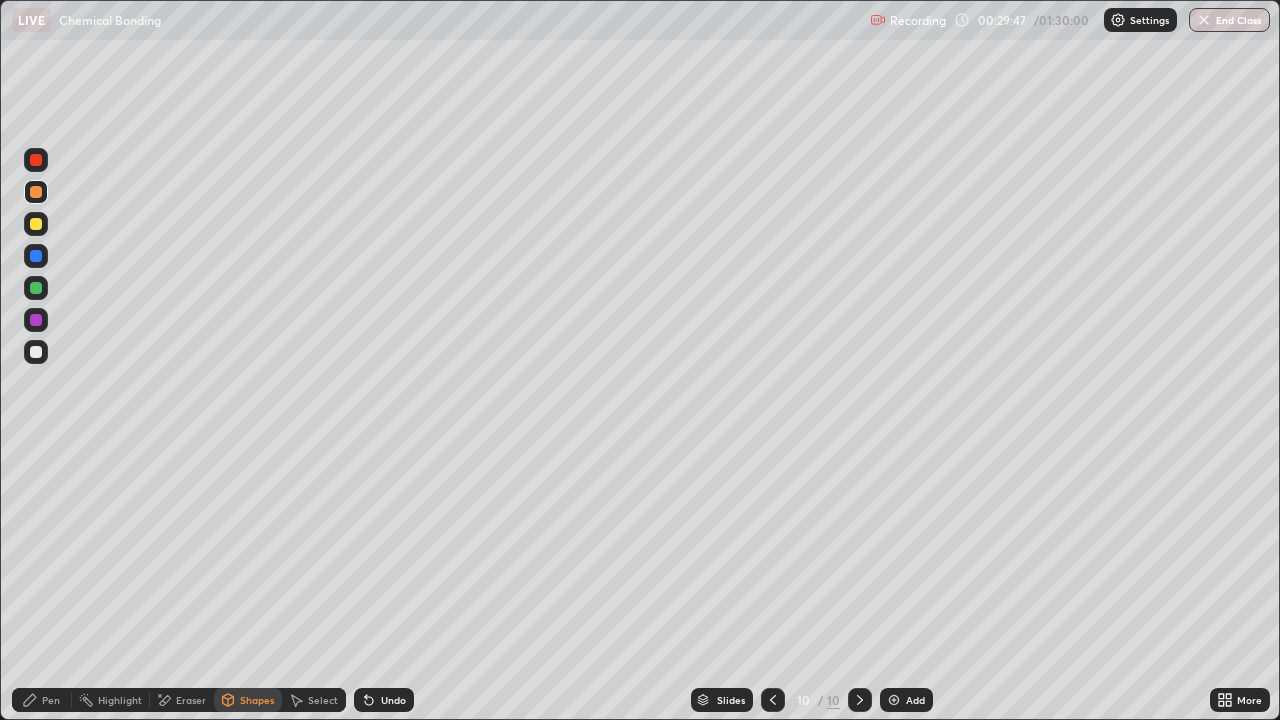 click on "Pen" at bounding box center (51, 700) 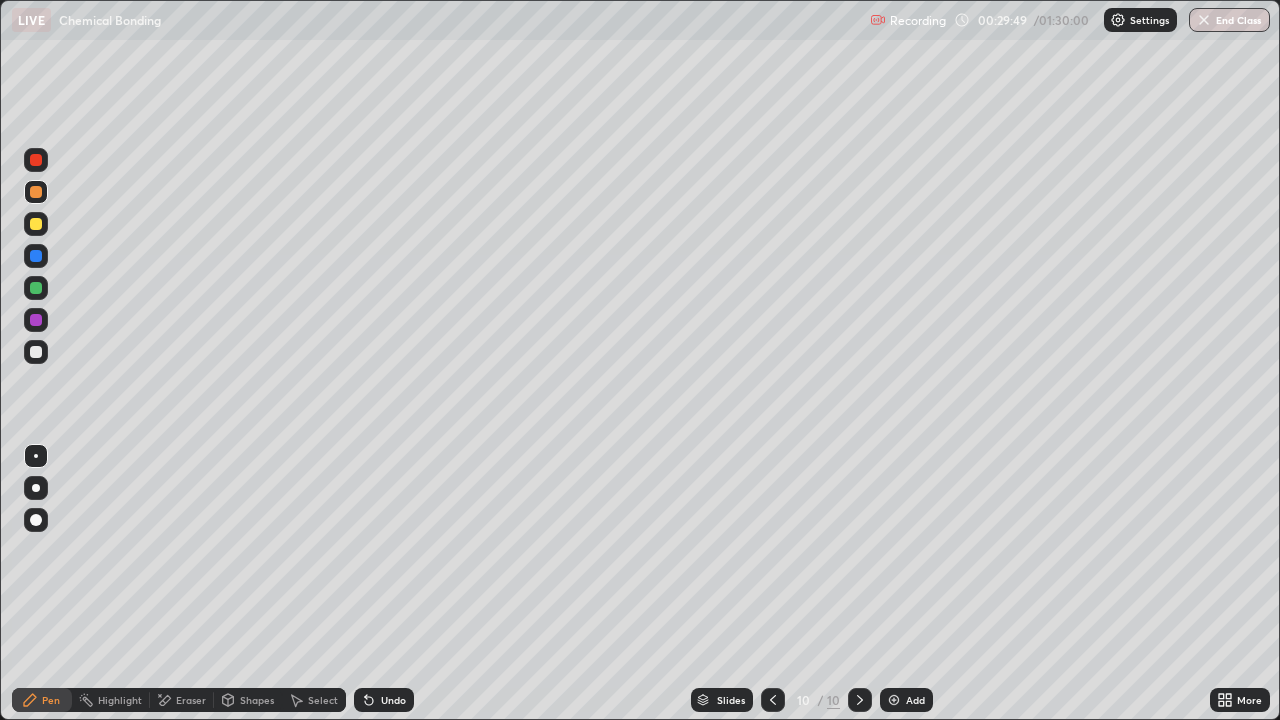 click on "Shapes" at bounding box center (248, 700) 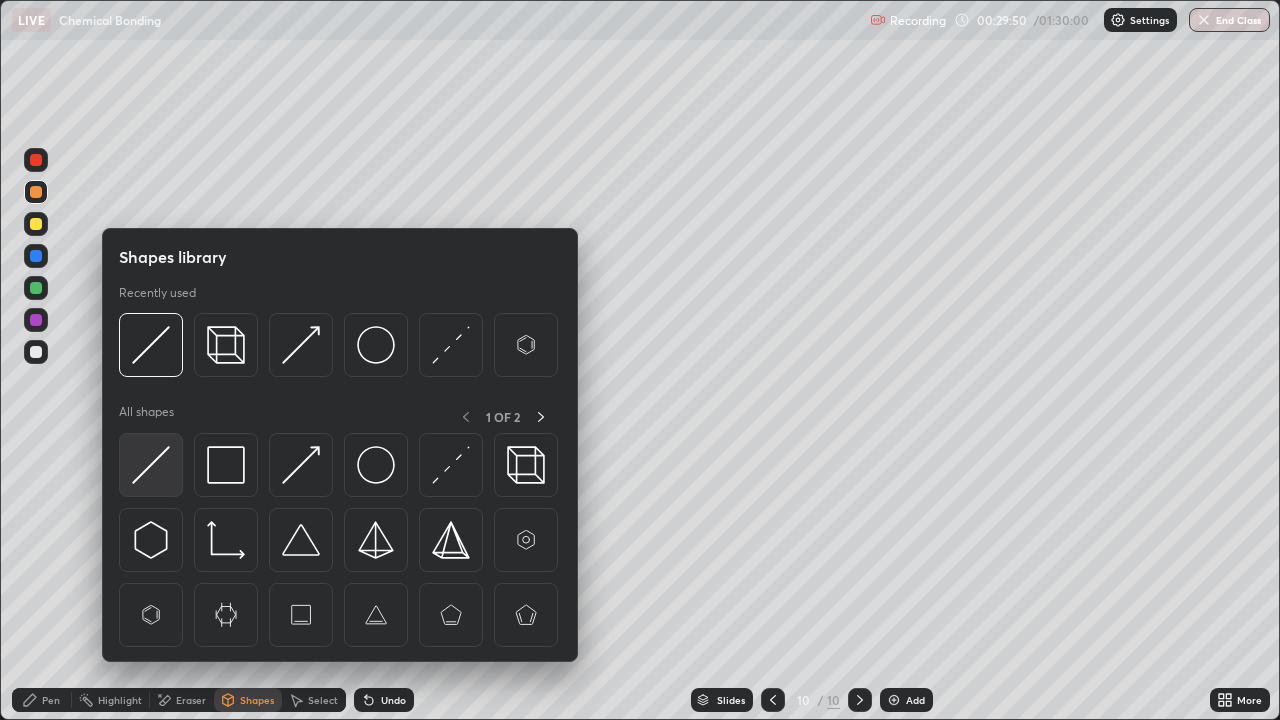 click at bounding box center [151, 465] 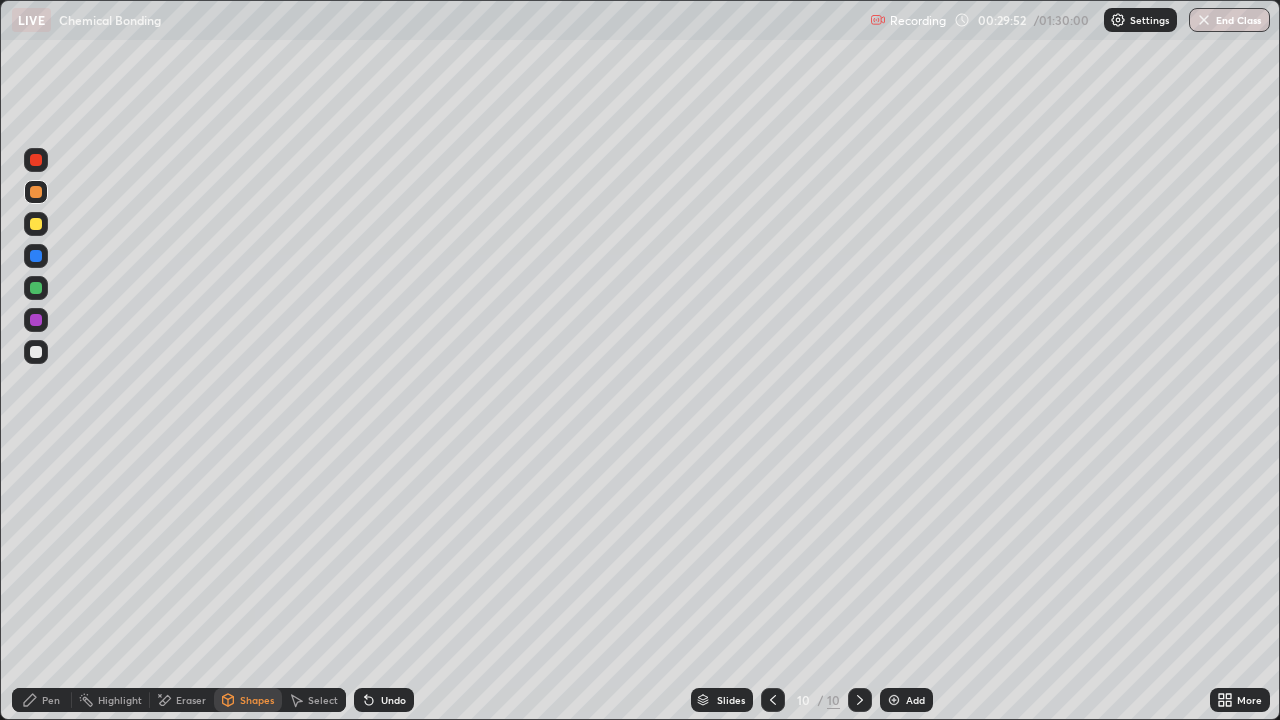click on "Pen" at bounding box center (51, 700) 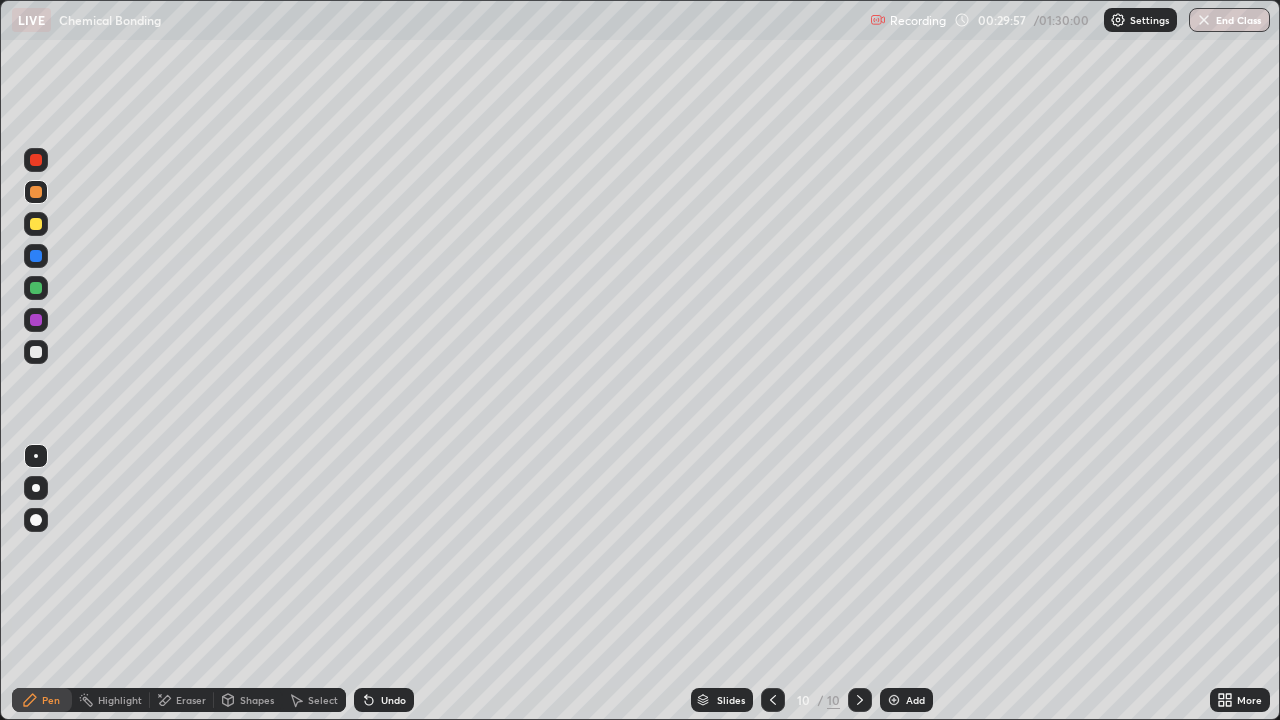 click at bounding box center (36, 256) 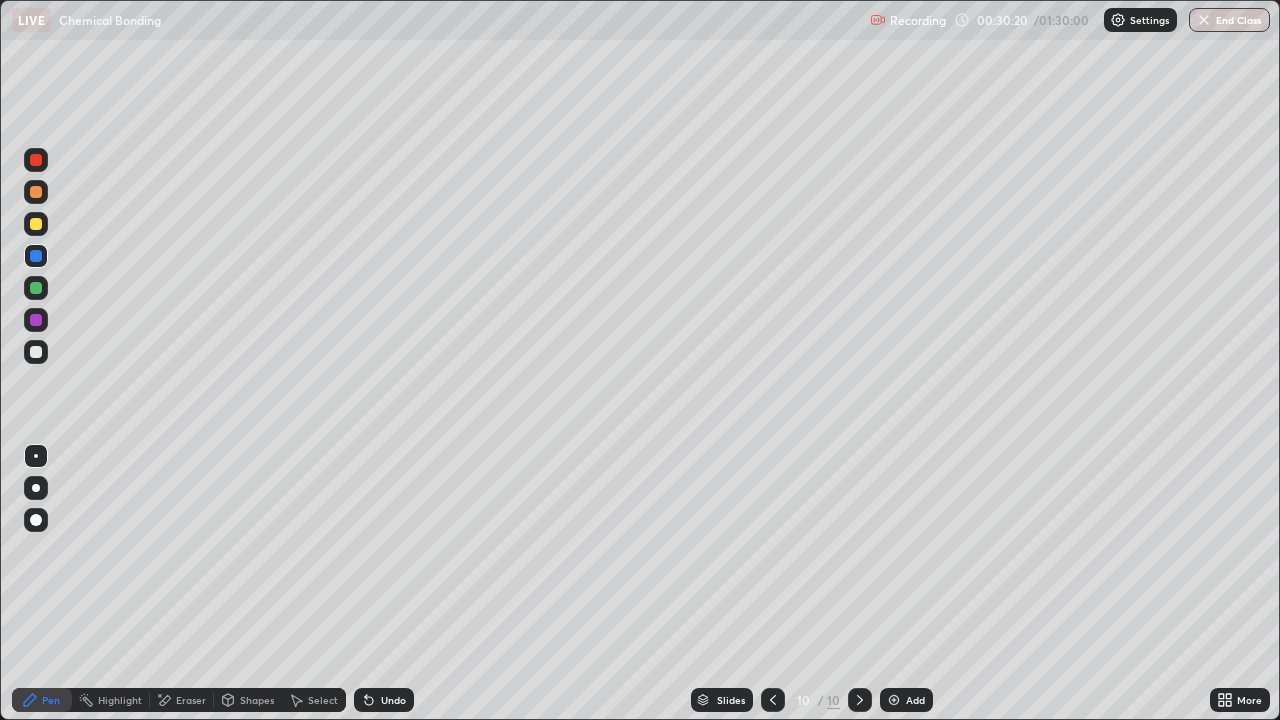 click on "Shapes" at bounding box center (257, 700) 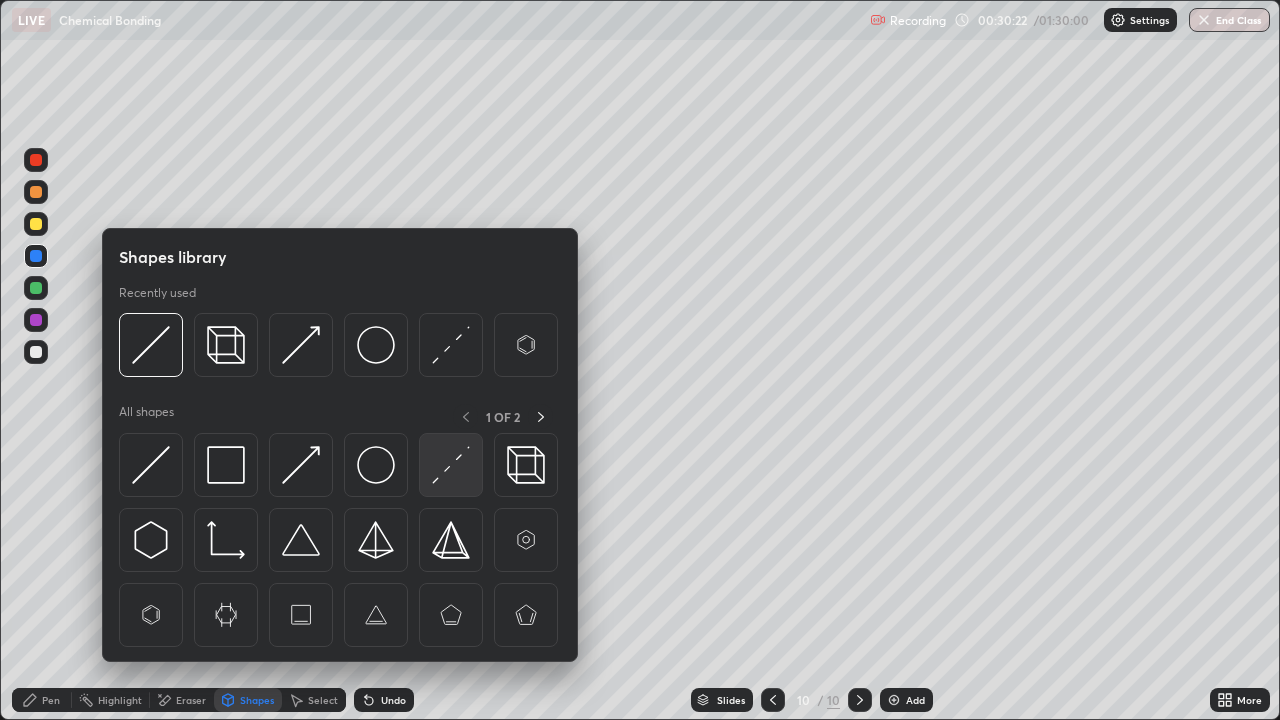 click at bounding box center [451, 465] 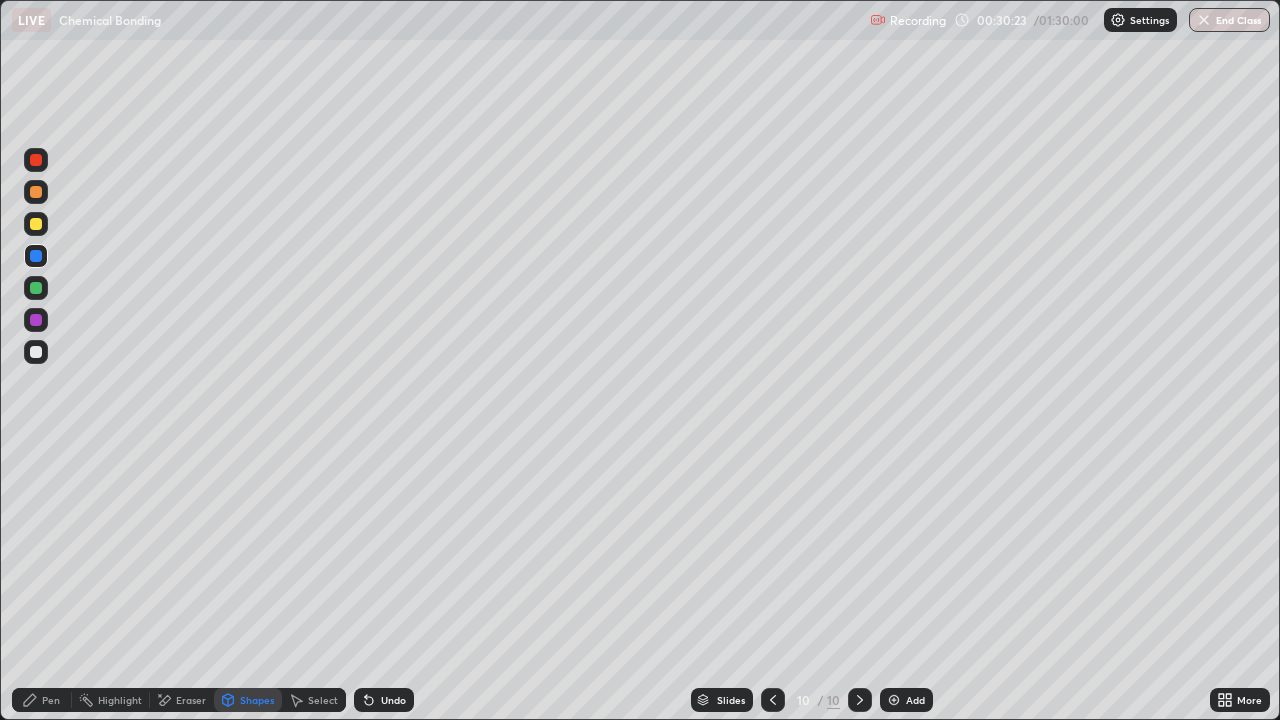 click at bounding box center [36, 192] 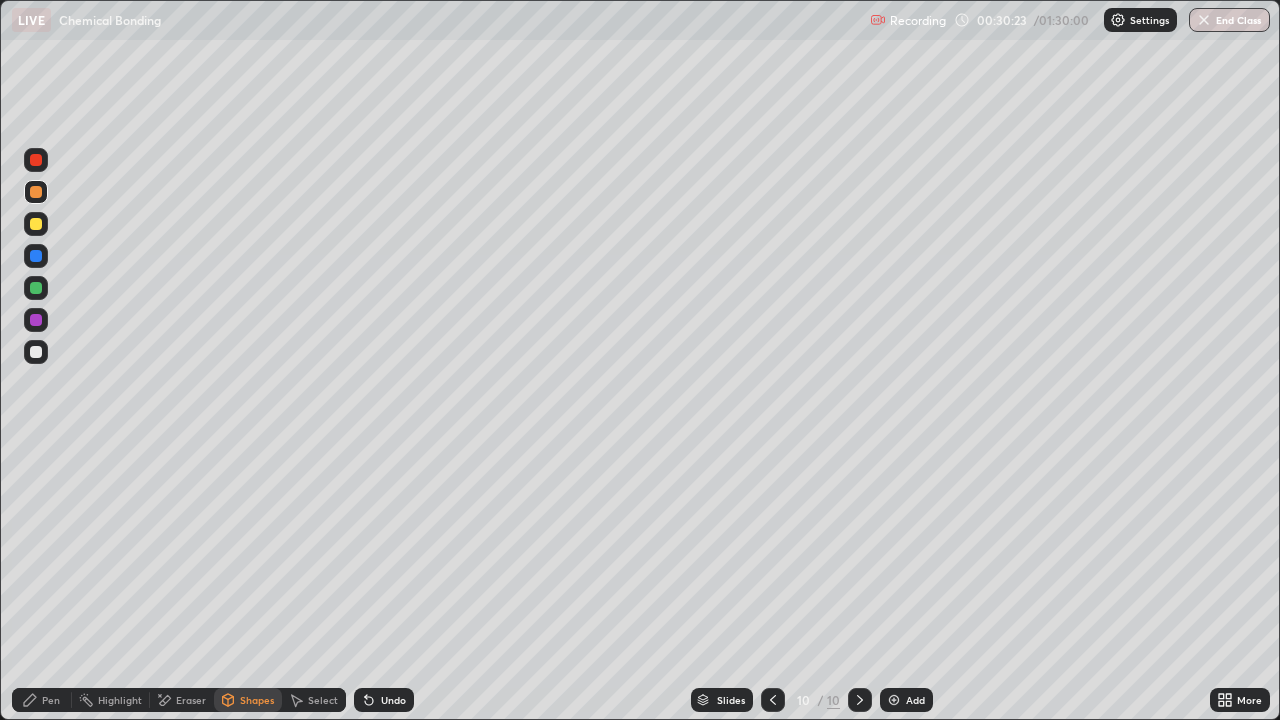click at bounding box center (36, 160) 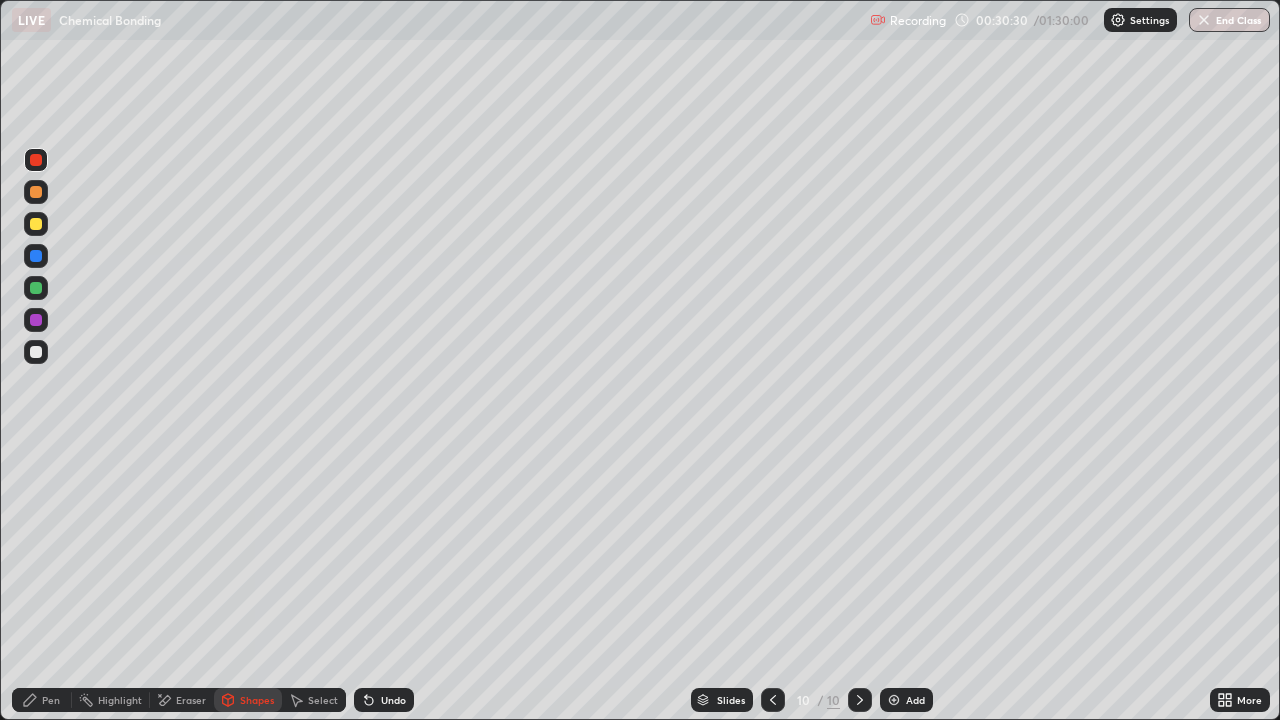 click on "Pen" at bounding box center [51, 700] 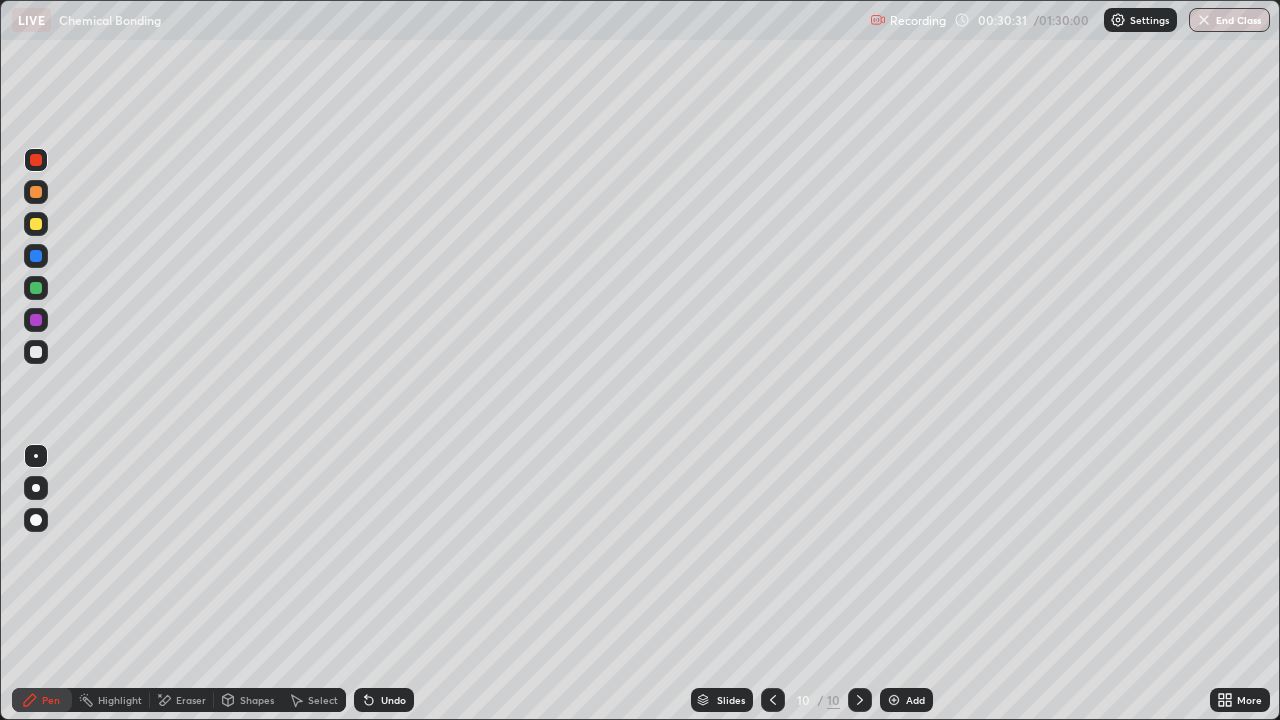 click at bounding box center [36, 256] 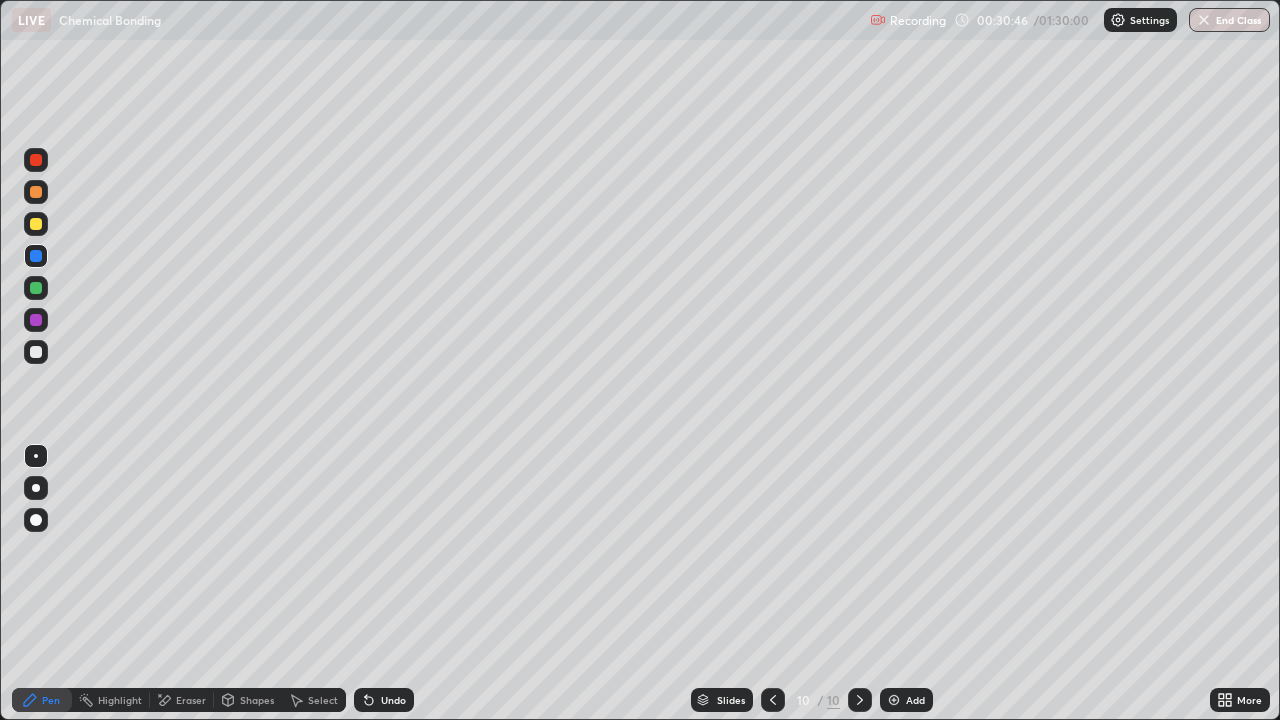 click on "Shapes" at bounding box center [248, 700] 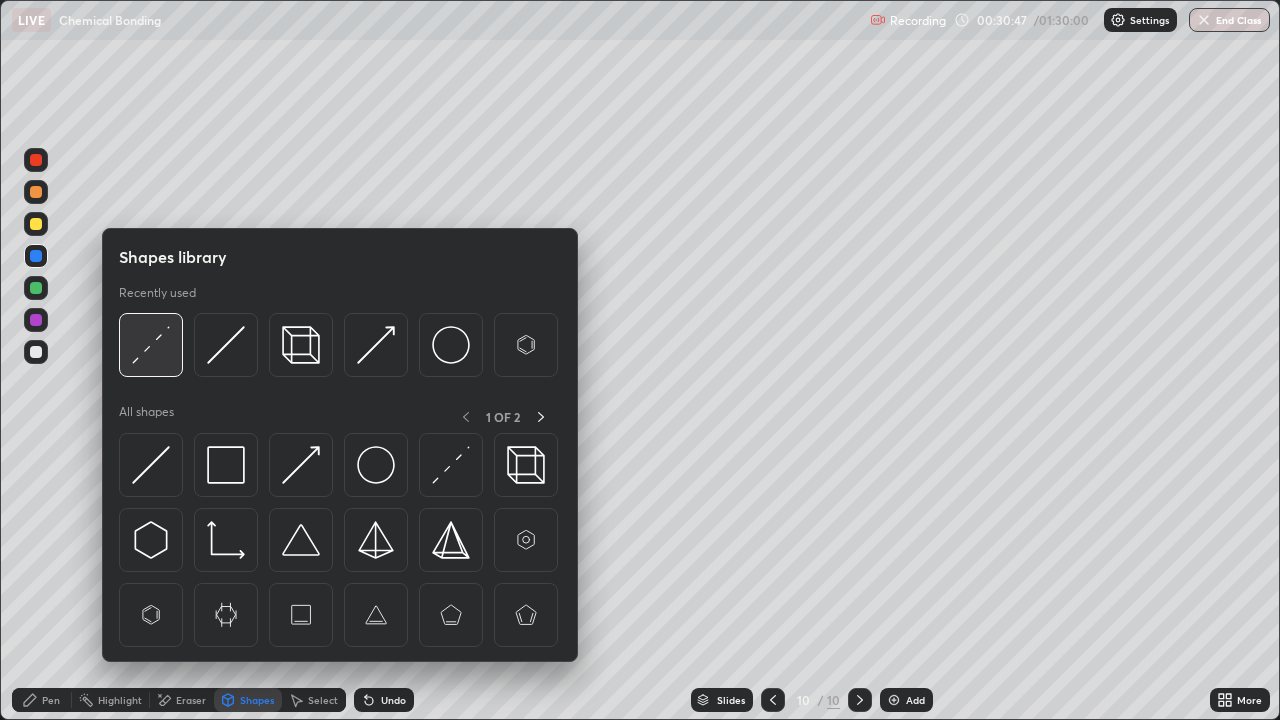 click at bounding box center [151, 345] 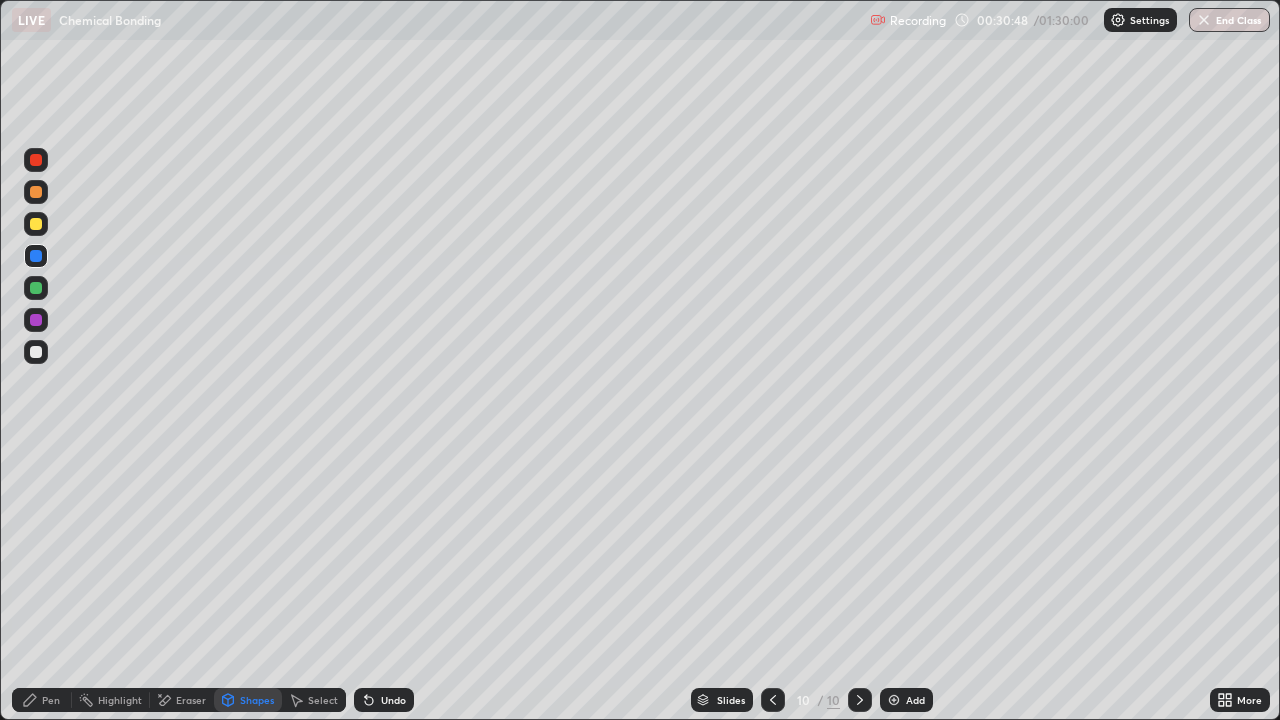 click at bounding box center (36, 160) 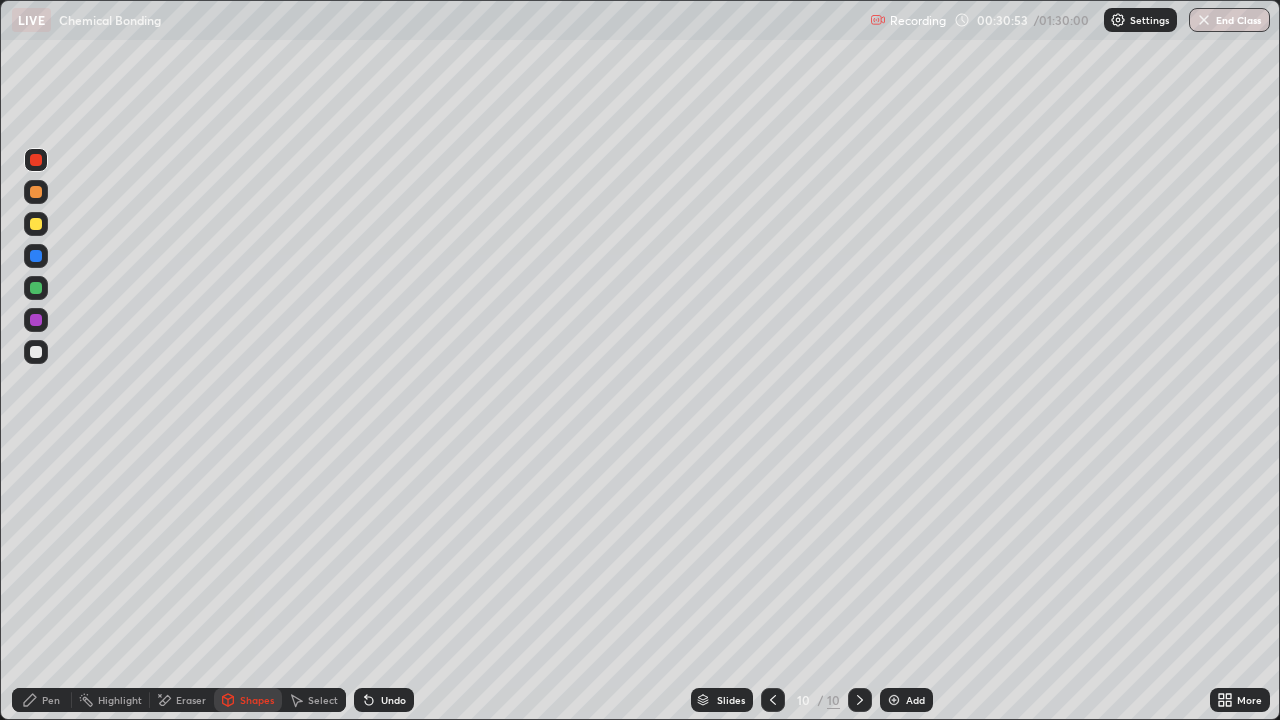 click on "Undo" at bounding box center [393, 700] 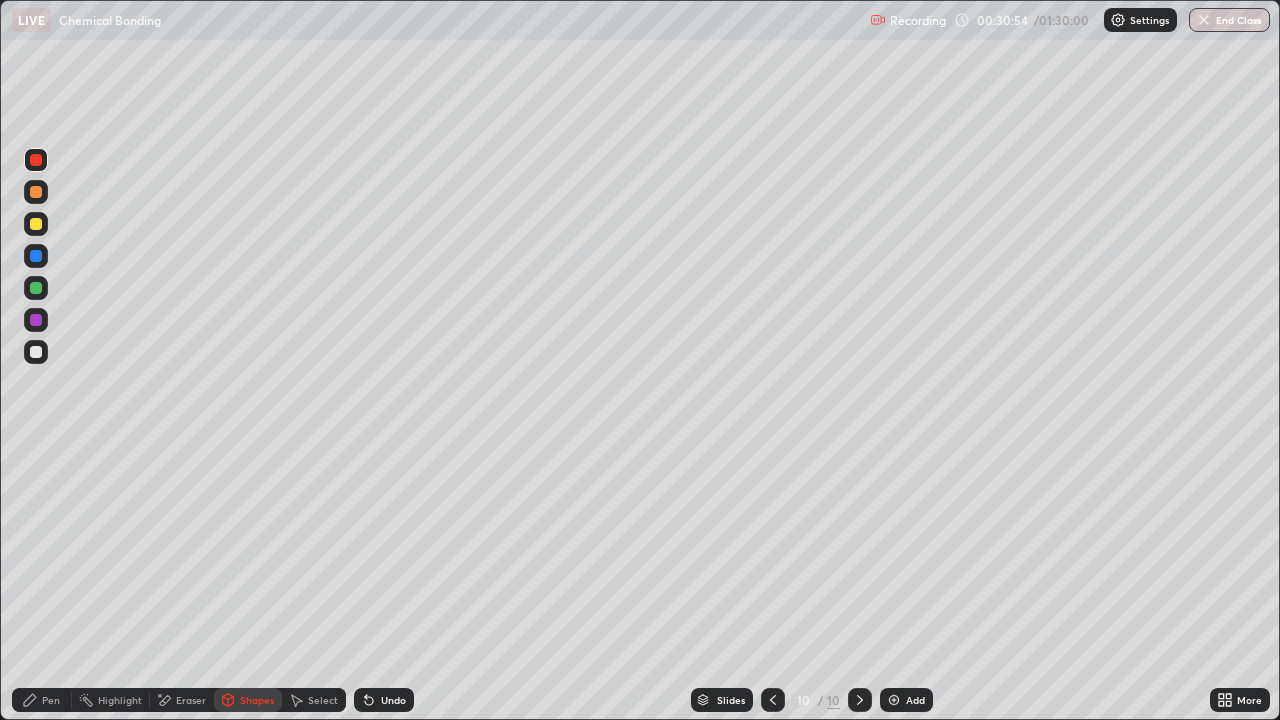 click on "Undo" at bounding box center [393, 700] 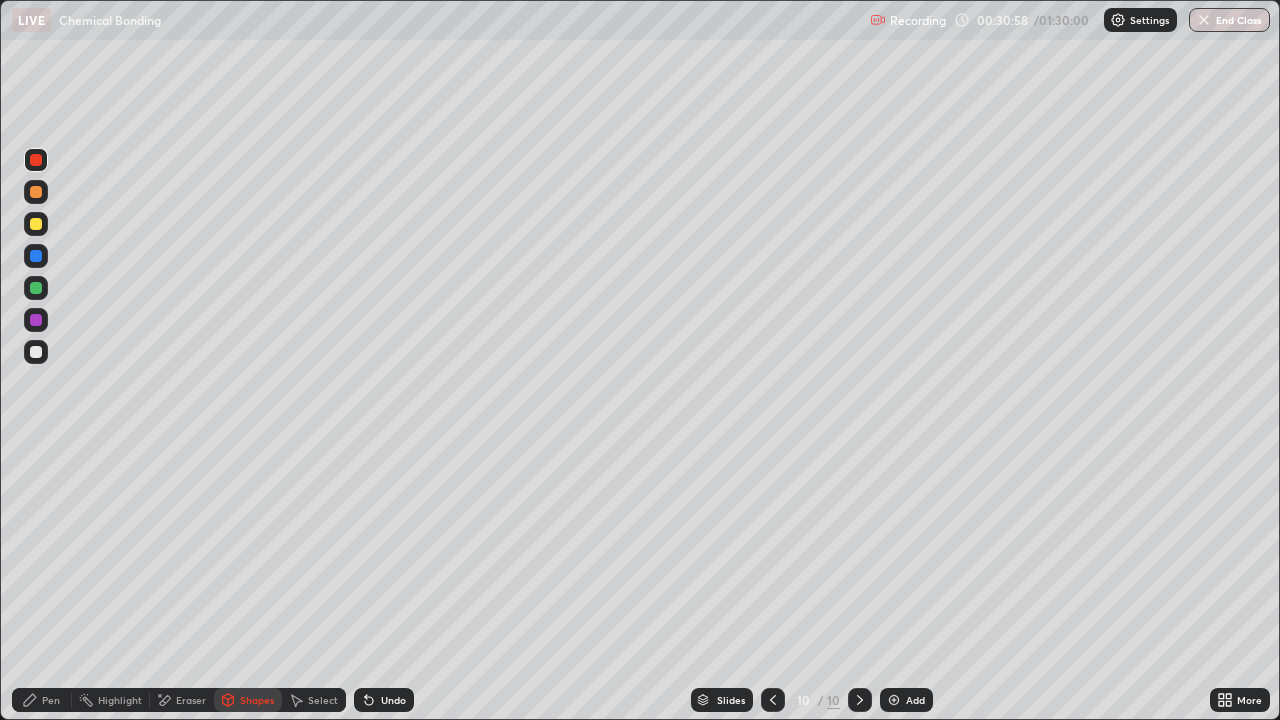 click at bounding box center (36, 160) 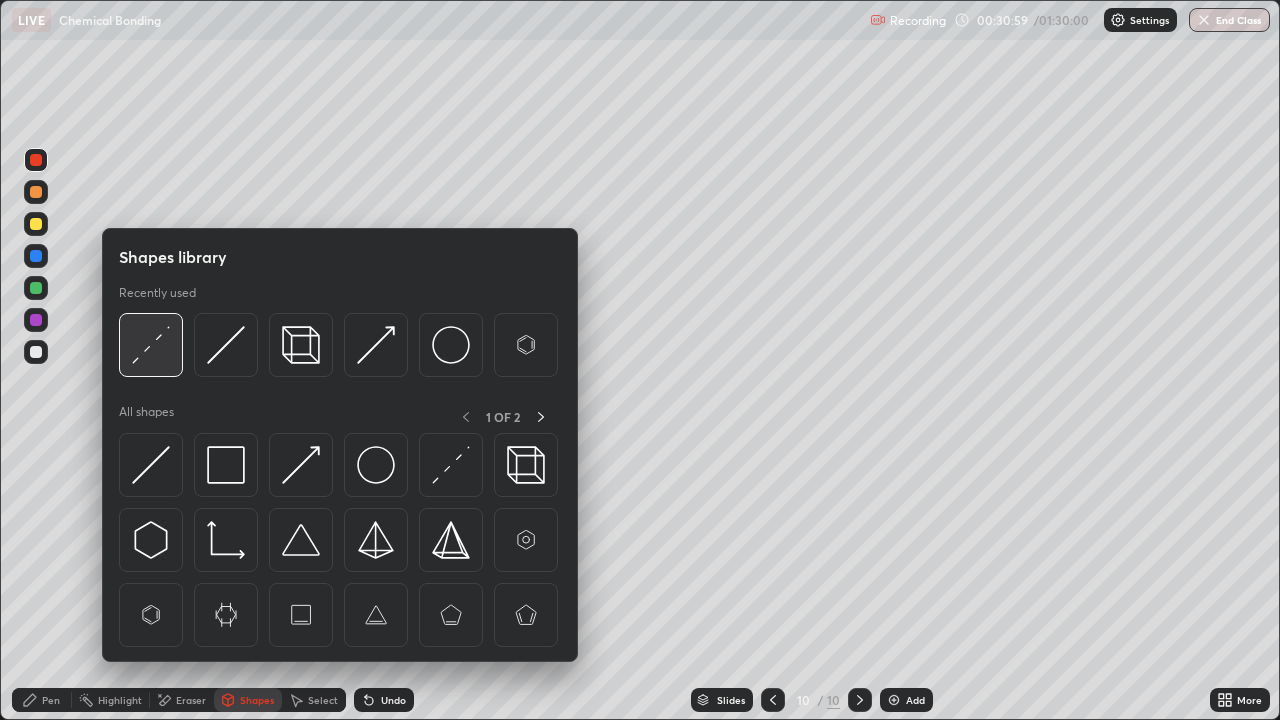 click at bounding box center (151, 345) 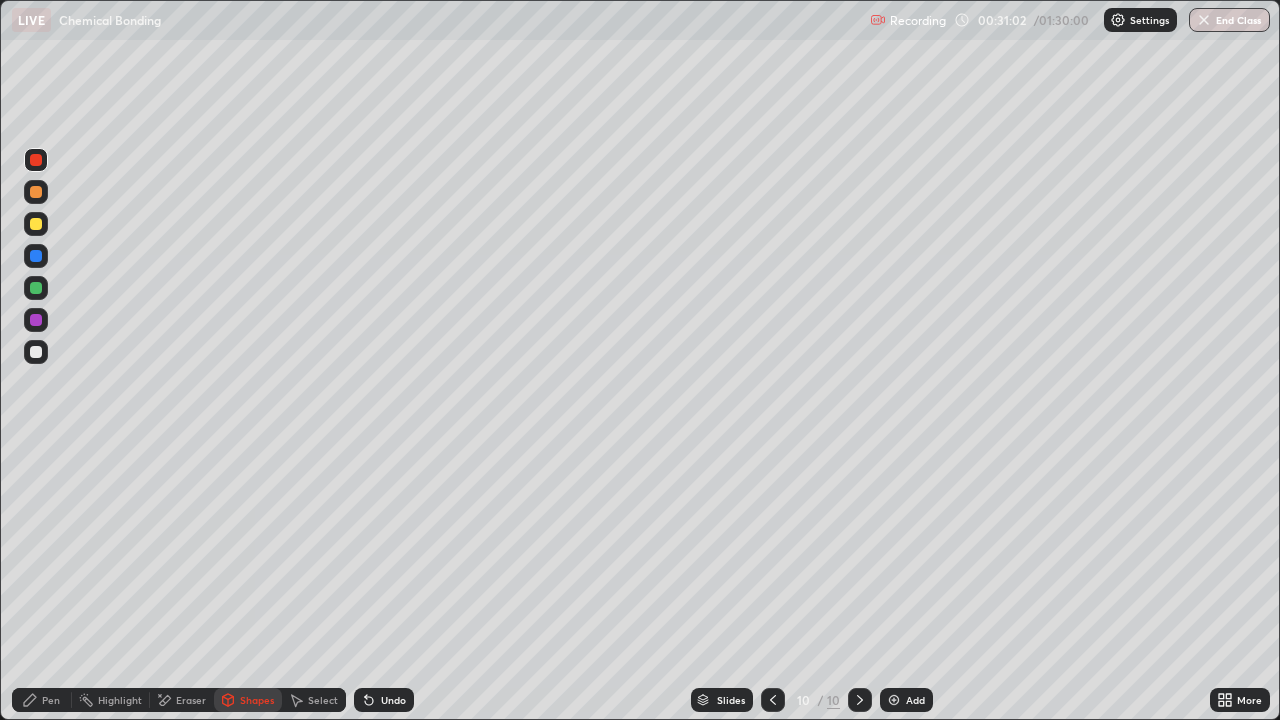 click on "Pen" at bounding box center [42, 700] 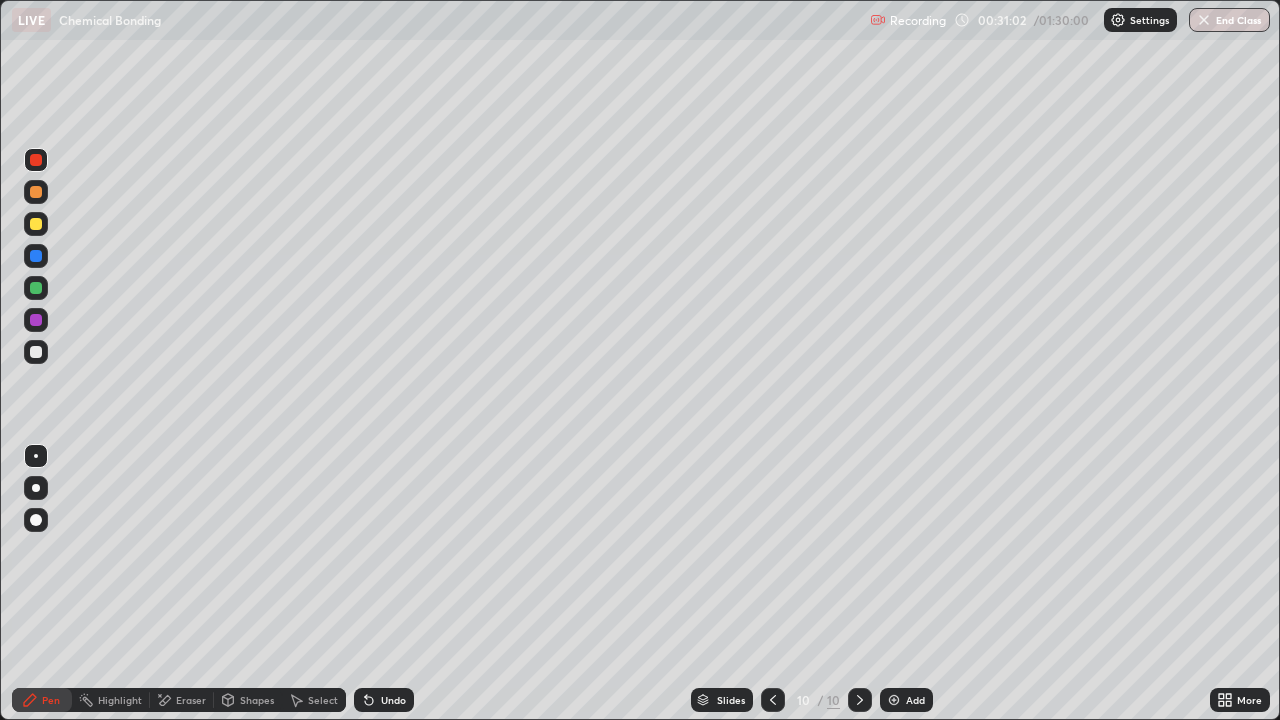 click at bounding box center [36, 256] 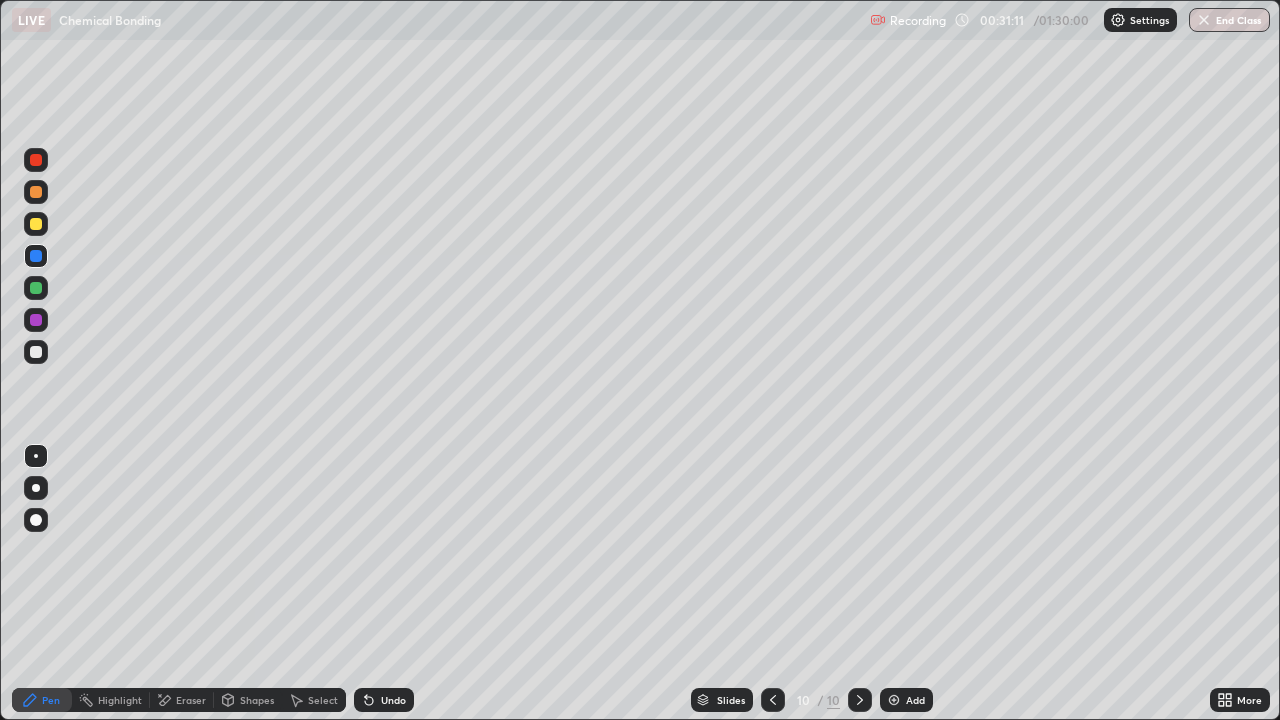 click on "Shapes" at bounding box center (257, 700) 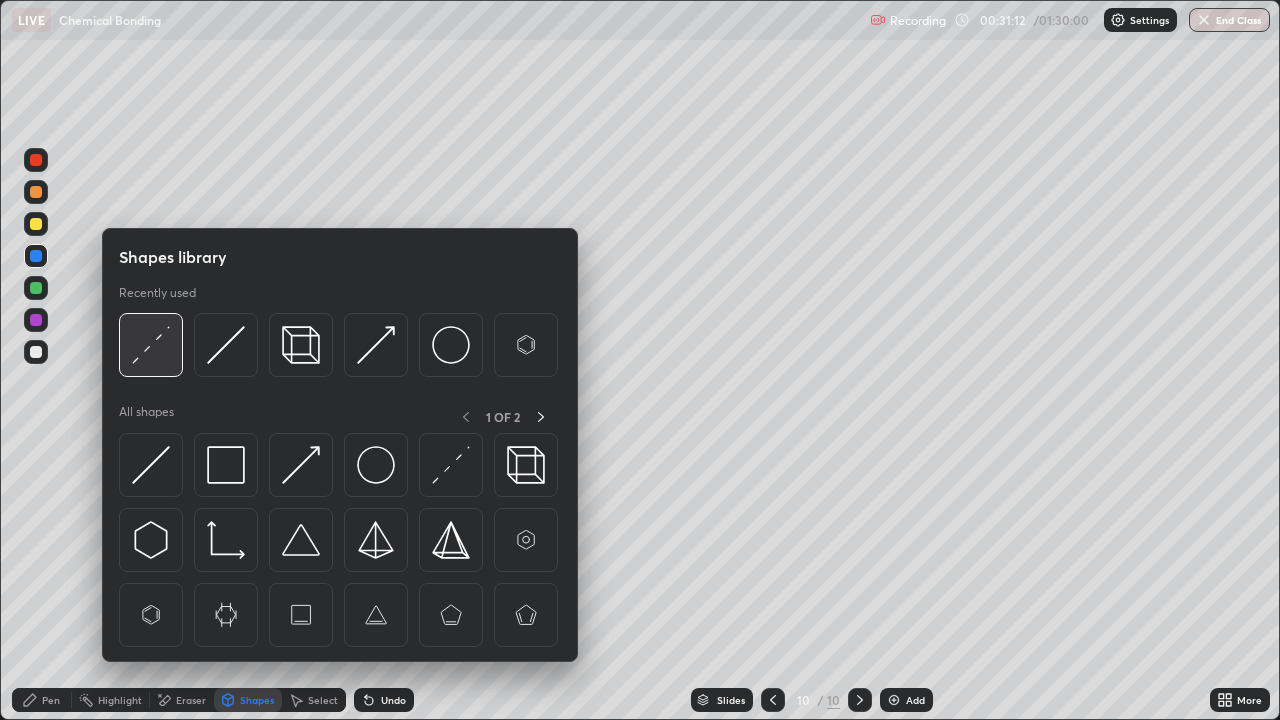 click at bounding box center (151, 345) 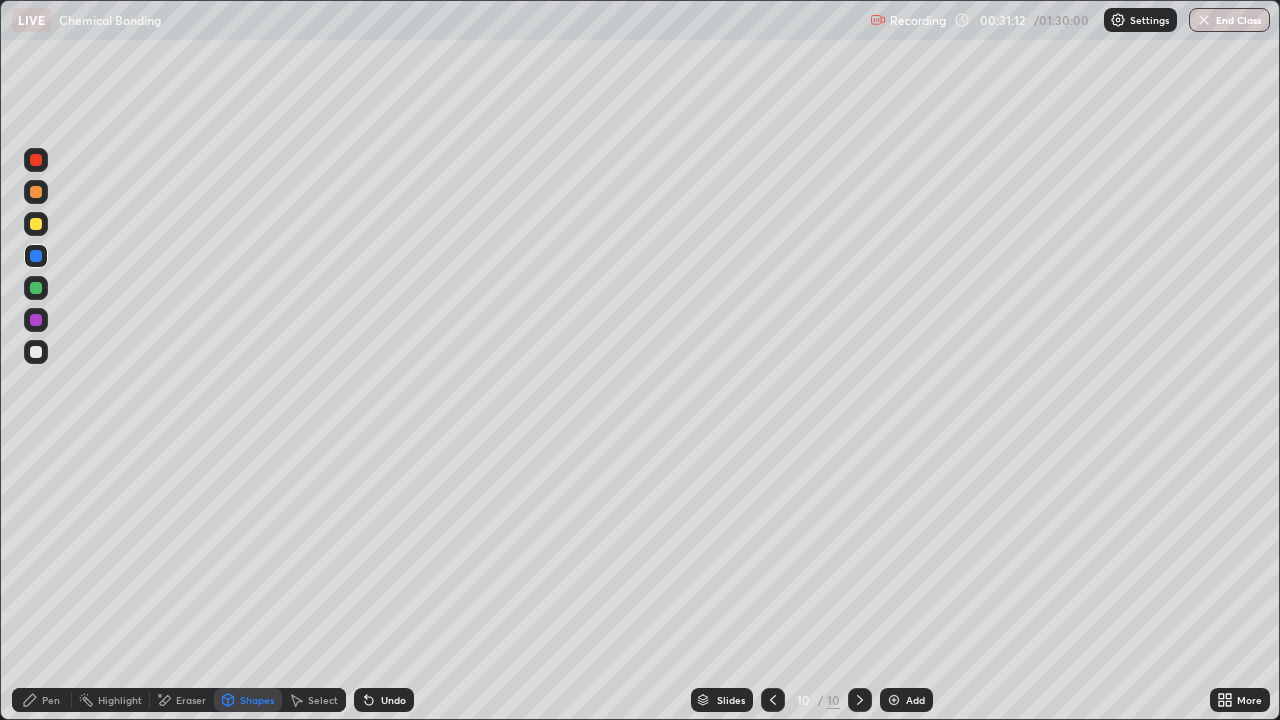 click at bounding box center [36, 160] 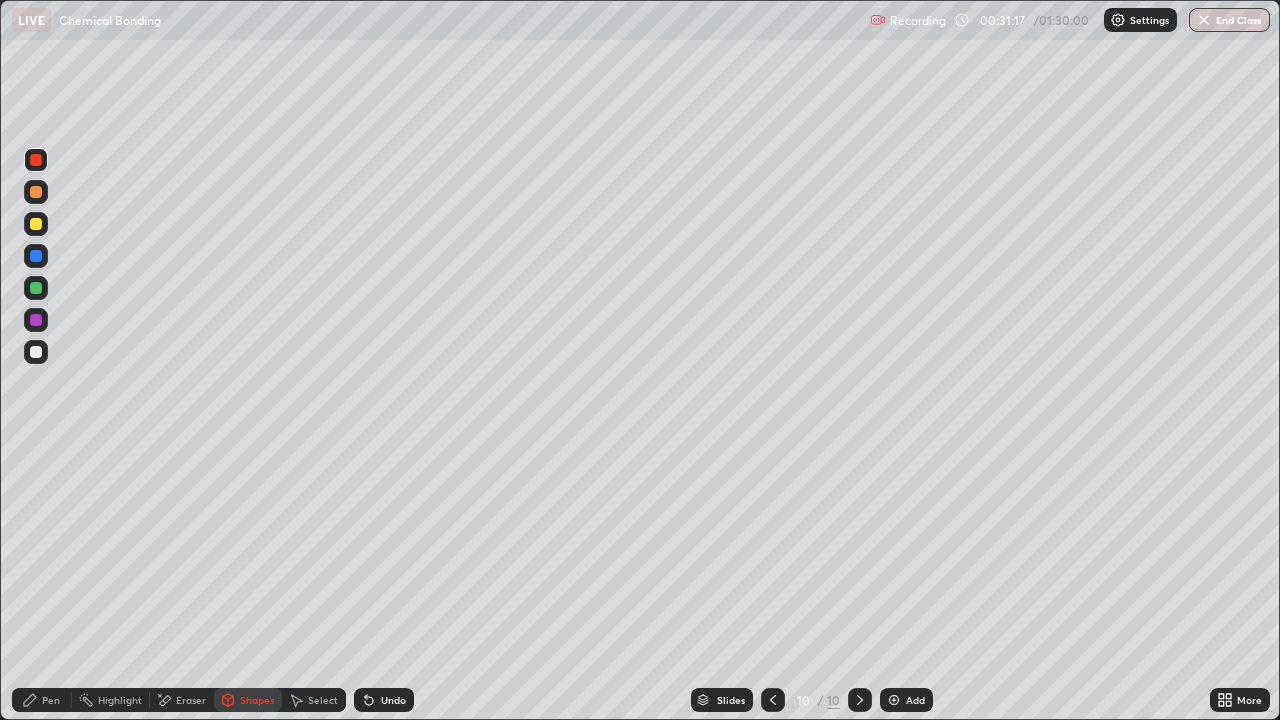 click on "Pen" at bounding box center (51, 700) 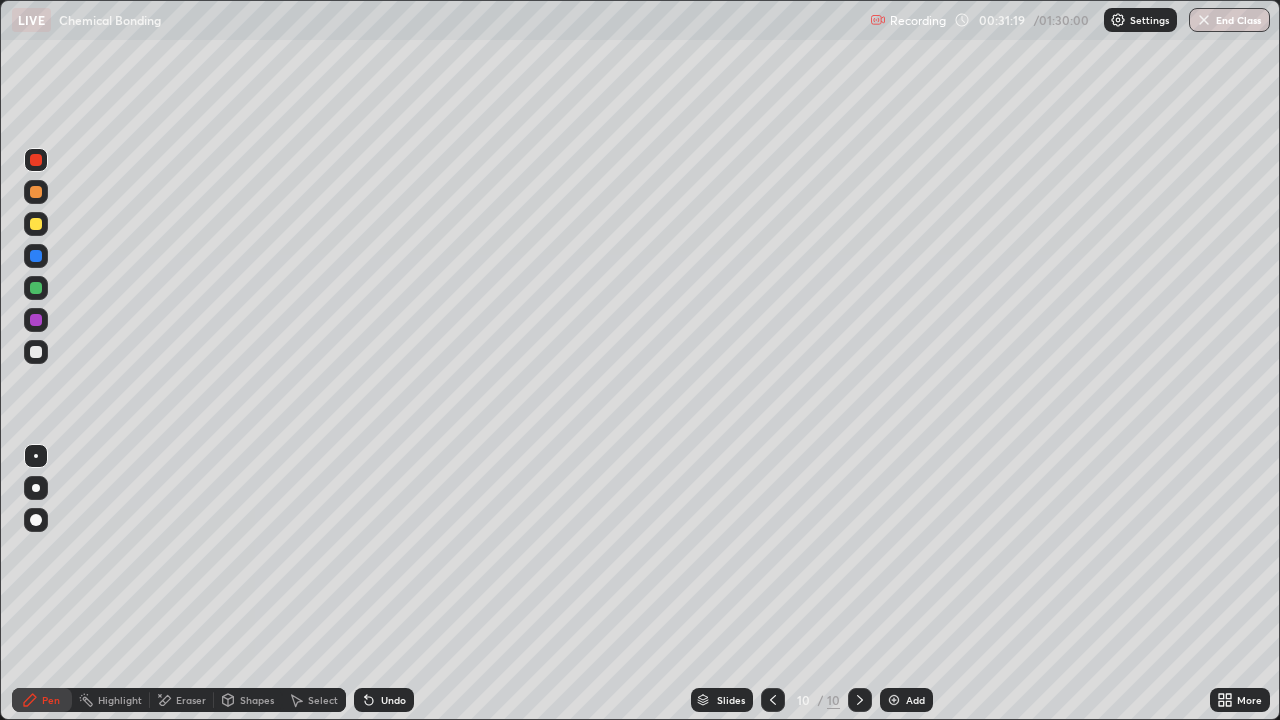 click at bounding box center [36, 288] 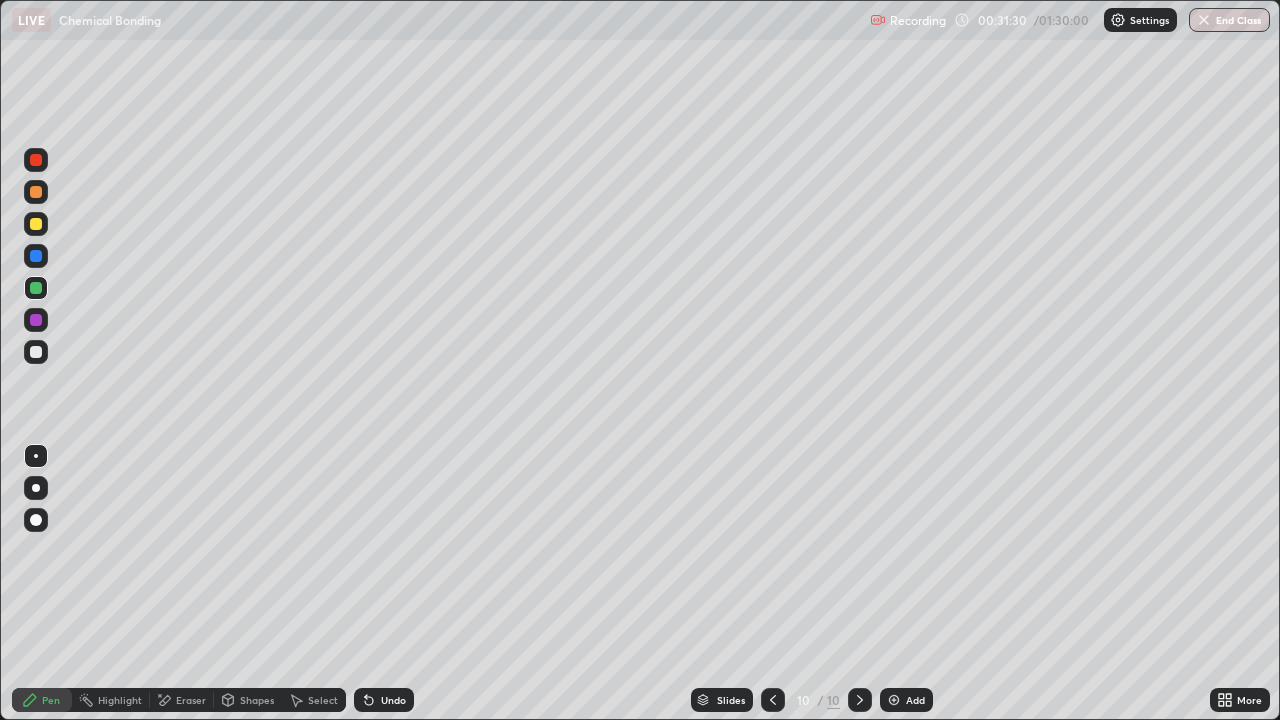 click on "Undo" at bounding box center (384, 700) 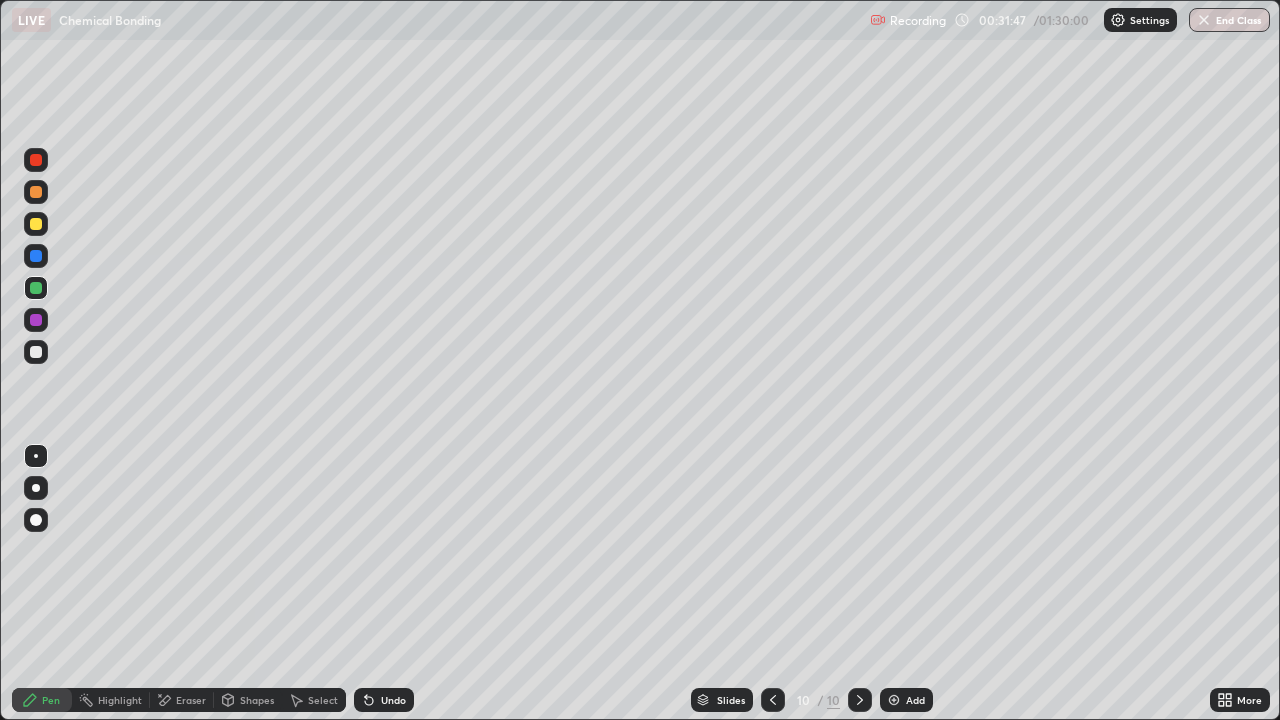 click on "Shapes" at bounding box center (248, 700) 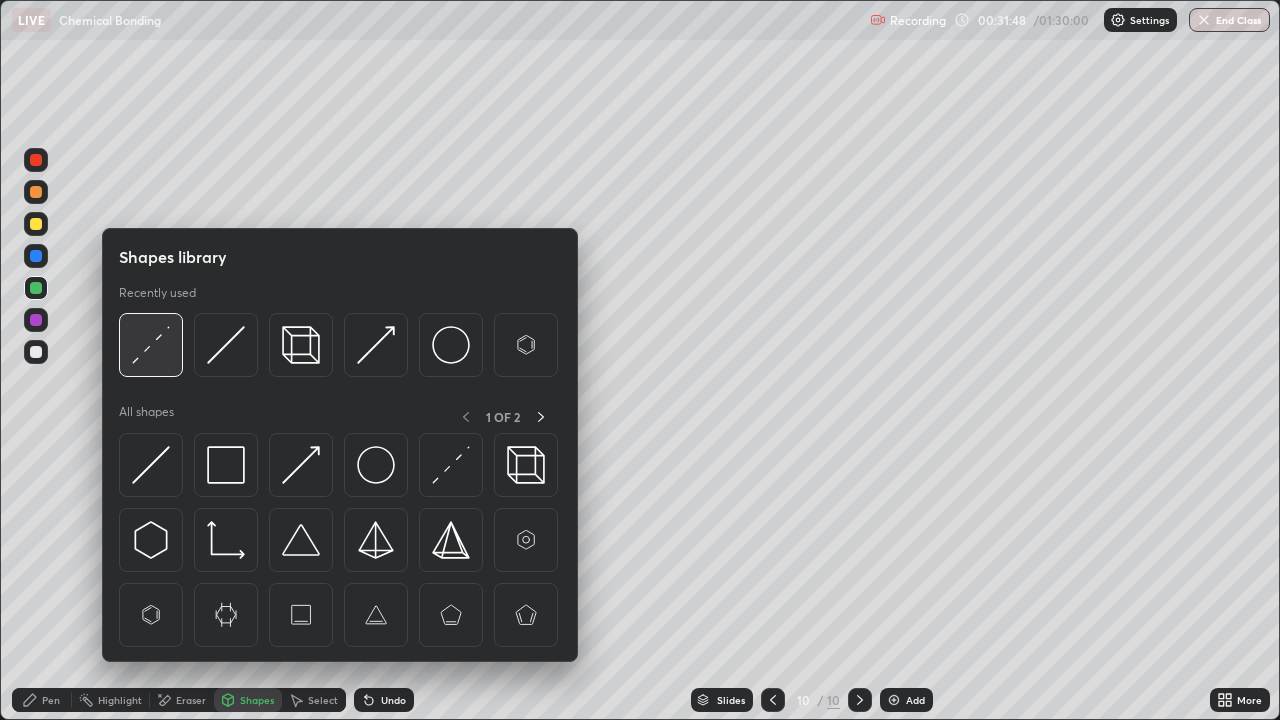 click at bounding box center [151, 345] 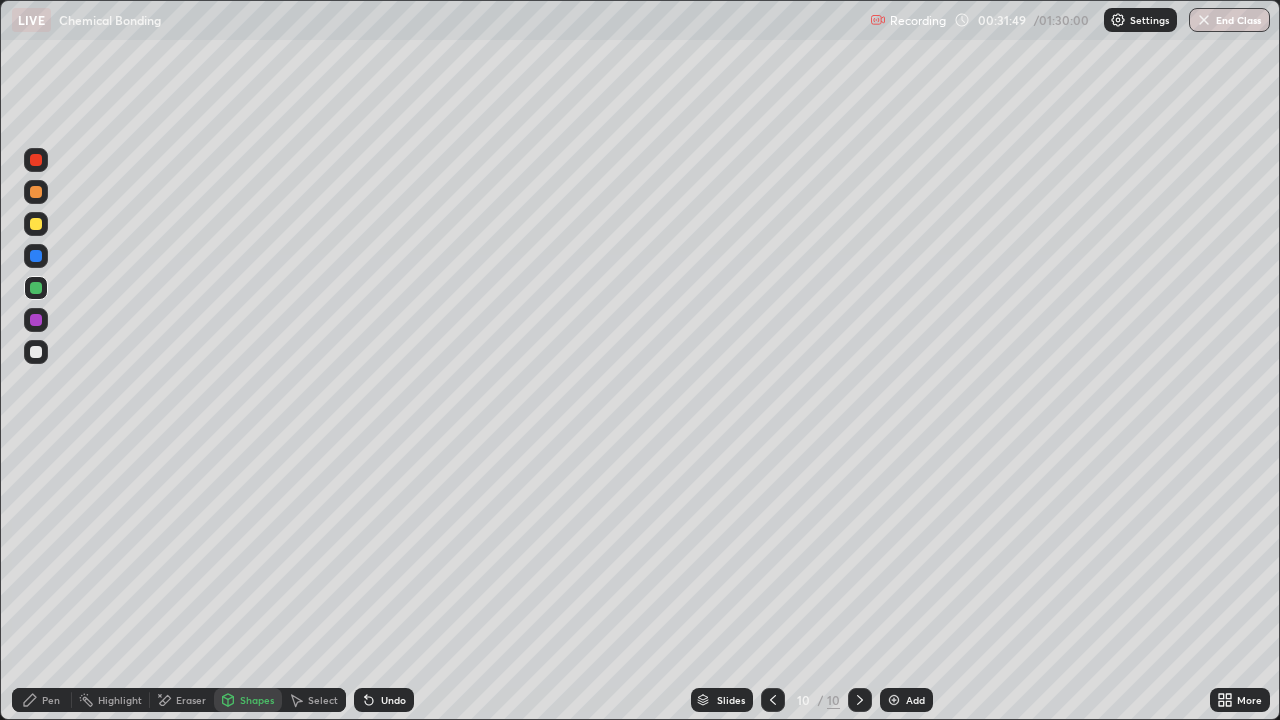 click at bounding box center (36, 160) 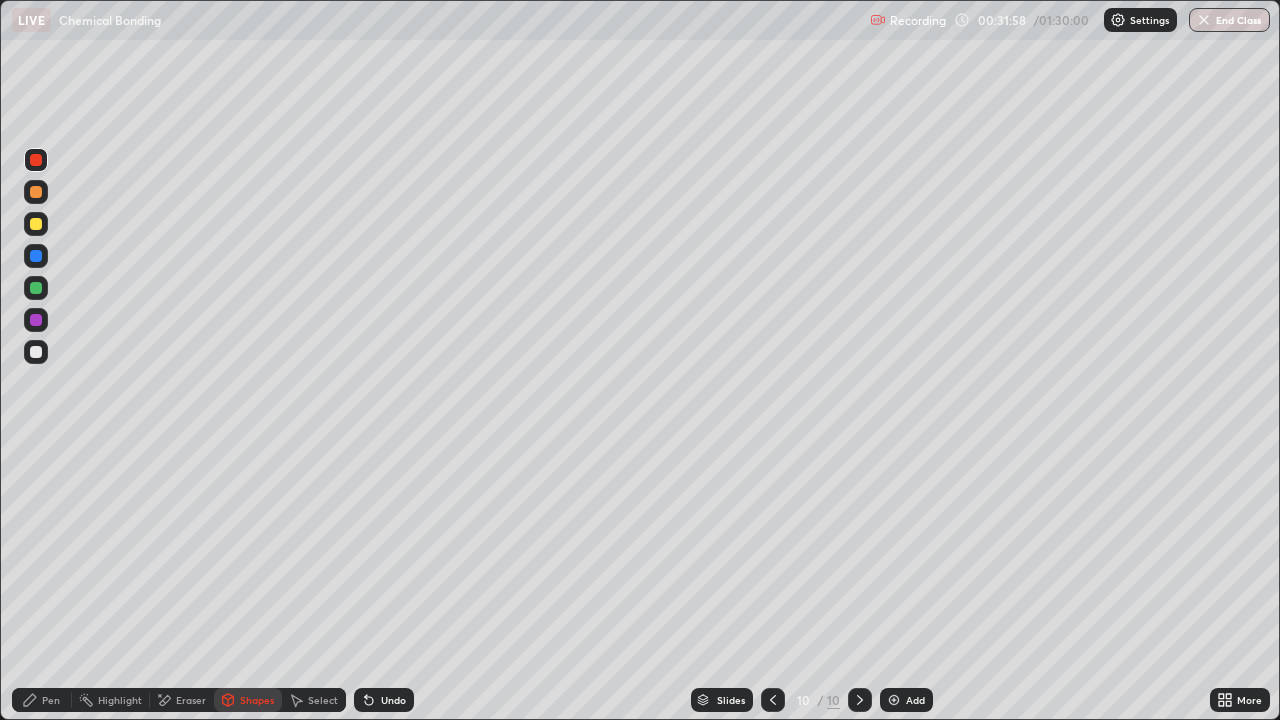 click on "Pen" at bounding box center (51, 700) 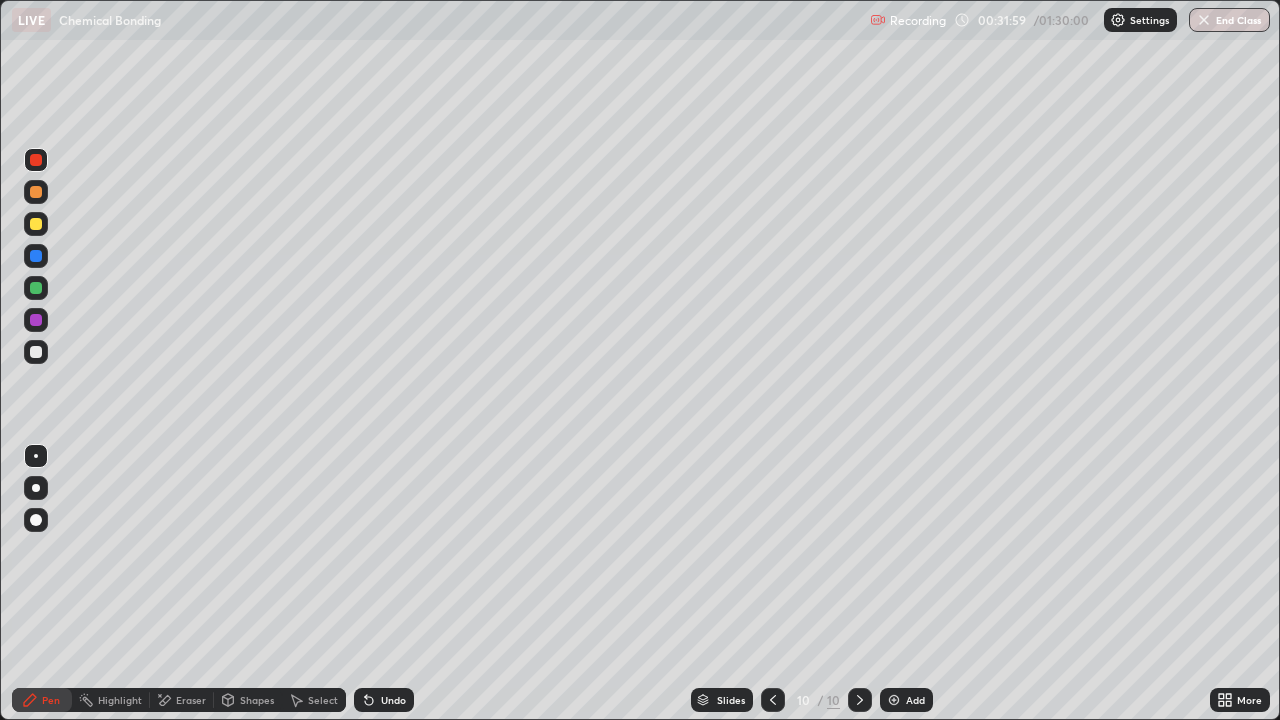 click at bounding box center (36, 520) 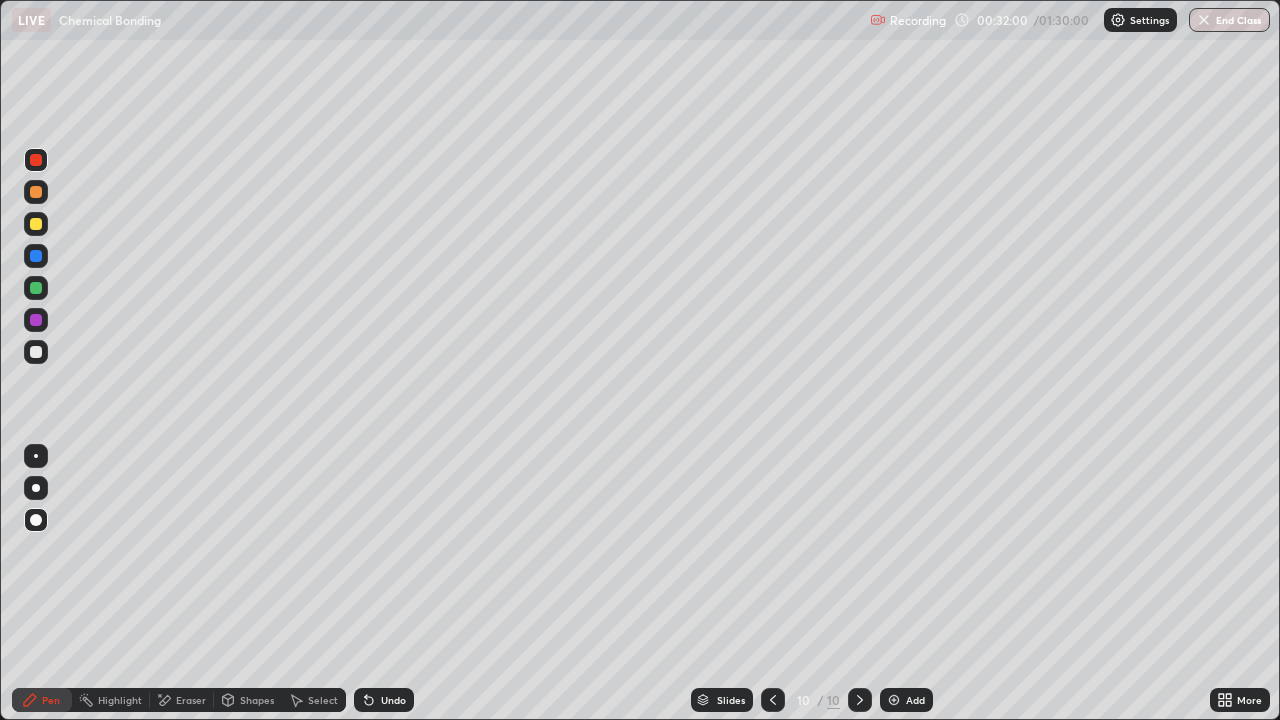 click at bounding box center [36, 192] 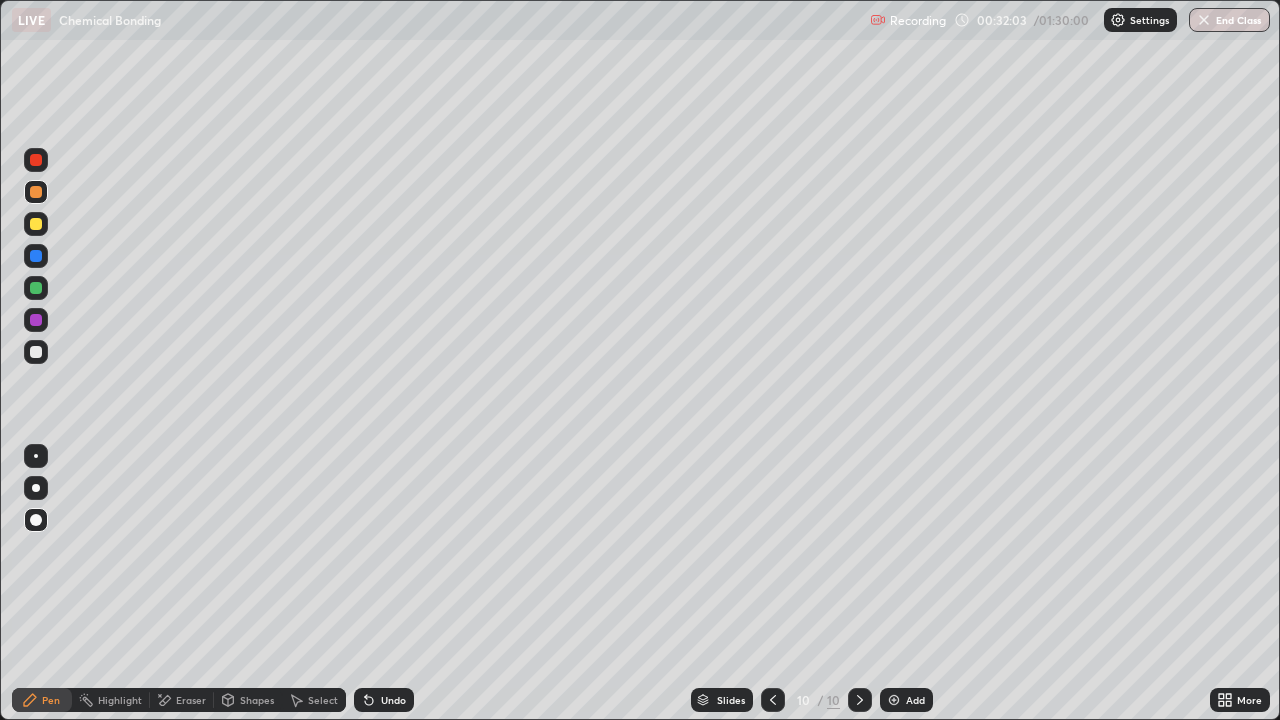 click at bounding box center [36, 320] 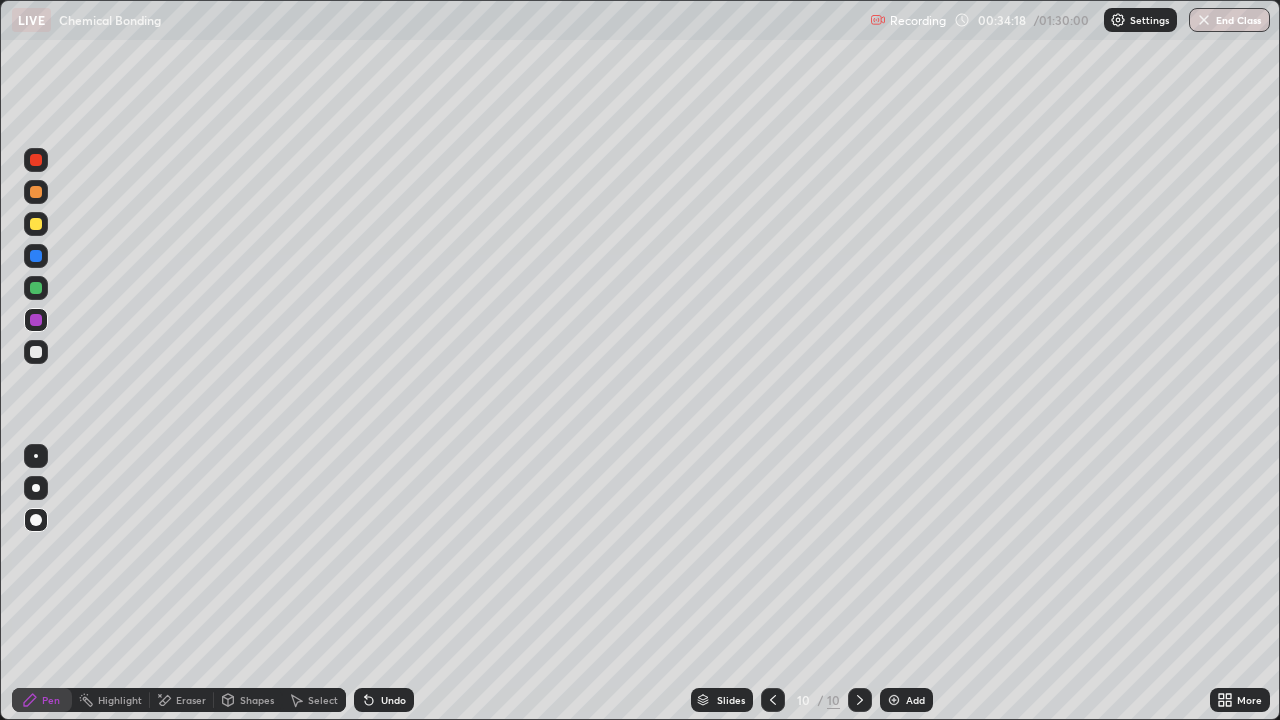 click on "Add" at bounding box center [915, 700] 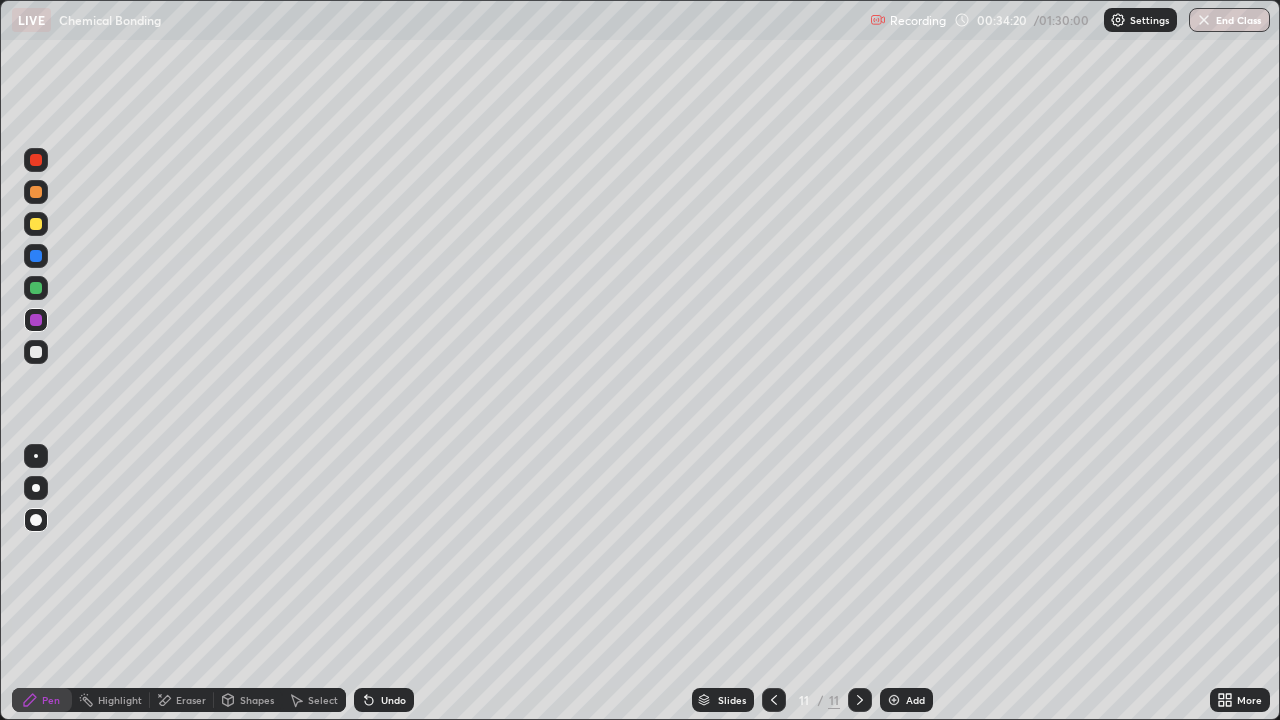 click at bounding box center [36, 224] 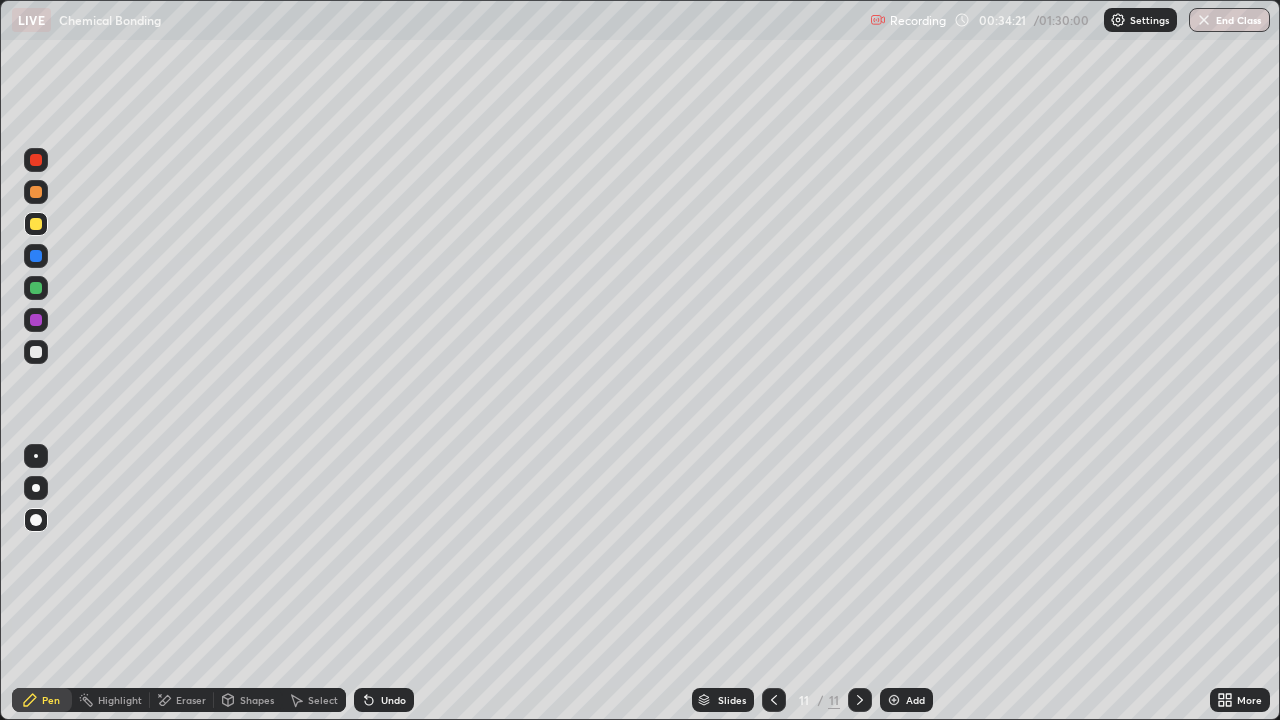 click at bounding box center [36, 520] 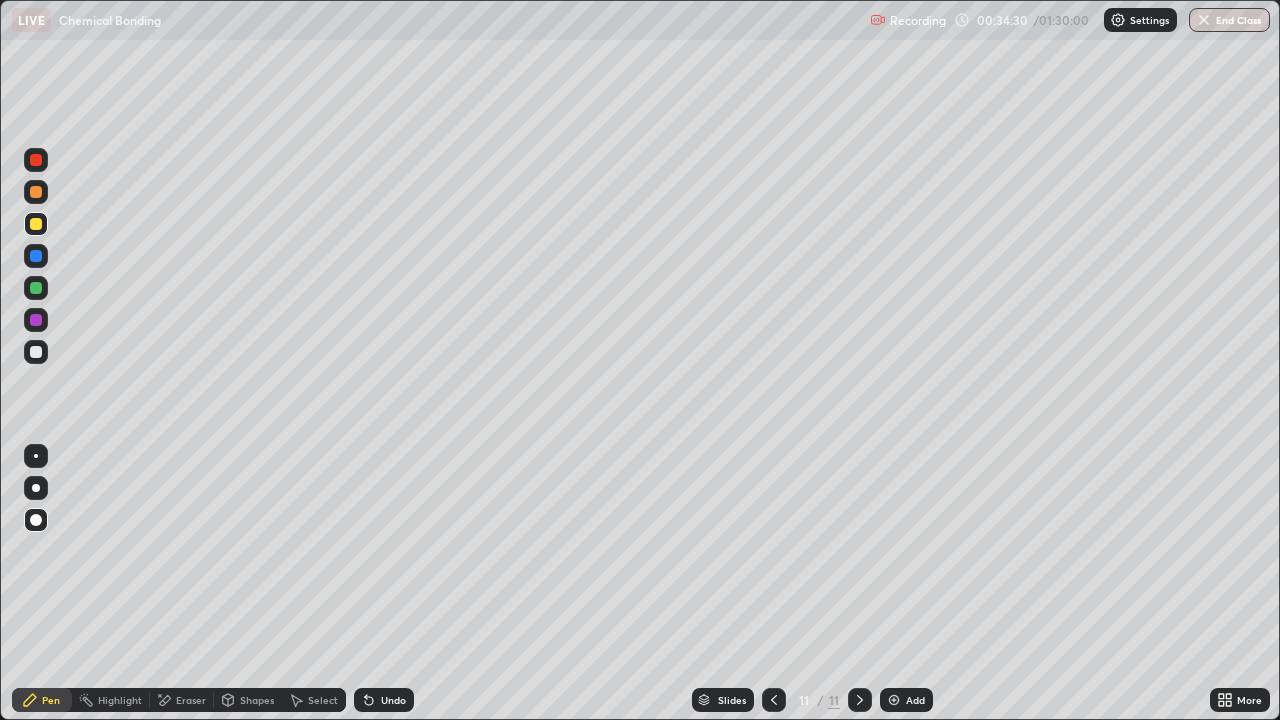 click on "Shapes" at bounding box center [257, 700] 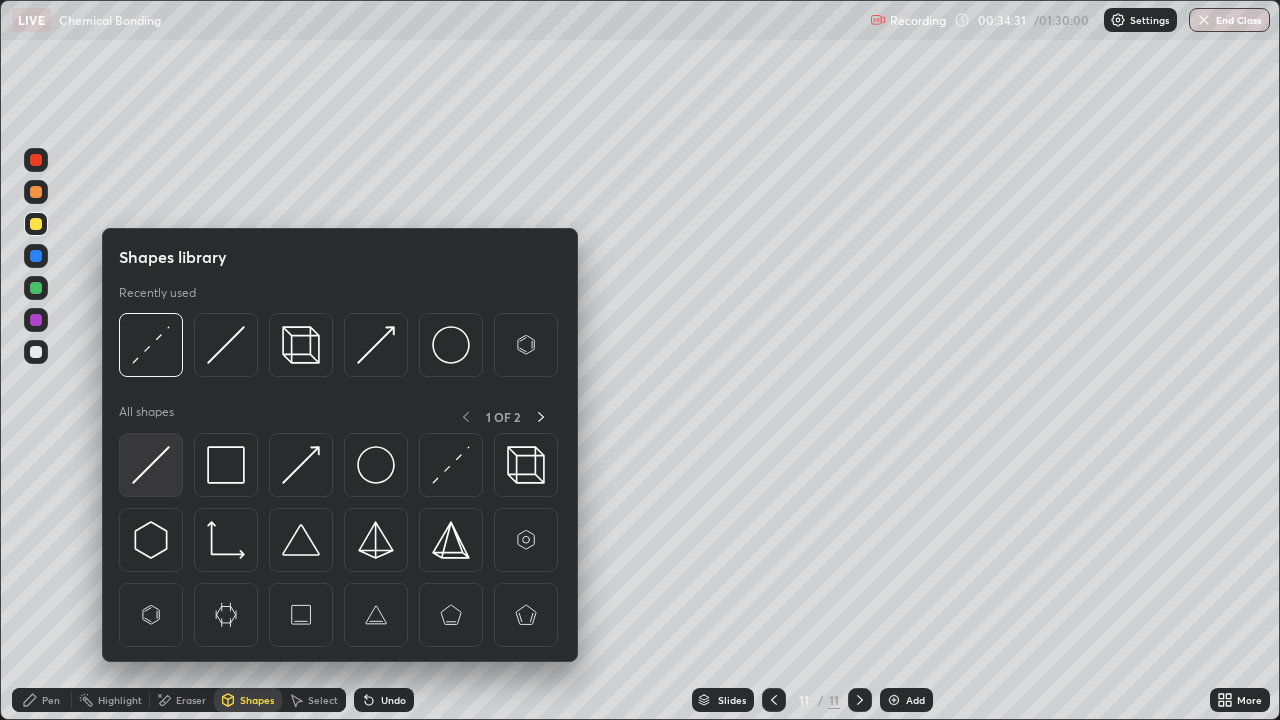 click at bounding box center (151, 465) 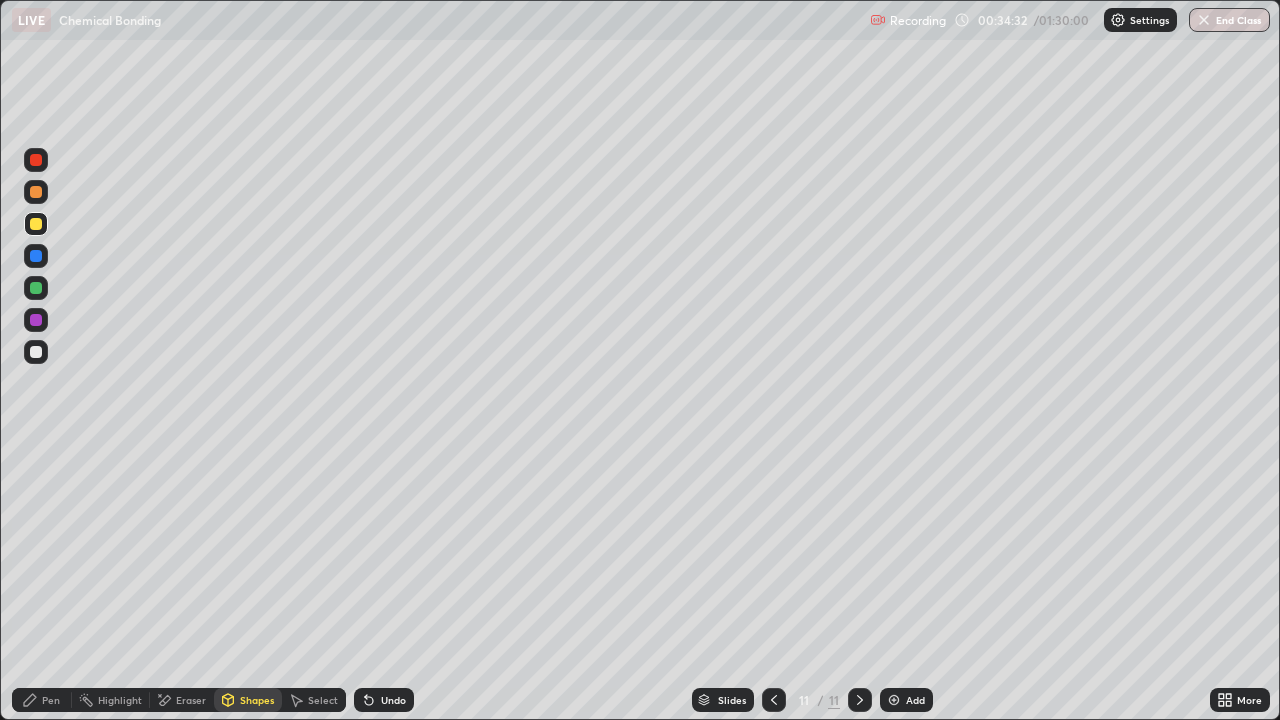 click at bounding box center [36, 352] 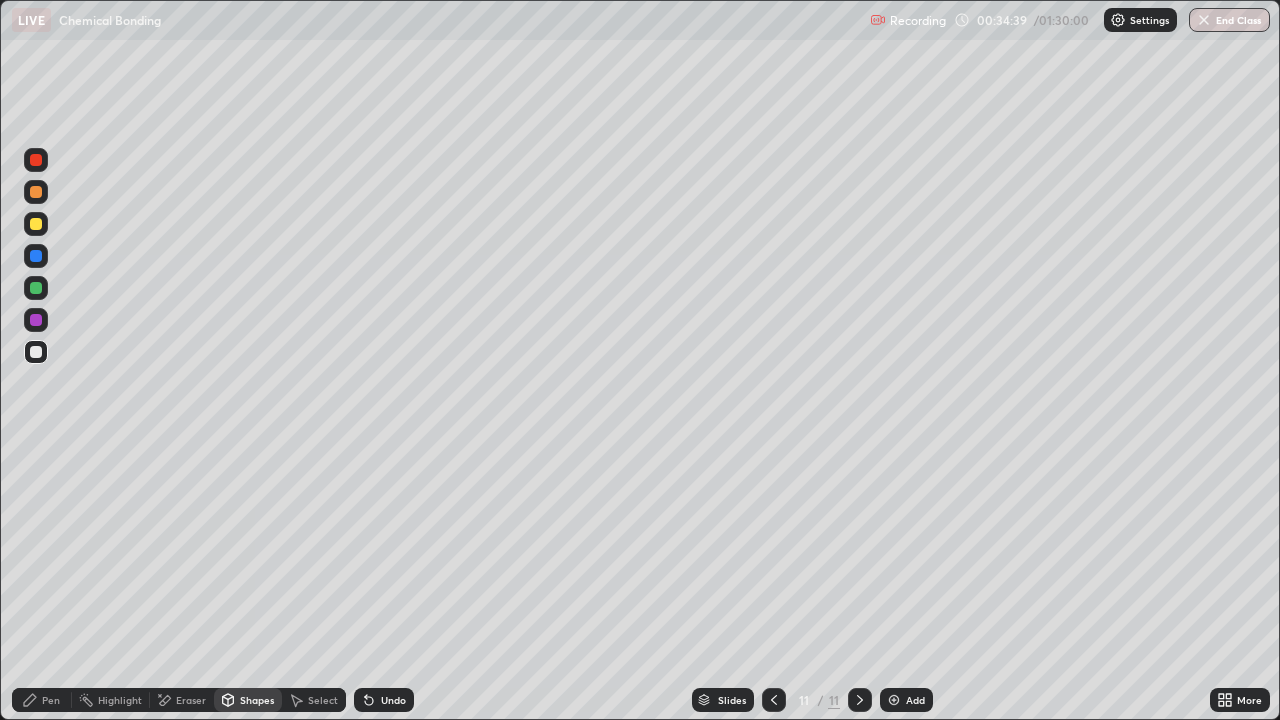 click on "Undo" at bounding box center (384, 700) 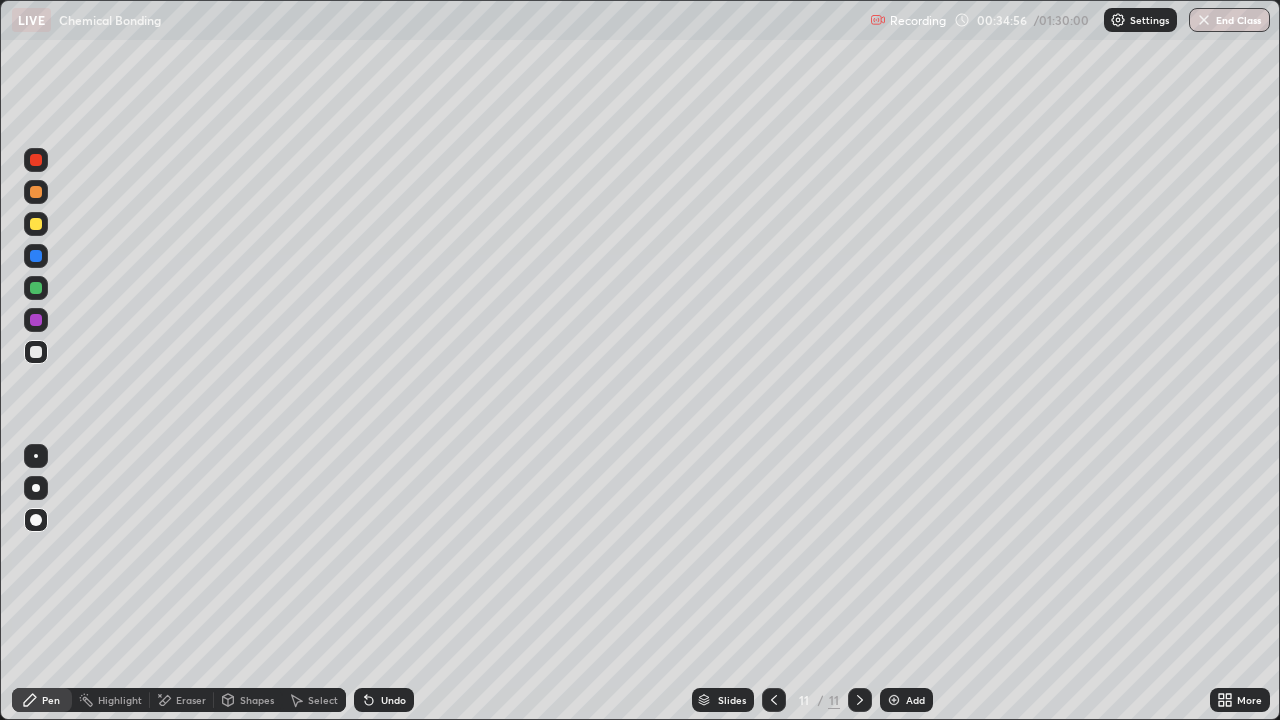 click on "Shapes" at bounding box center [257, 700] 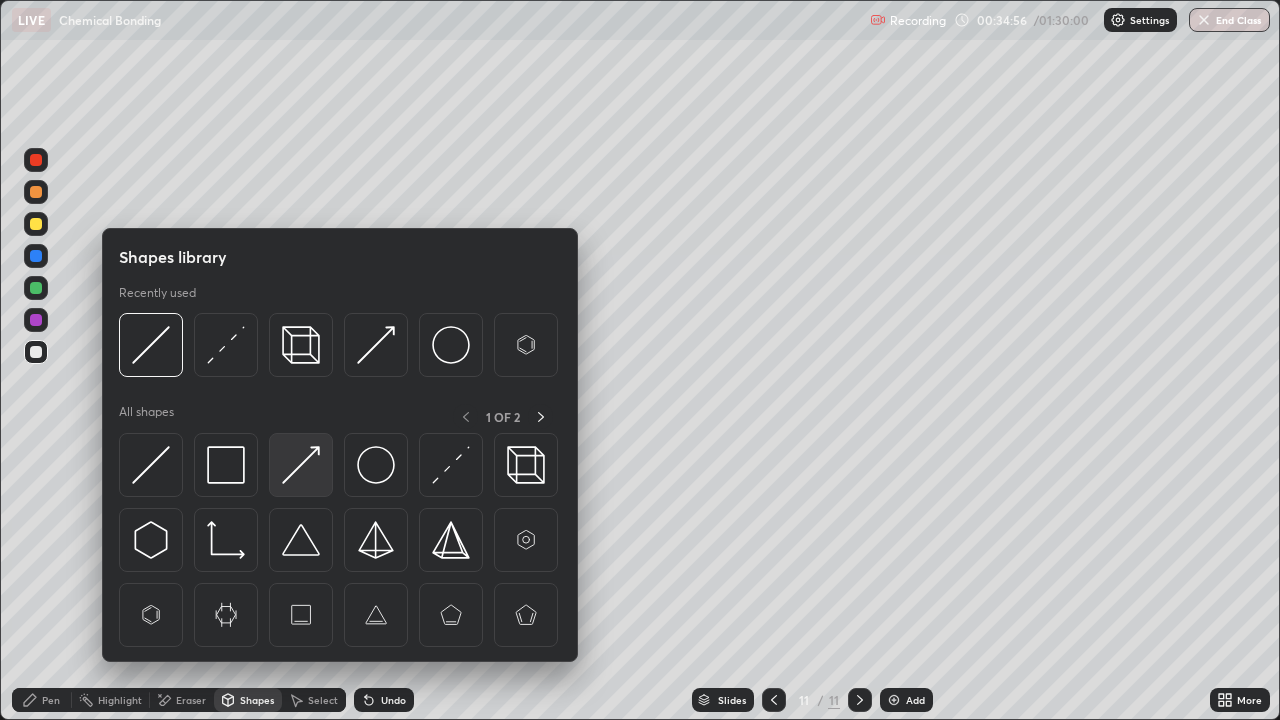 click at bounding box center [301, 465] 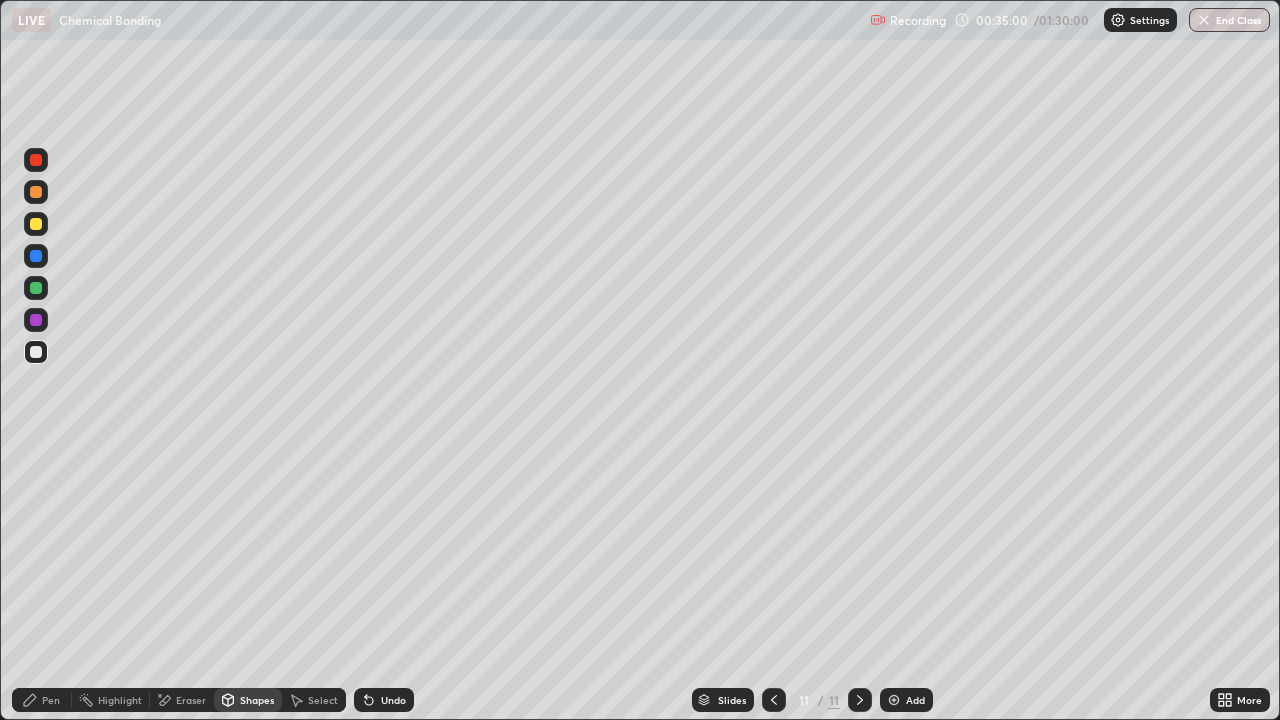 click on "Pen" at bounding box center (51, 700) 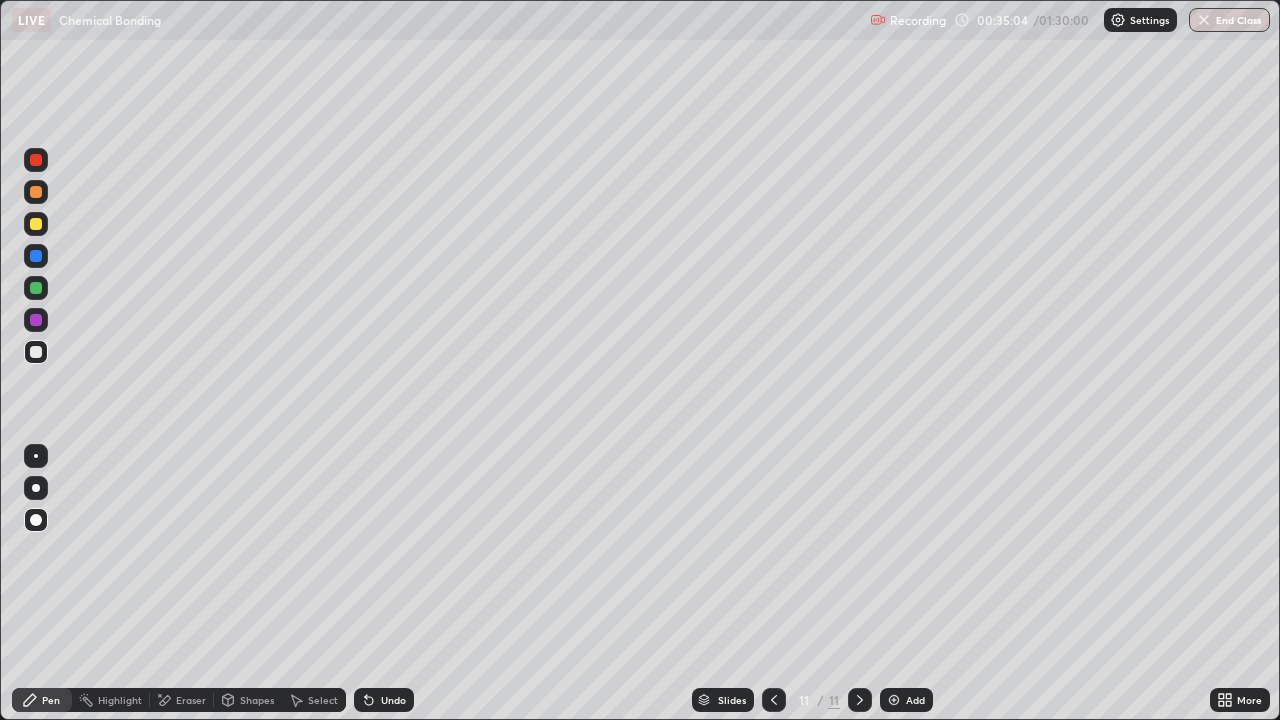 click on "Undo" at bounding box center (393, 700) 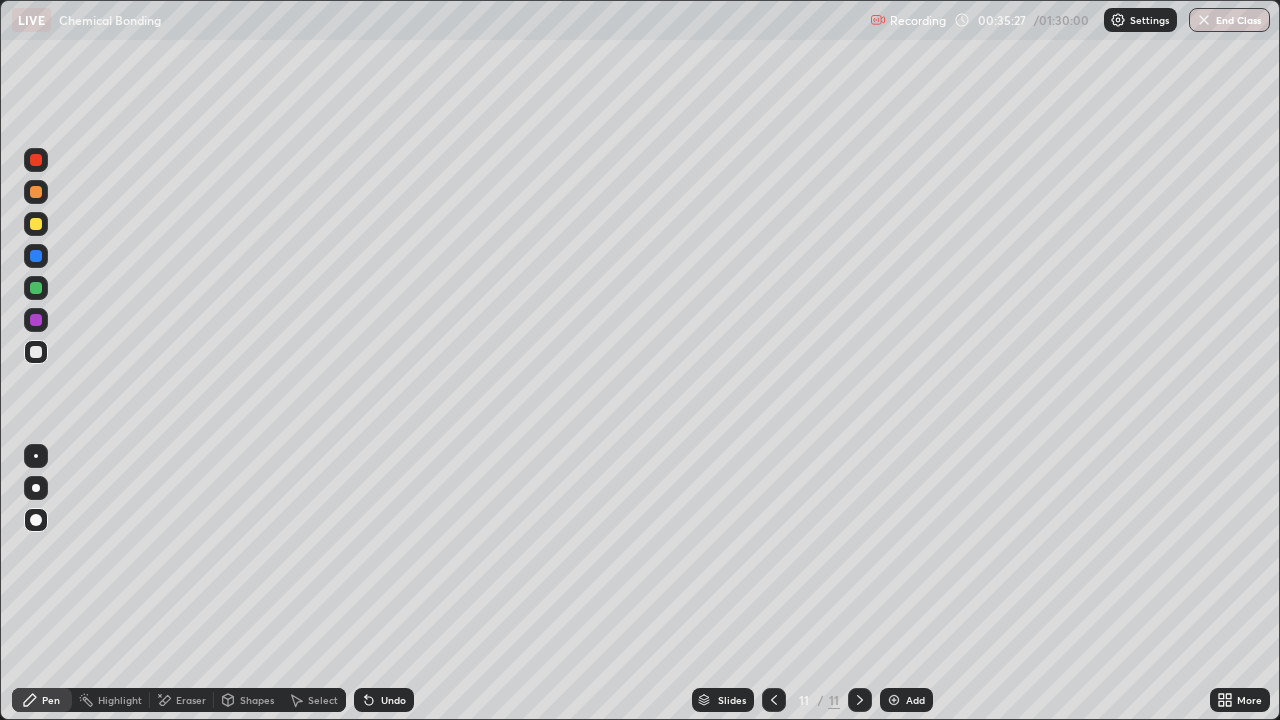 click 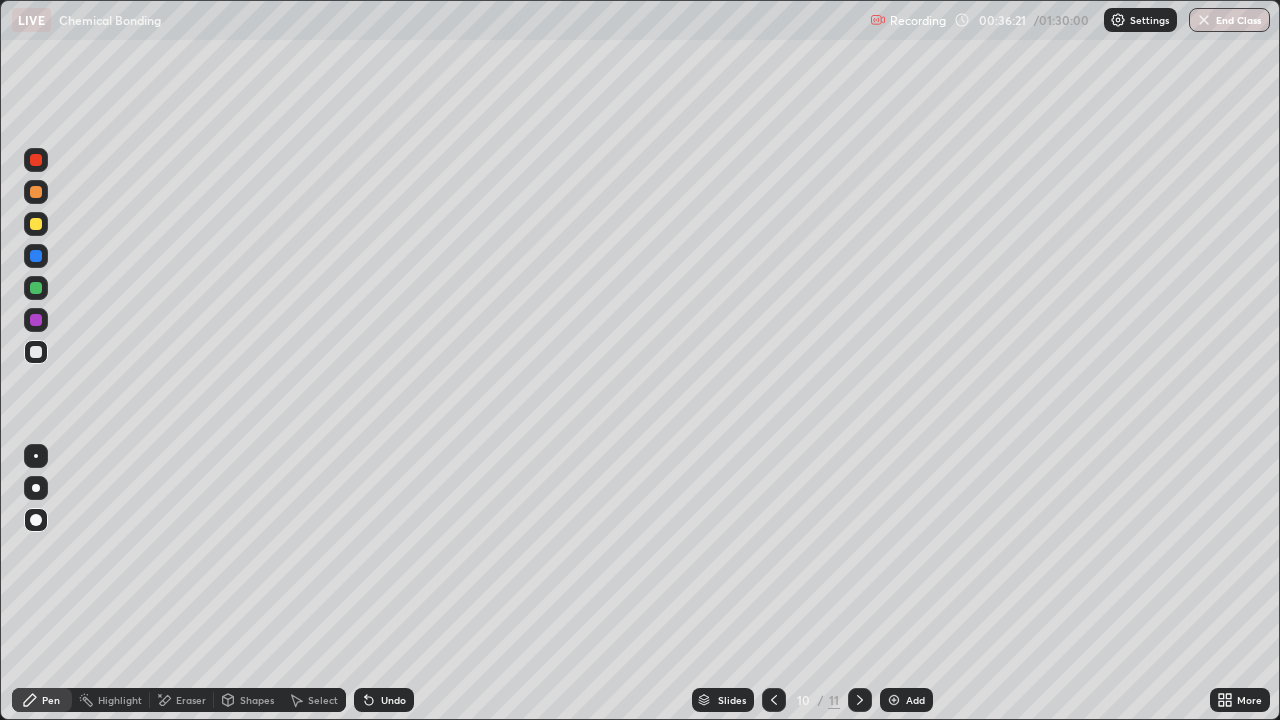 click 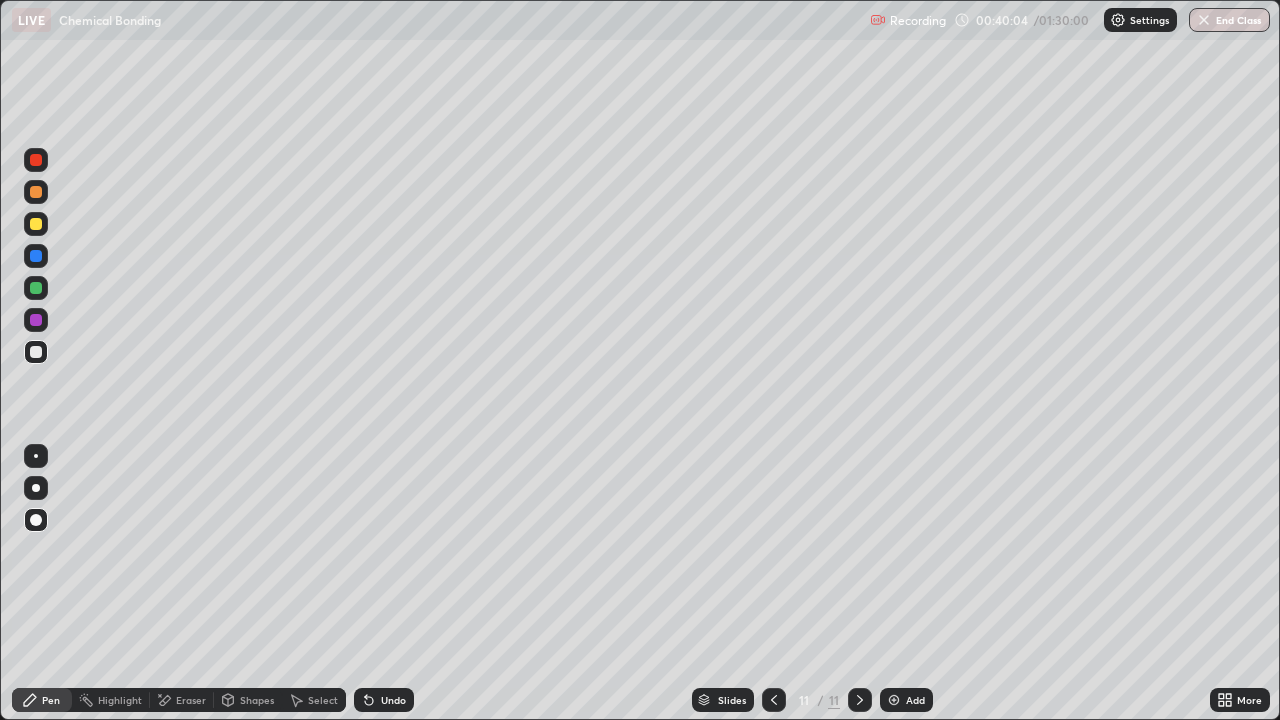 click 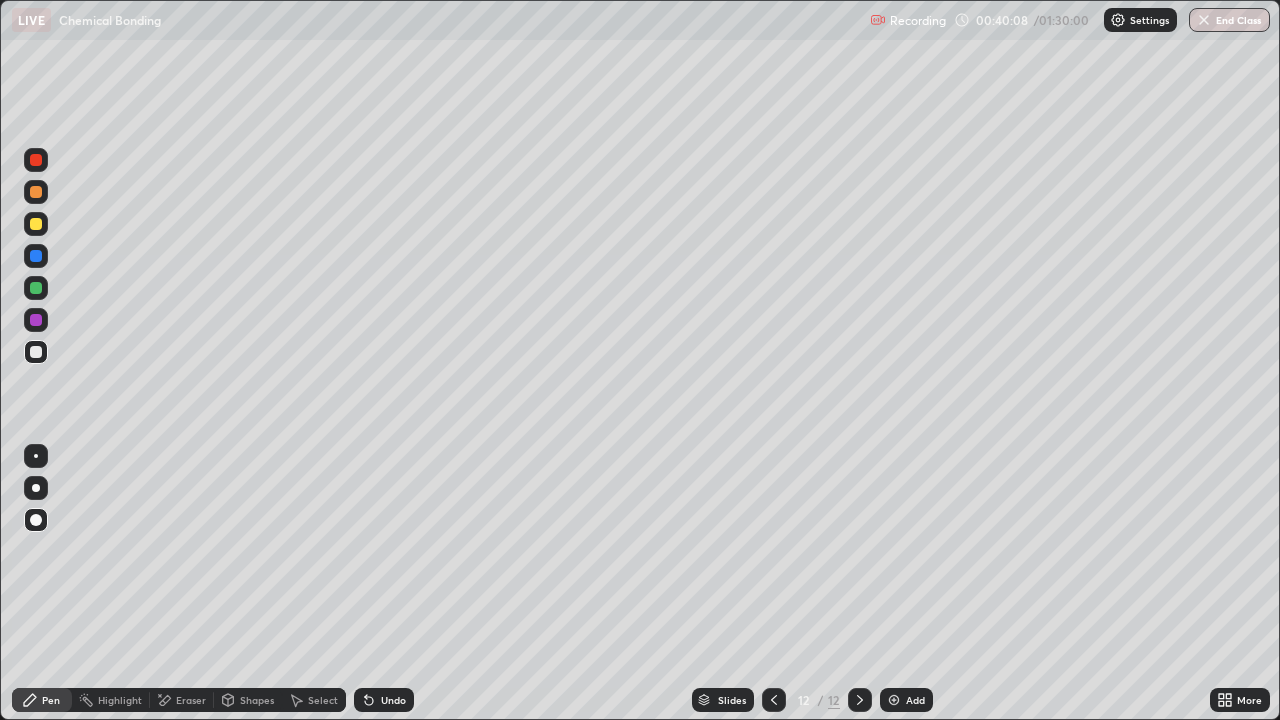 click at bounding box center (36, 224) 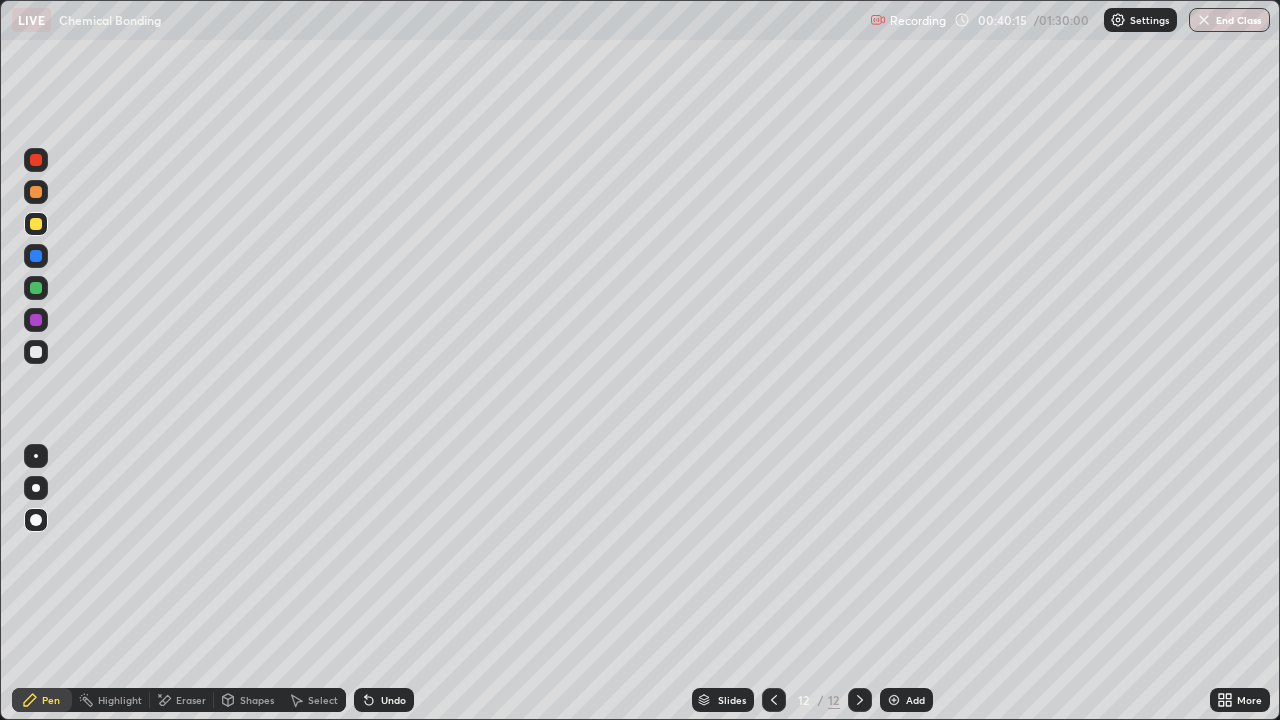 click on "Shapes" at bounding box center [257, 700] 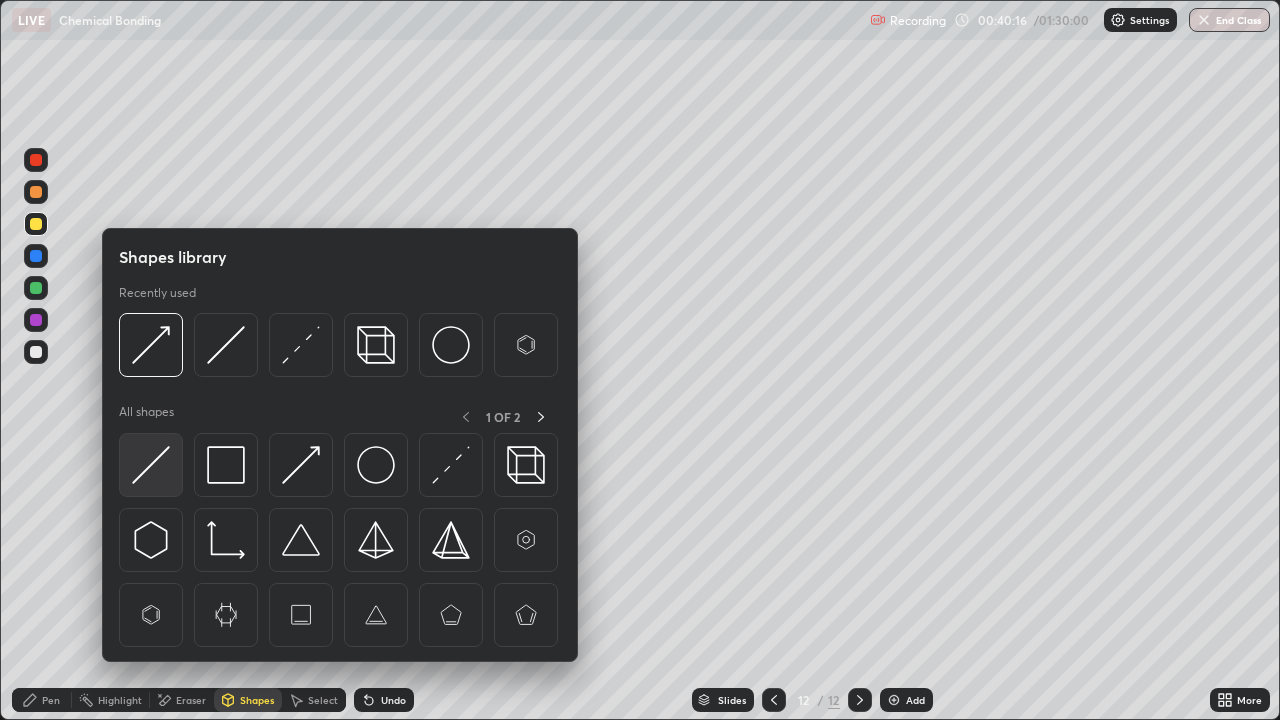 click at bounding box center [151, 465] 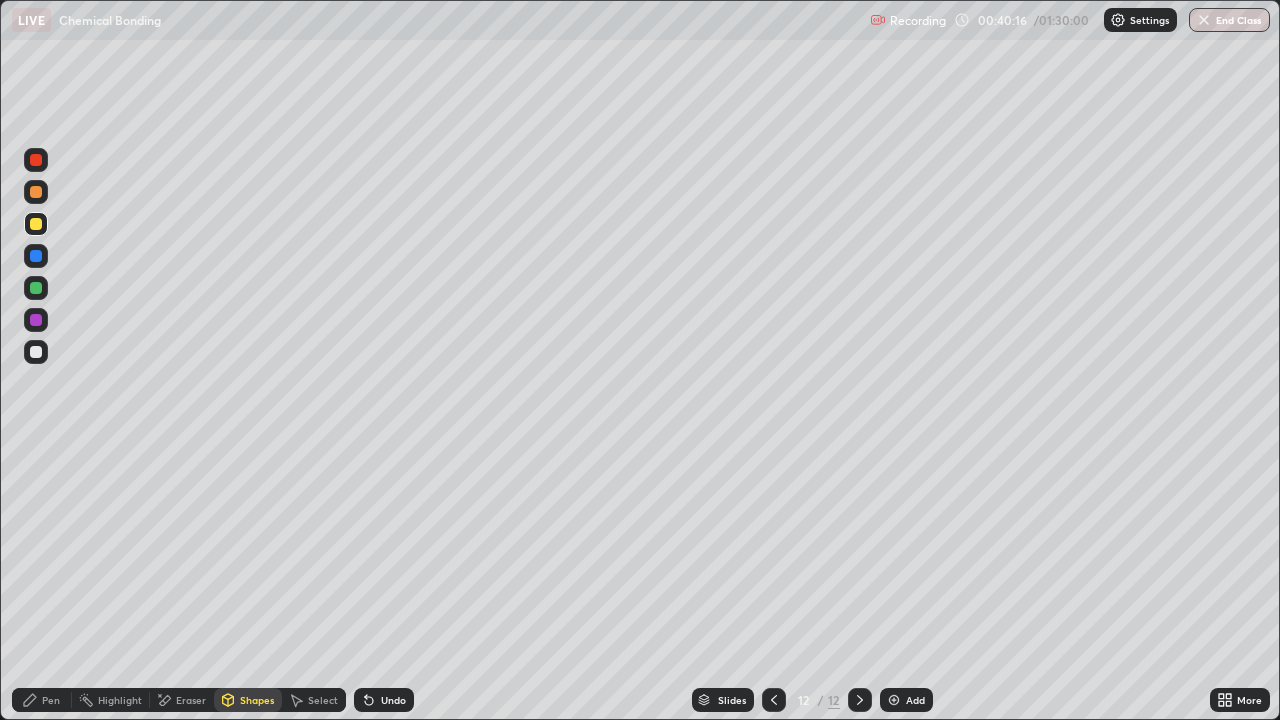 click at bounding box center [36, 352] 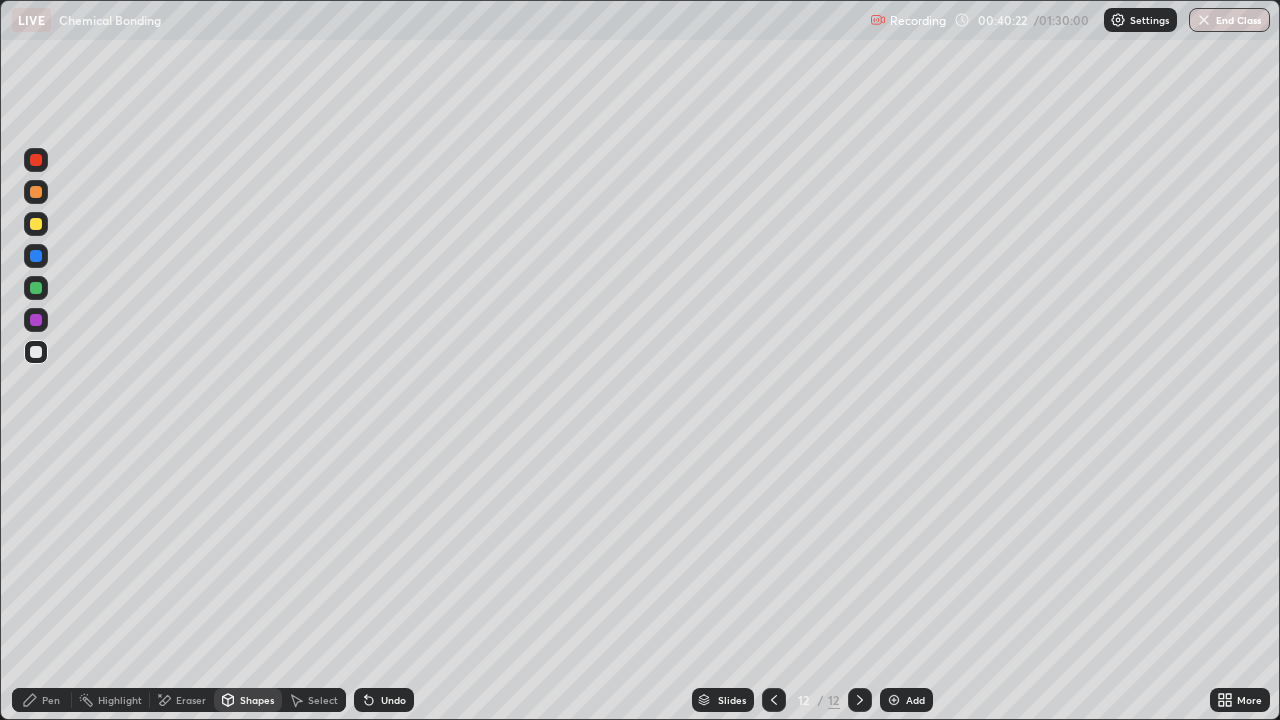 click on "Pen" at bounding box center [51, 700] 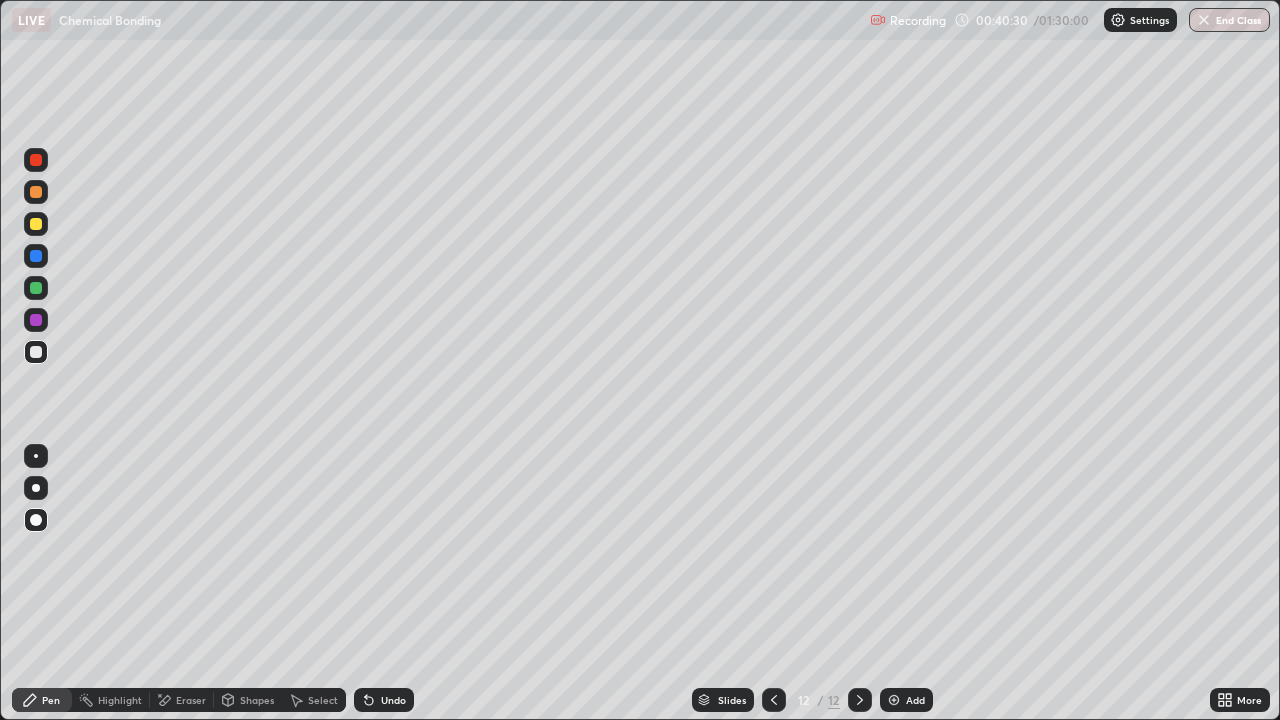 click on "Undo" at bounding box center [393, 700] 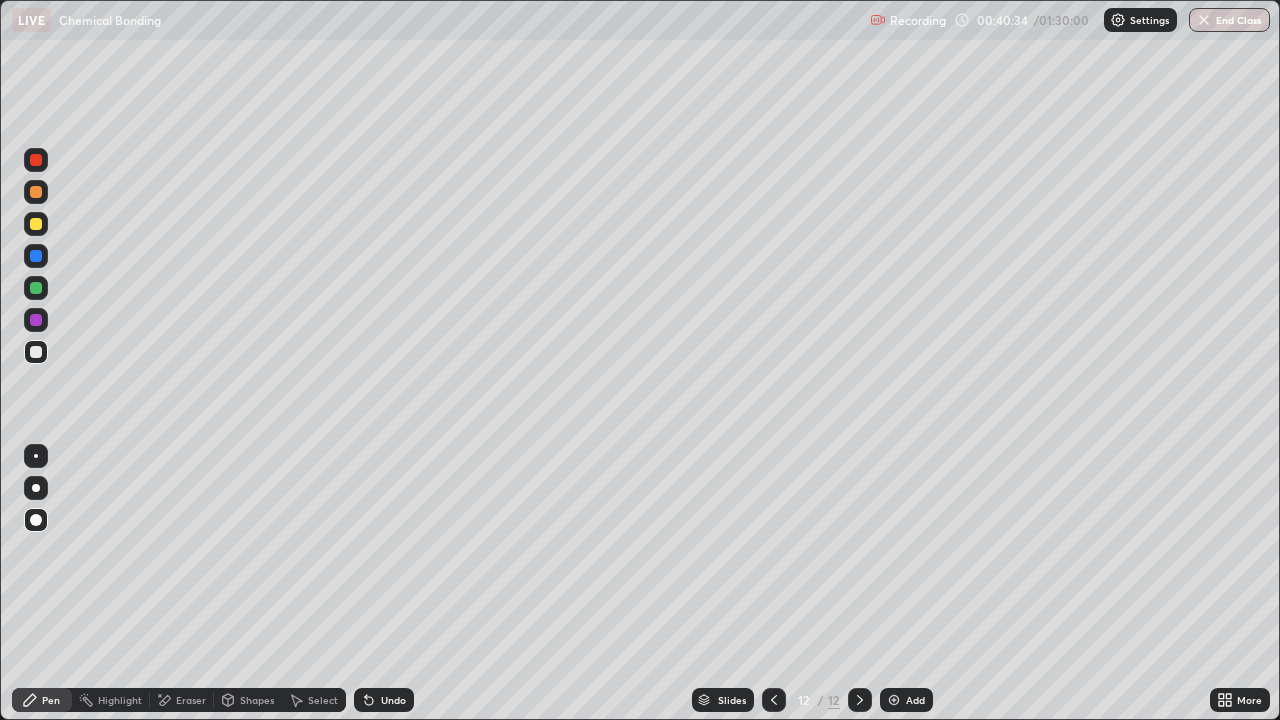 click on "Shapes" at bounding box center (257, 700) 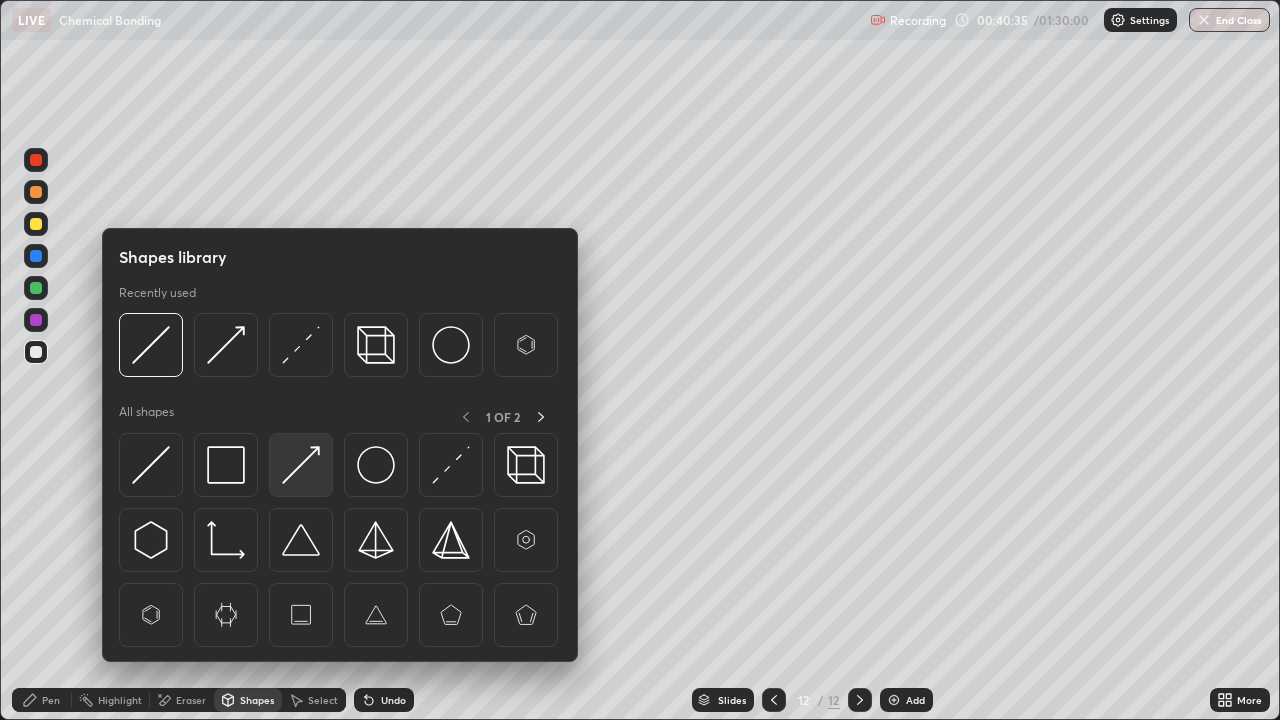 click at bounding box center (301, 465) 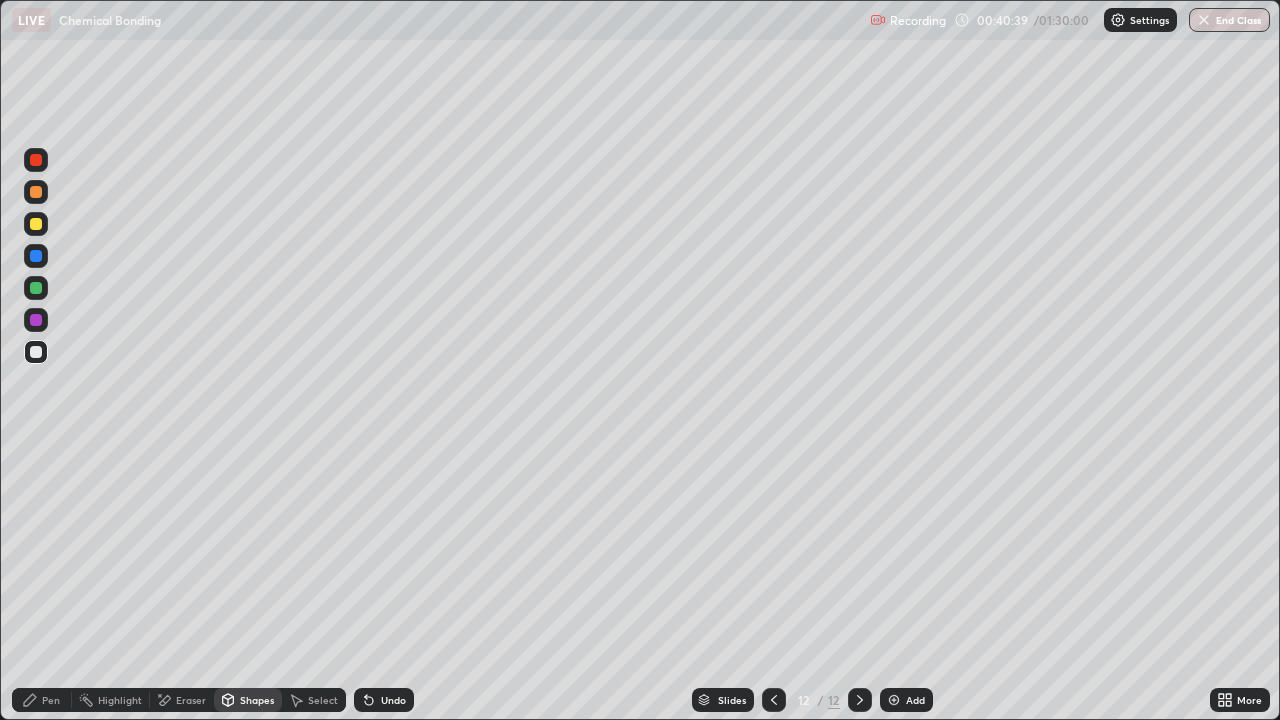 click on "Pen" at bounding box center [51, 700] 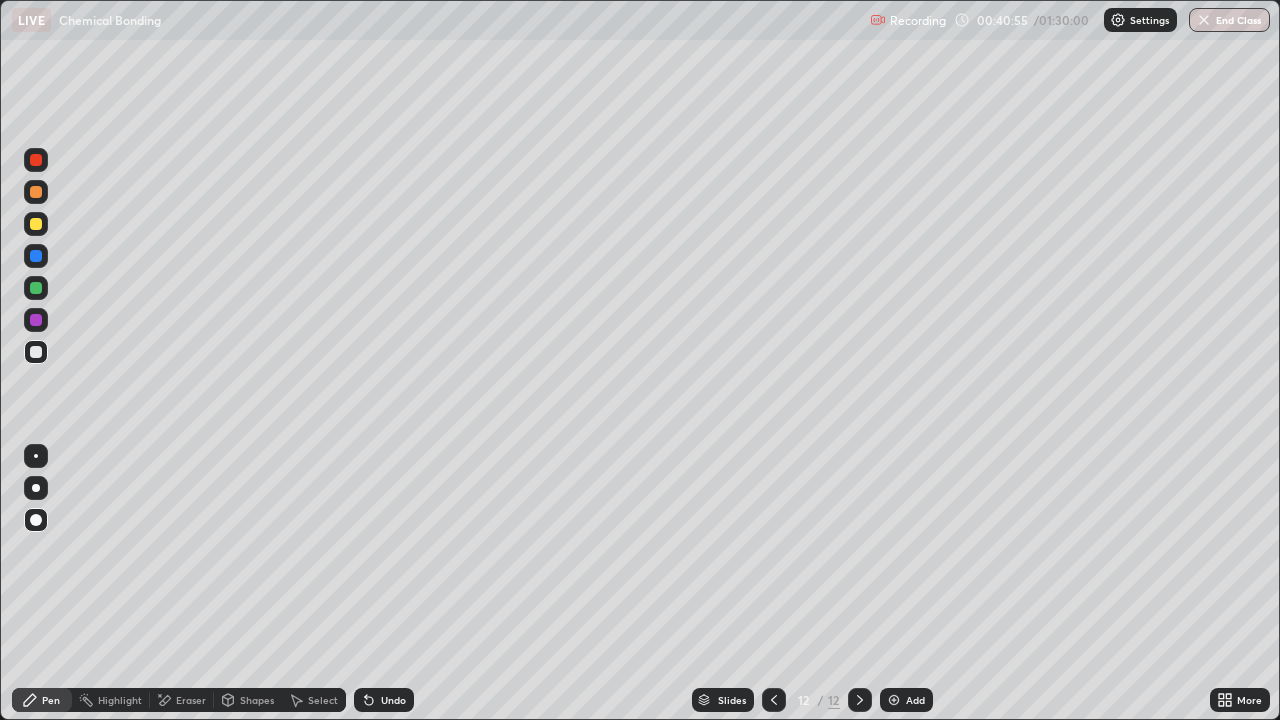 click on "Add" at bounding box center (906, 700) 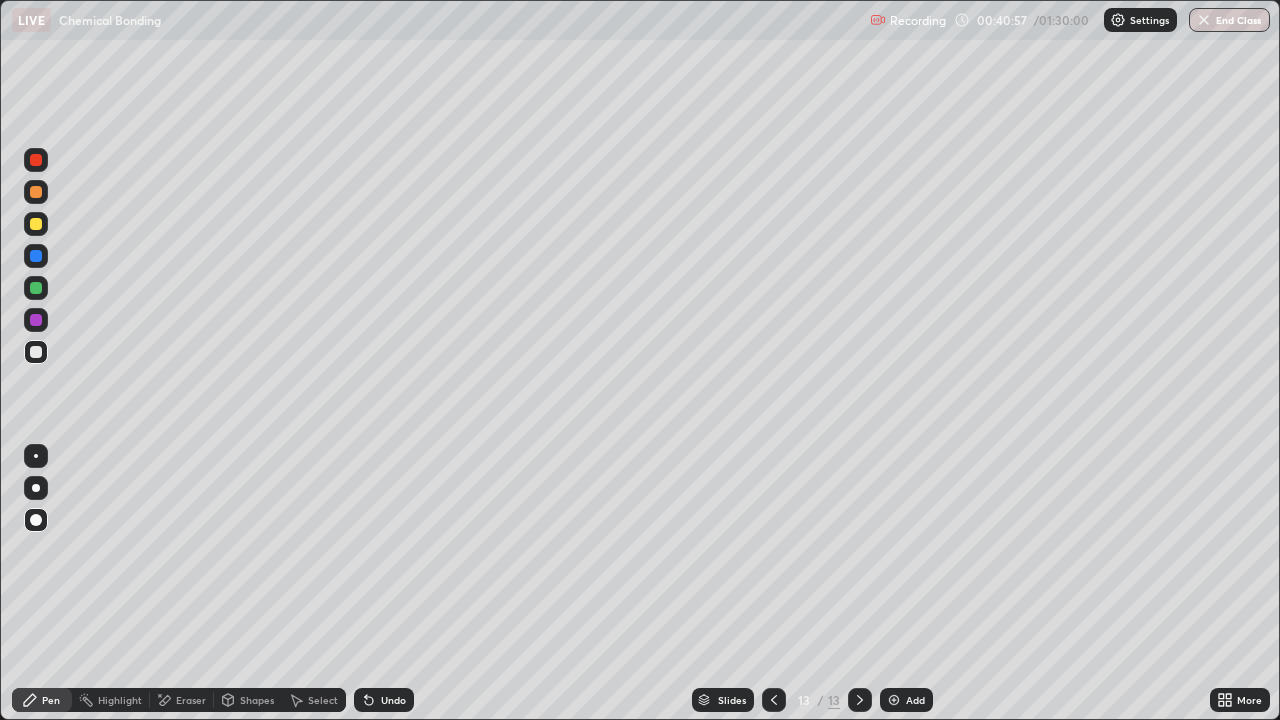 click at bounding box center (36, 224) 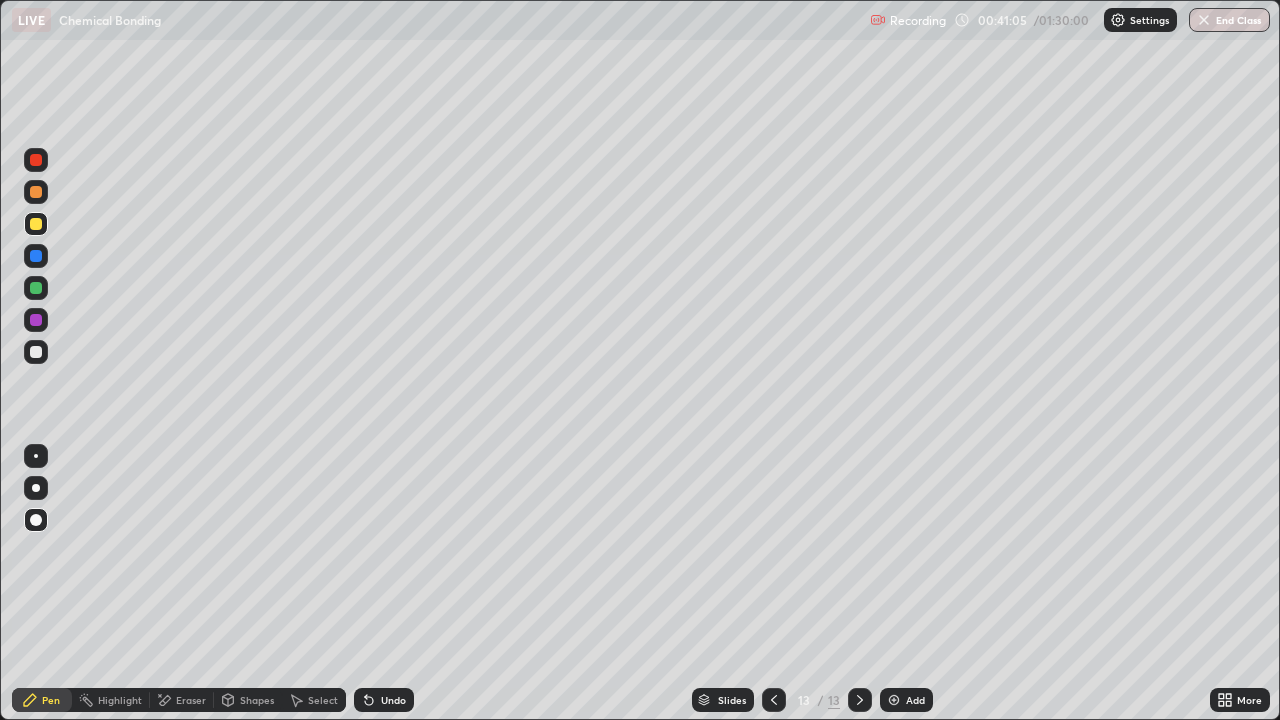 click on "Undo" at bounding box center [393, 700] 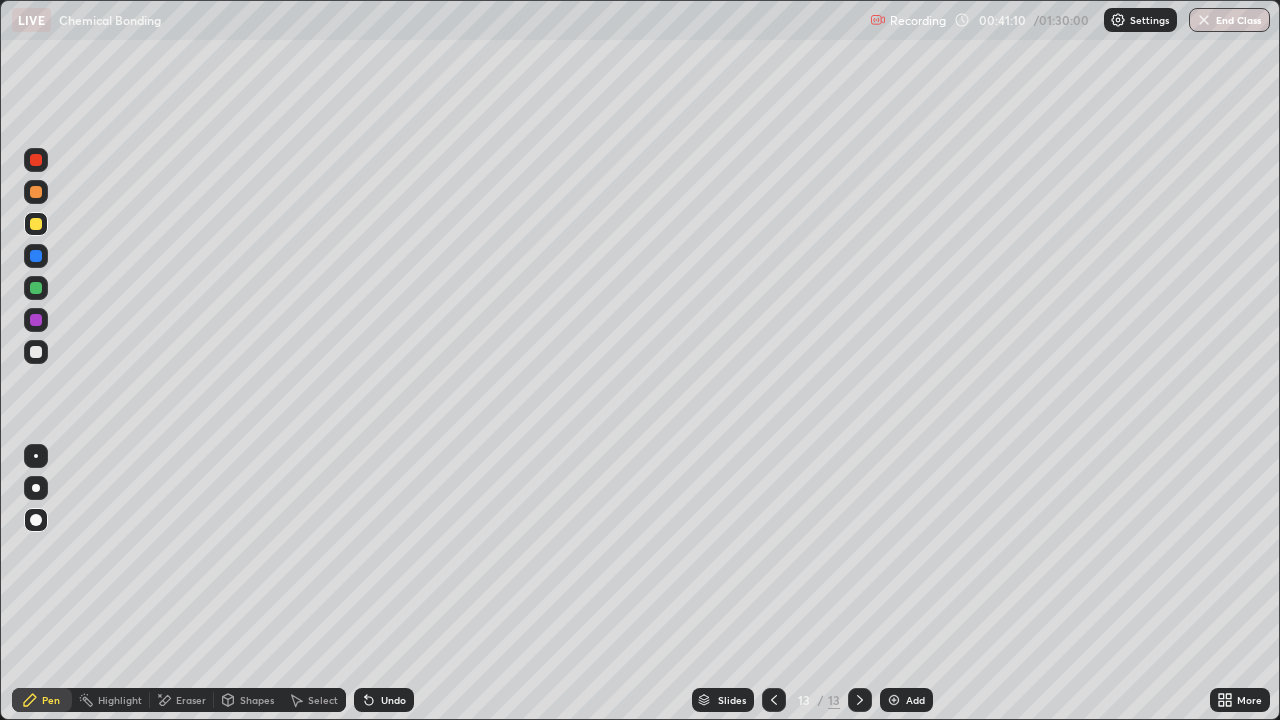 click on "Shapes" at bounding box center (257, 700) 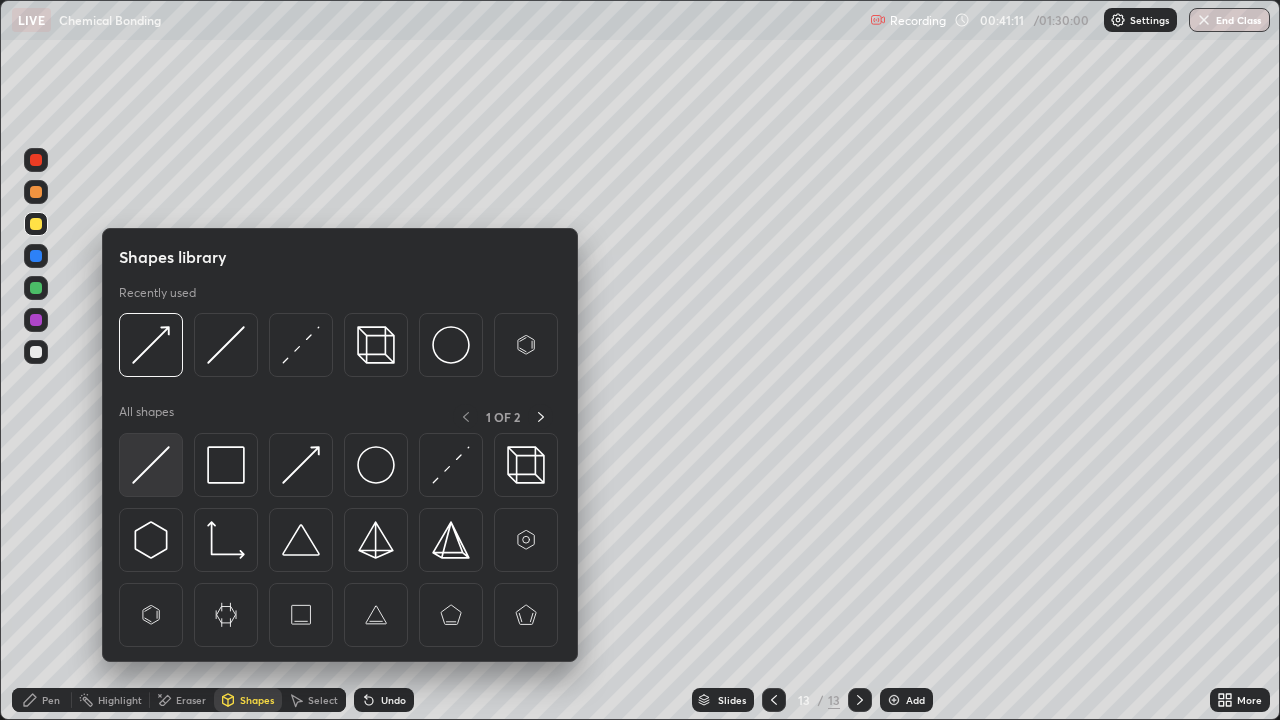 click at bounding box center (151, 465) 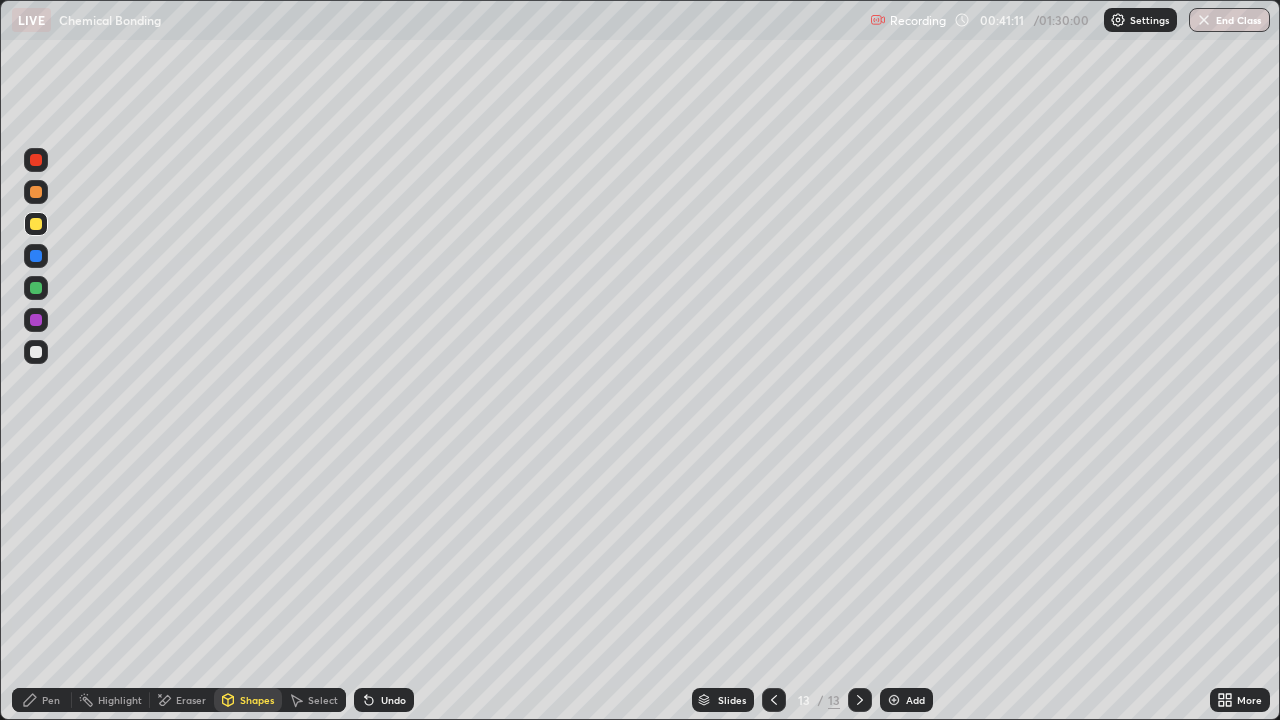 click at bounding box center [36, 352] 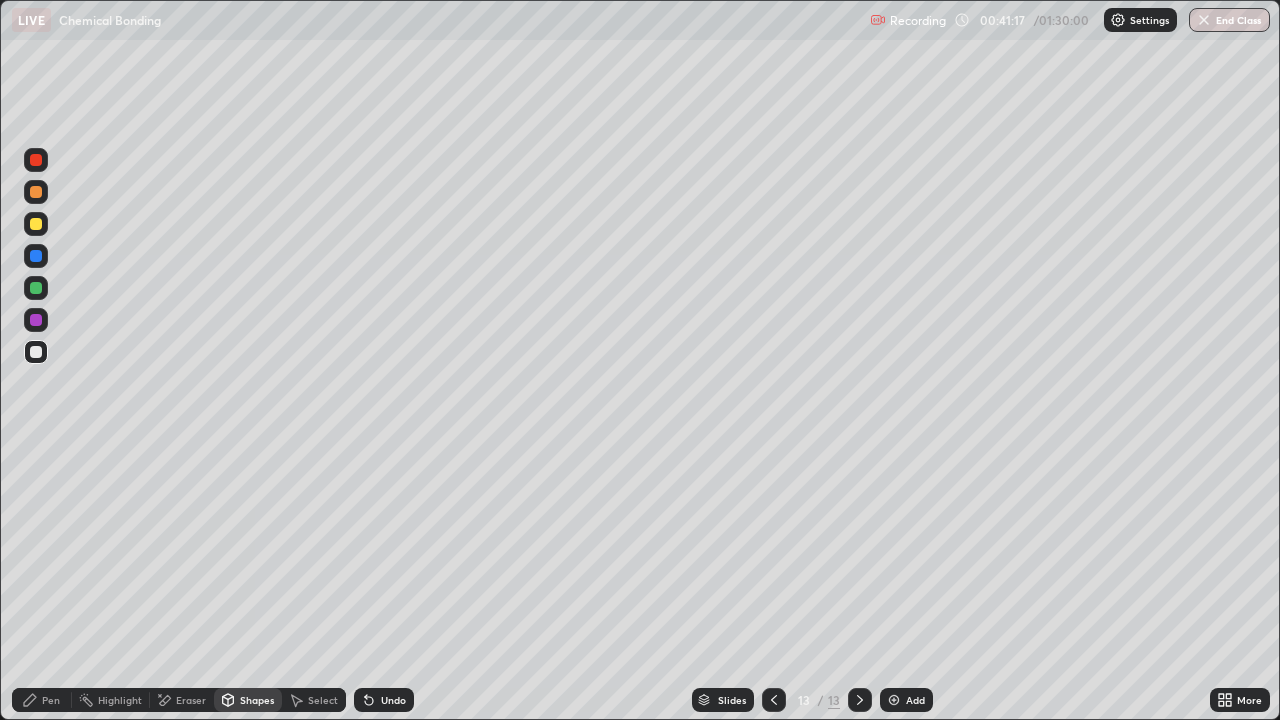 click on "Pen" at bounding box center (51, 700) 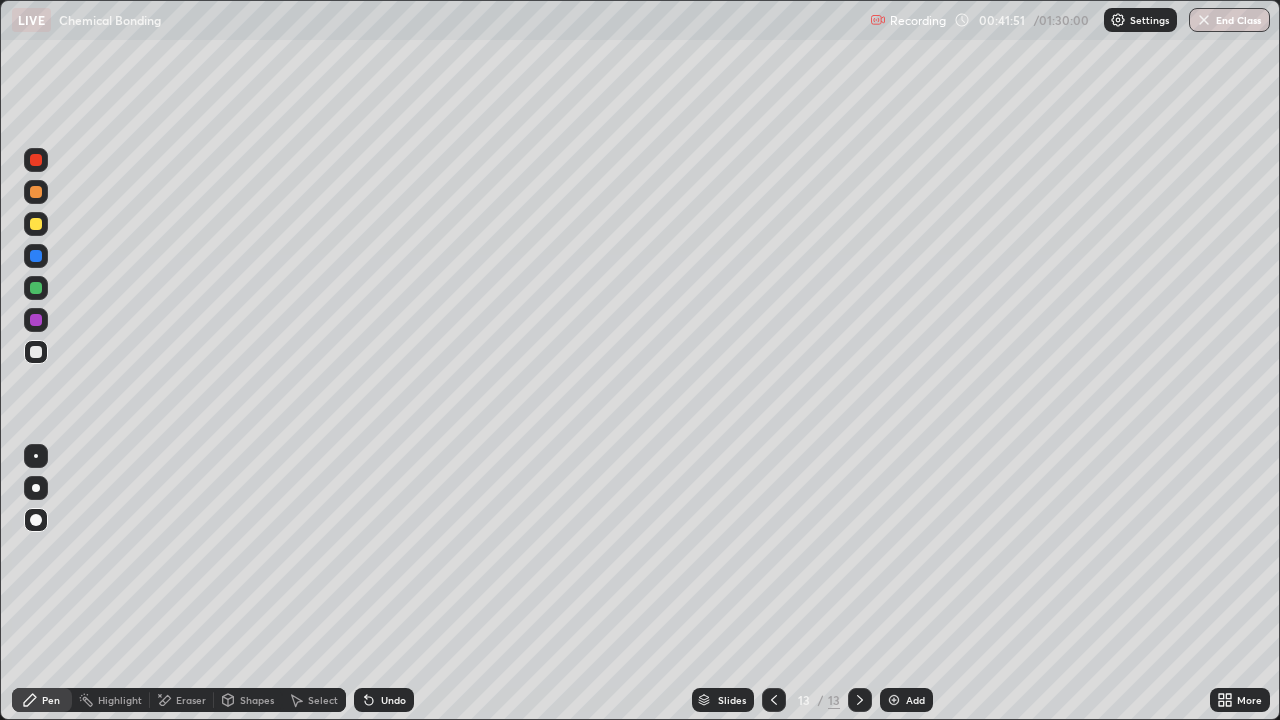 click on "Pen" at bounding box center (51, 700) 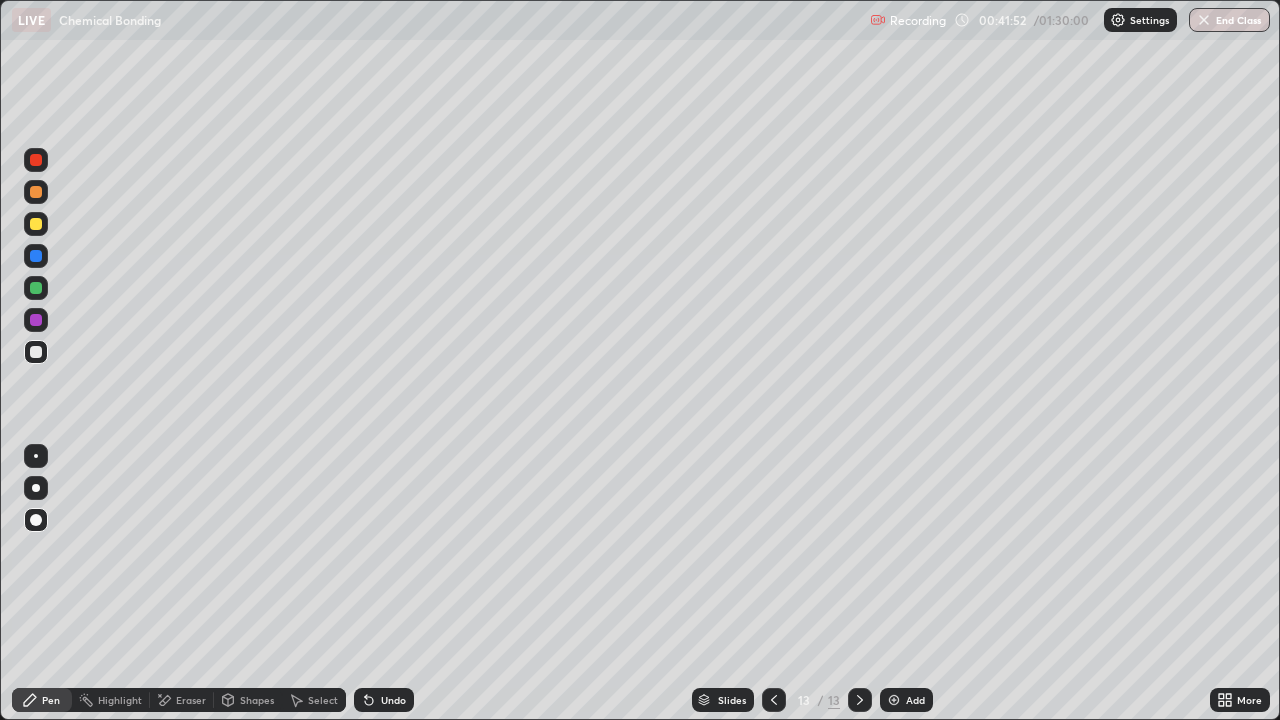 click at bounding box center [36, 352] 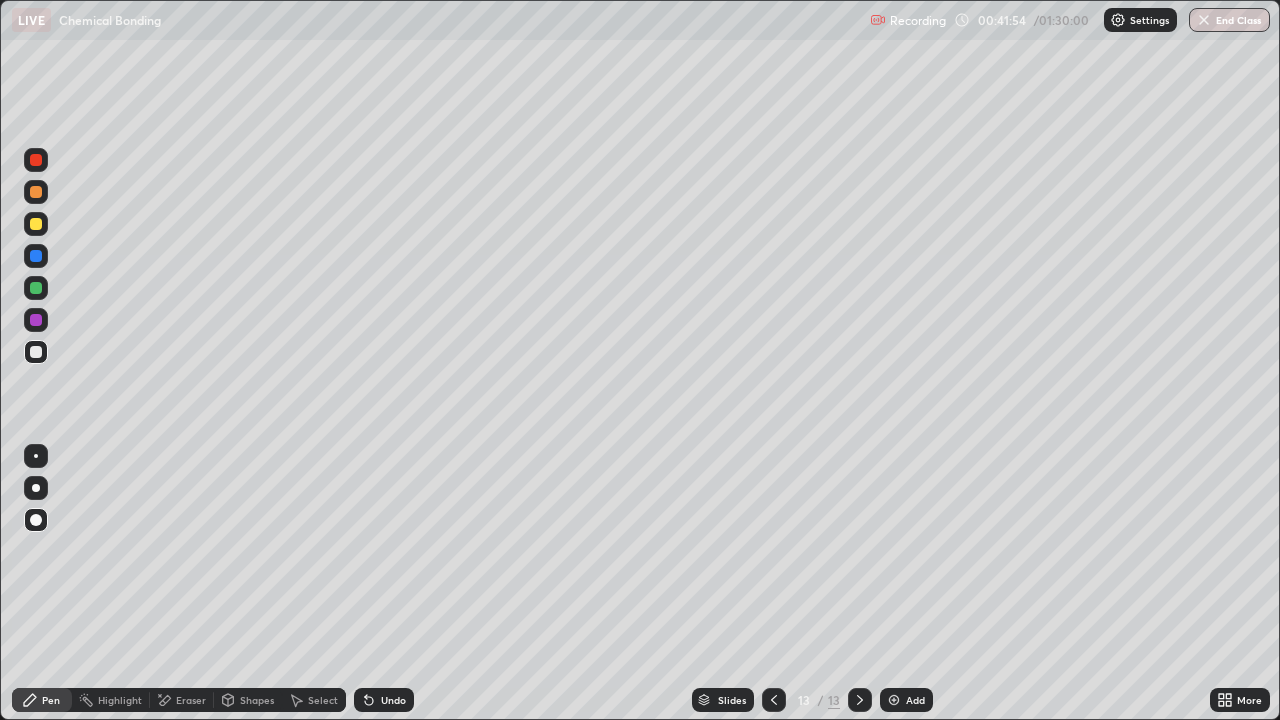 click on "Shapes" at bounding box center [257, 700] 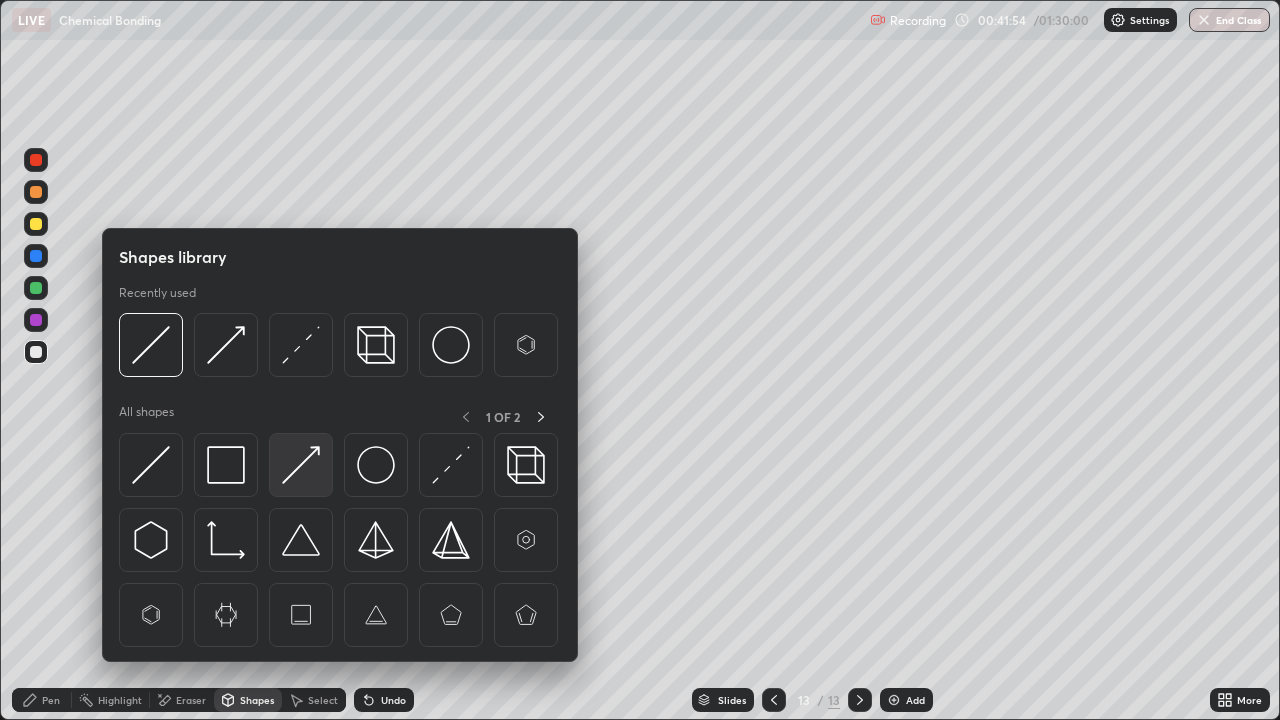 click at bounding box center (301, 465) 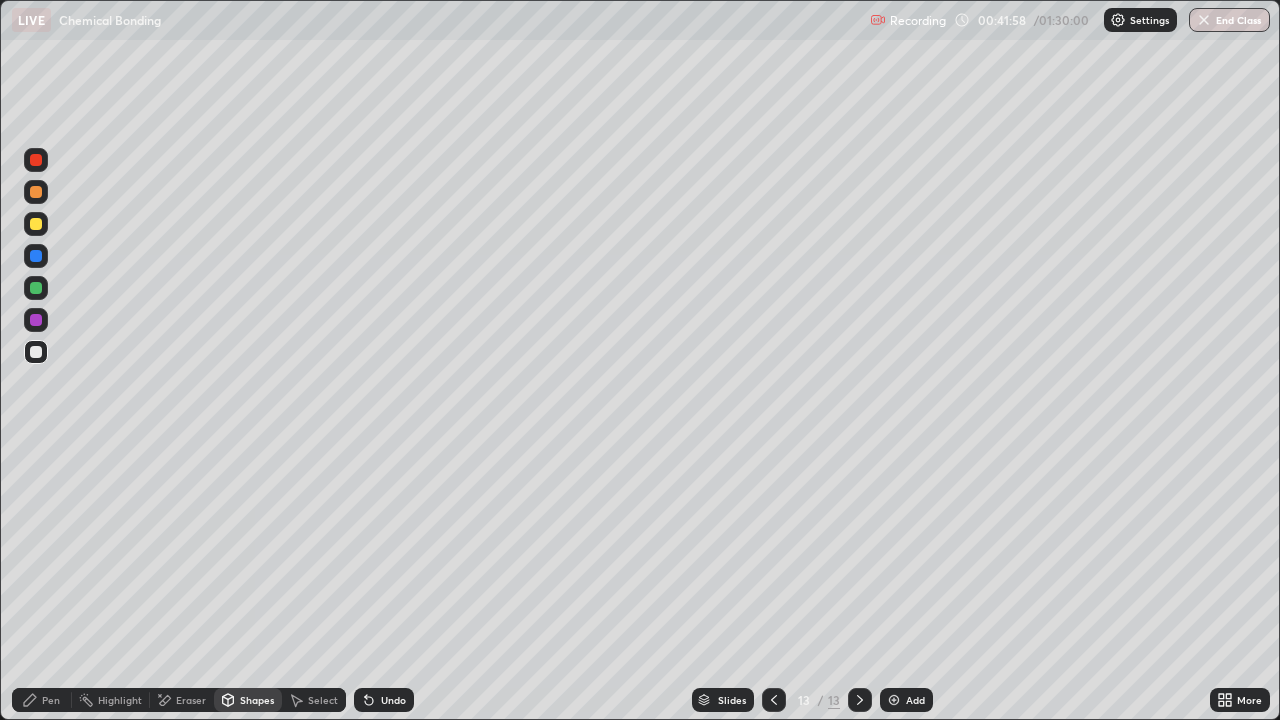 click on "Pen" at bounding box center (51, 700) 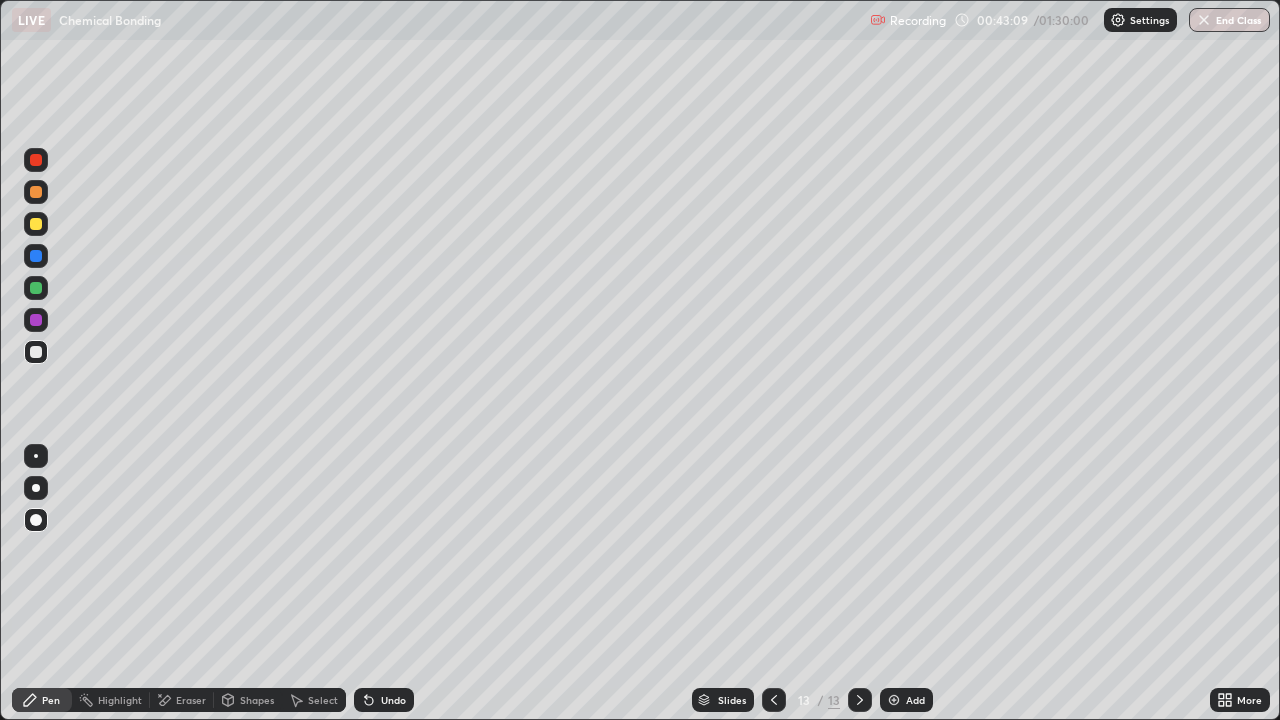click on "Add" at bounding box center (915, 700) 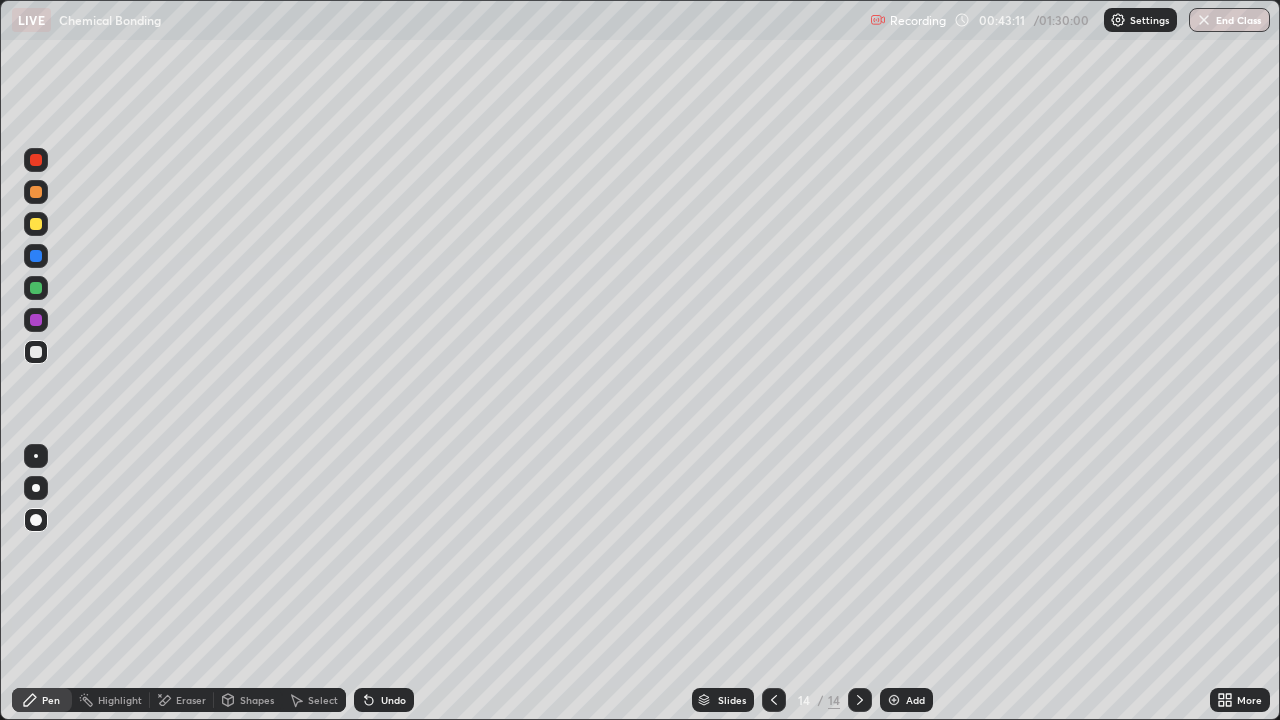 click on "Pen" at bounding box center (51, 700) 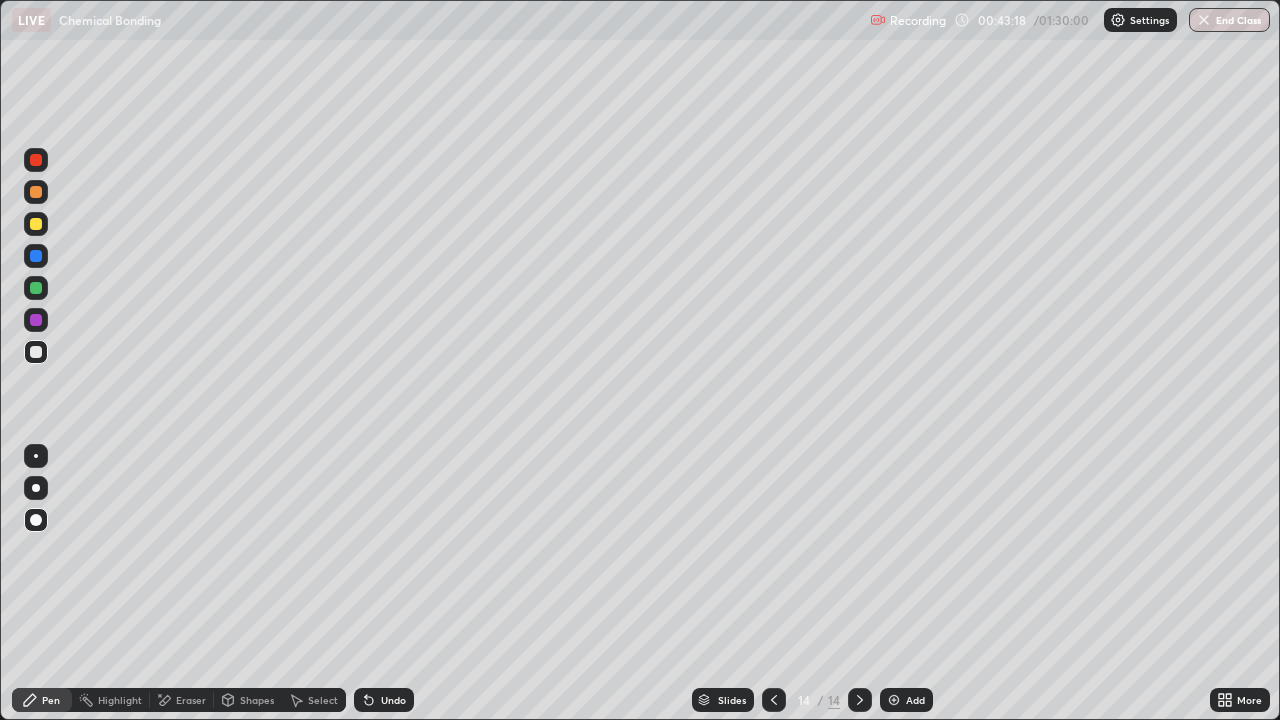 click on "Pen" at bounding box center (51, 700) 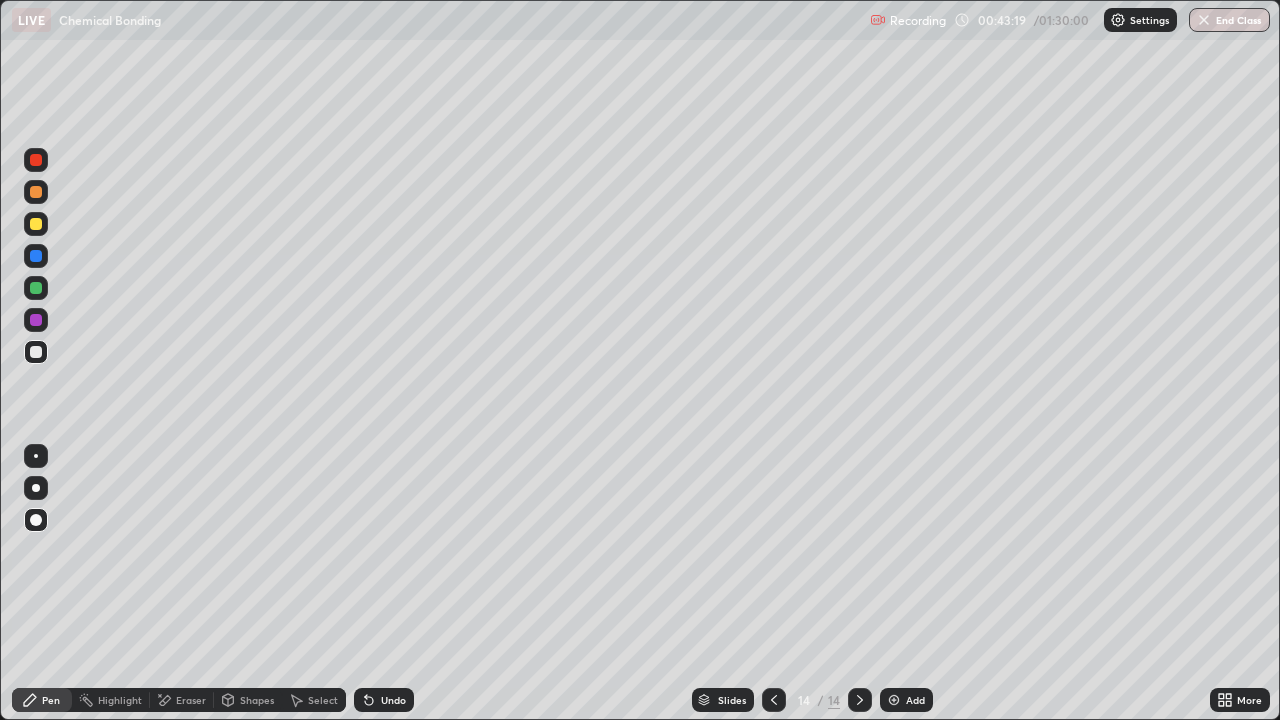 click on "Shapes" at bounding box center [257, 700] 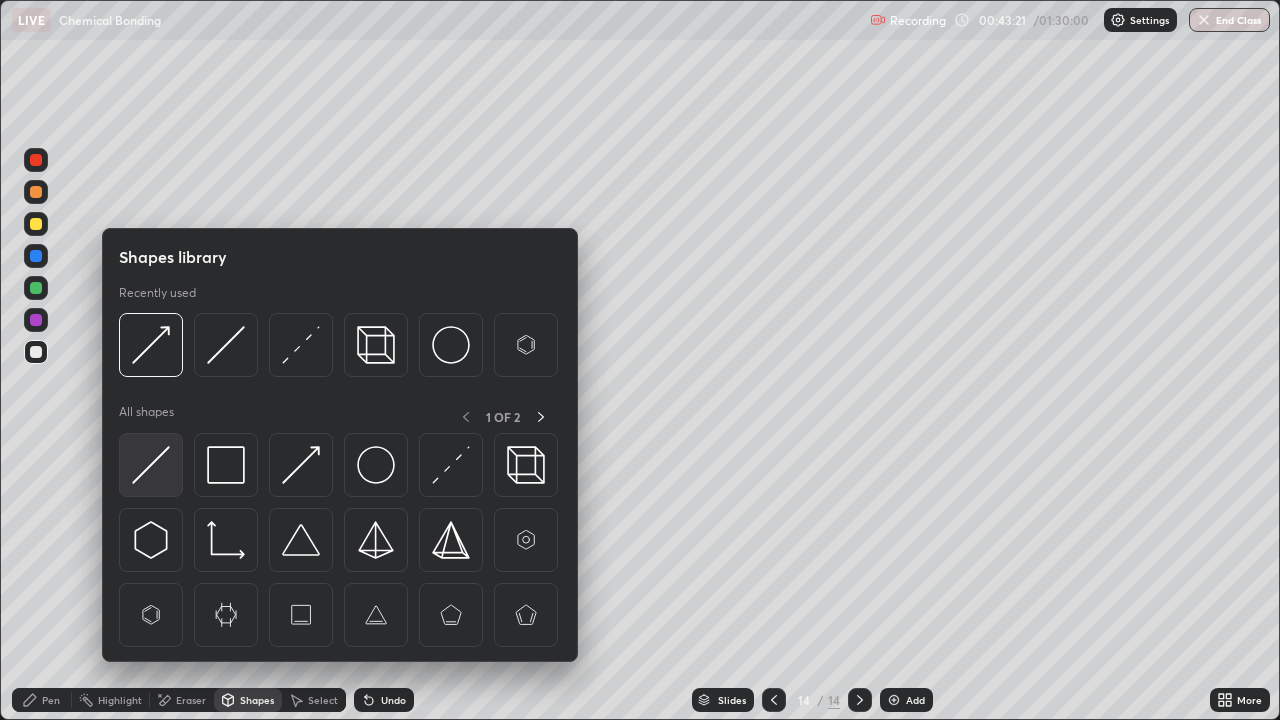 click at bounding box center (151, 465) 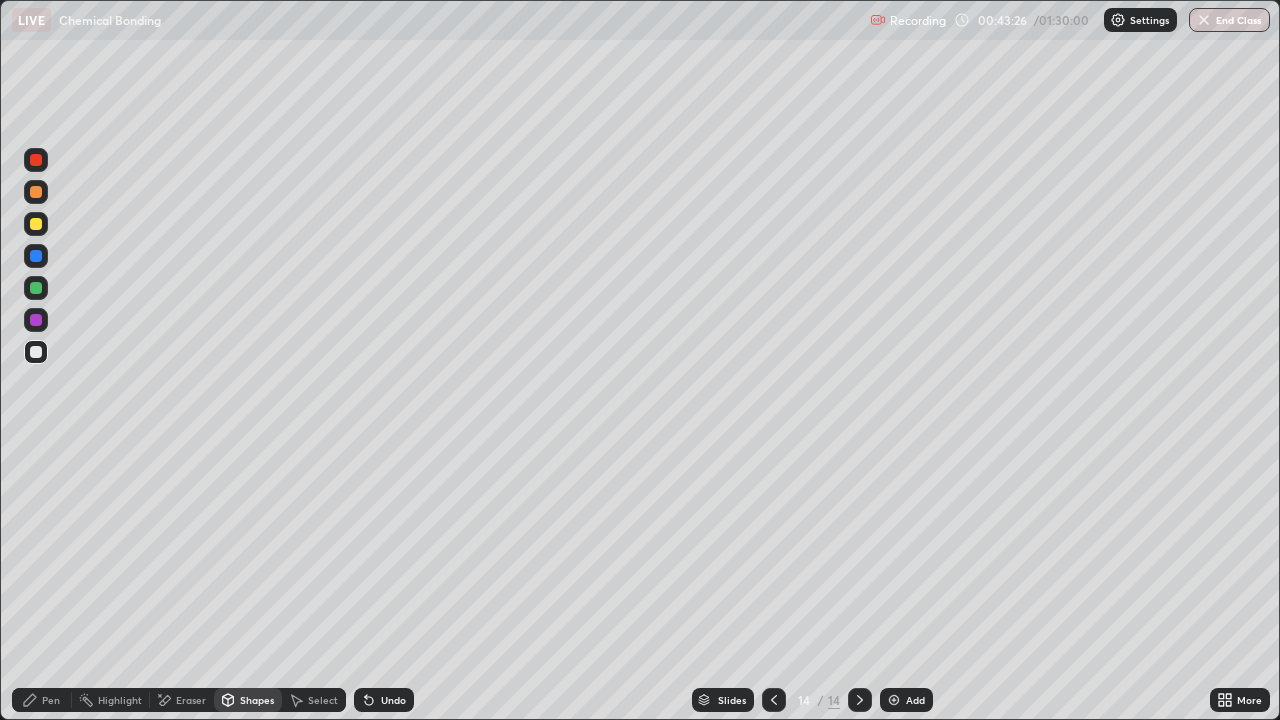 click on "Pen" at bounding box center [42, 700] 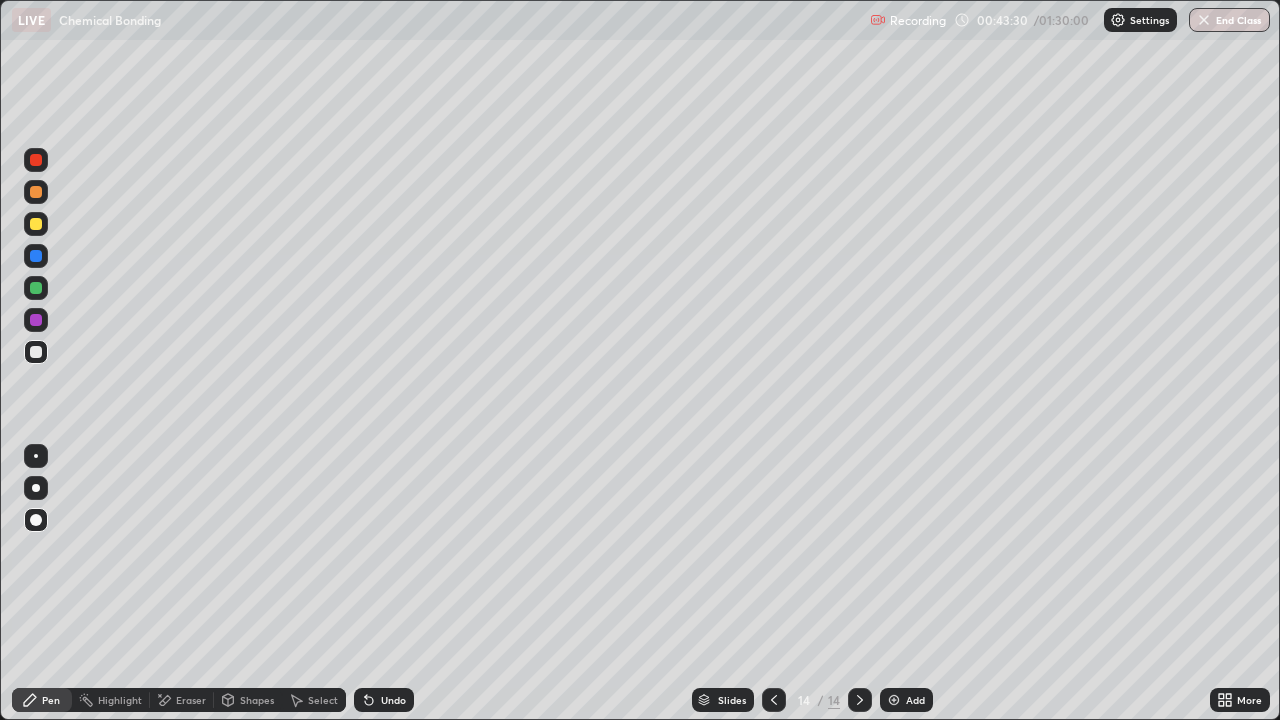 click on "Shapes" at bounding box center (257, 700) 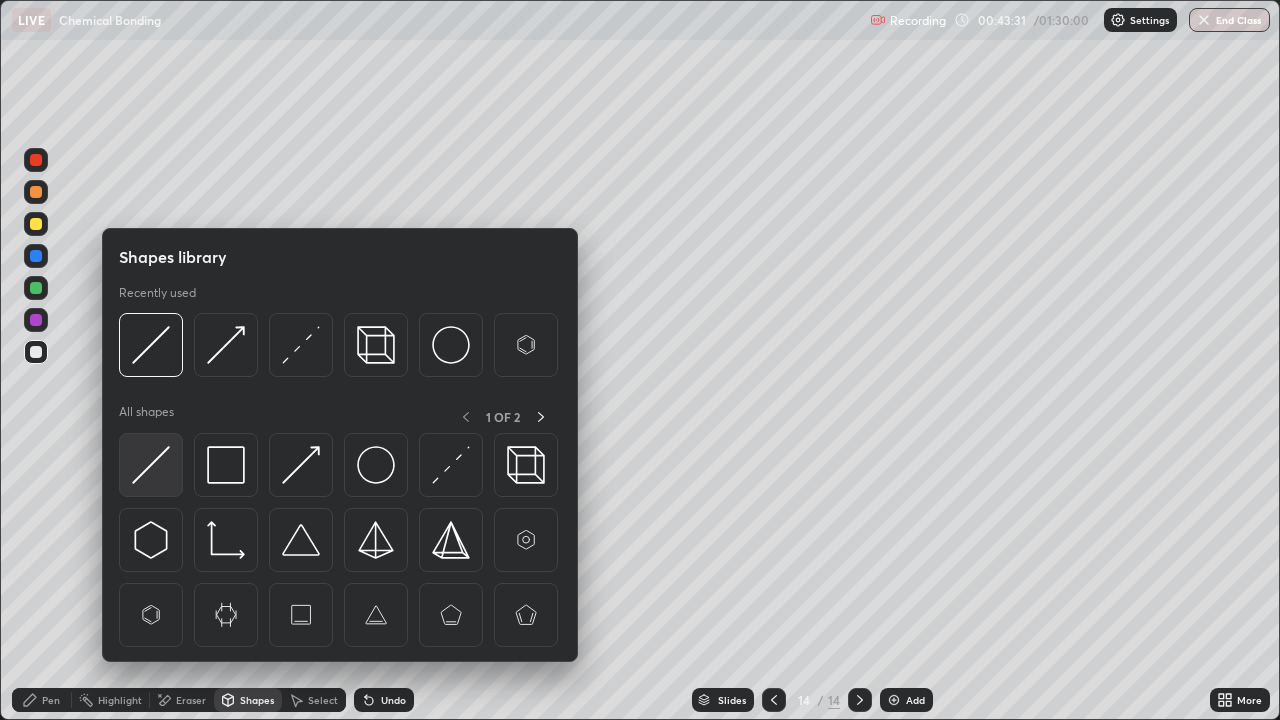 click at bounding box center [151, 465] 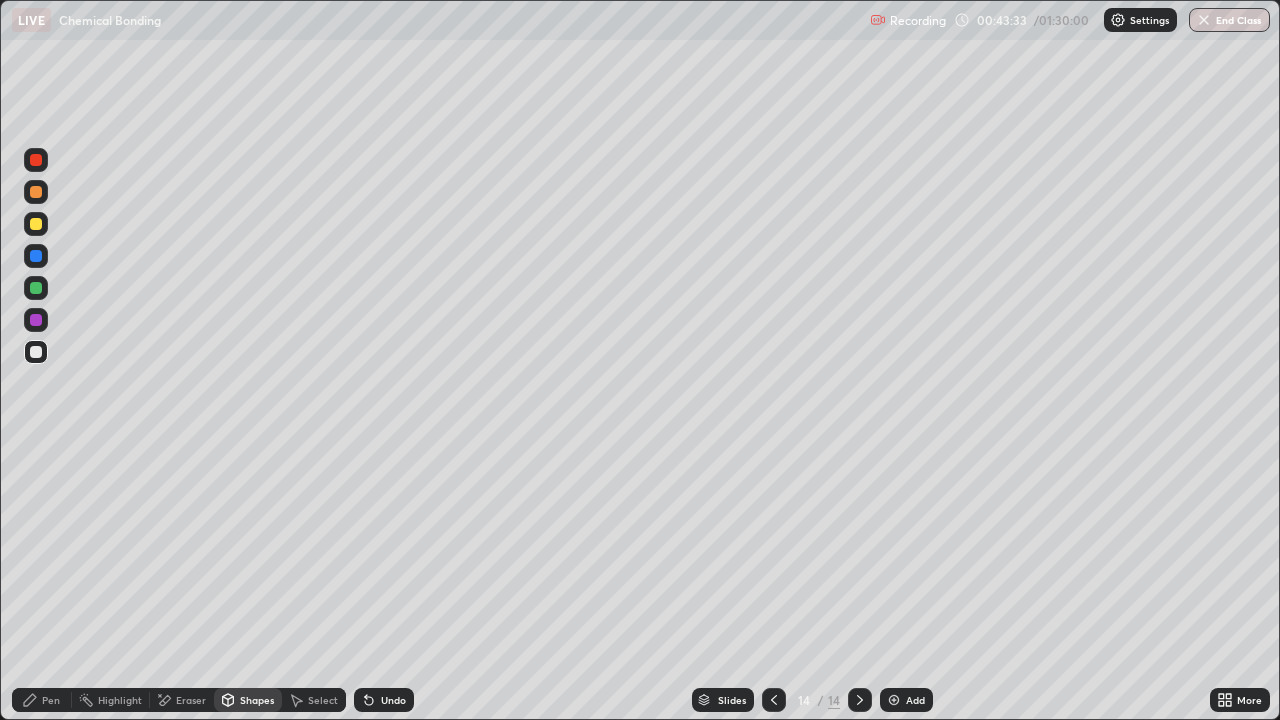 click on "Pen" at bounding box center (42, 700) 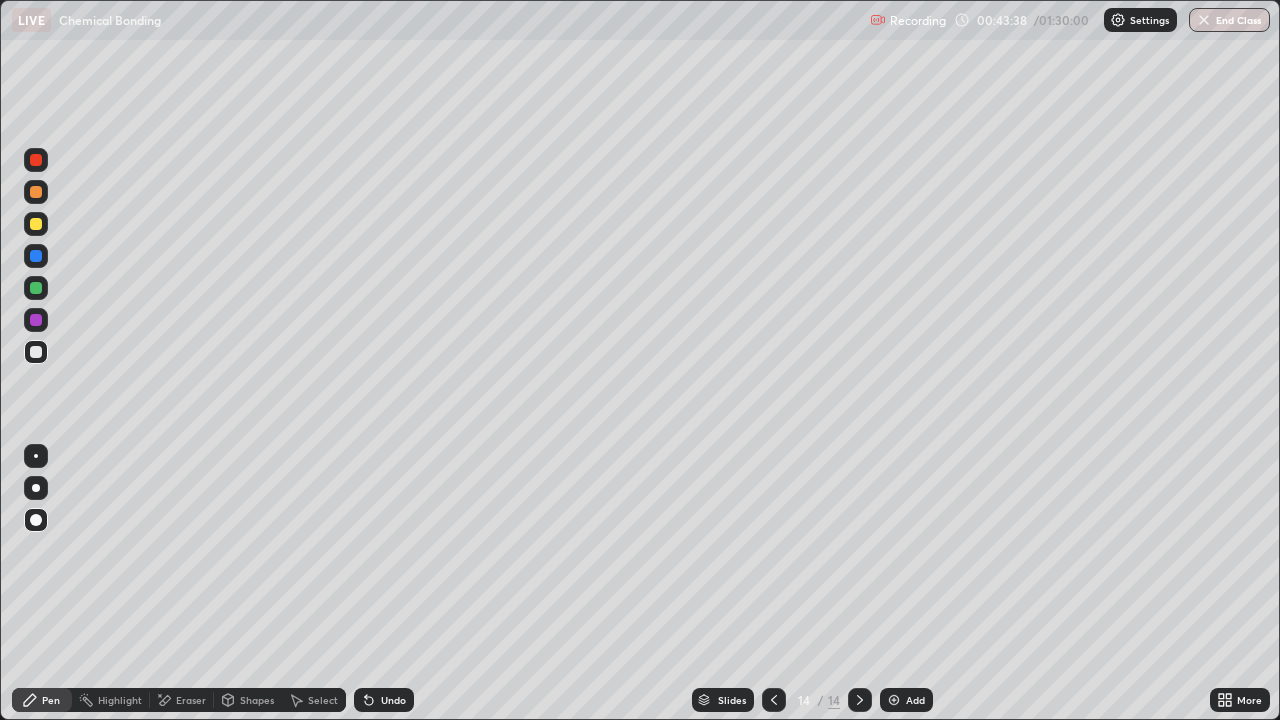 click on "Shapes" at bounding box center (257, 700) 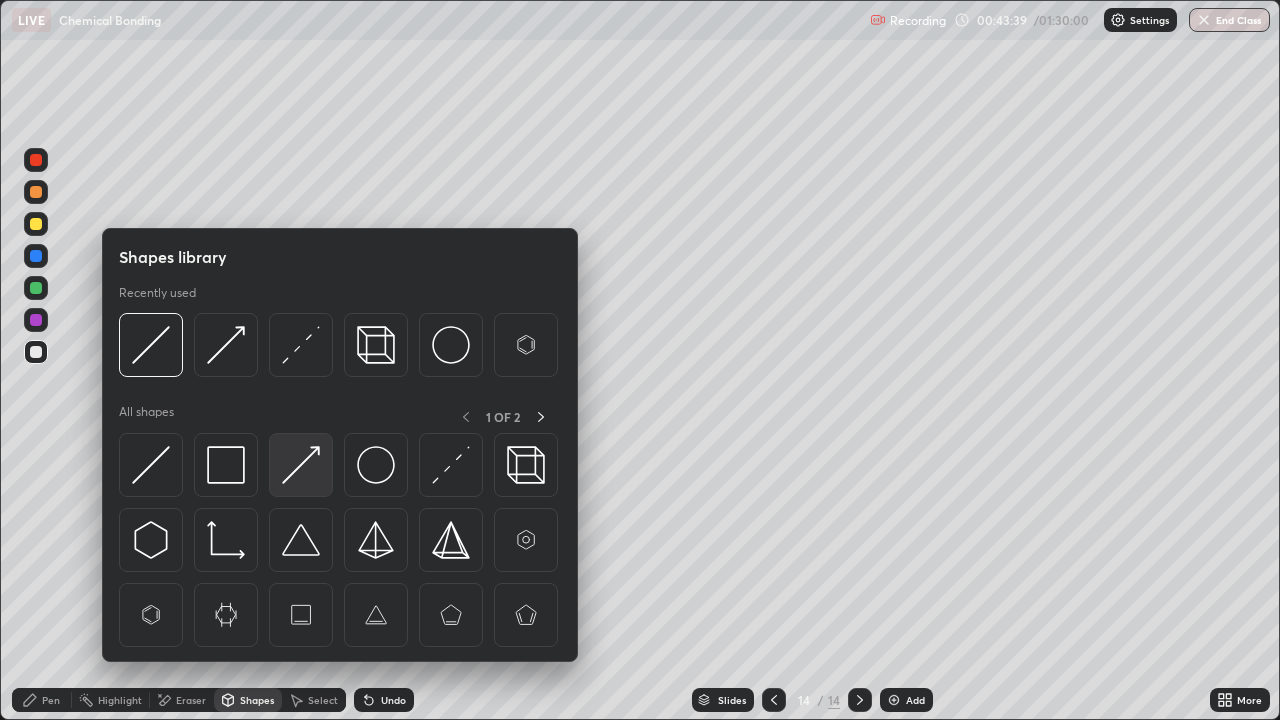 click at bounding box center (301, 465) 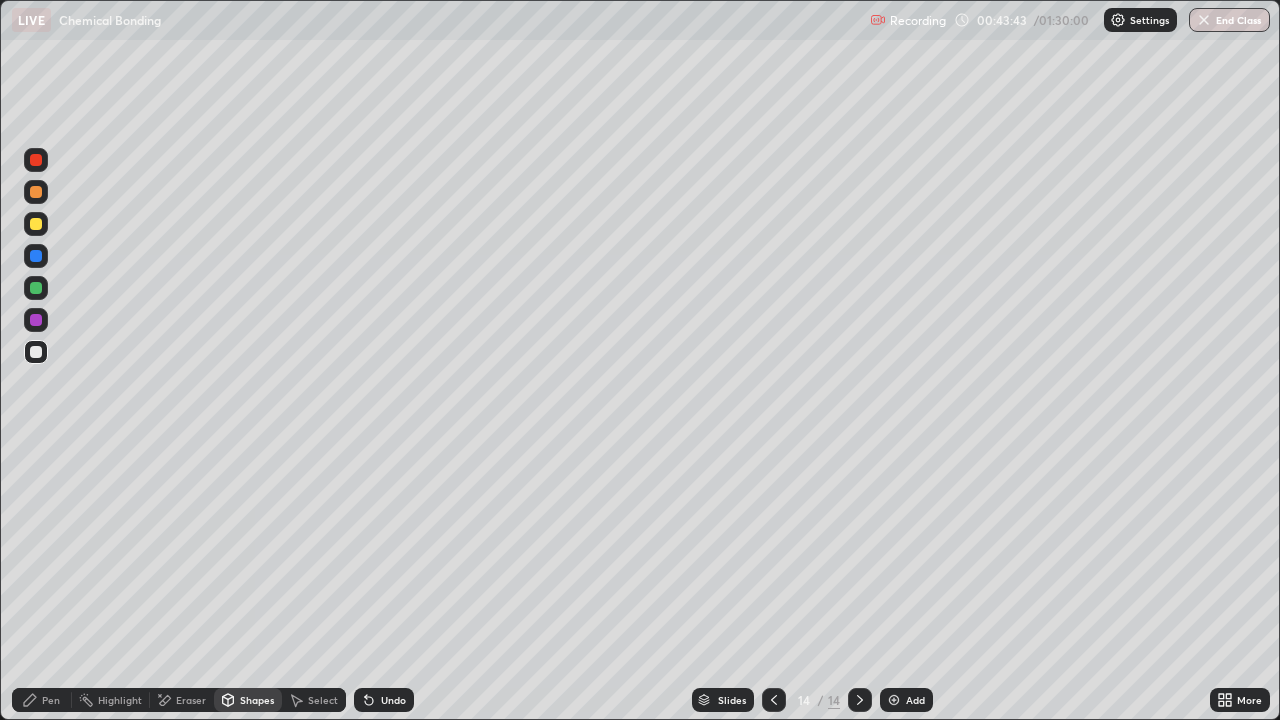 click on "Pen" at bounding box center (51, 700) 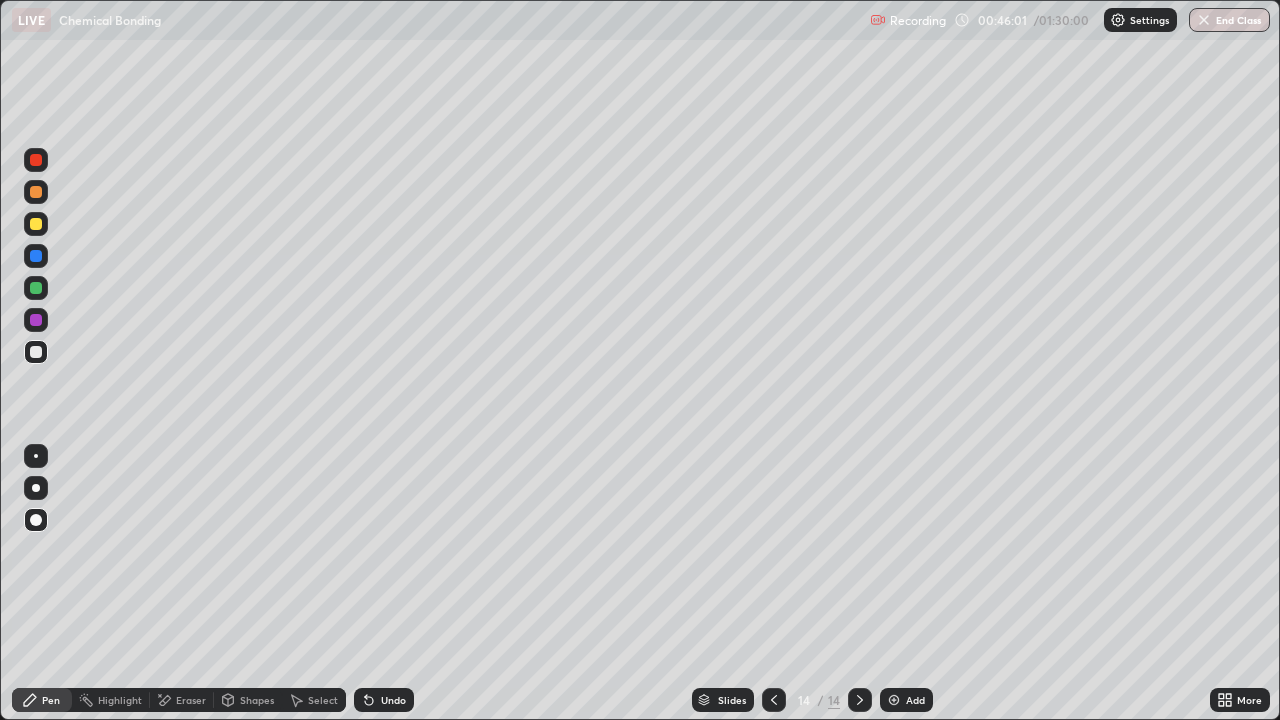 click 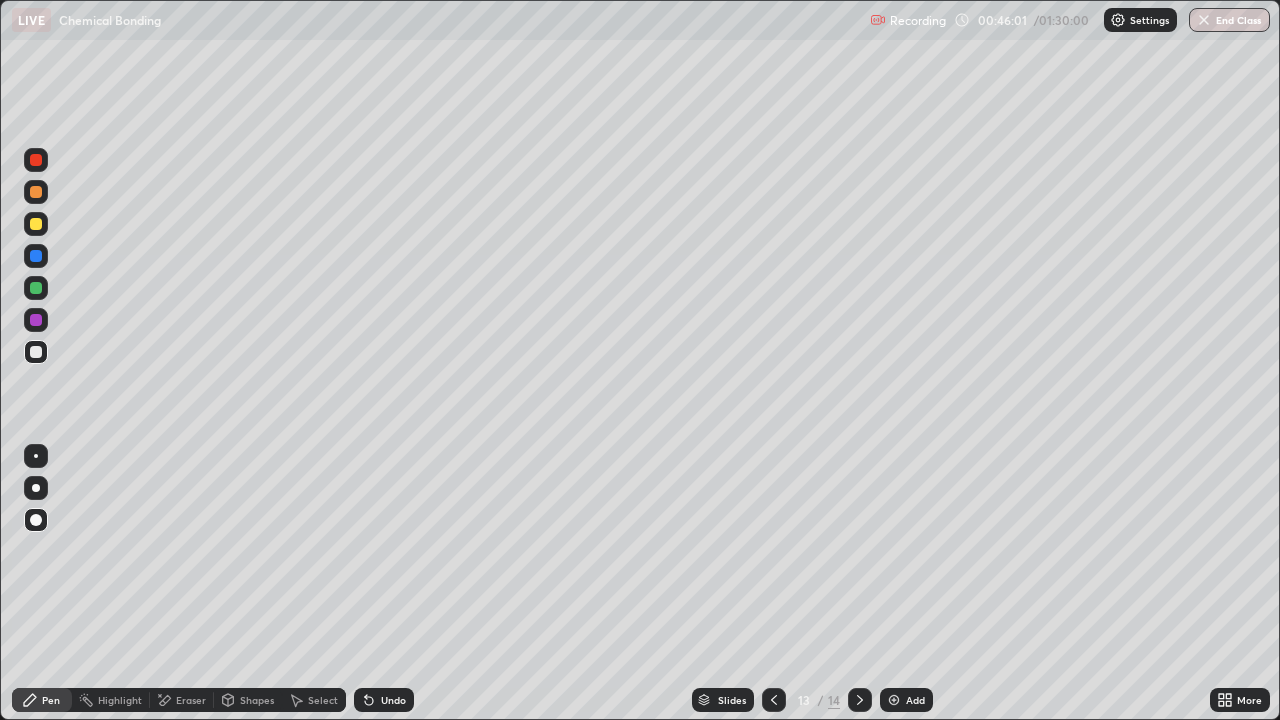click 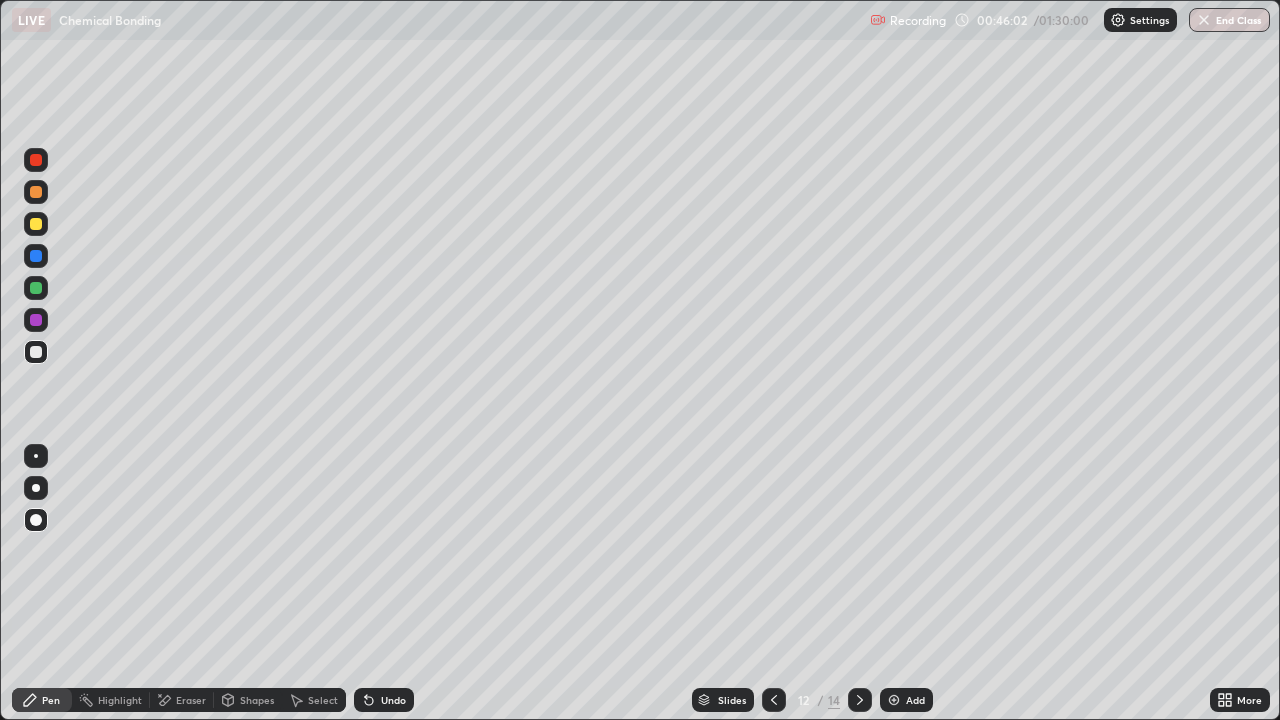 click 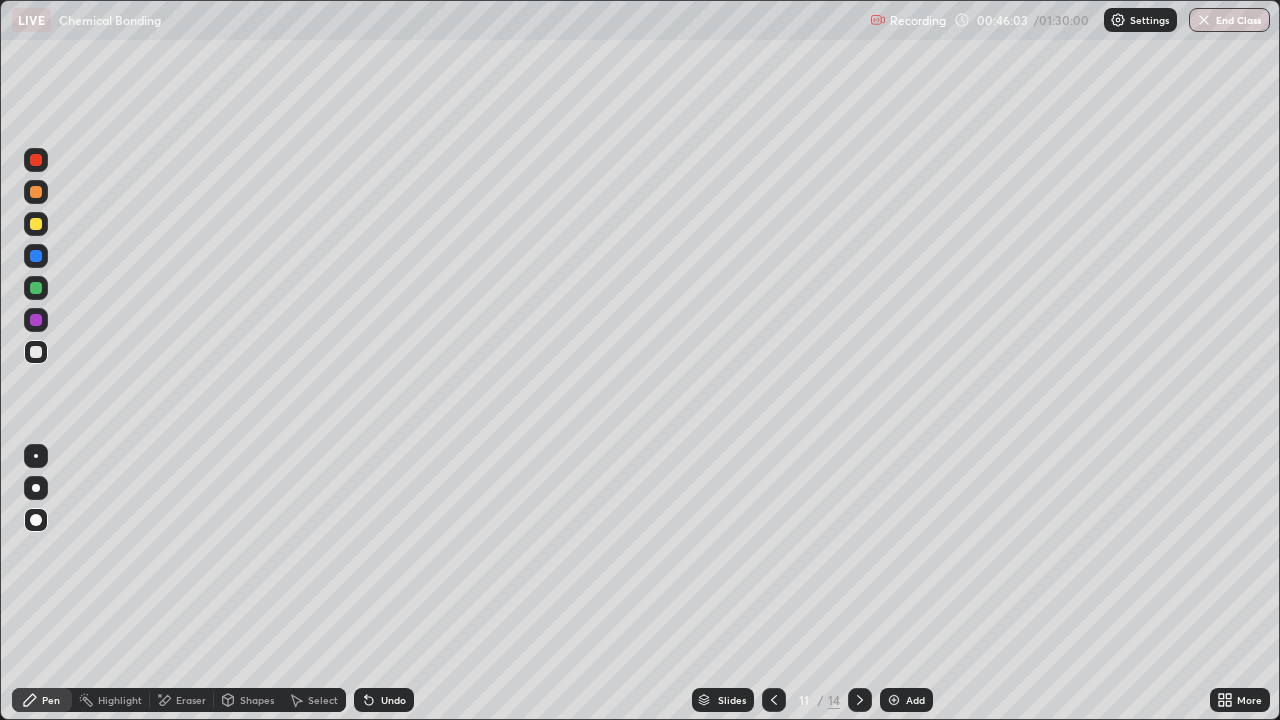 click at bounding box center [774, 700] 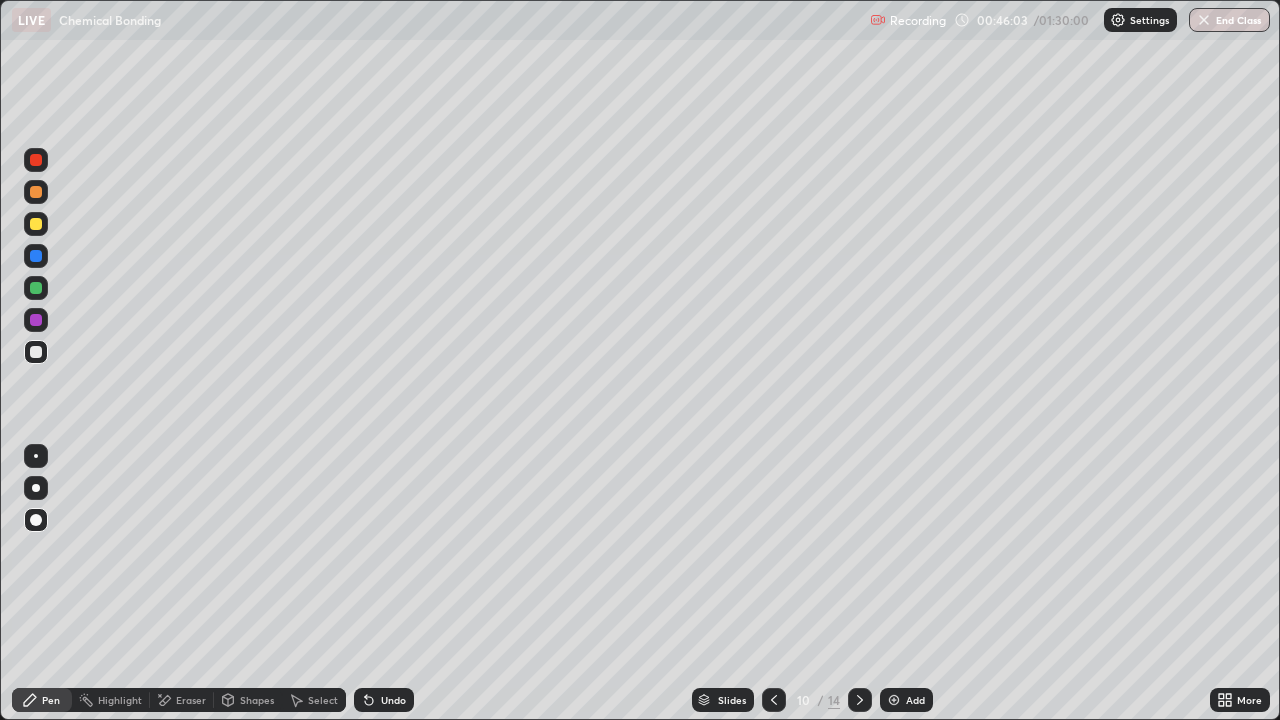 click 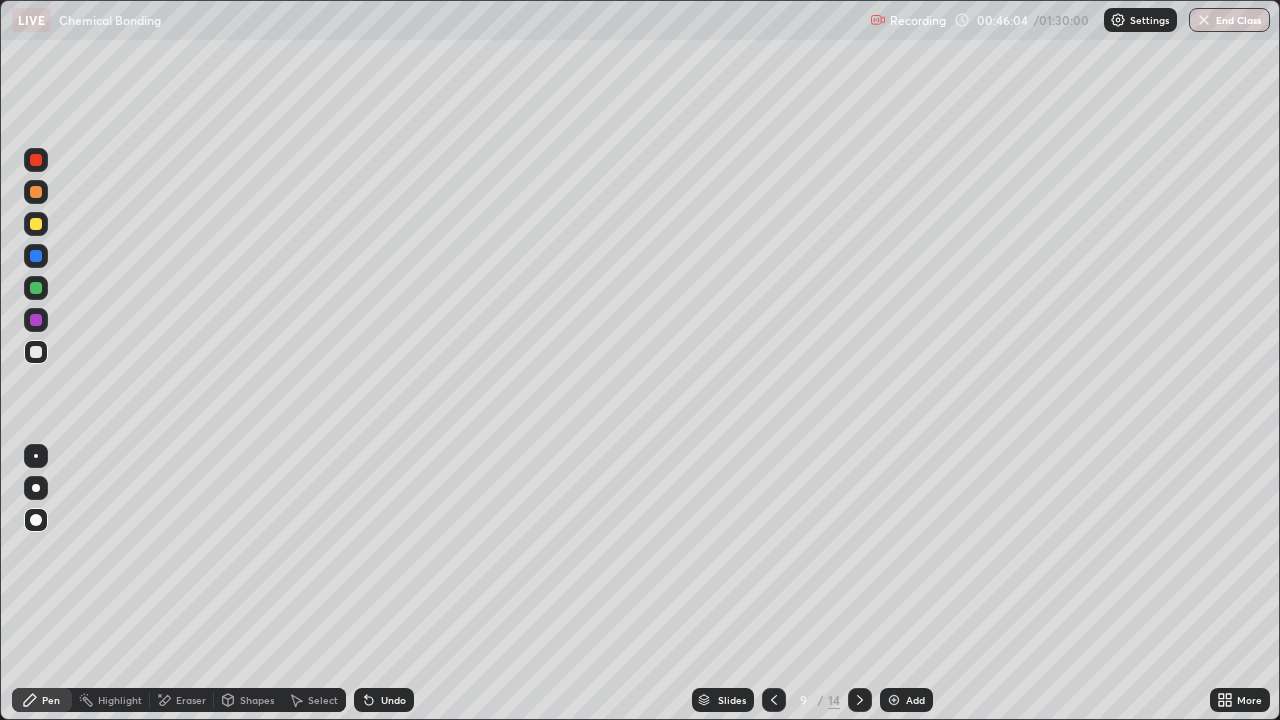 click 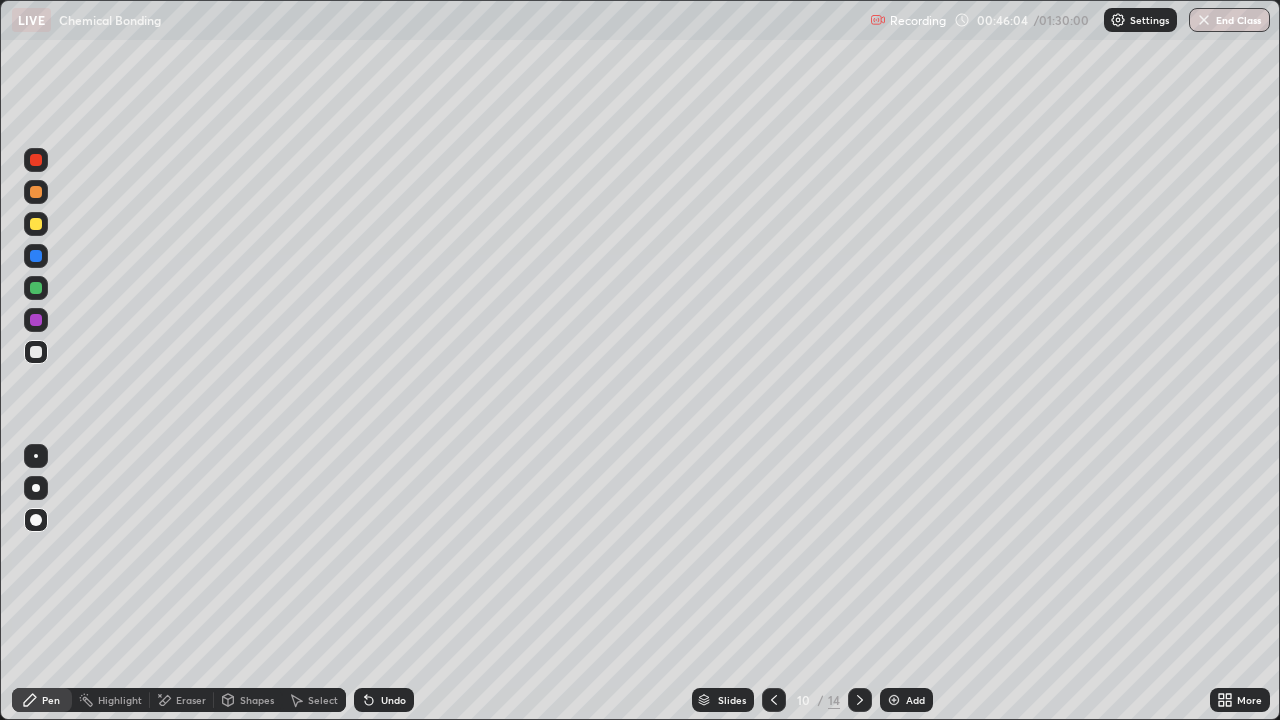 click 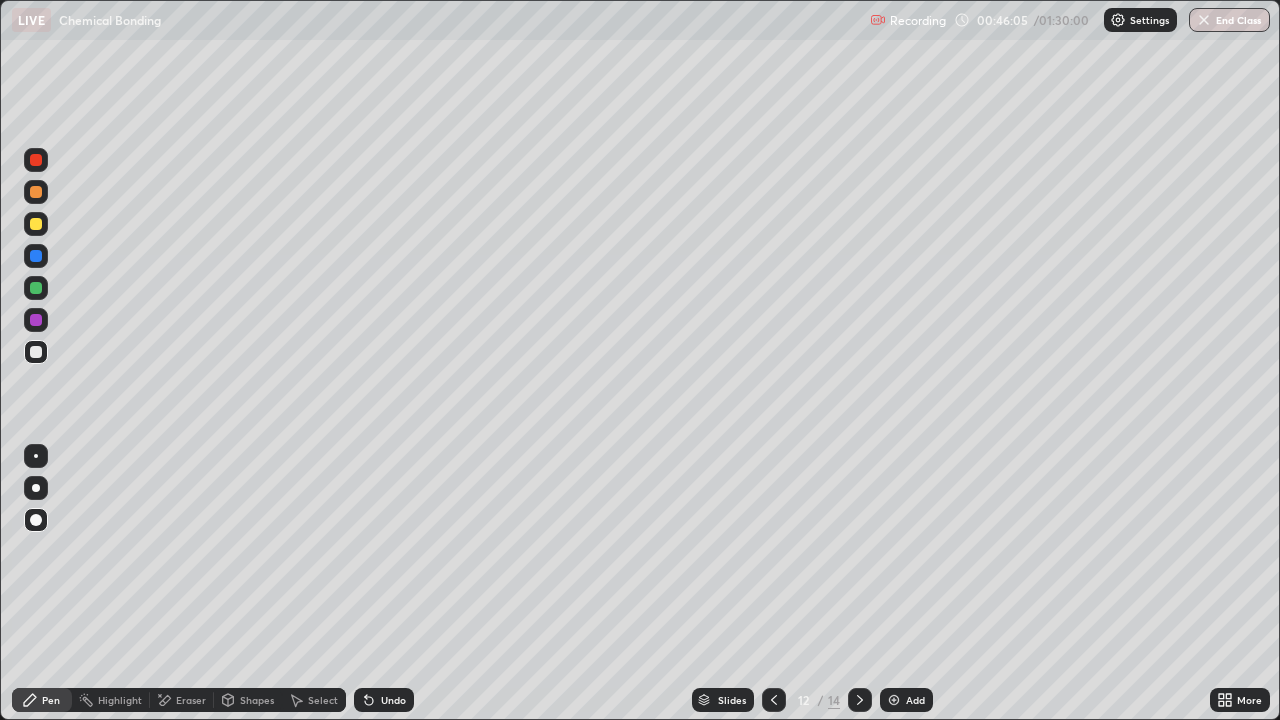 click 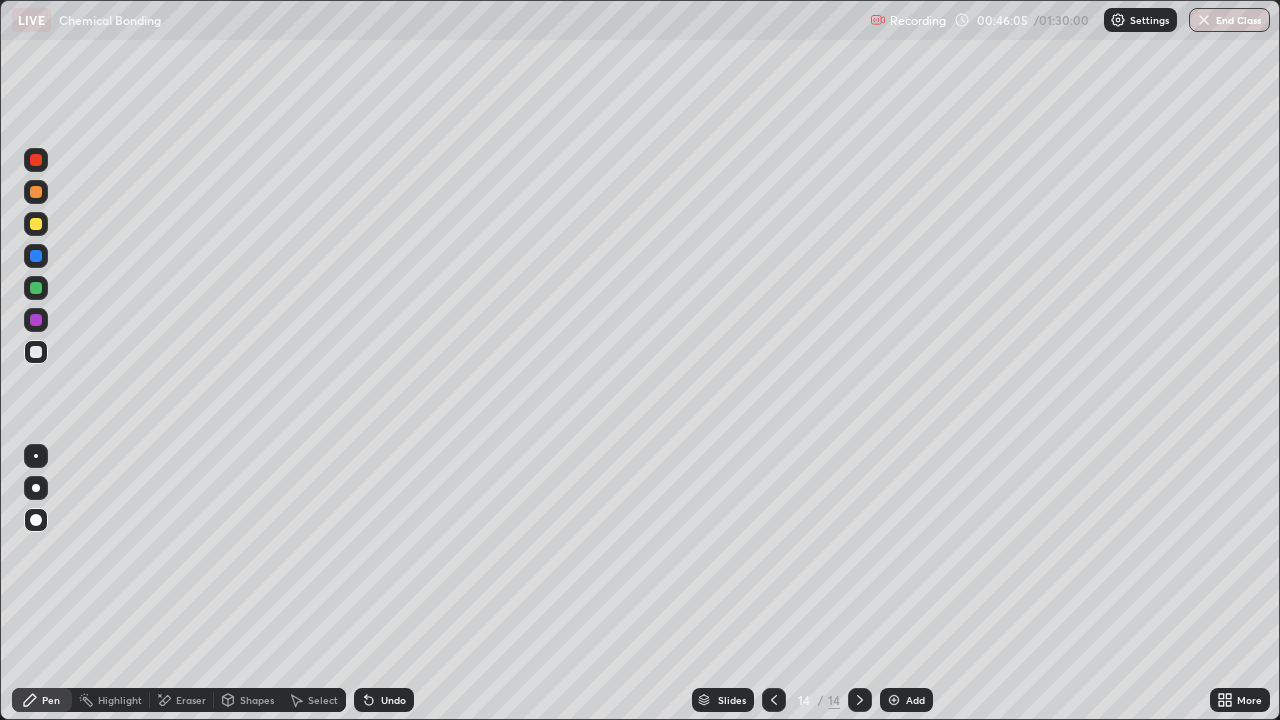 click 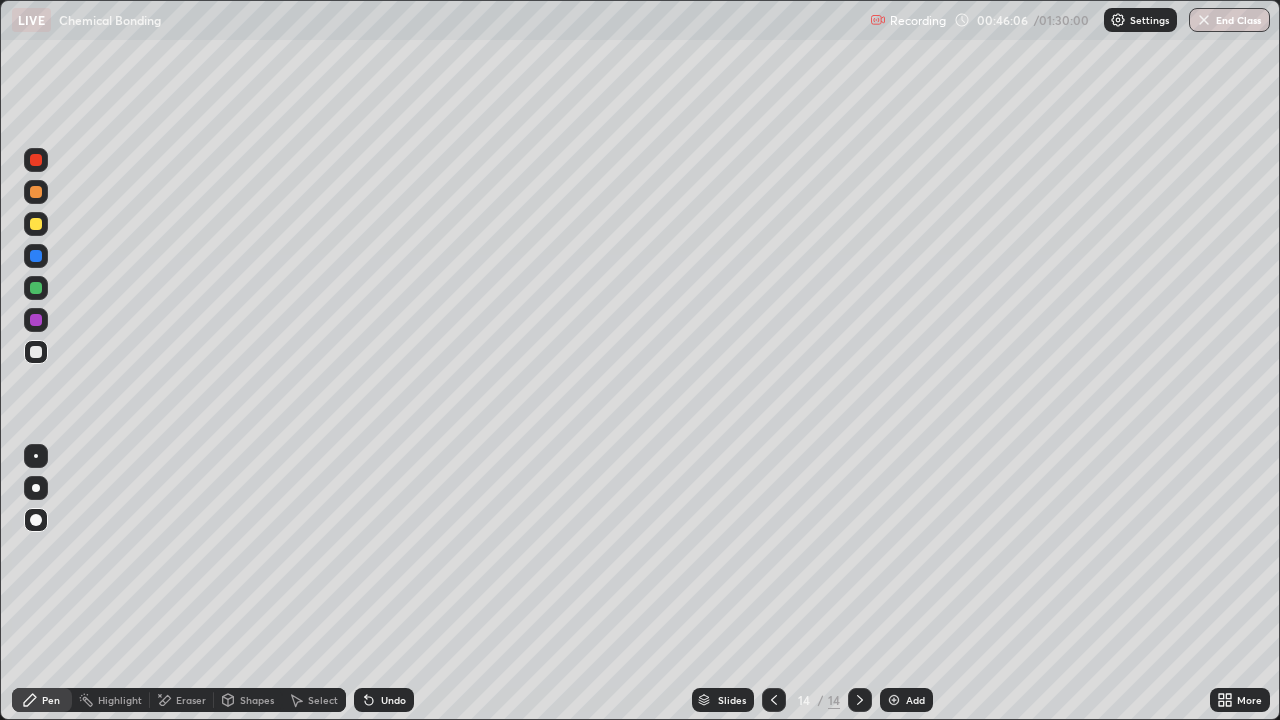 click 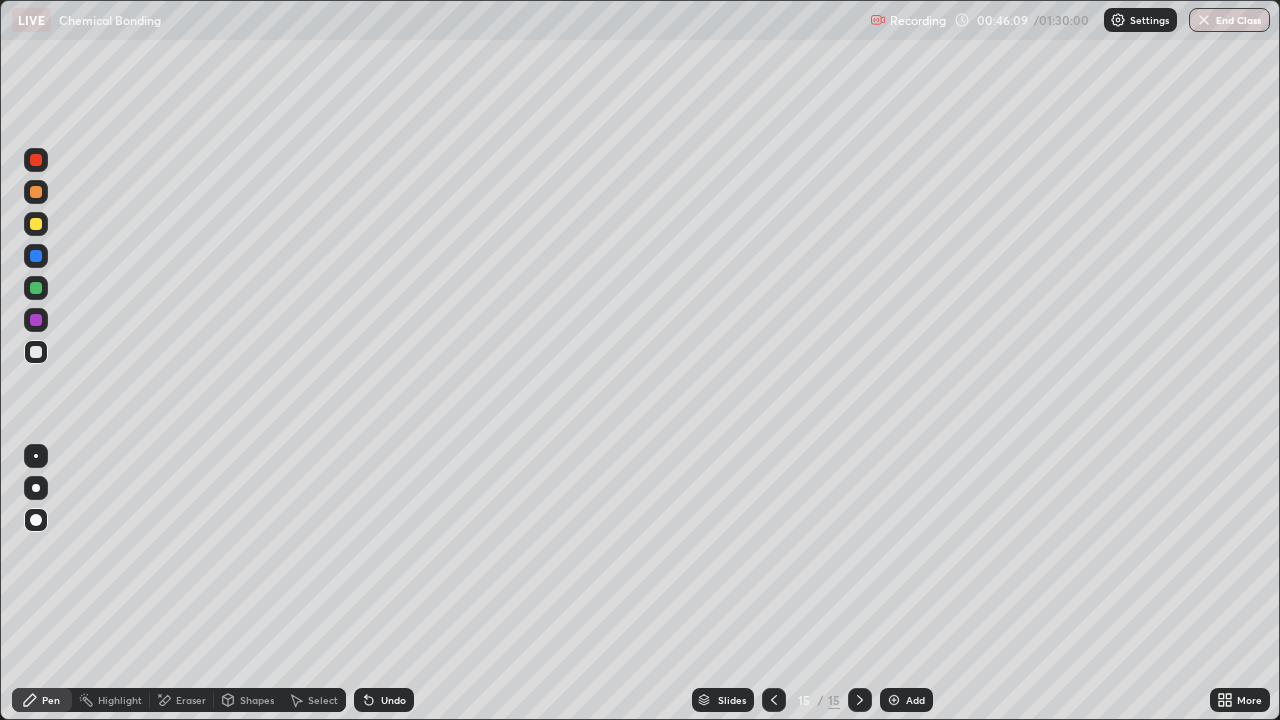 click on "Pen" at bounding box center [51, 700] 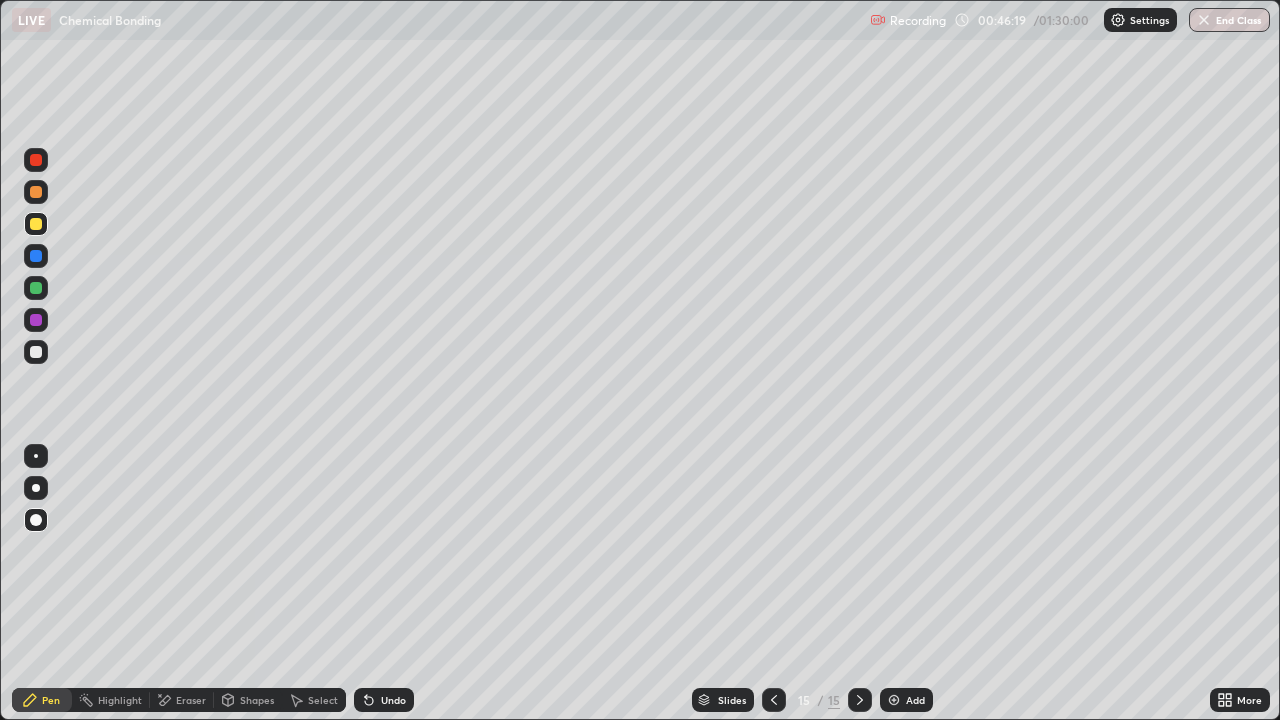 click on "Shapes" at bounding box center [248, 700] 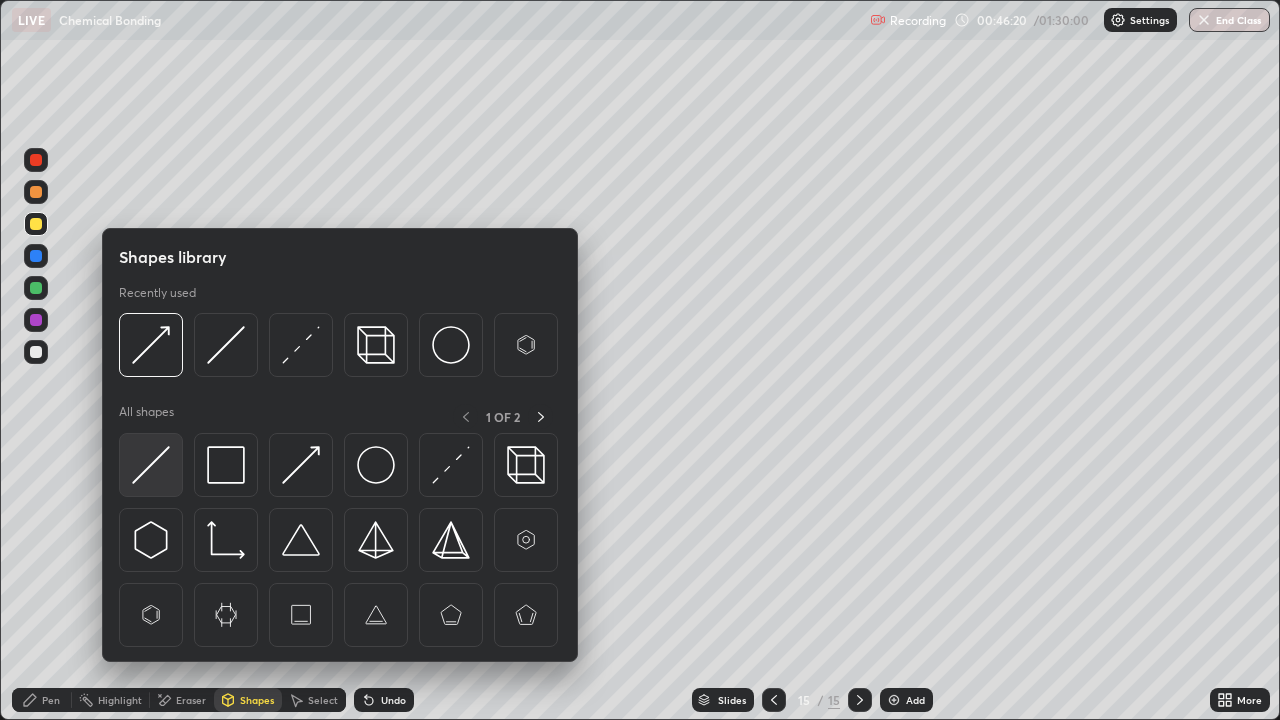 click at bounding box center [151, 465] 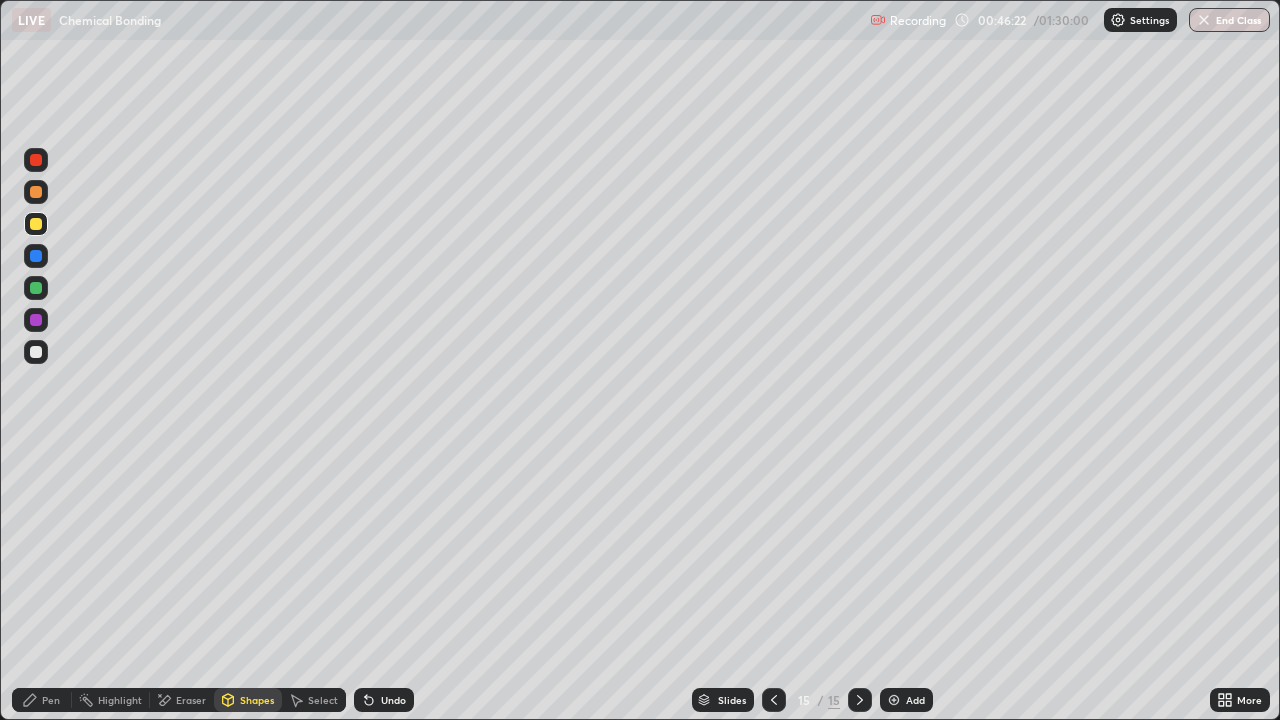 click on "Pen" at bounding box center (51, 700) 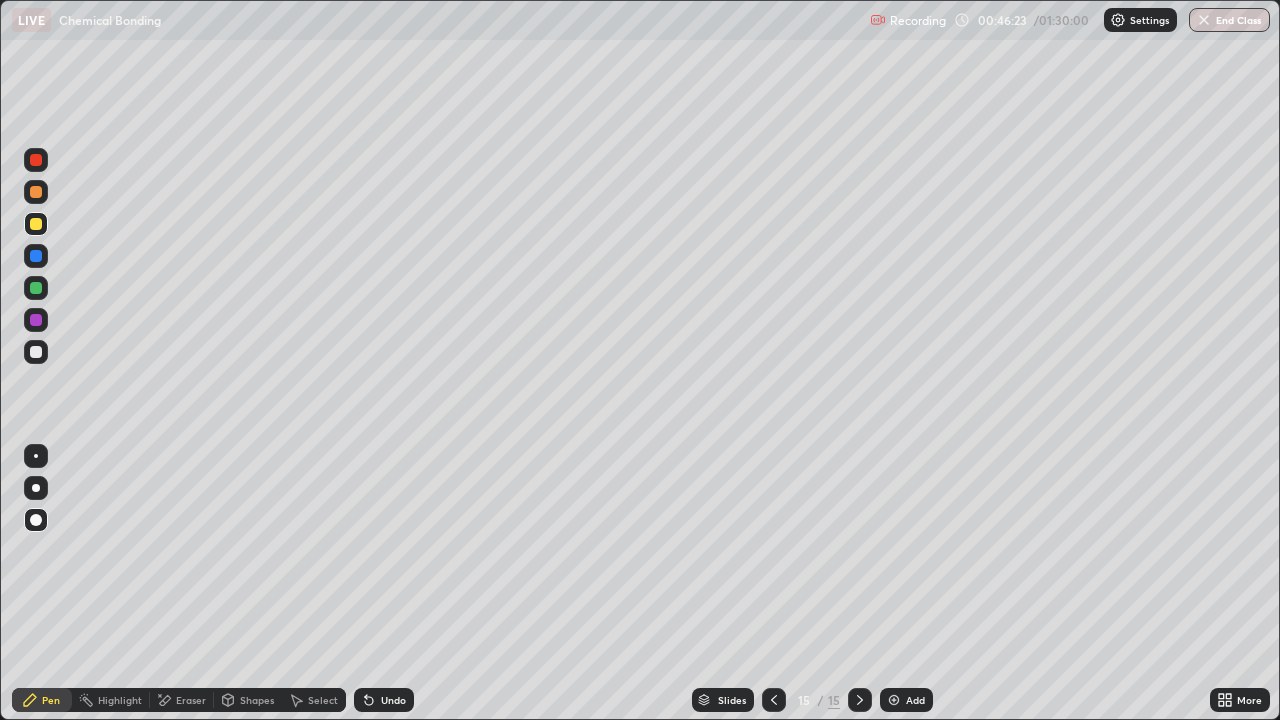 click at bounding box center (36, 352) 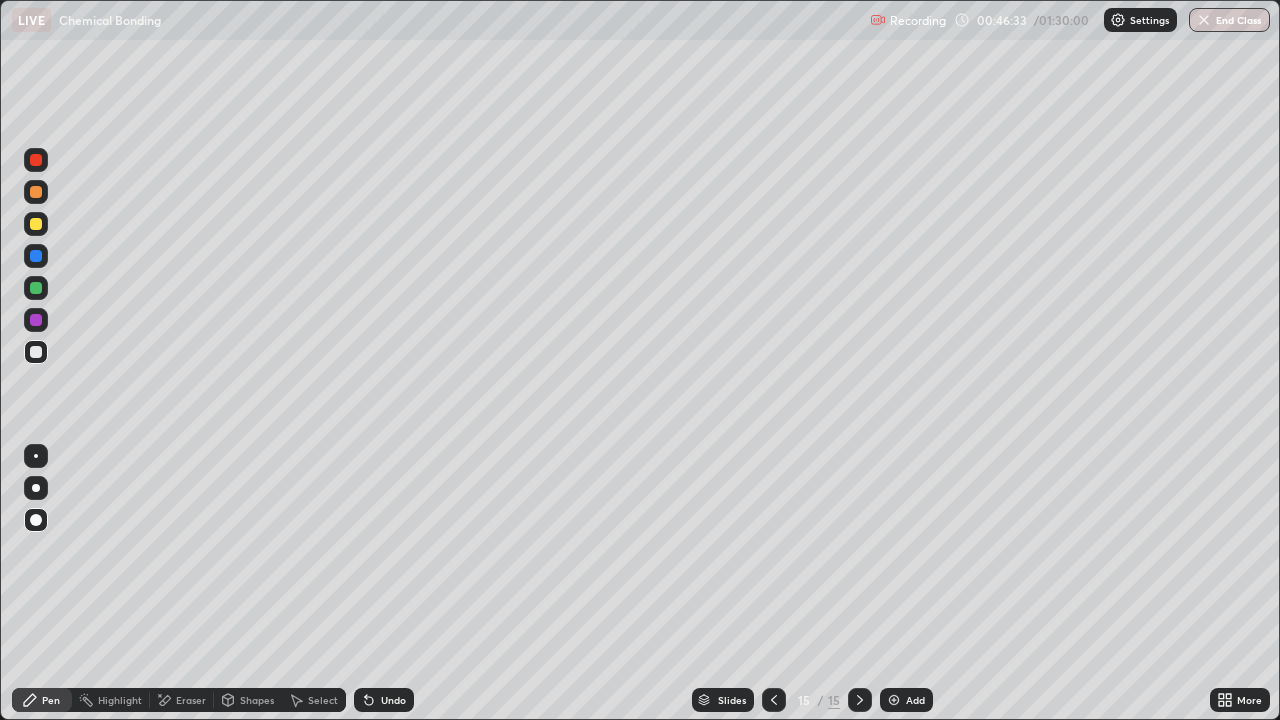 click on "Shapes" at bounding box center [257, 700] 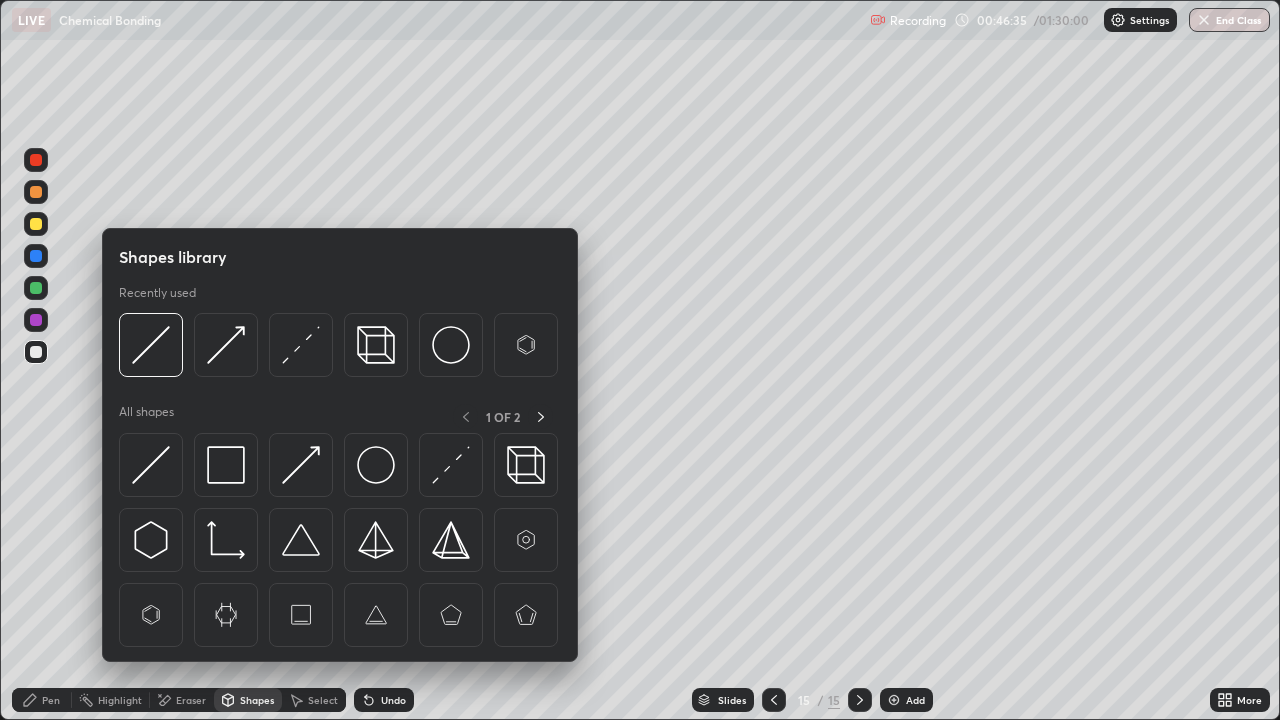 click on "Select" at bounding box center (323, 700) 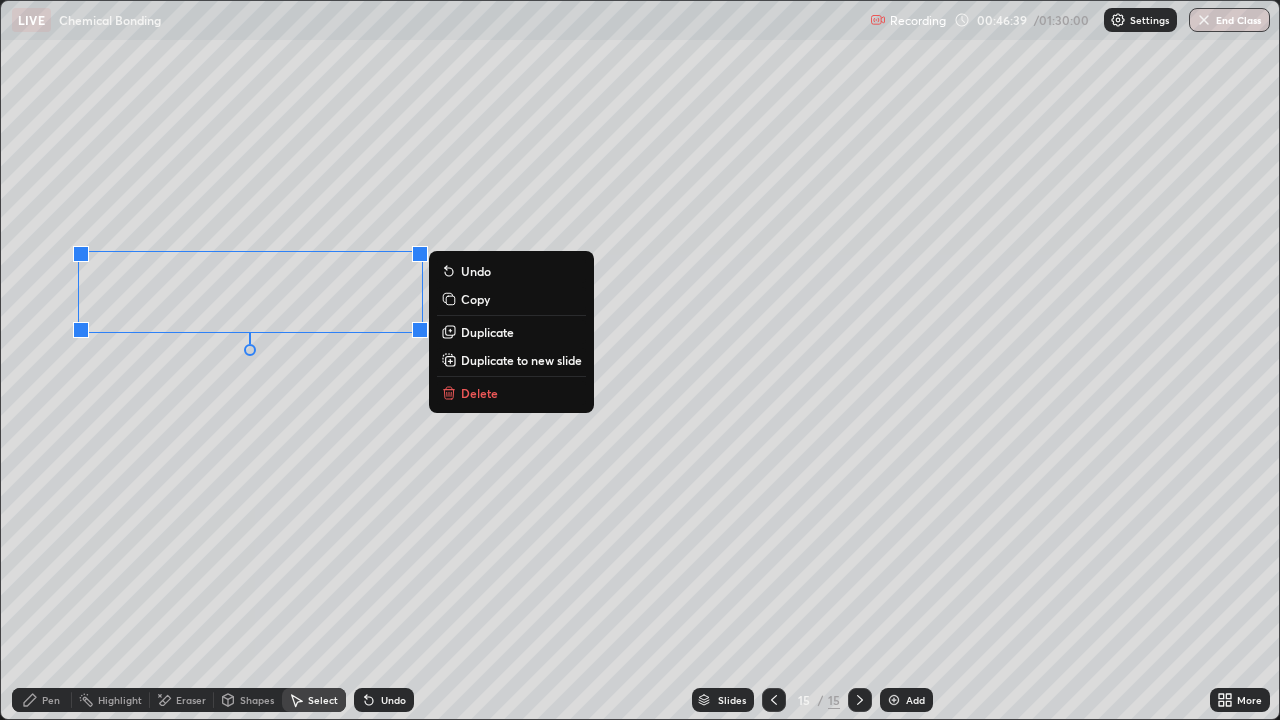 click on "Shapes" at bounding box center (257, 700) 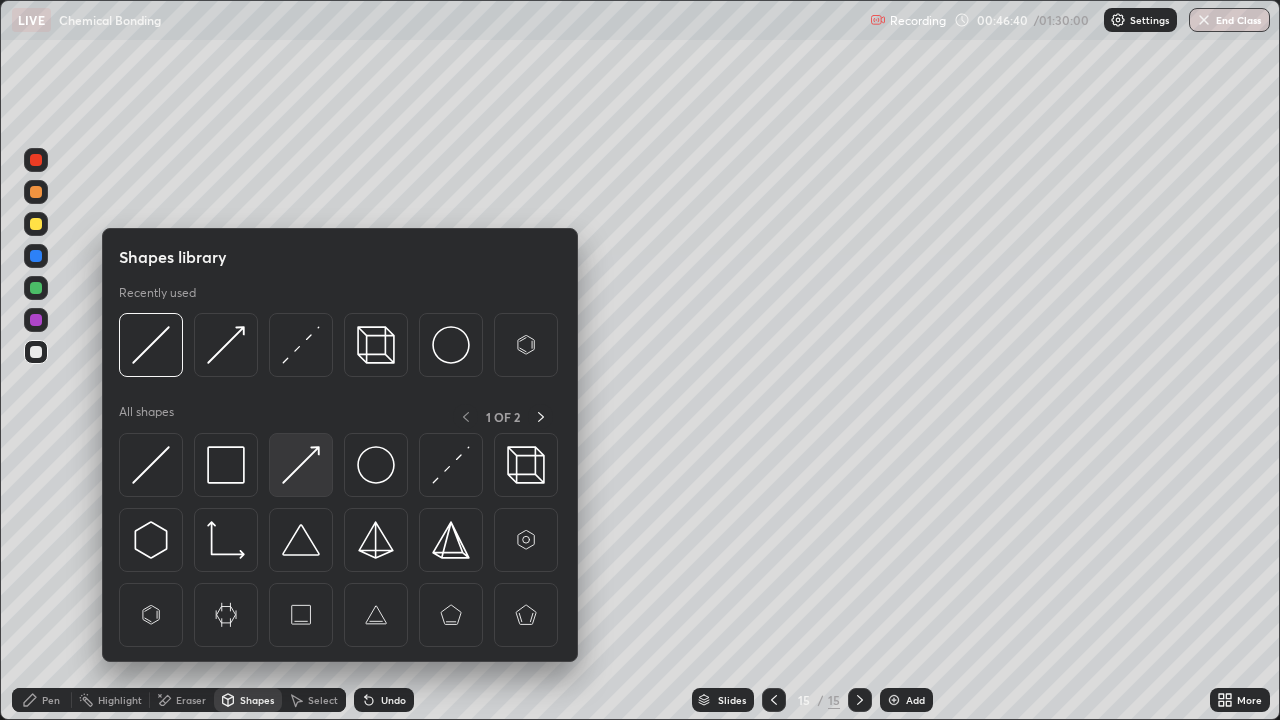 click at bounding box center (301, 465) 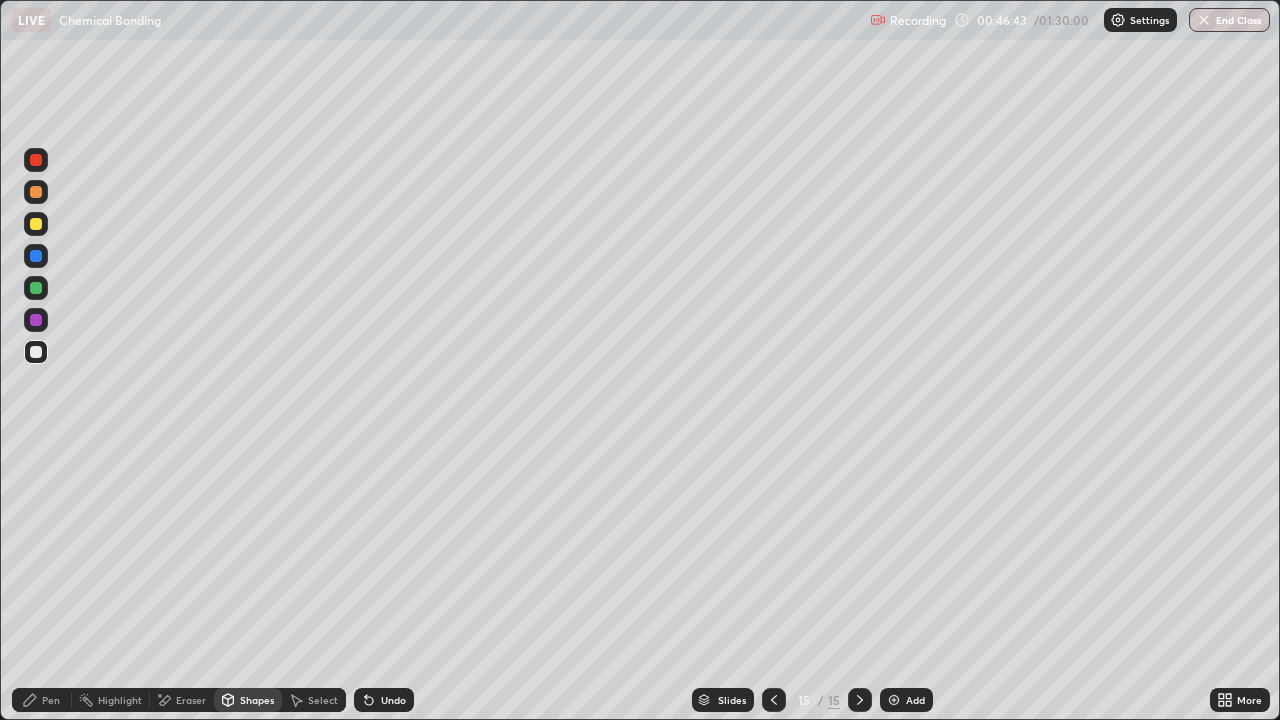 click on "Pen" at bounding box center (51, 700) 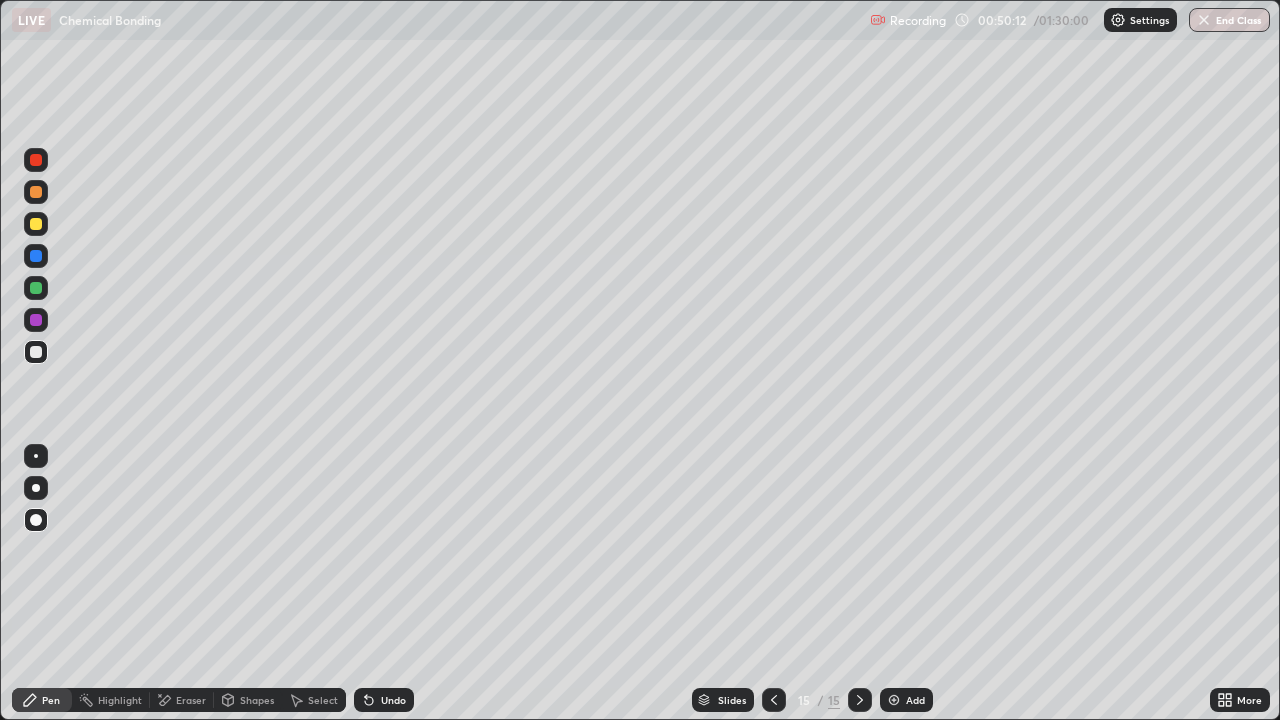 click on "Pen" at bounding box center [51, 700] 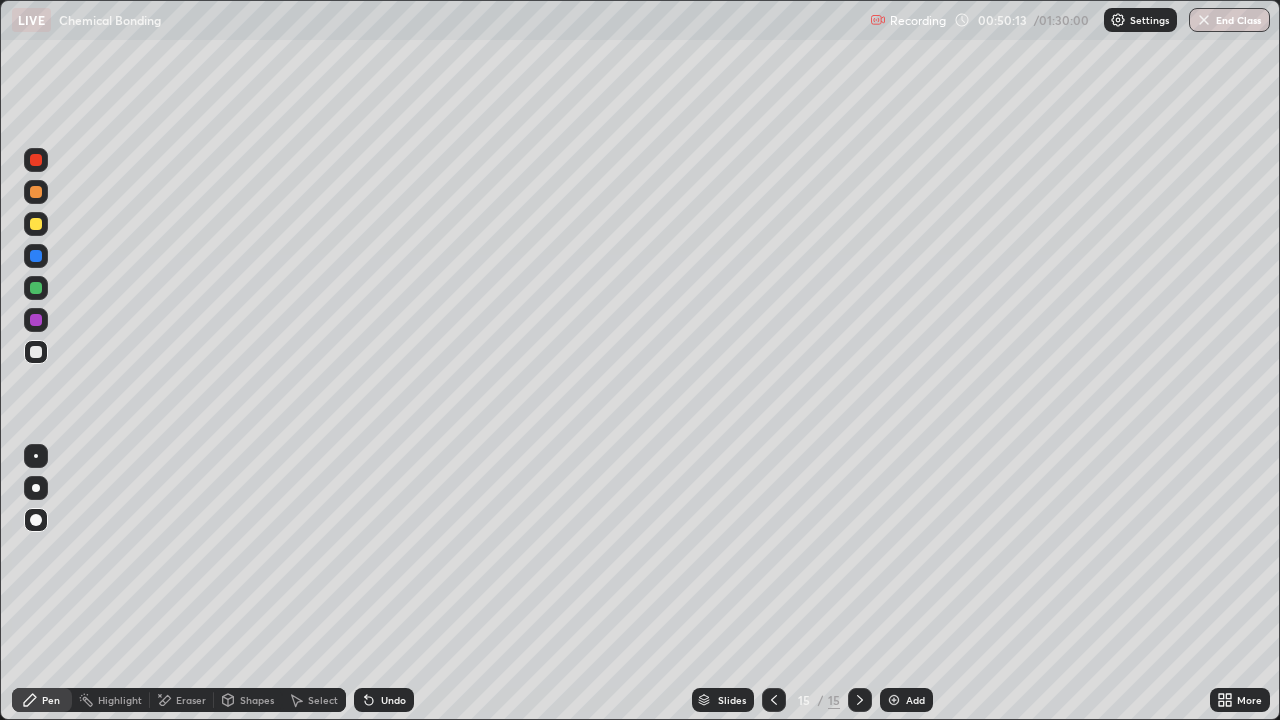 click at bounding box center (36, 352) 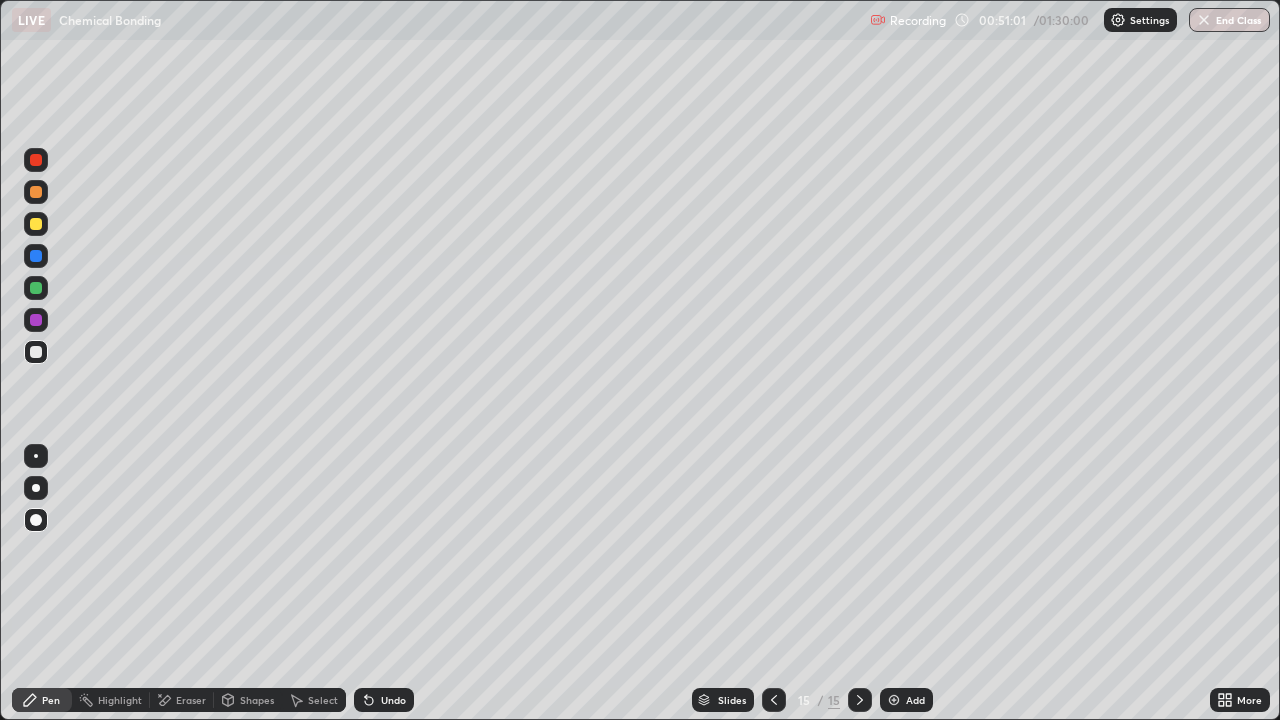click on "Eraser" at bounding box center [191, 700] 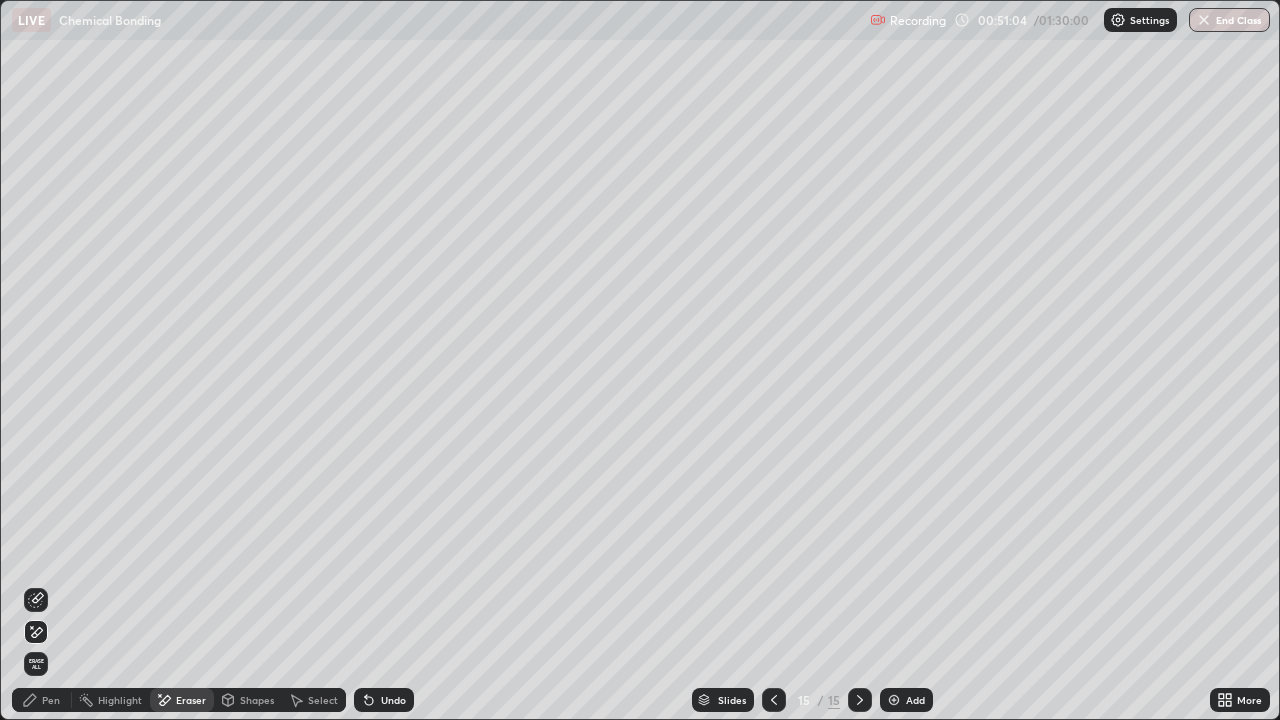 click on "Pen" at bounding box center (51, 700) 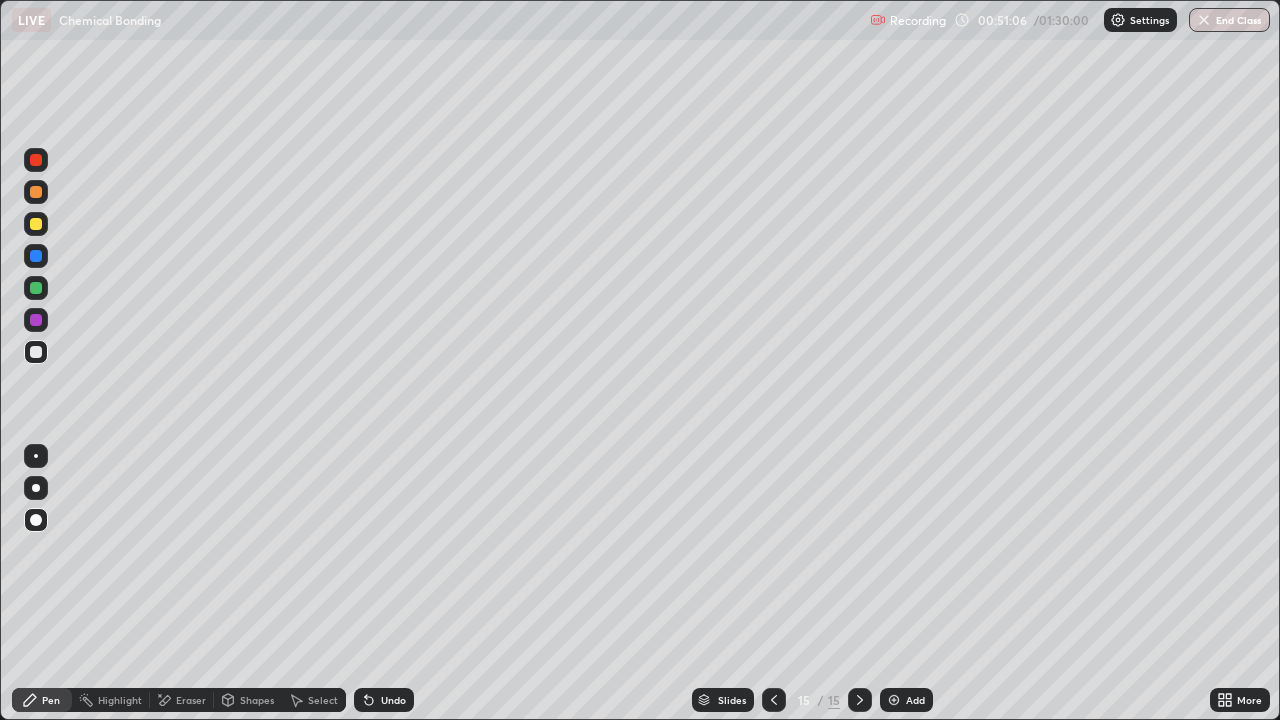 click on "Undo" at bounding box center [384, 700] 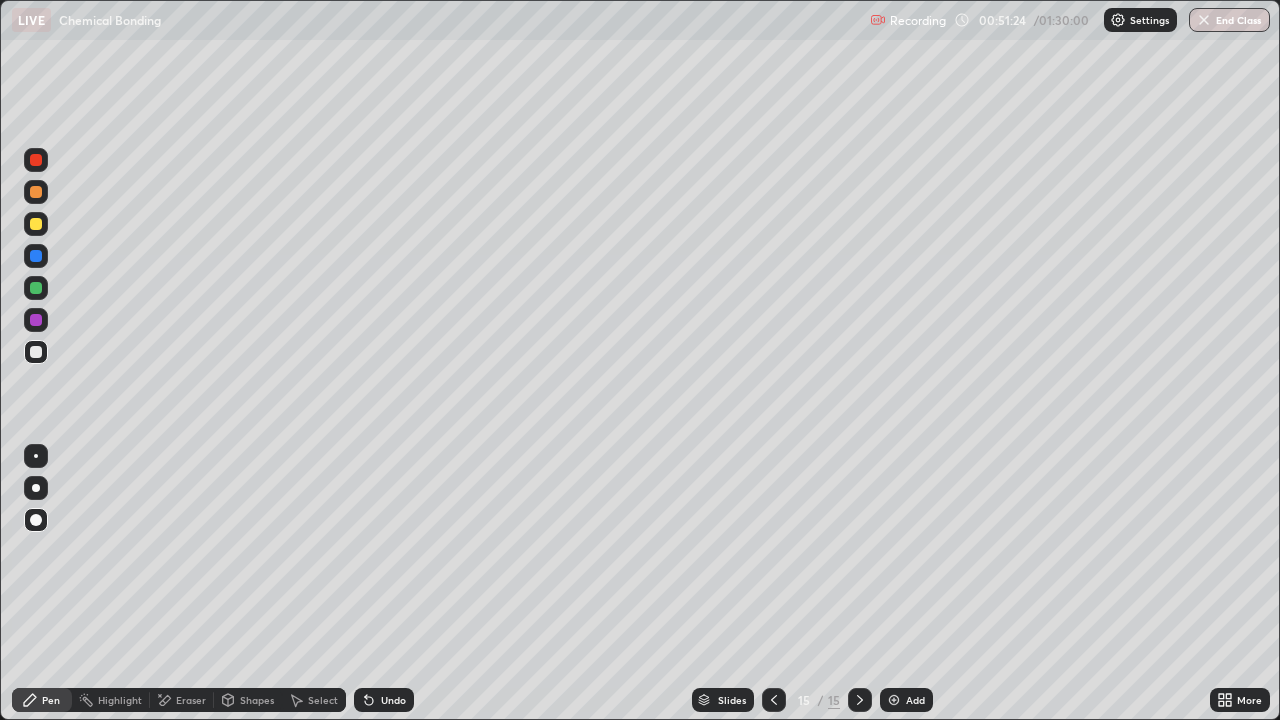 click on "Undo" at bounding box center [393, 700] 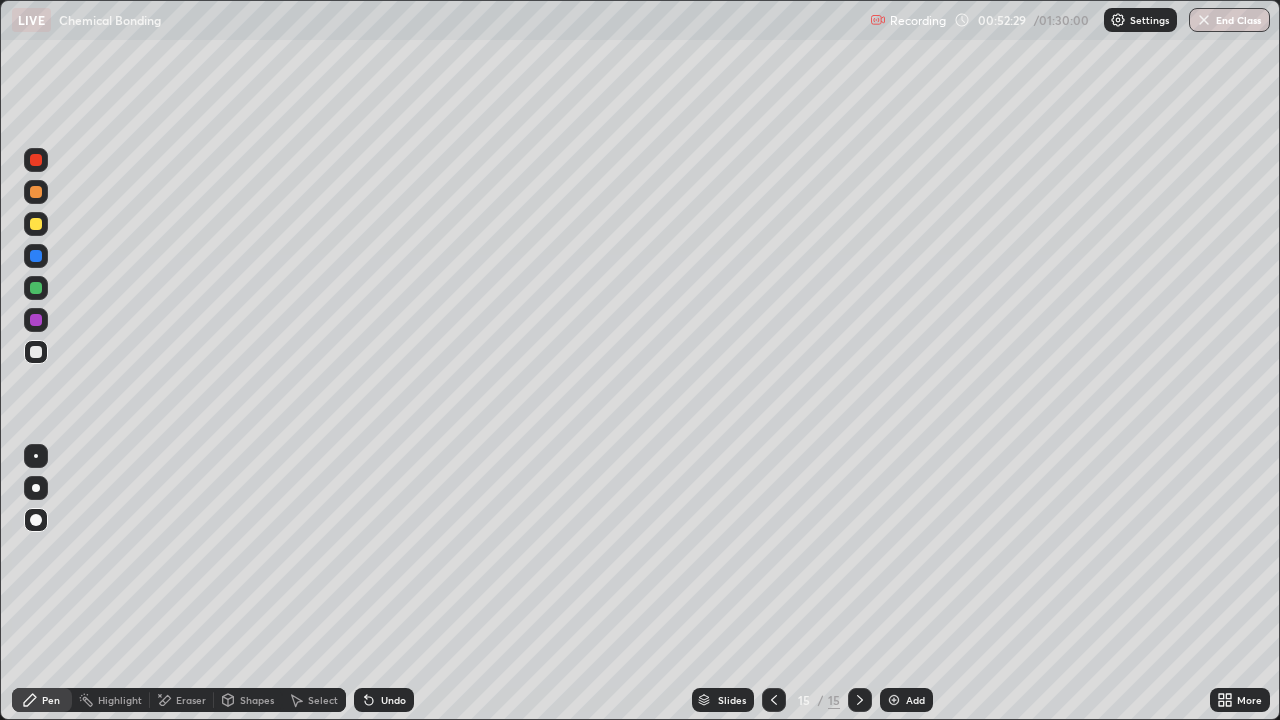 click at bounding box center [36, 160] 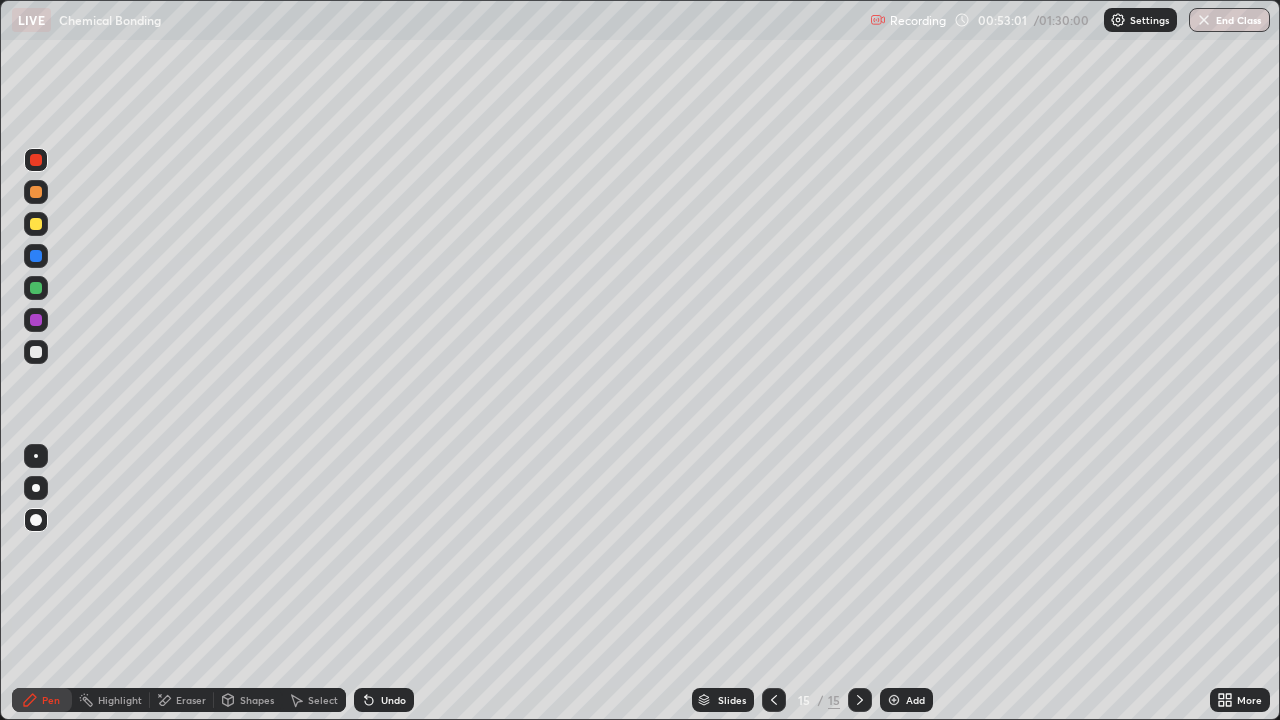 click on "Add" at bounding box center (906, 700) 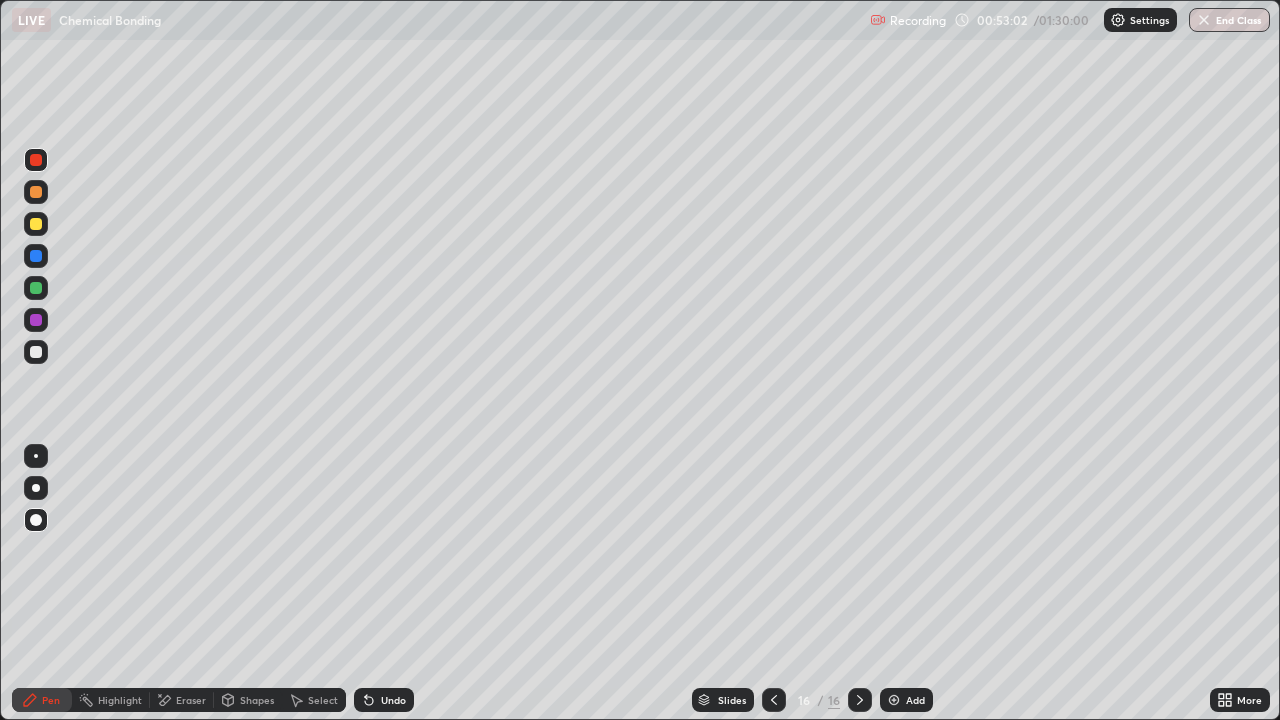 click at bounding box center [36, 520] 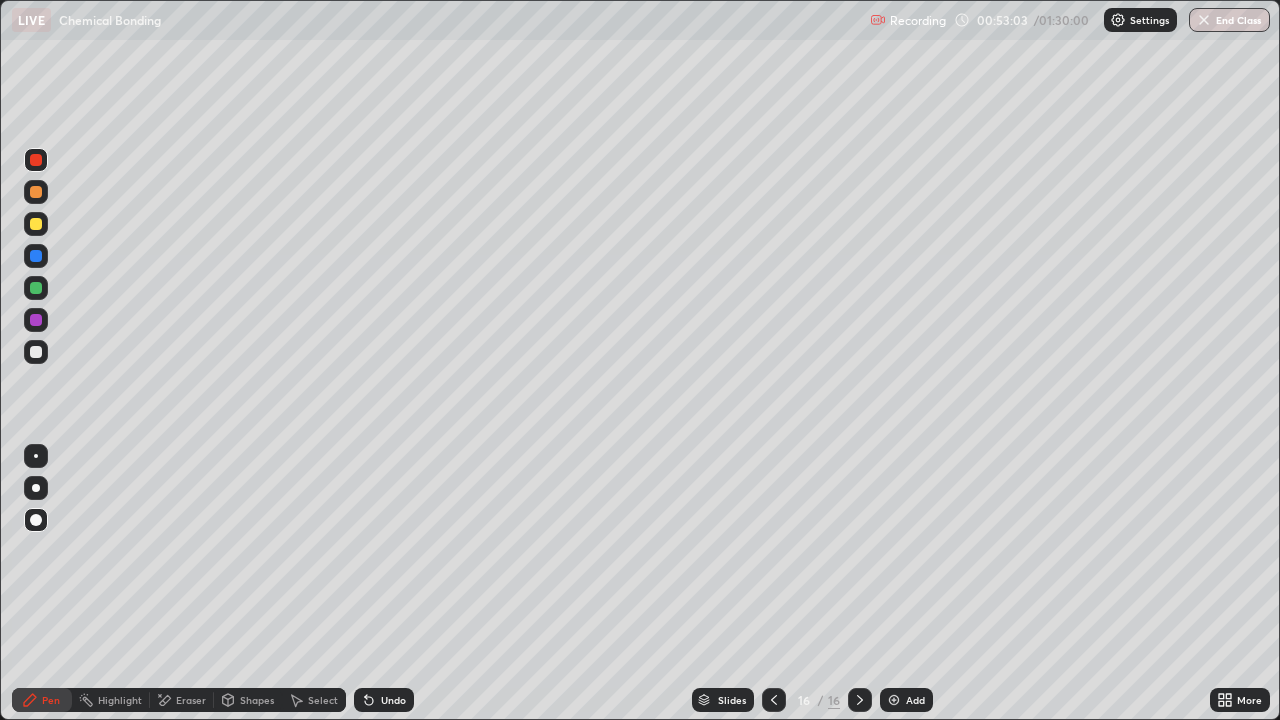 click at bounding box center (36, 352) 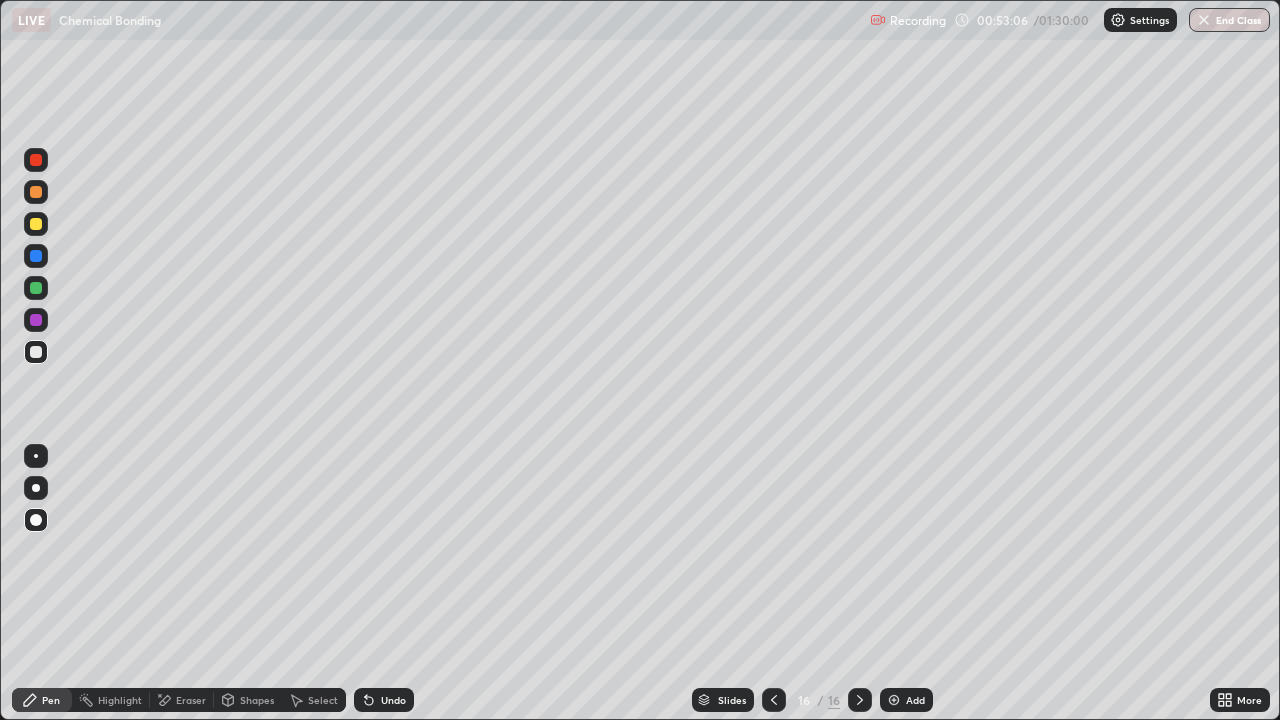 click on "Undo" at bounding box center [393, 700] 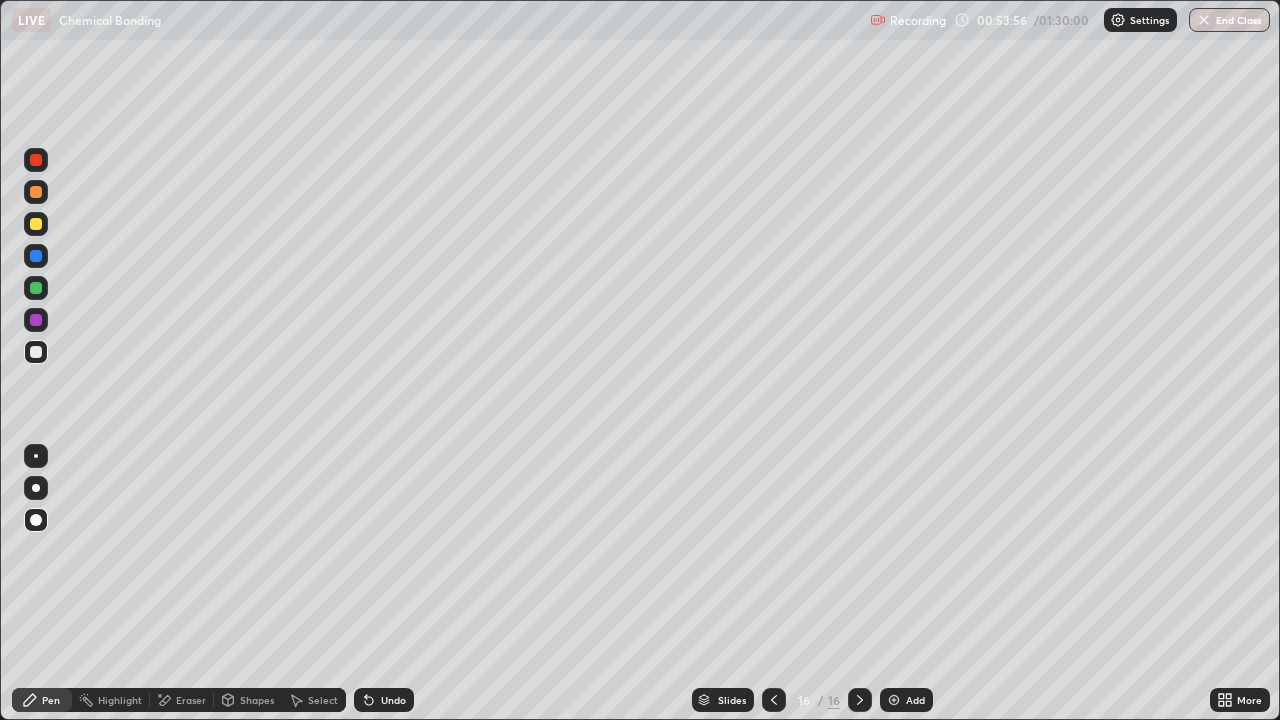 click on "Undo" at bounding box center (384, 700) 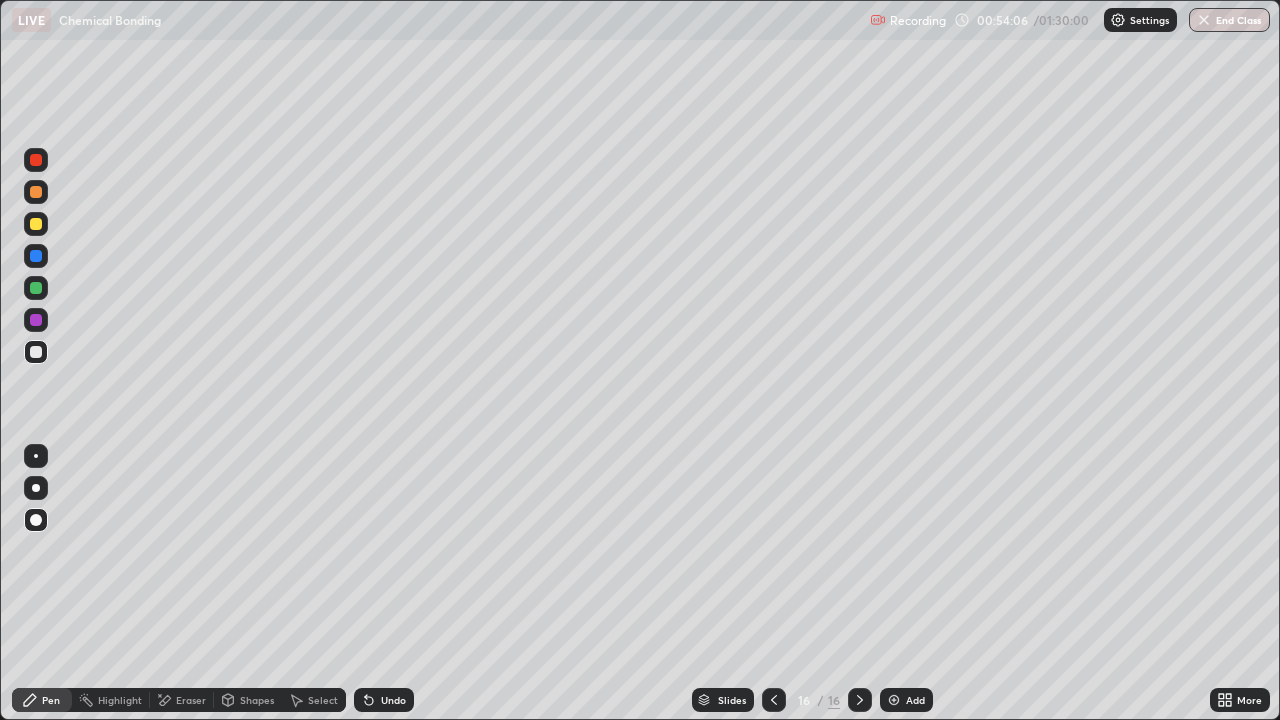 click on "Undo" at bounding box center [384, 700] 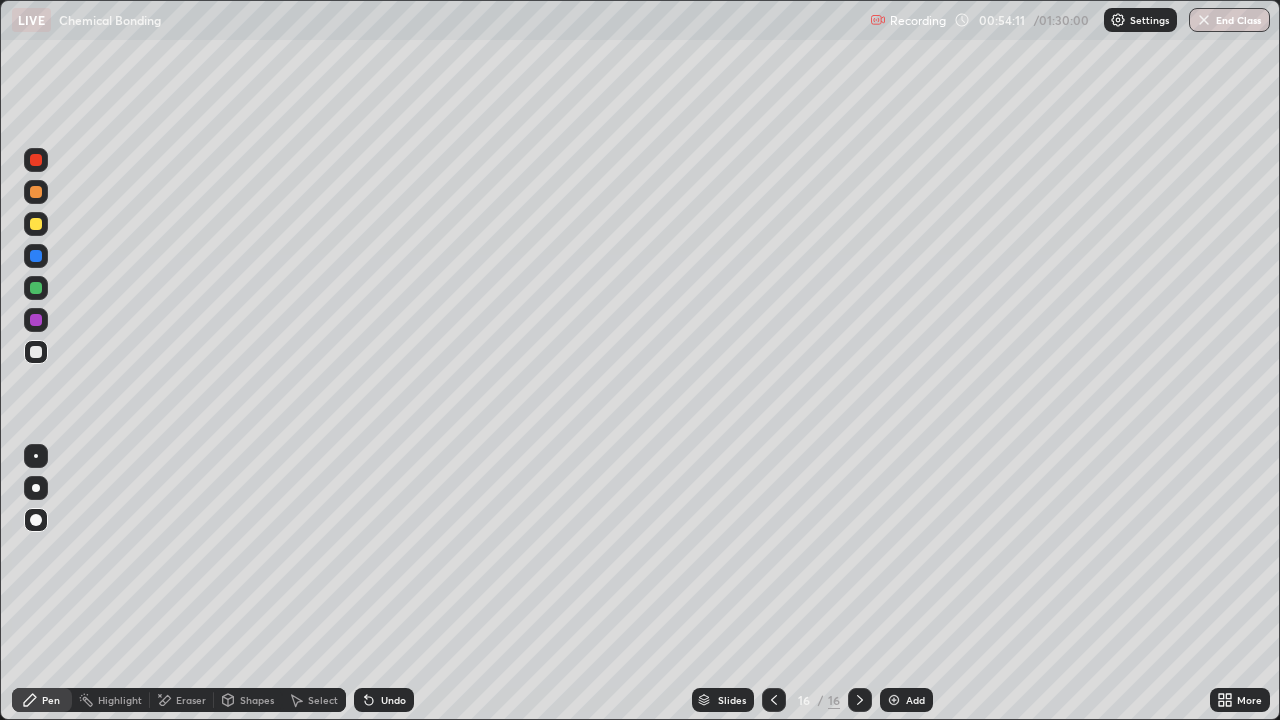 click at bounding box center [36, 160] 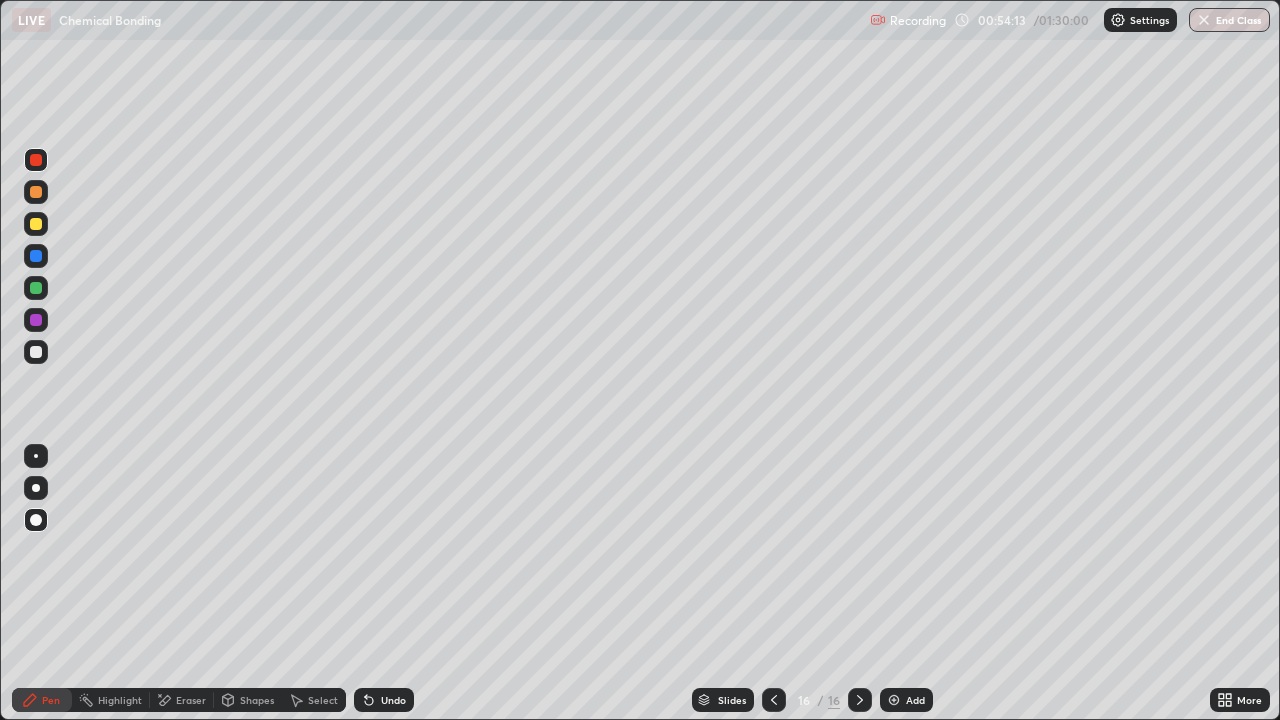 click on "Shapes" at bounding box center [257, 700] 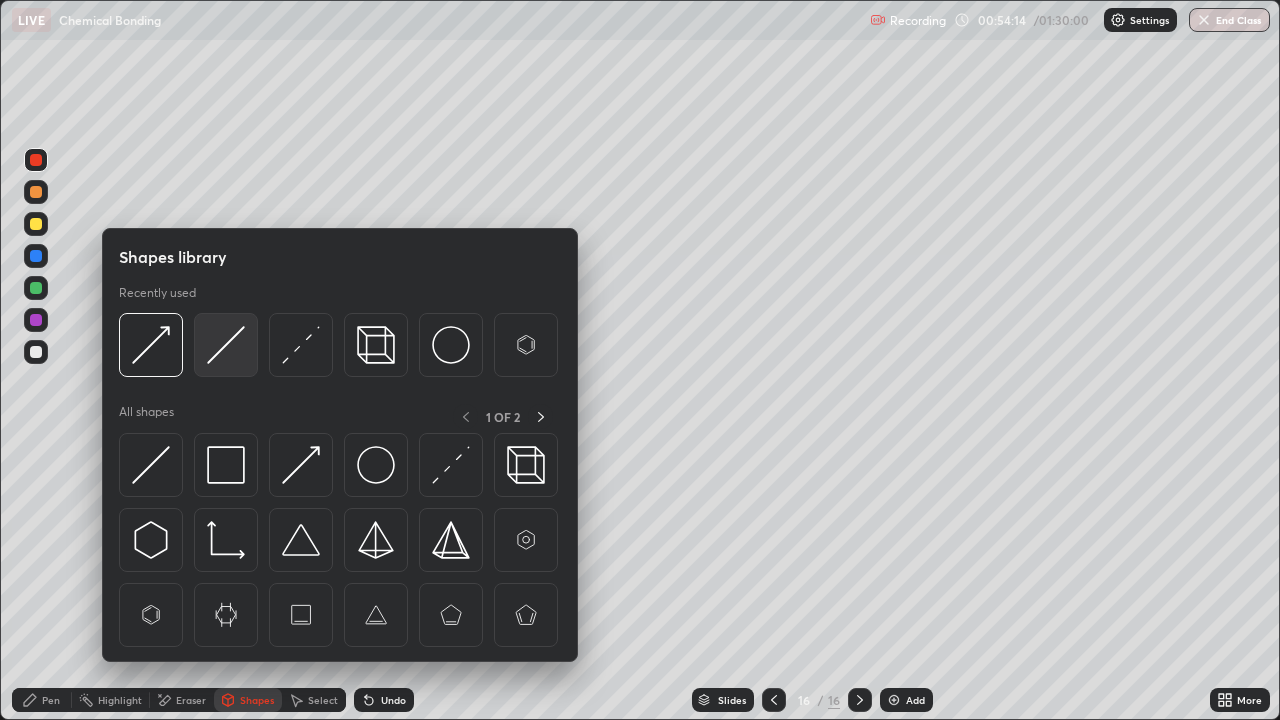 click at bounding box center (226, 345) 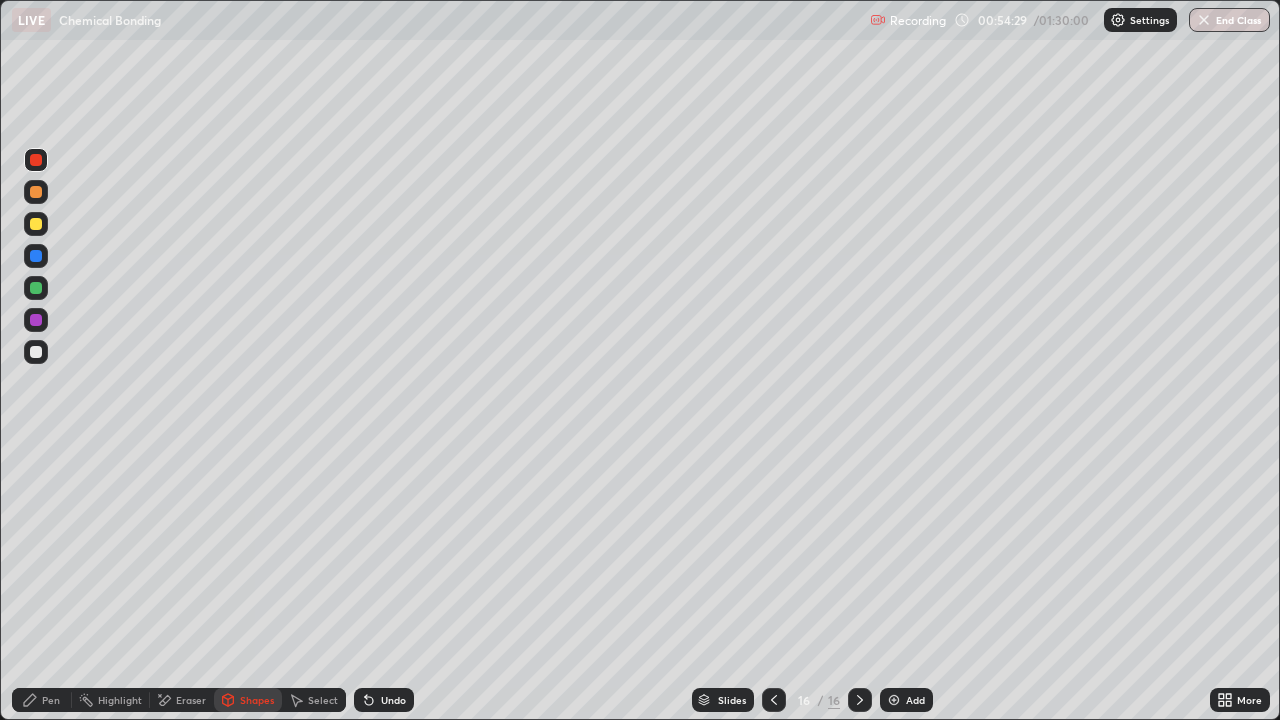 click on "Pen" at bounding box center [51, 700] 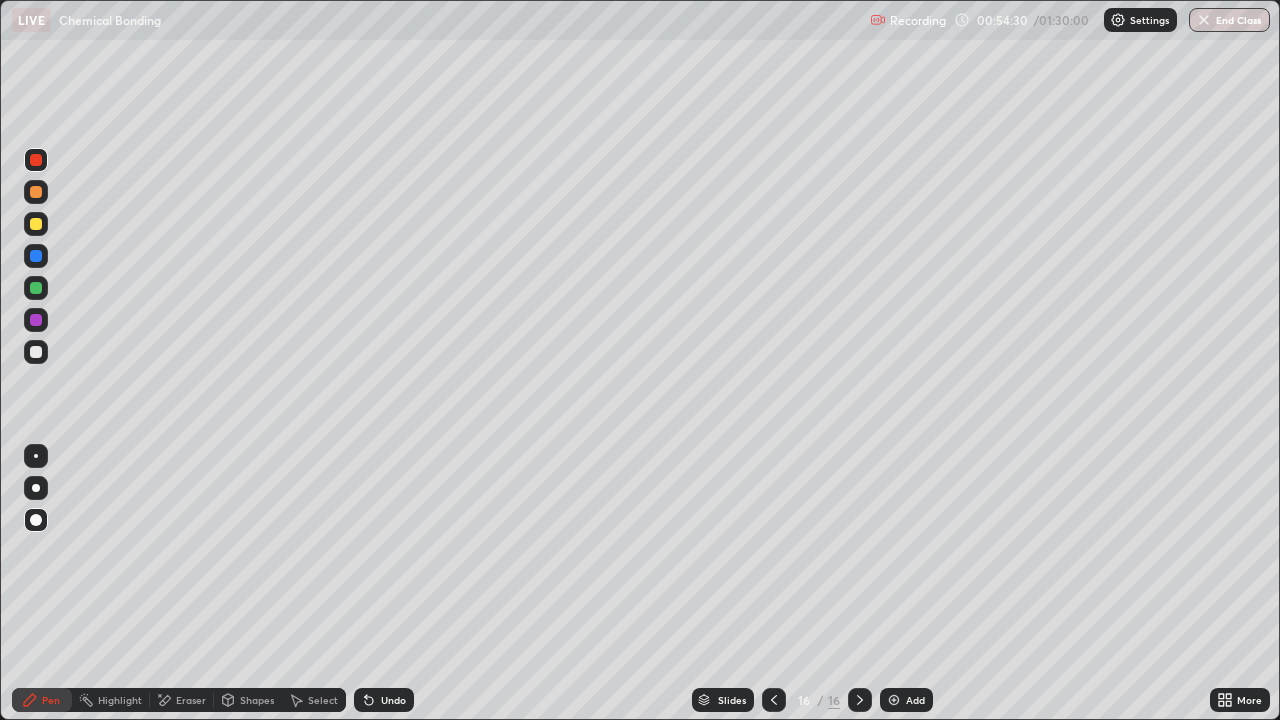 click at bounding box center [36, 288] 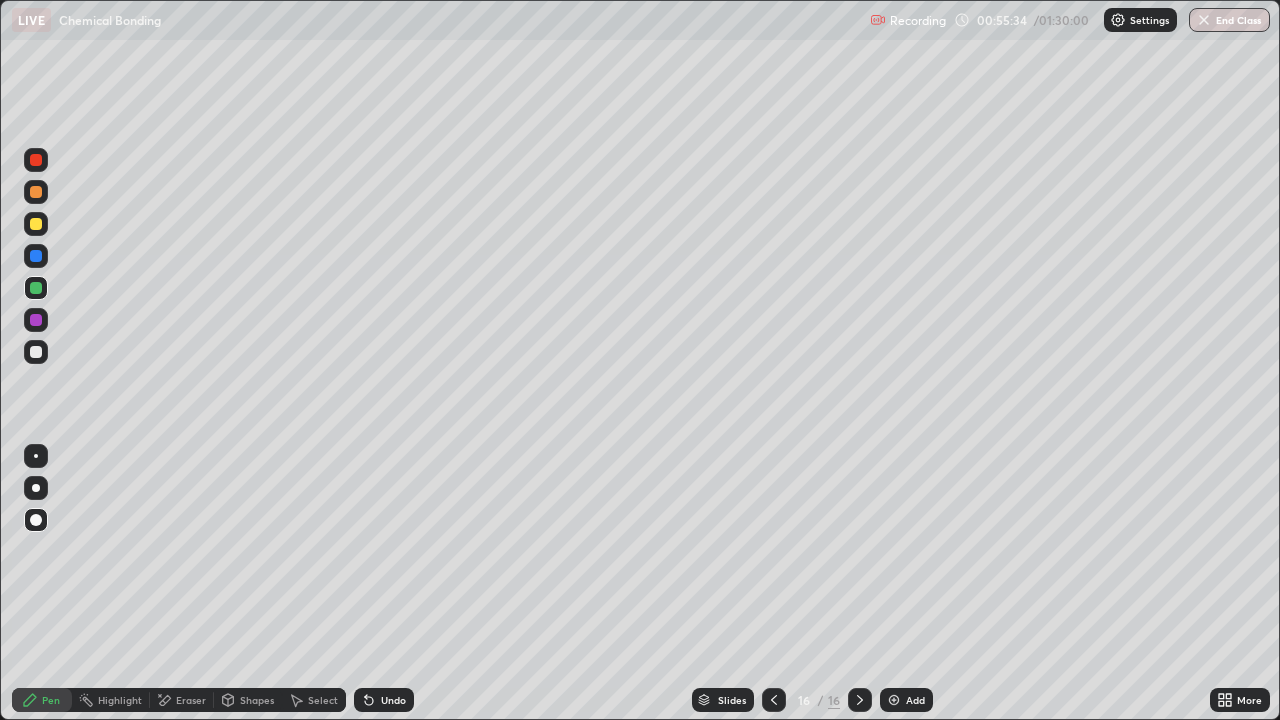 click at bounding box center (36, 224) 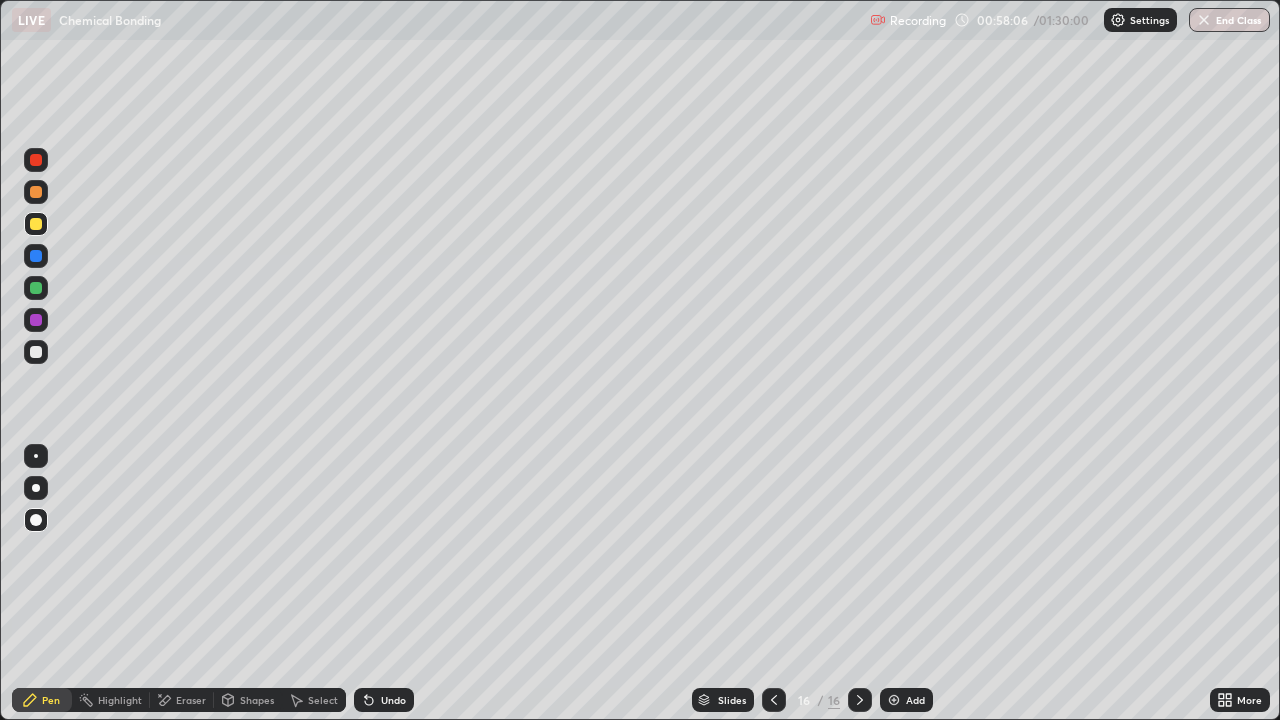 click on "Add" at bounding box center [915, 700] 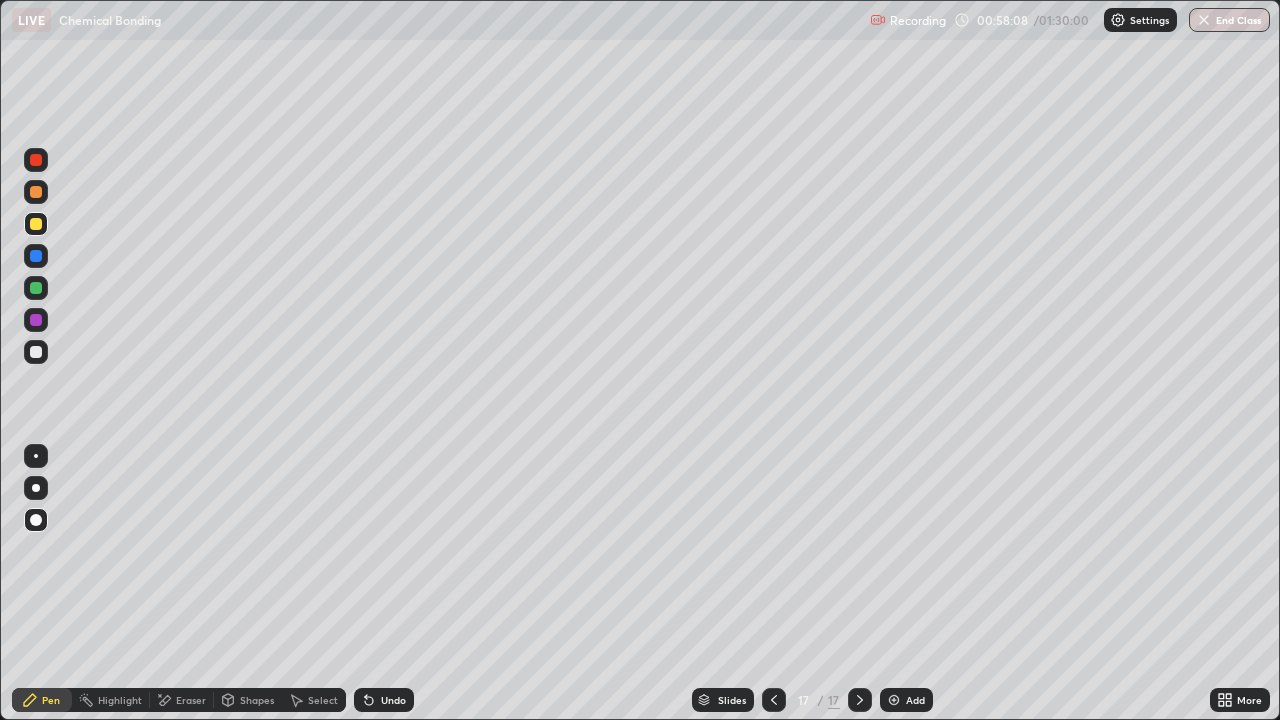 click on "Pen" at bounding box center [42, 700] 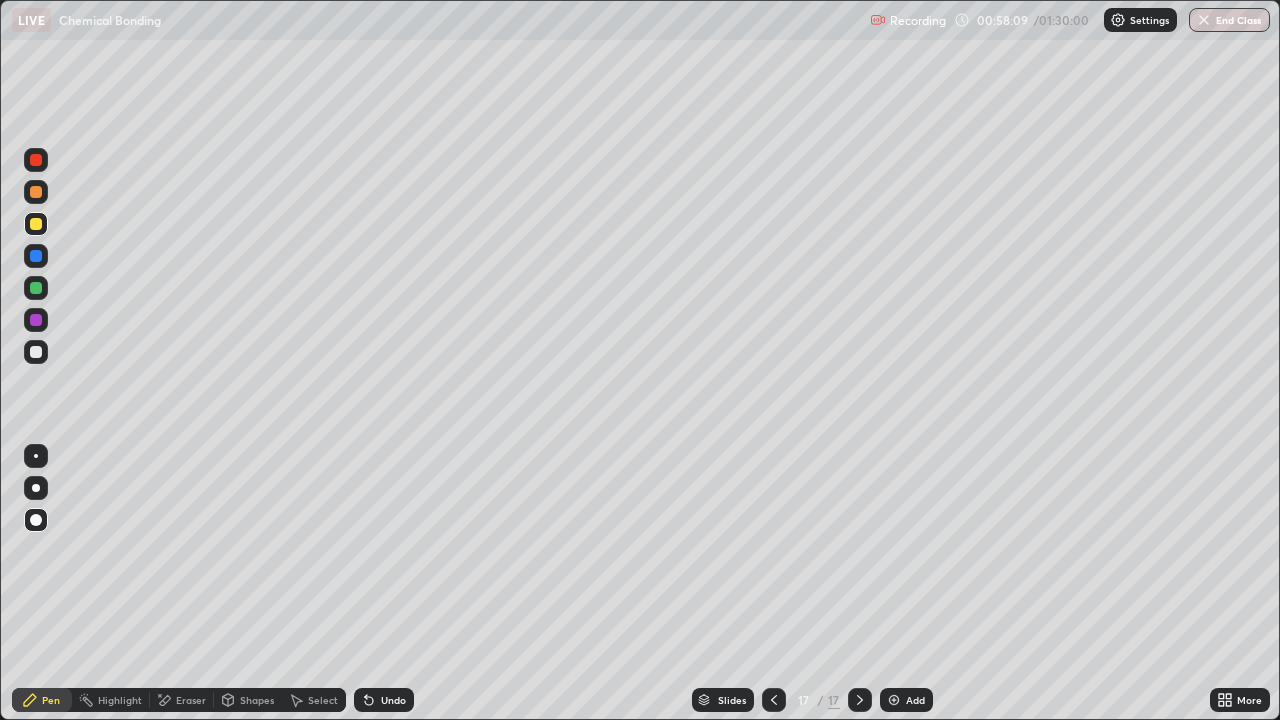 click at bounding box center [36, 224] 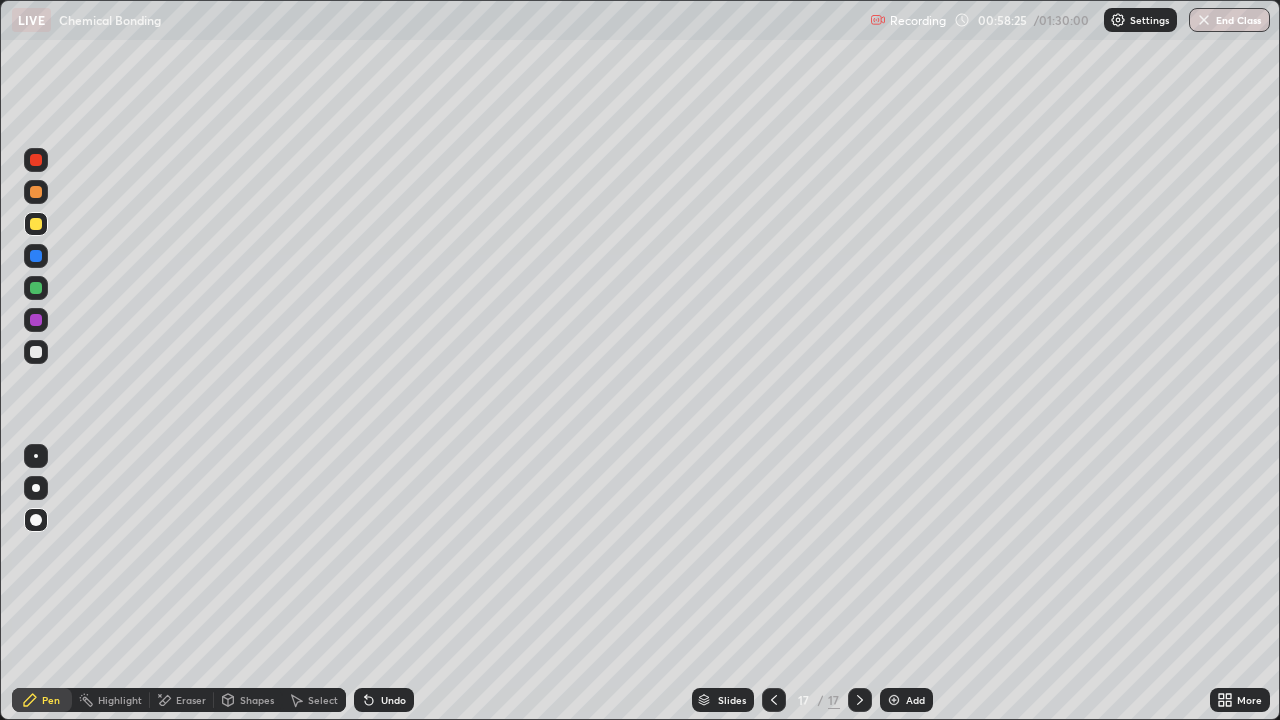 click on "Shapes" at bounding box center [257, 700] 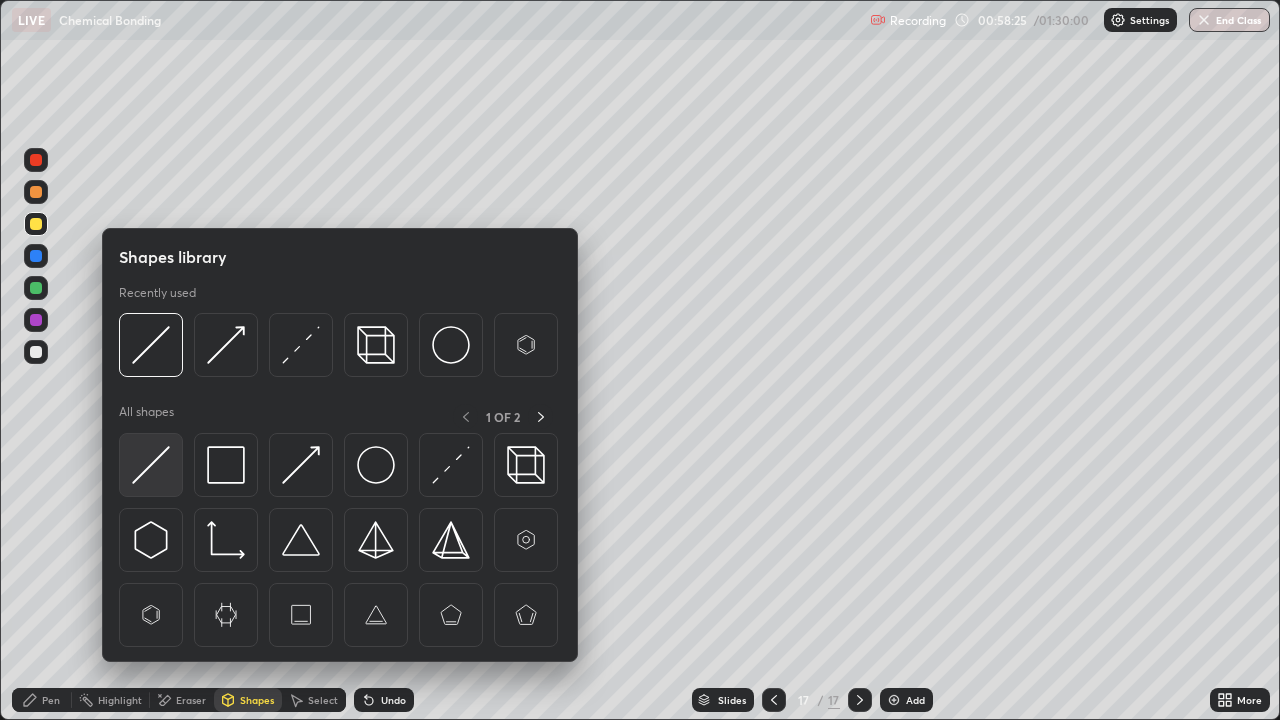 click at bounding box center [151, 465] 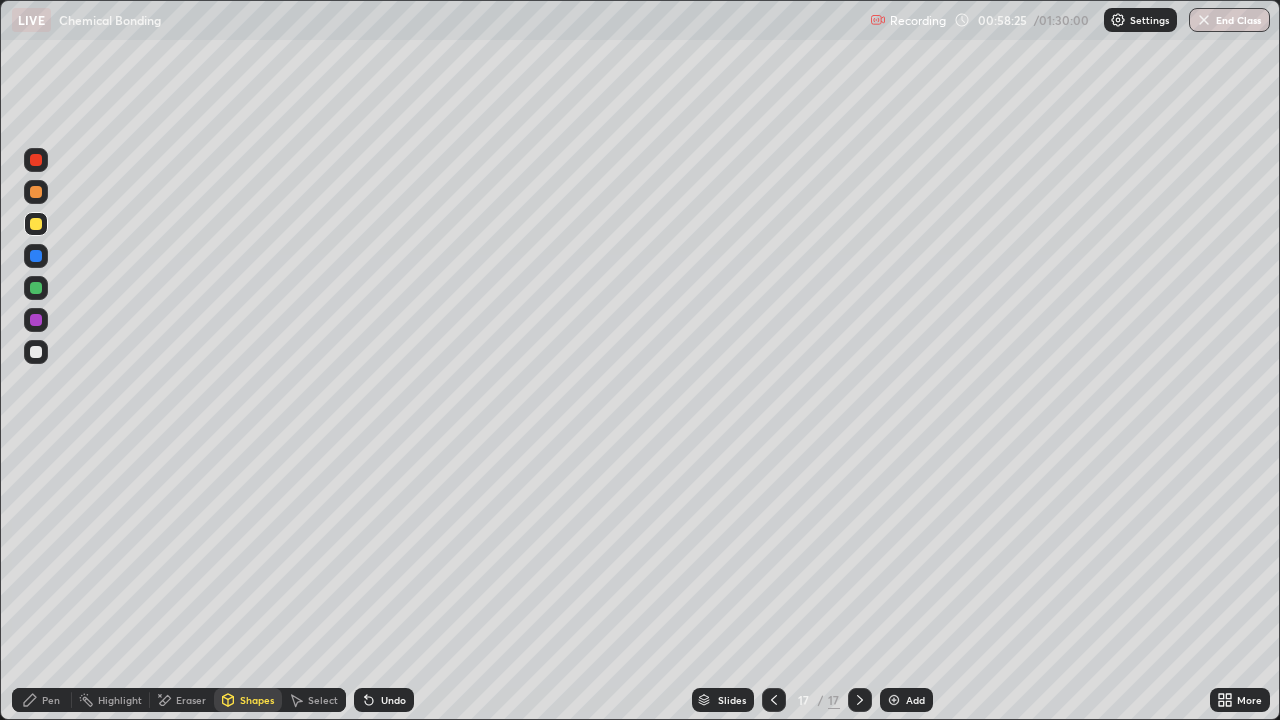 click at bounding box center [36, 352] 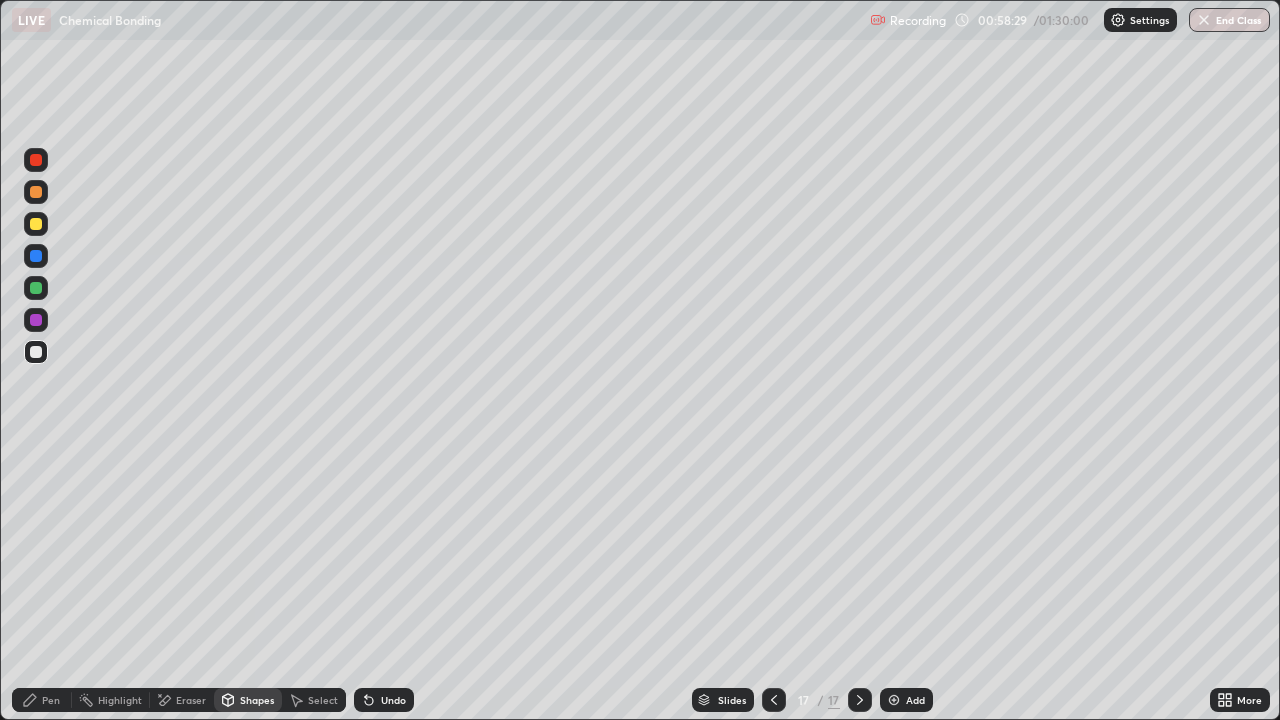 click on "Pen" at bounding box center (51, 700) 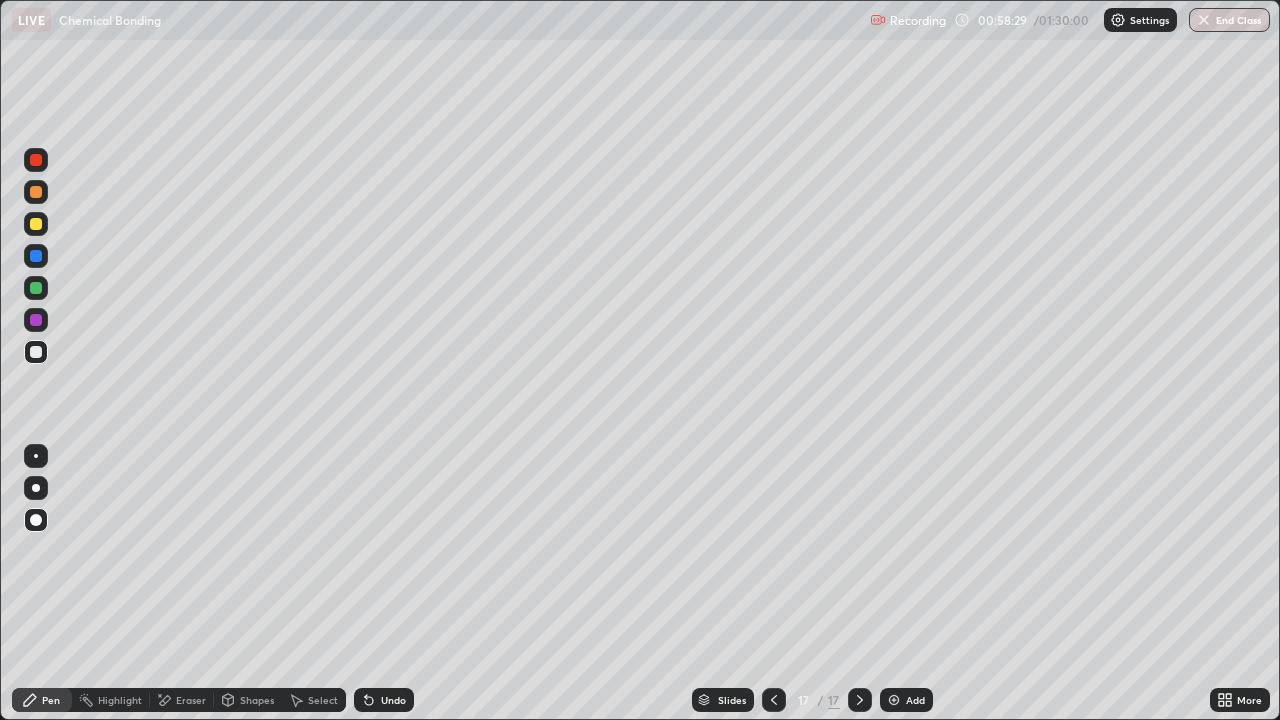 click at bounding box center [36, 352] 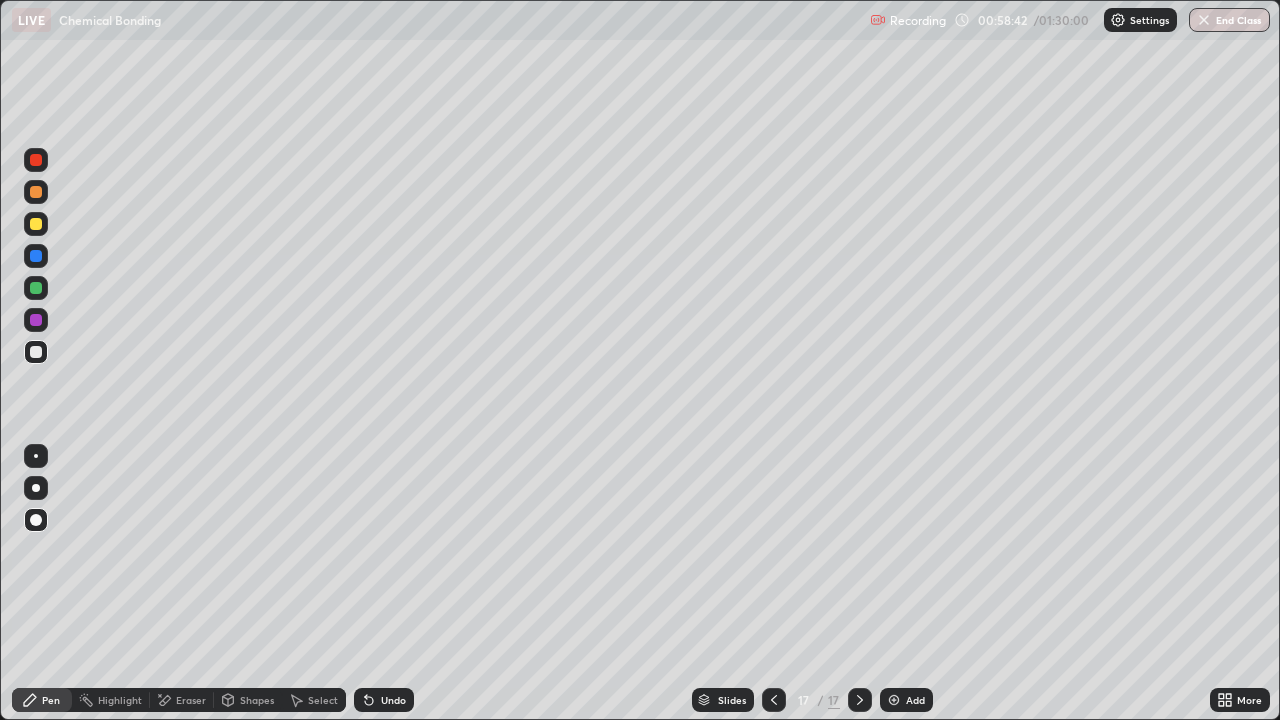 click on "Shapes" at bounding box center (257, 700) 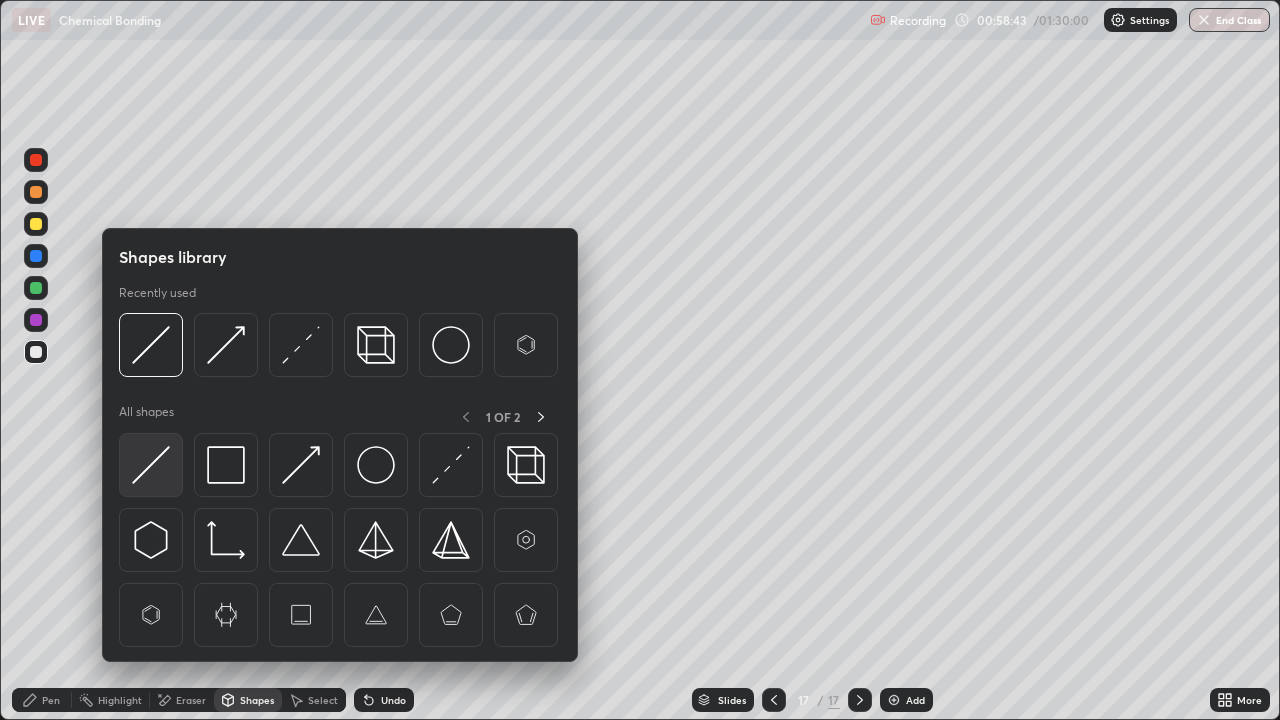 click at bounding box center [151, 465] 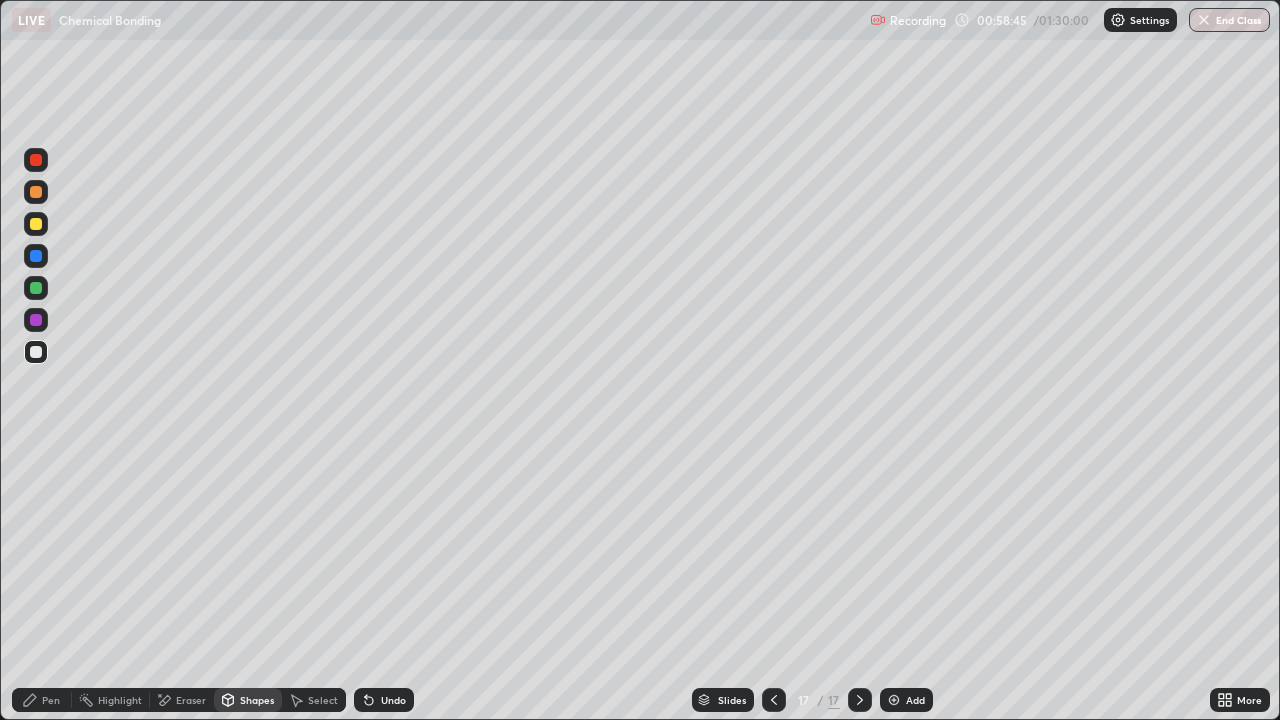 click on "Pen" at bounding box center [51, 700] 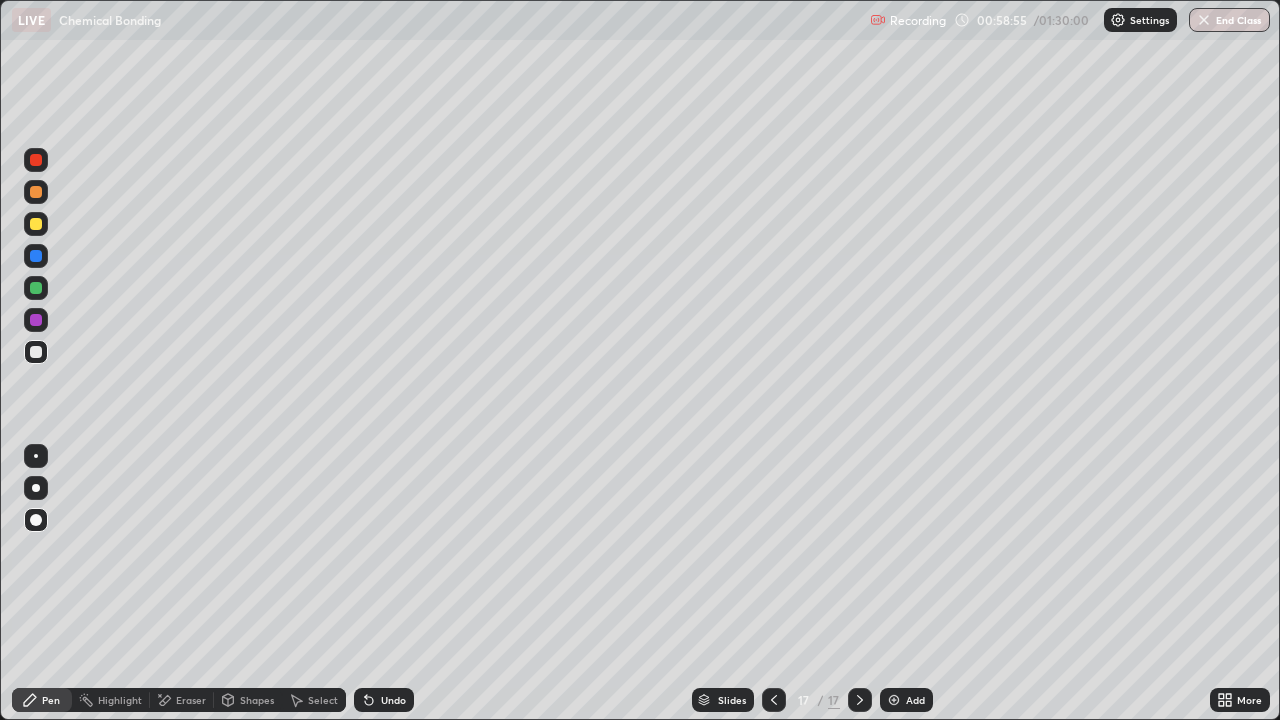 click on "Pen" at bounding box center (51, 700) 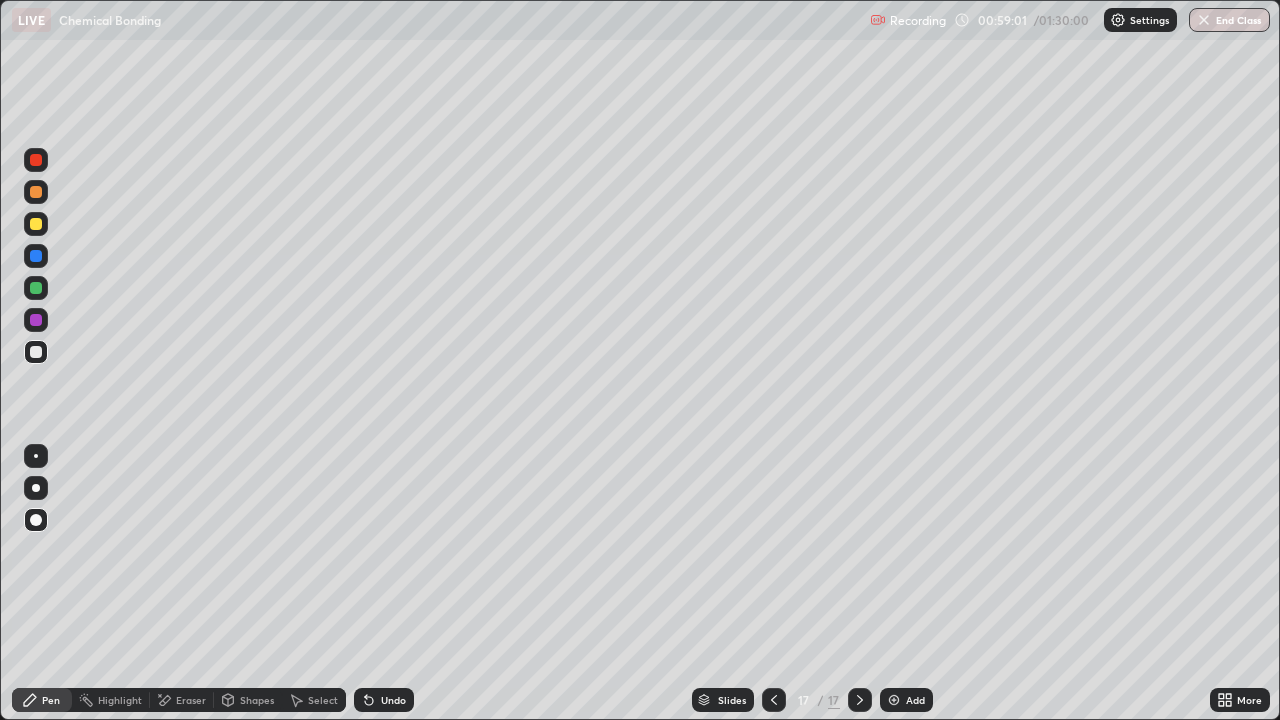 click on "Undo" at bounding box center [384, 700] 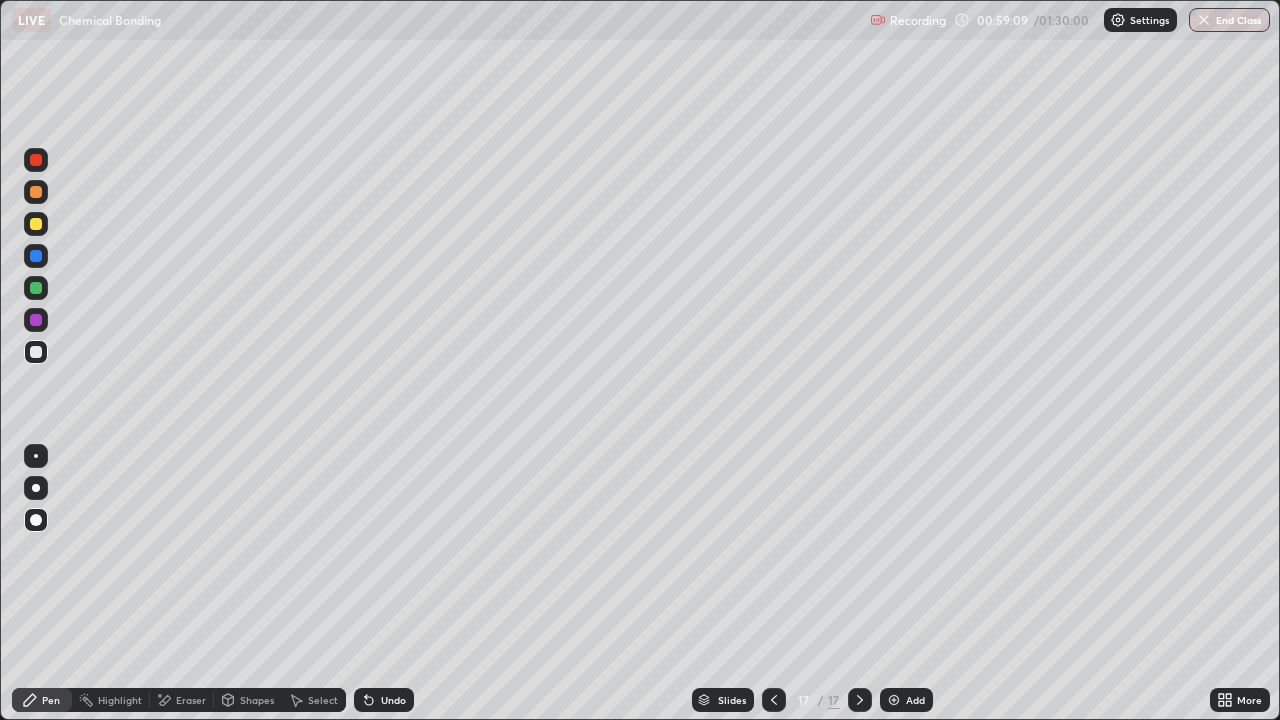click on "Undo" at bounding box center (393, 700) 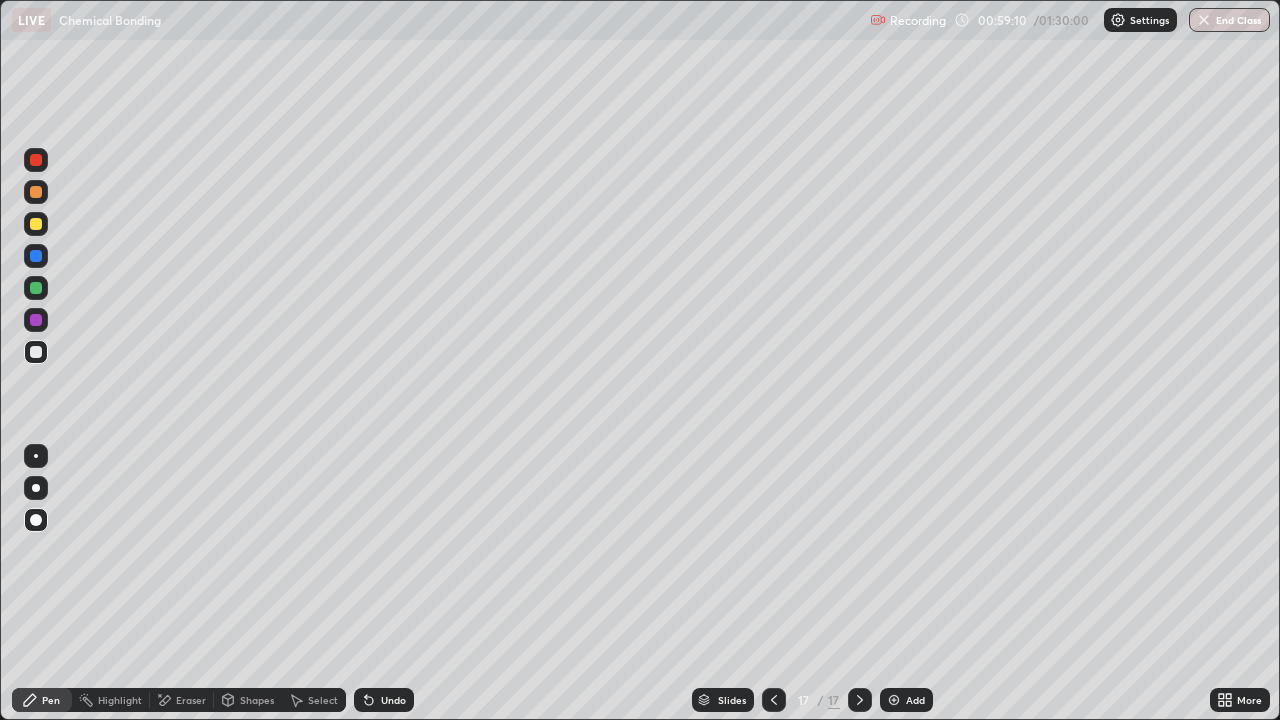 click on "Undo" at bounding box center [384, 700] 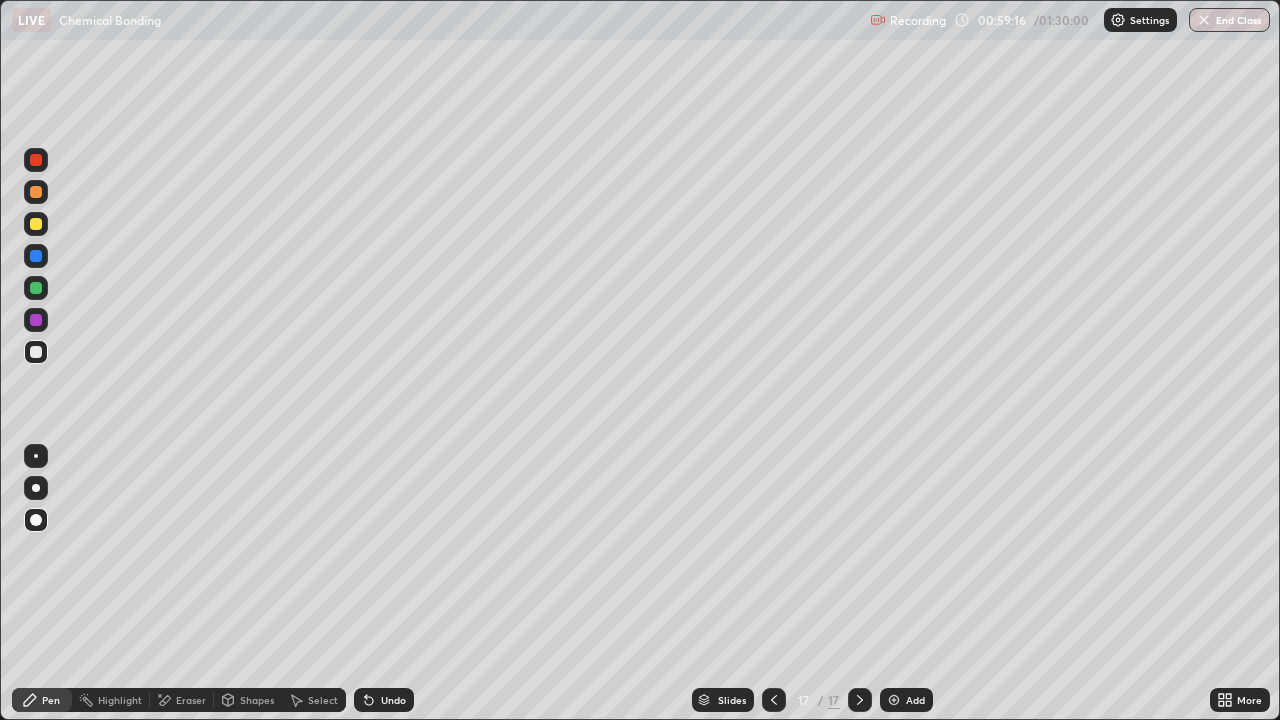 click on "Undo" at bounding box center (393, 700) 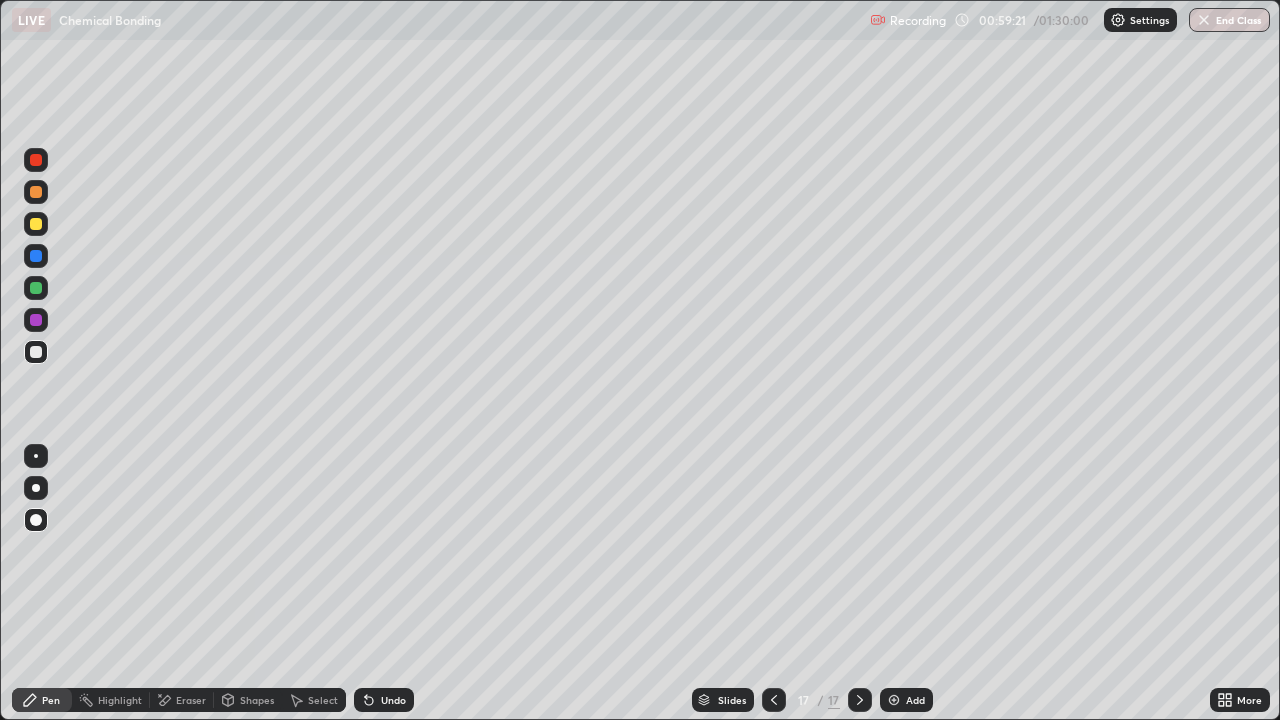 click at bounding box center (36, 224) 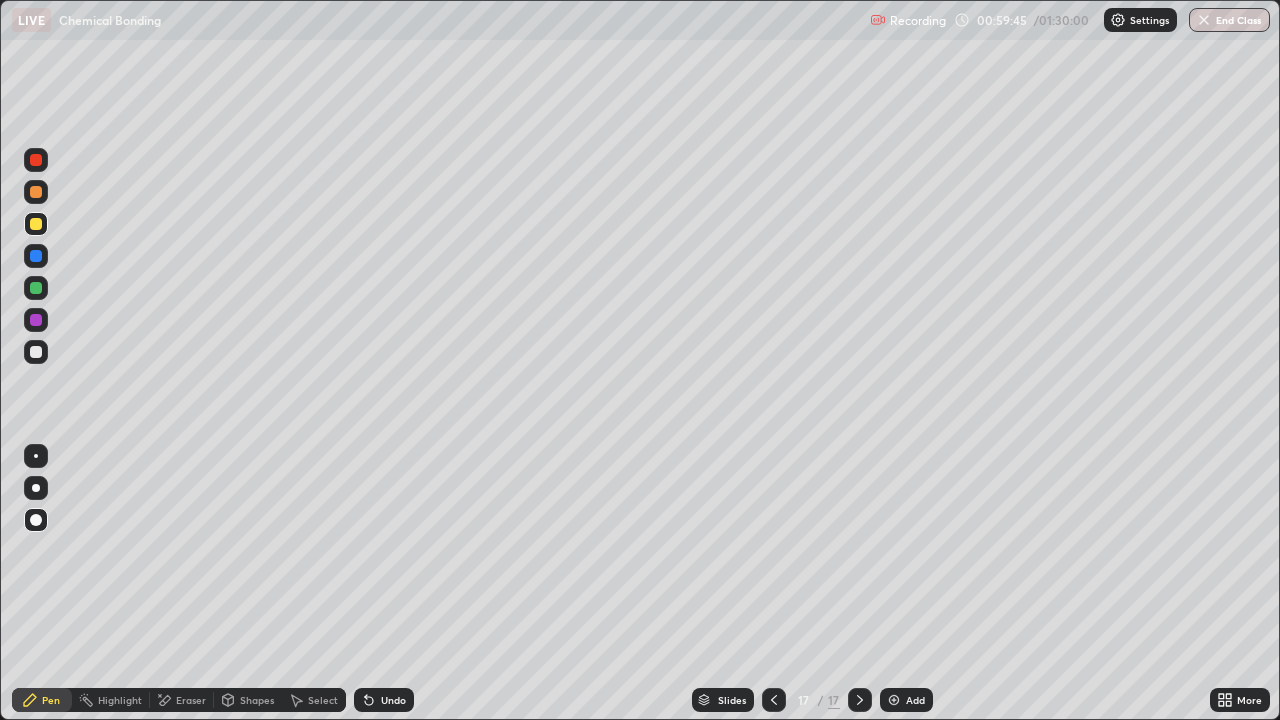 click on "Shapes" at bounding box center (257, 700) 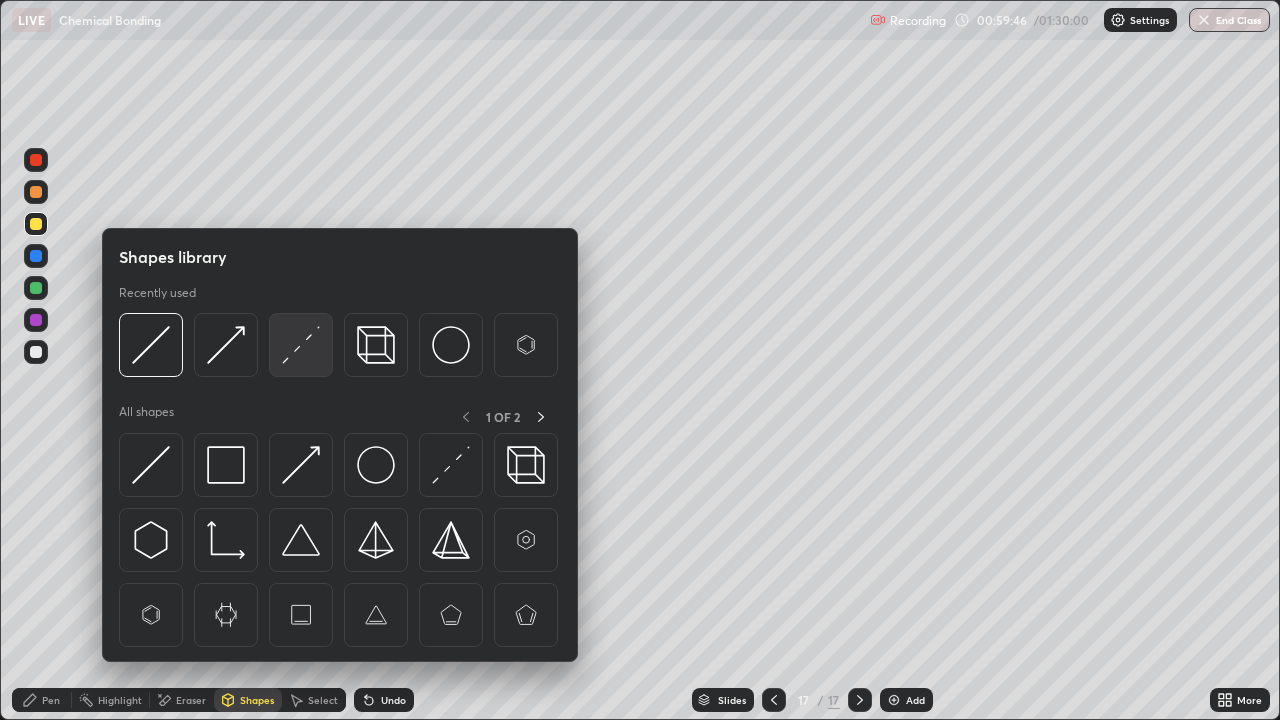 click at bounding box center (301, 345) 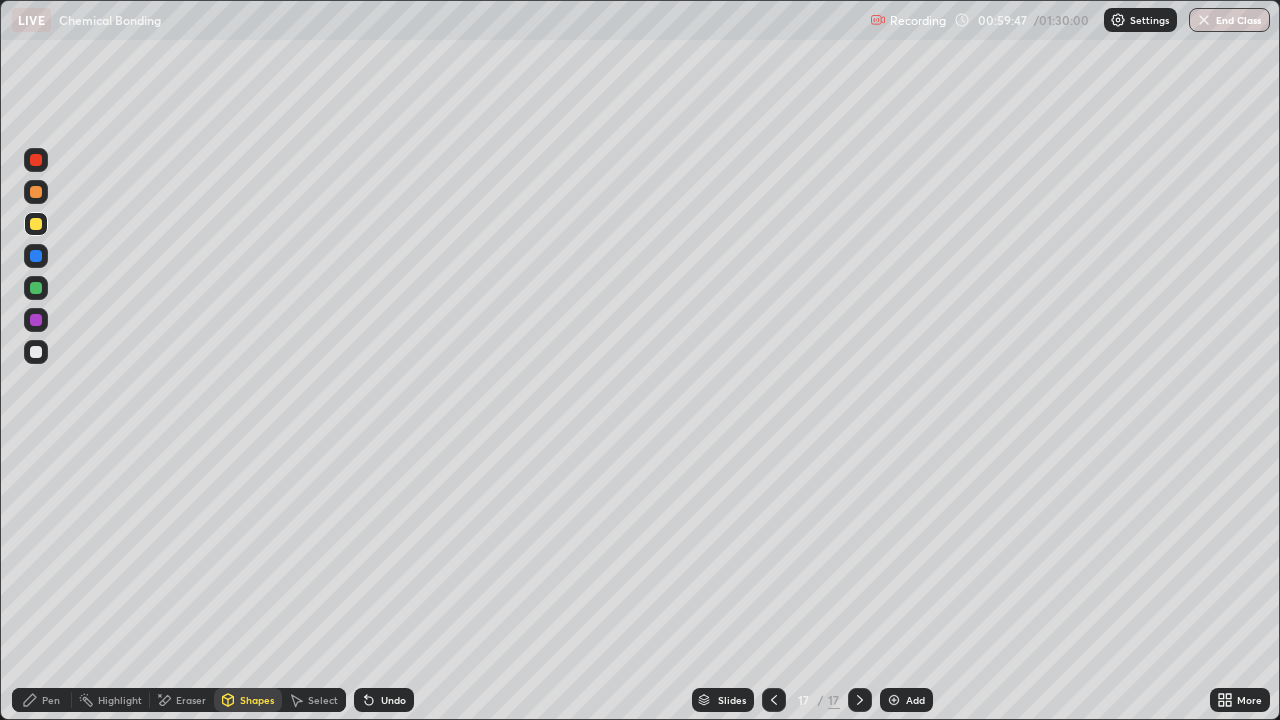 click at bounding box center (36, 160) 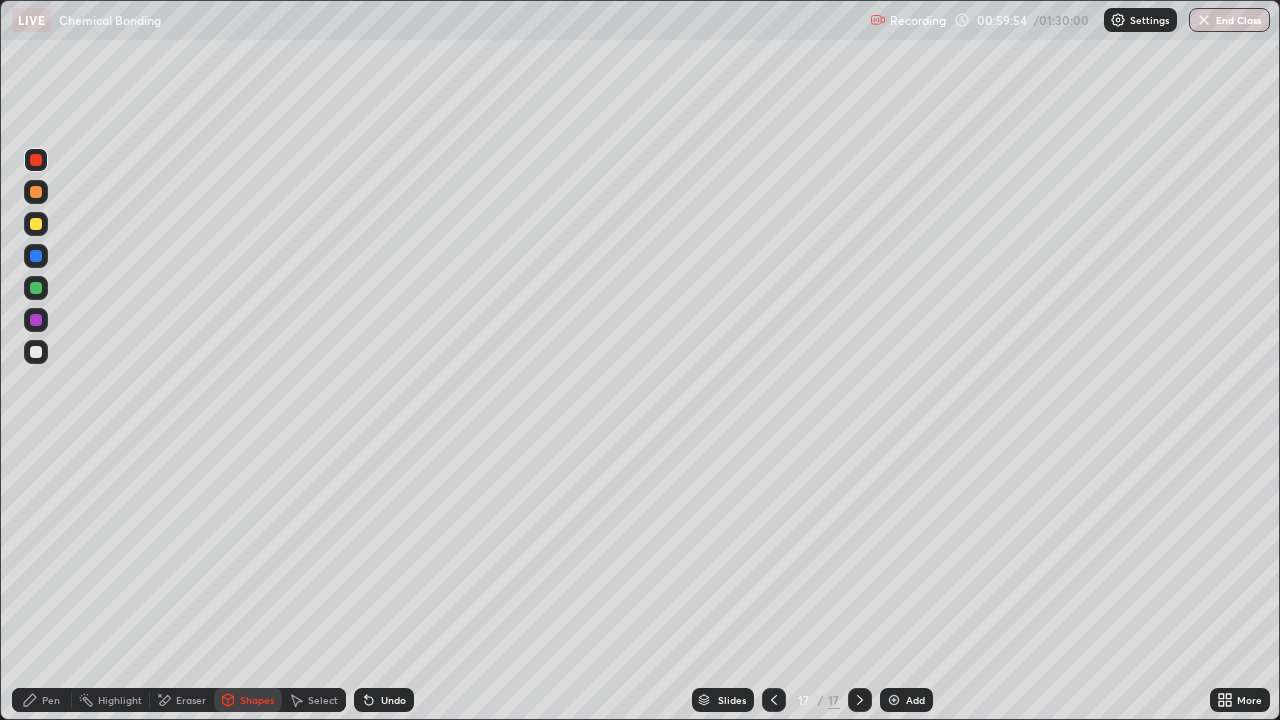click on "Pen" at bounding box center [51, 700] 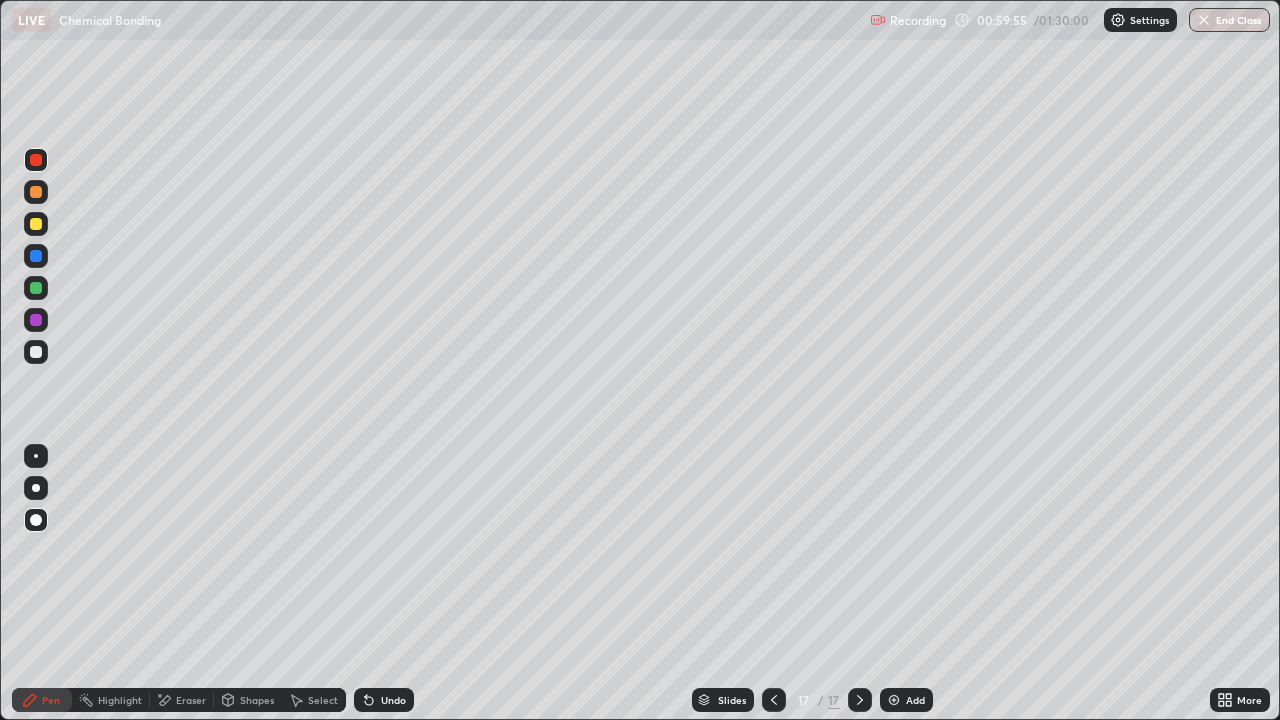 click at bounding box center (36, 352) 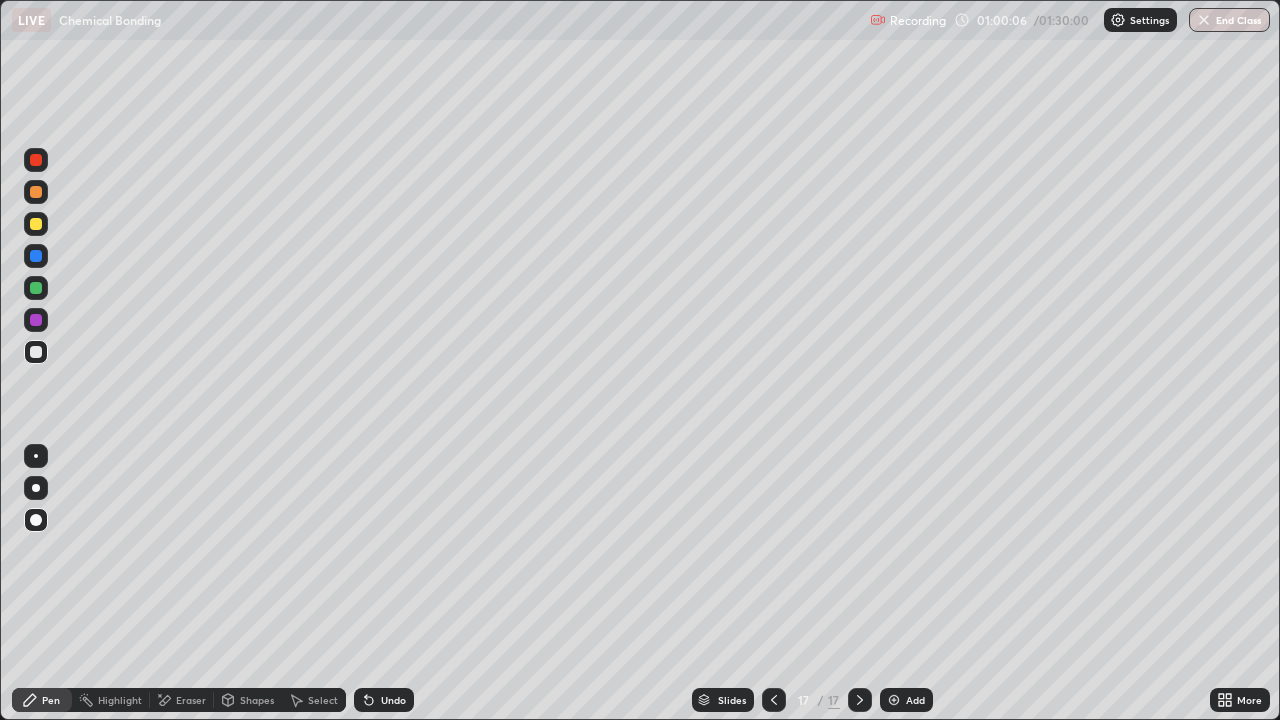 click on "Undo" at bounding box center (393, 700) 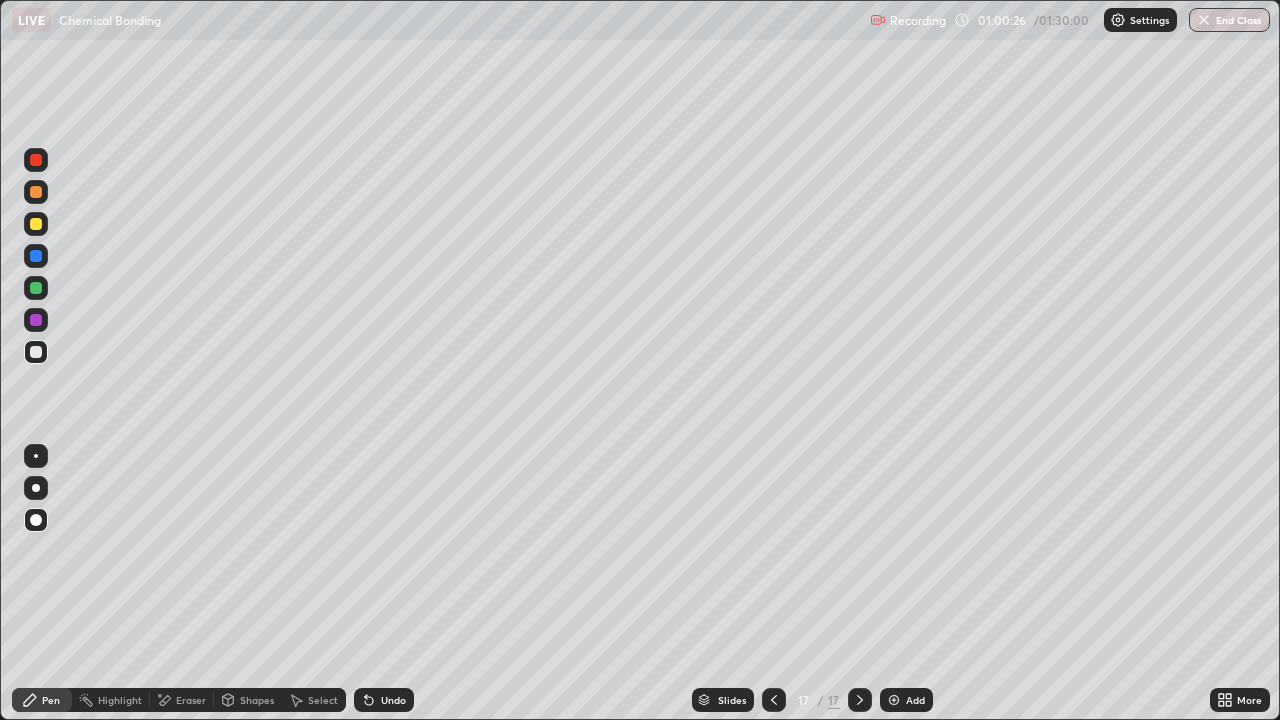 click at bounding box center [36, 320] 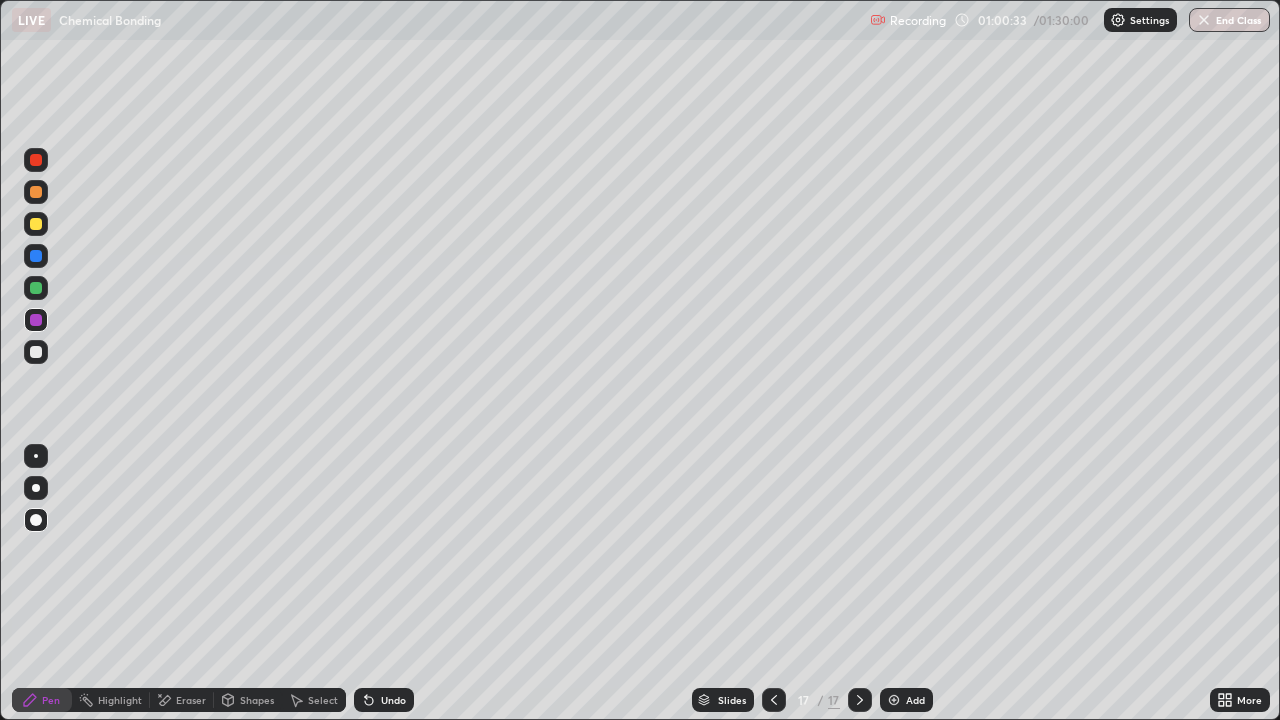 click at bounding box center [36, 352] 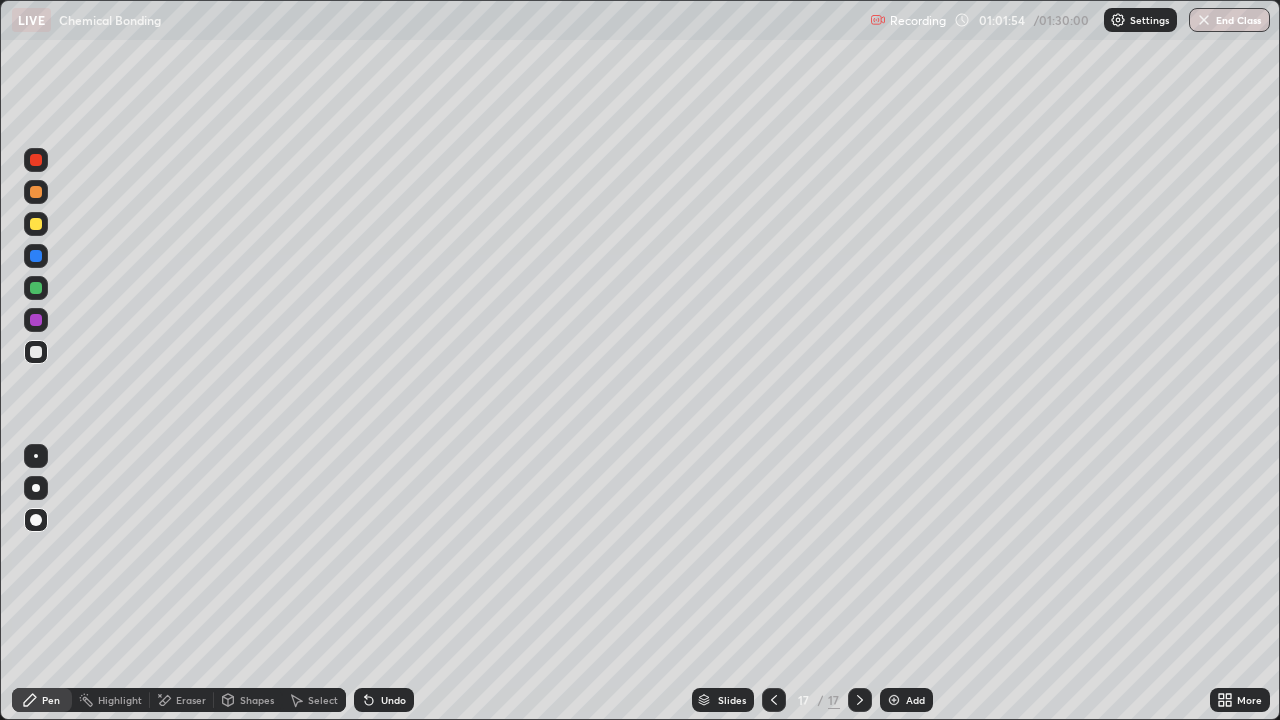 click on "Pen" at bounding box center (51, 700) 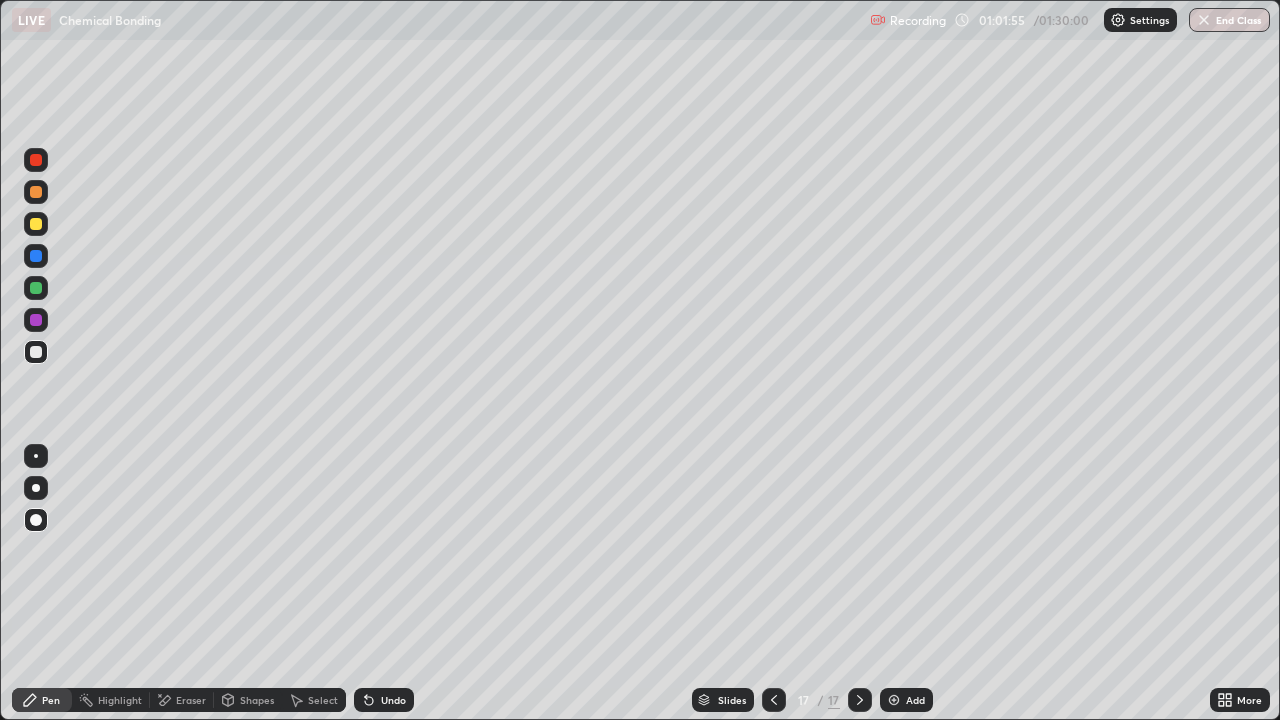 click at bounding box center [36, 352] 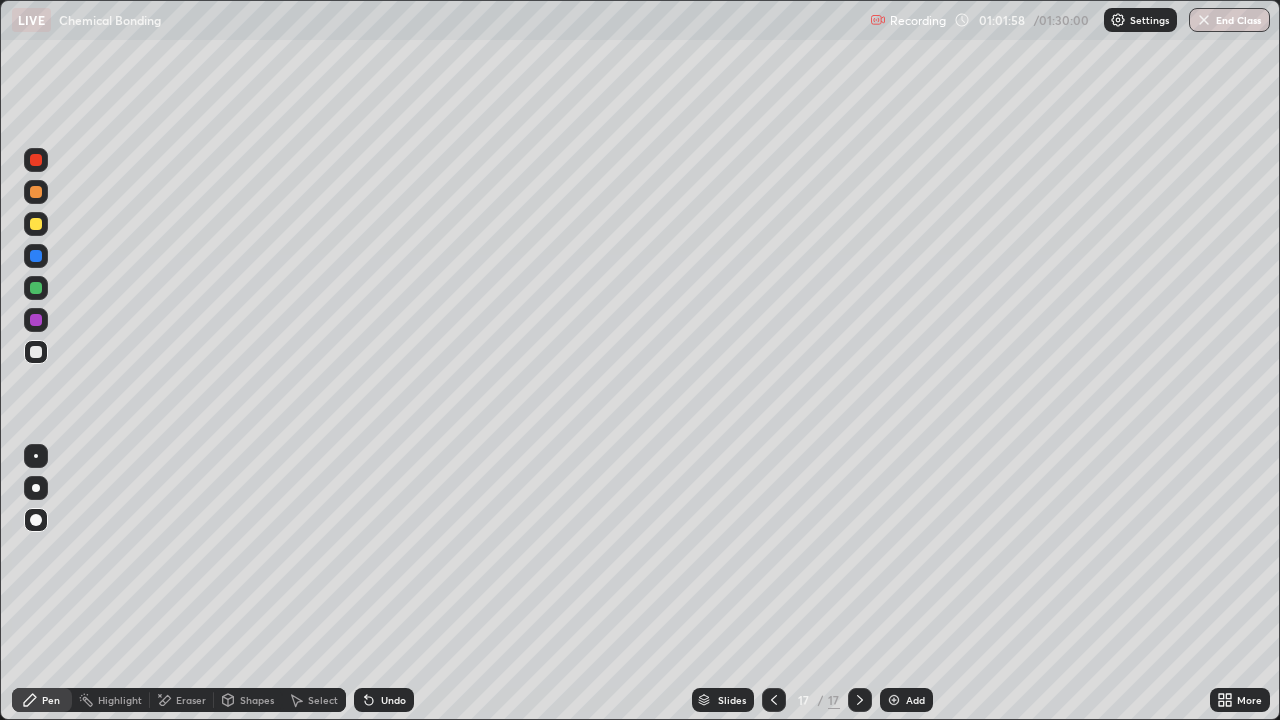 click at bounding box center [894, 700] 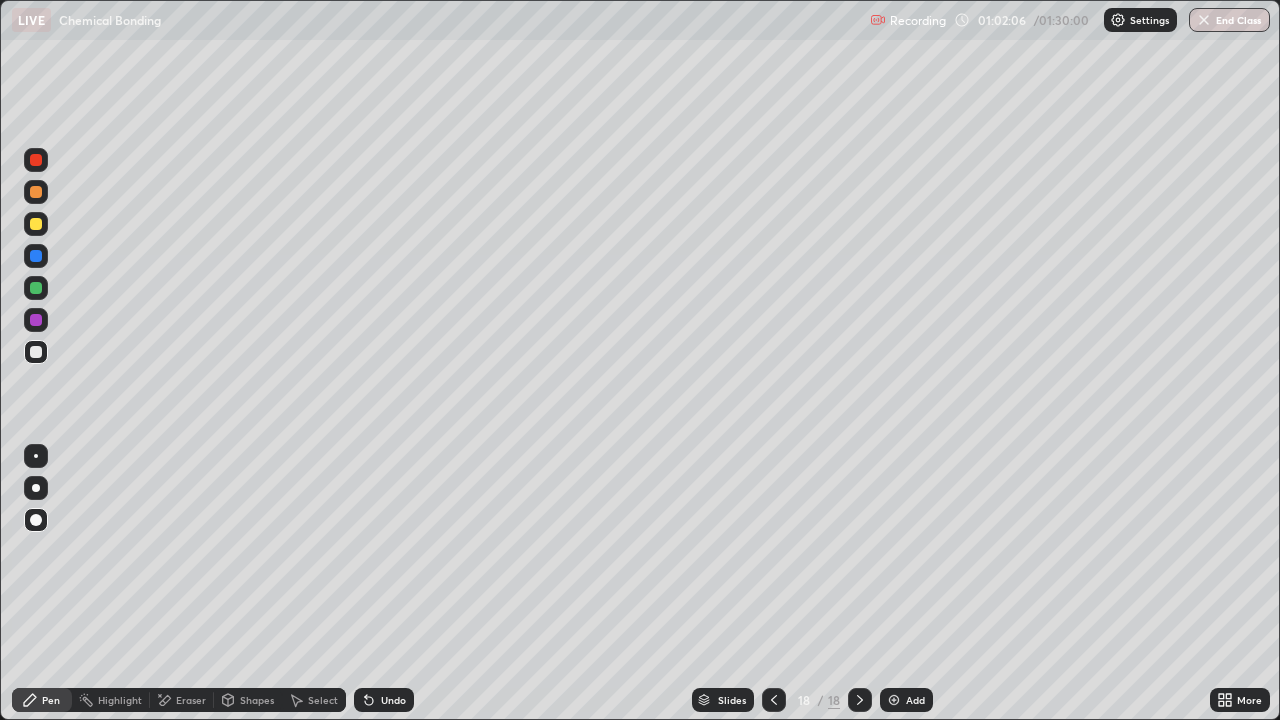 click on "Undo" at bounding box center (393, 700) 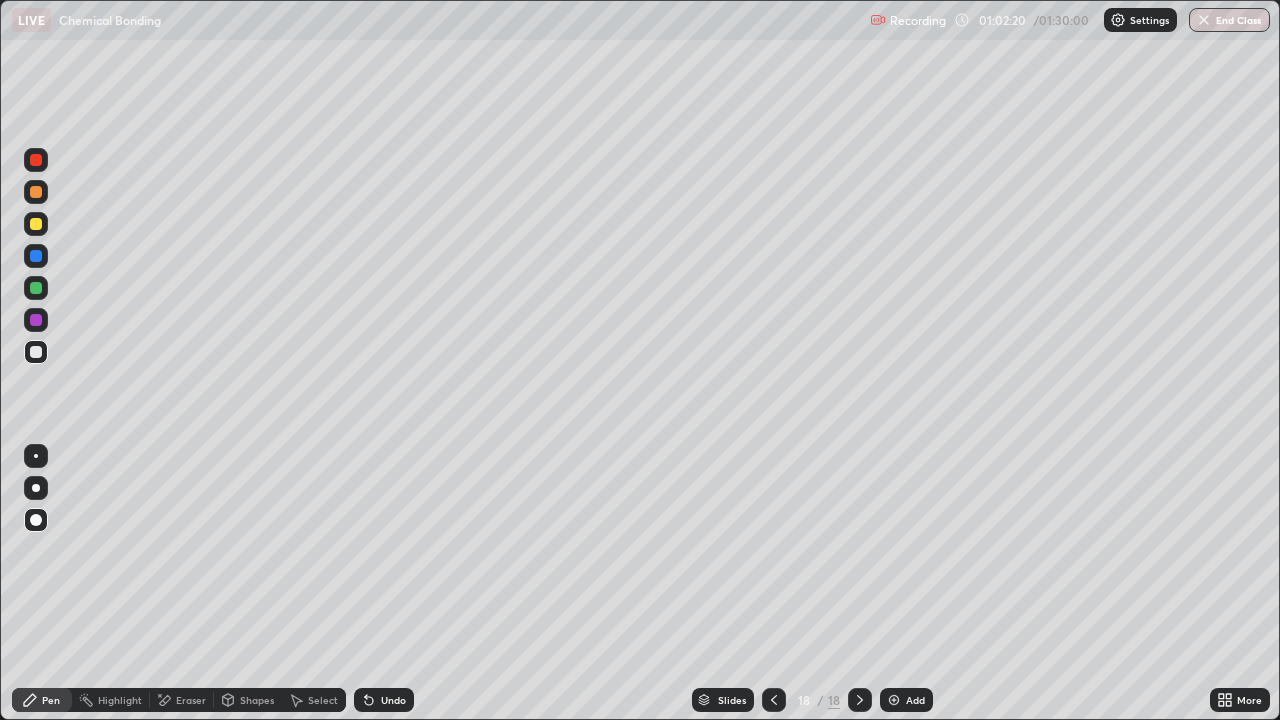 click on "Pen" at bounding box center [51, 700] 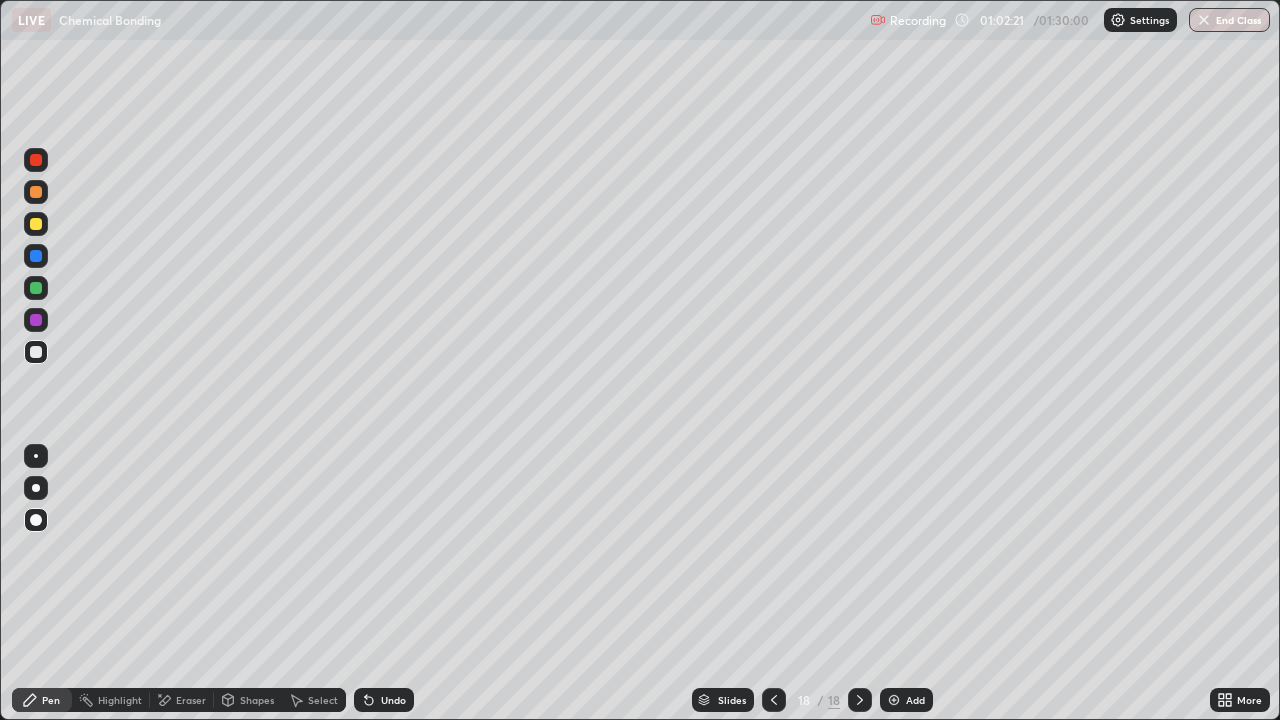 click at bounding box center (36, 224) 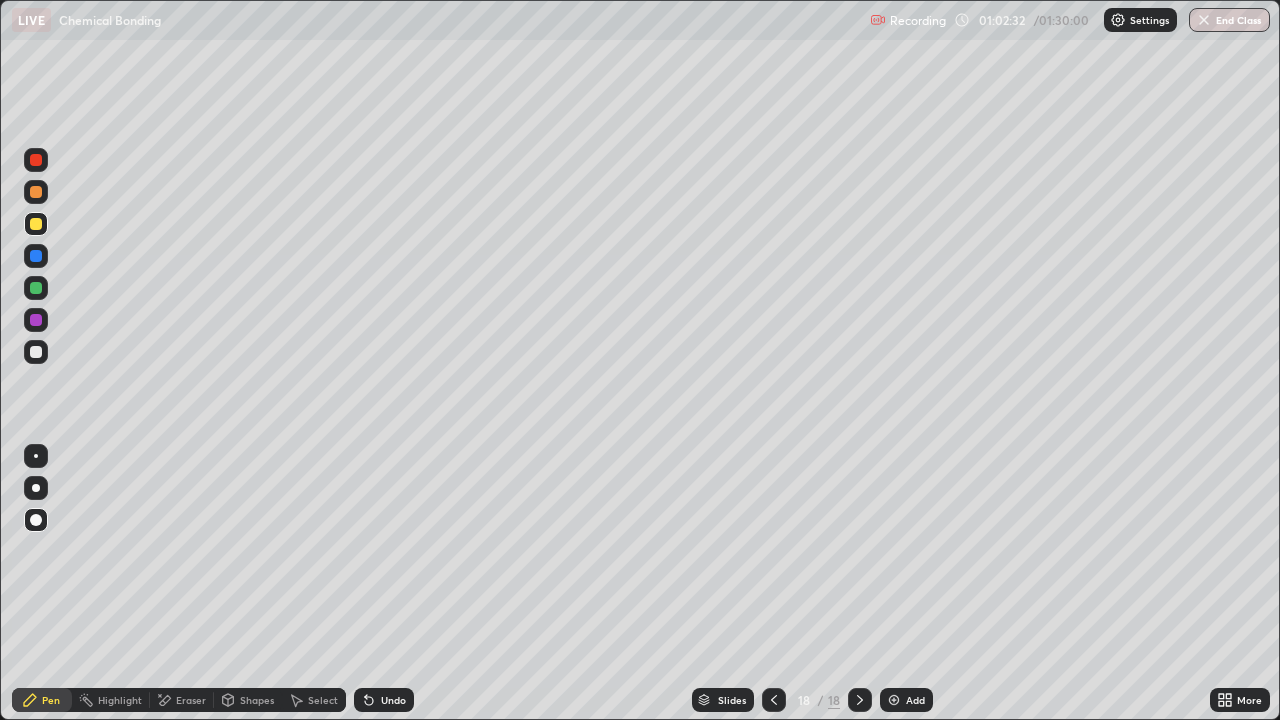click at bounding box center (36, 352) 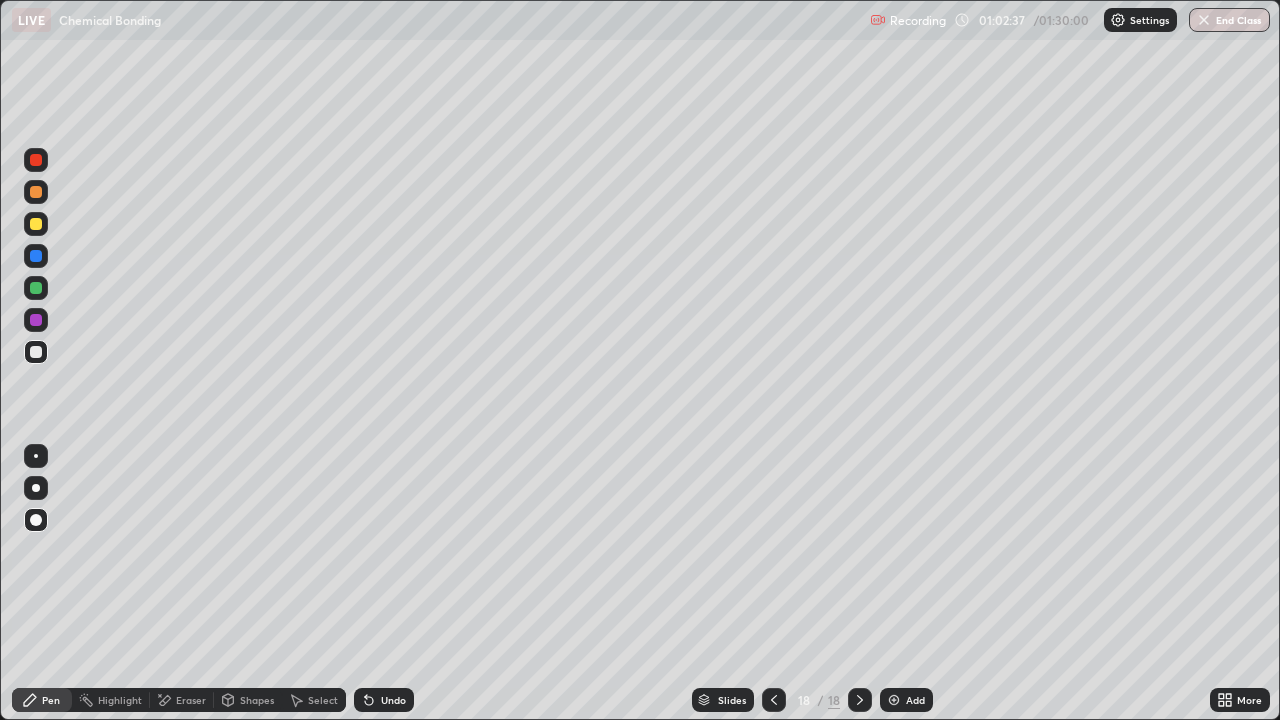 click on "Shapes" at bounding box center (257, 700) 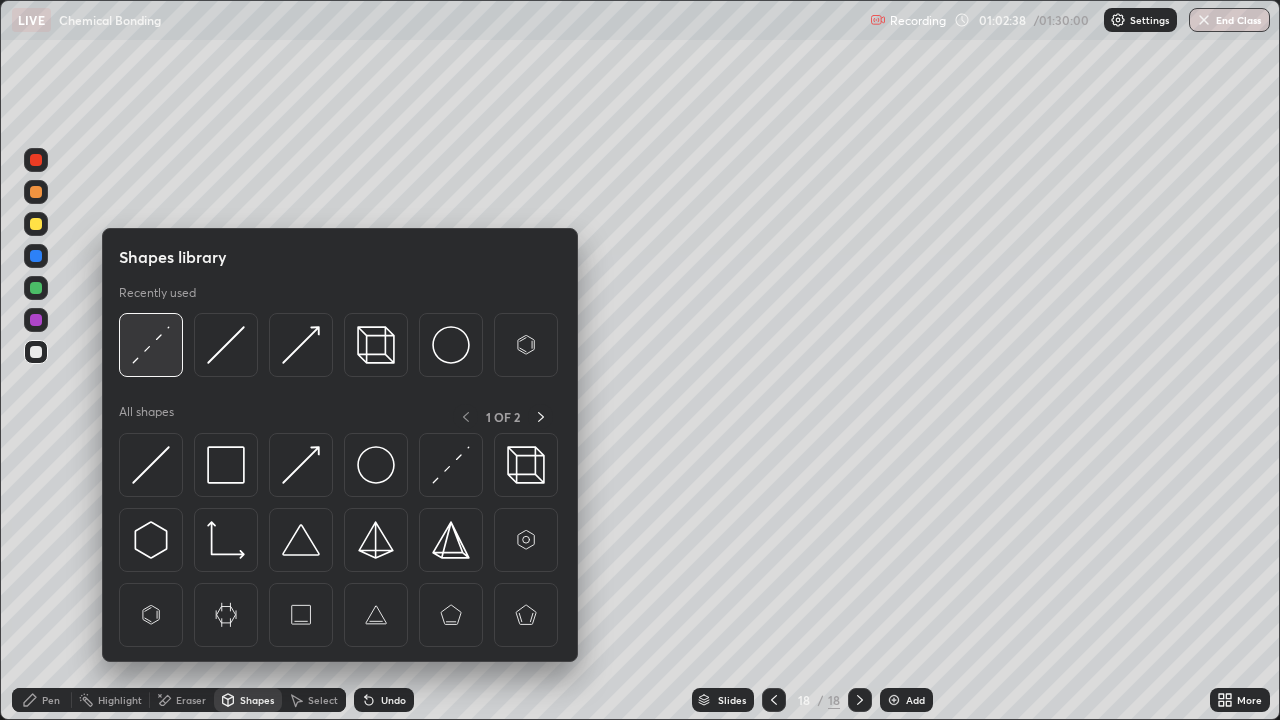 click at bounding box center [151, 345] 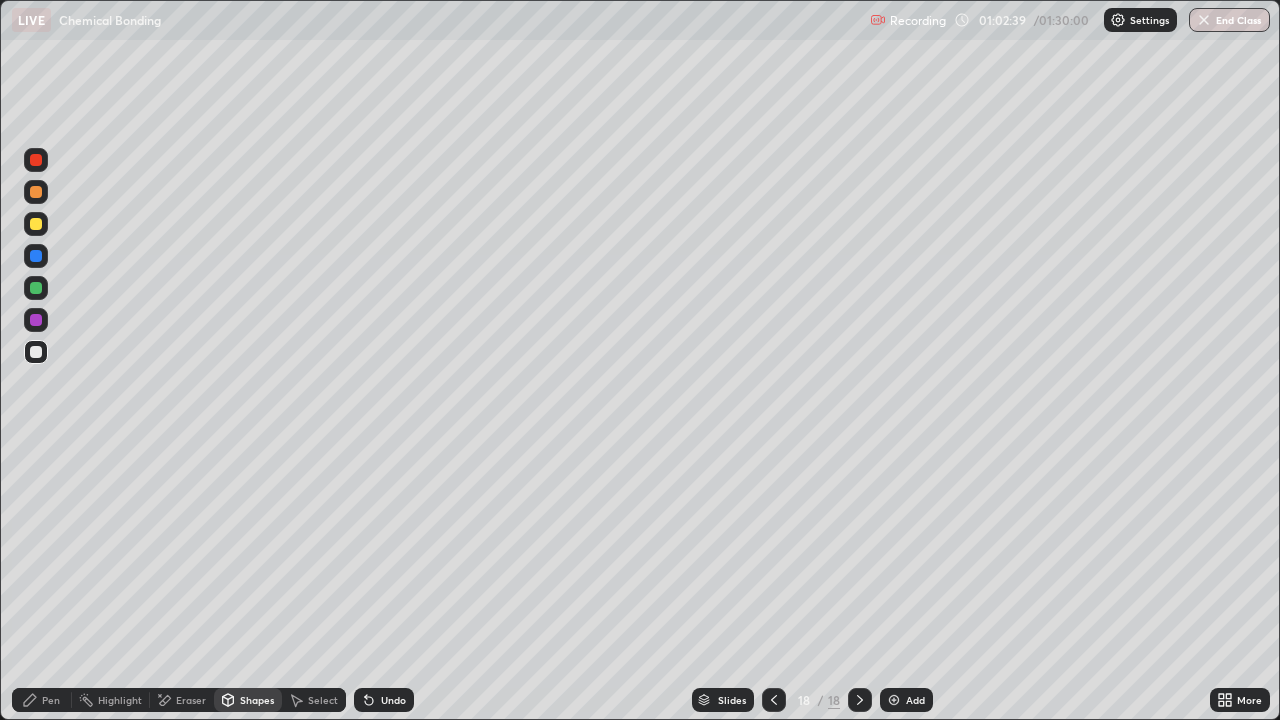 click at bounding box center [36, 160] 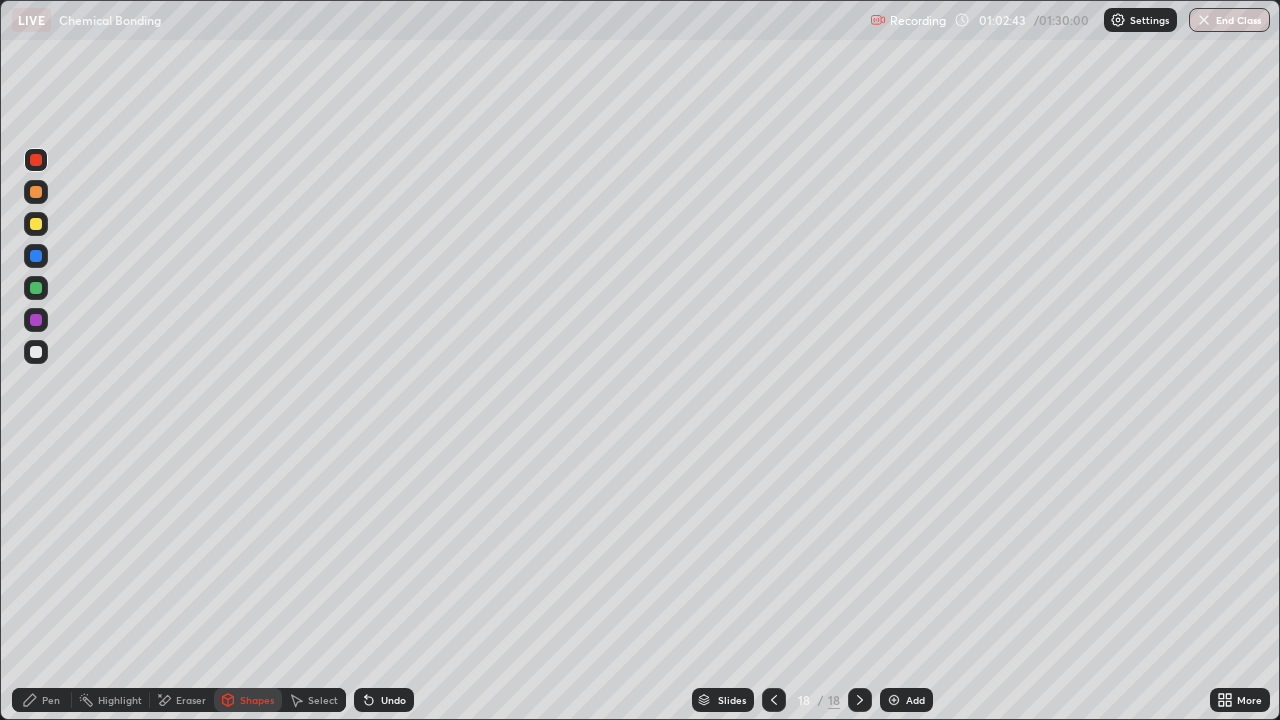 click on "Pen" at bounding box center [51, 700] 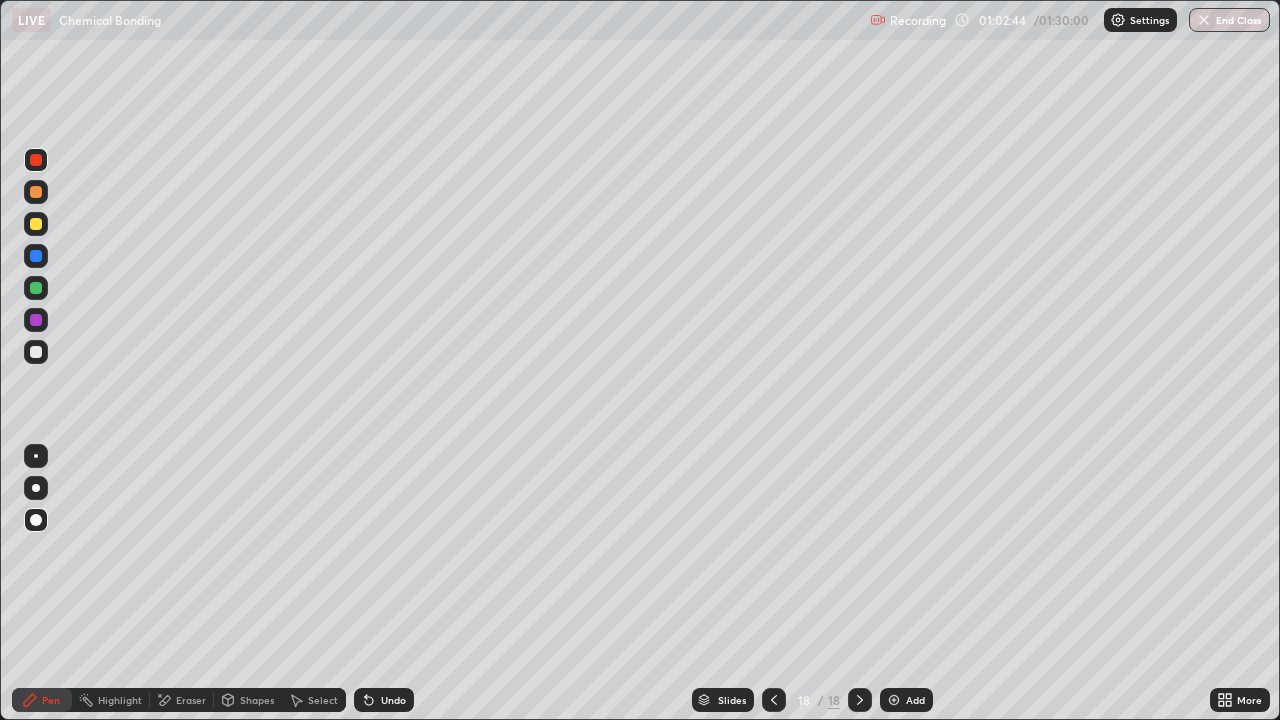 click at bounding box center (36, 352) 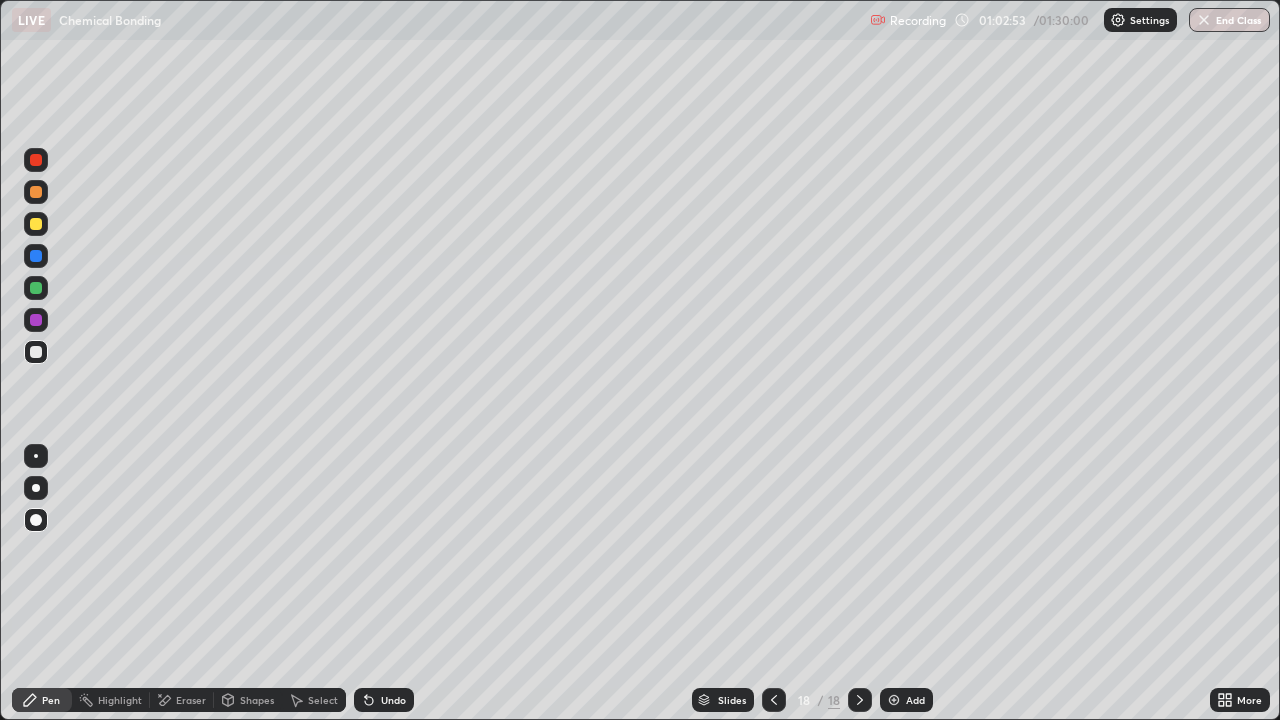 click at bounding box center [36, 352] 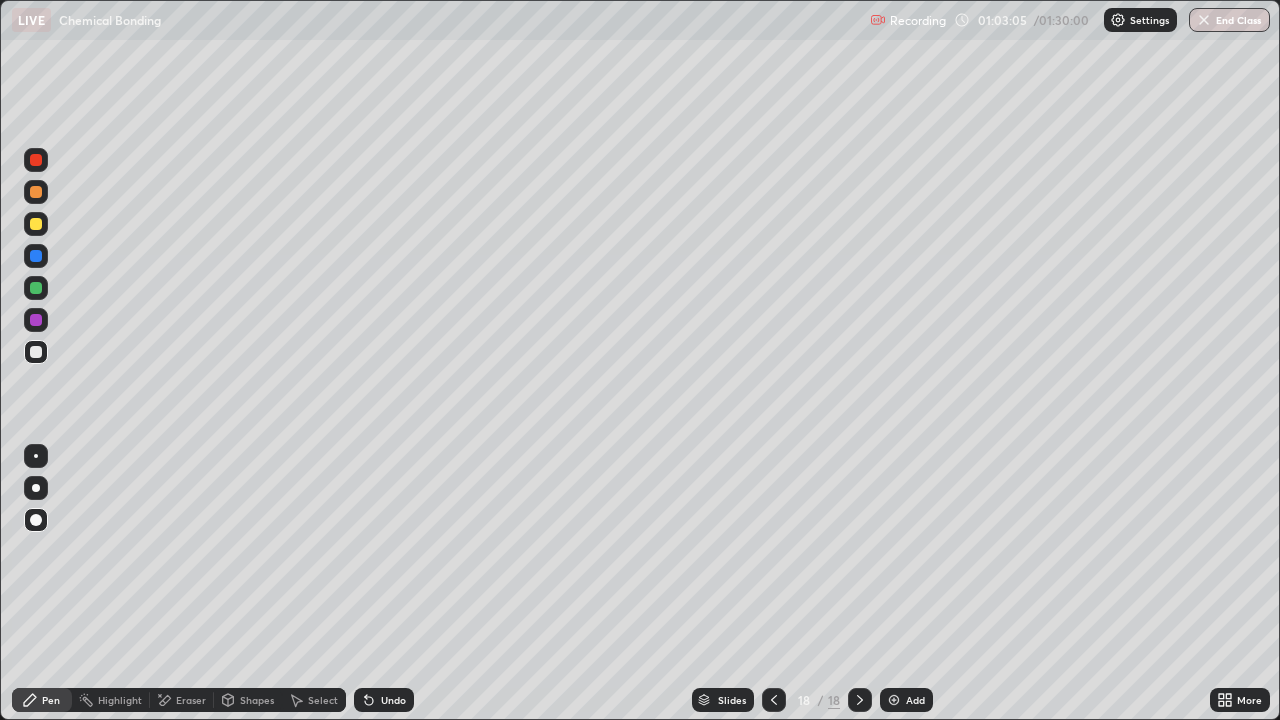 click on "Shapes" at bounding box center (257, 700) 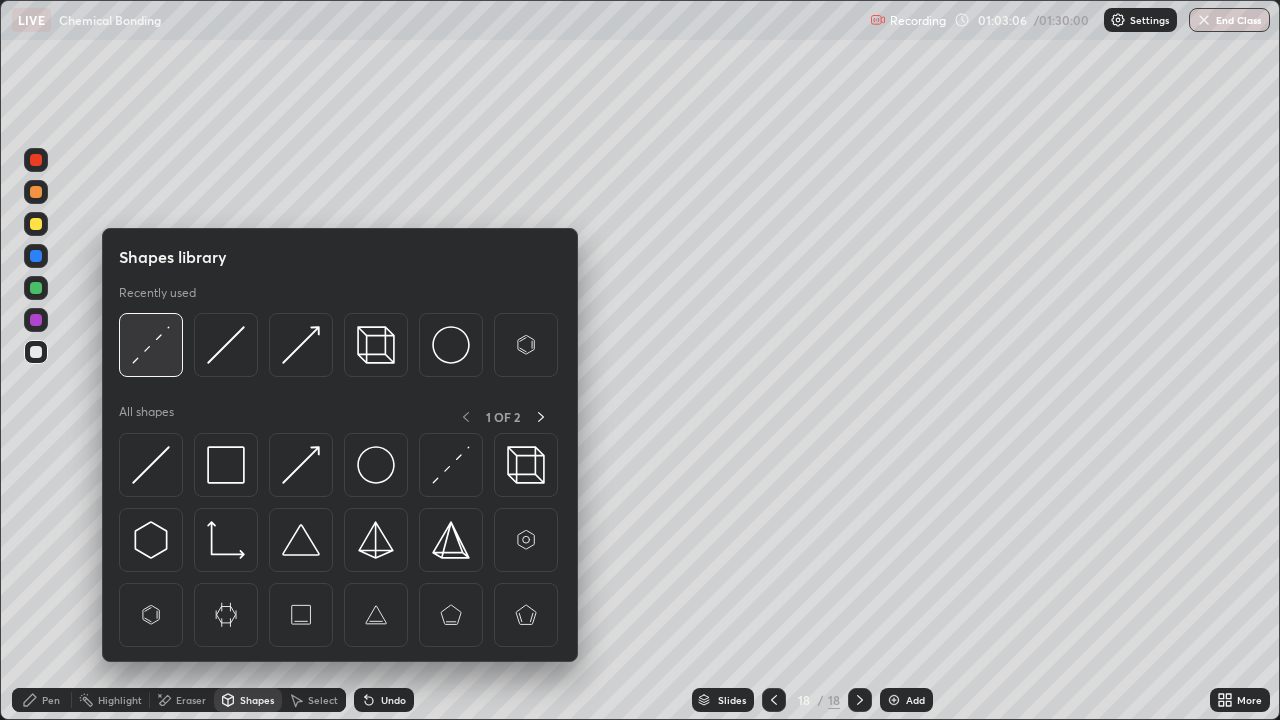 click at bounding box center [151, 345] 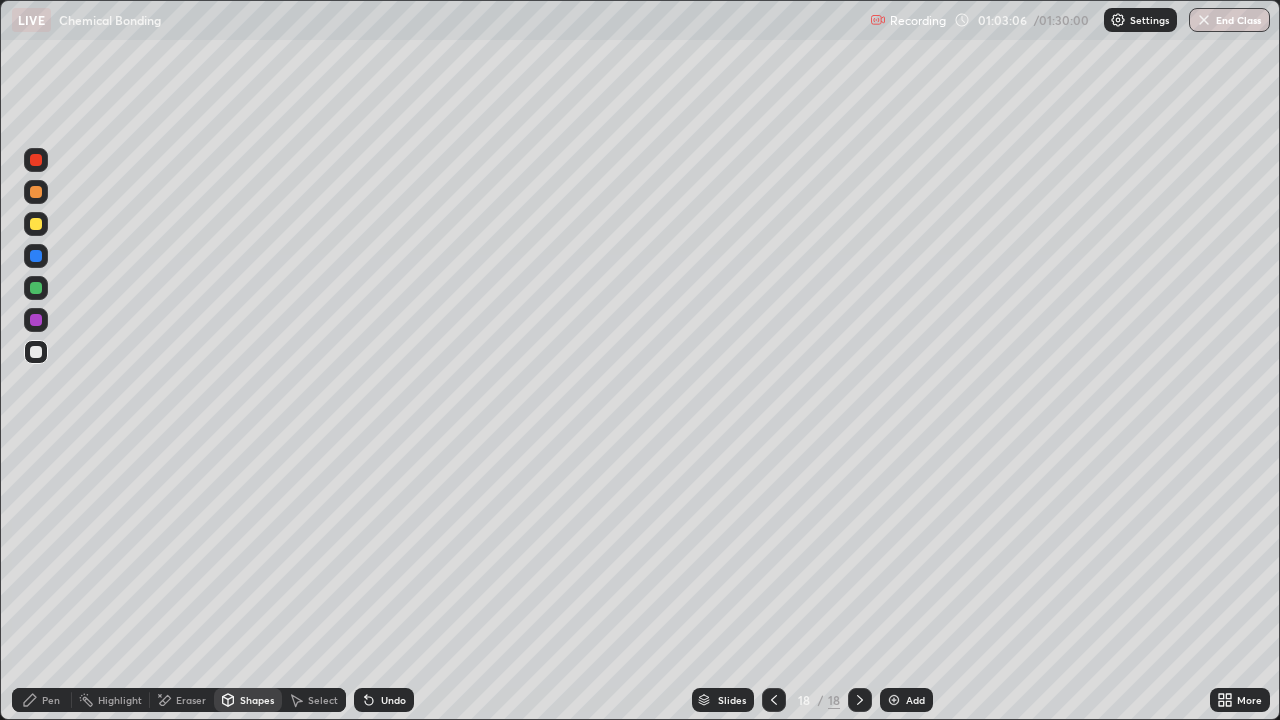click at bounding box center (36, 256) 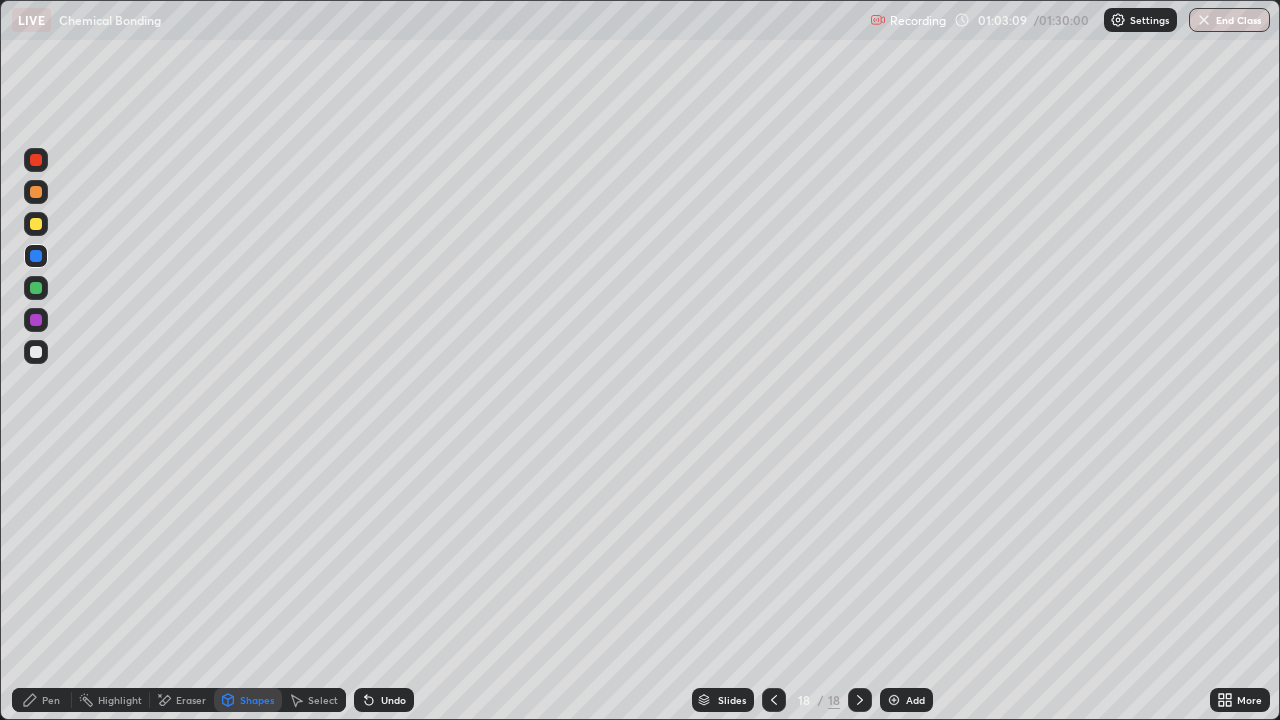 click on "Pen" at bounding box center [51, 700] 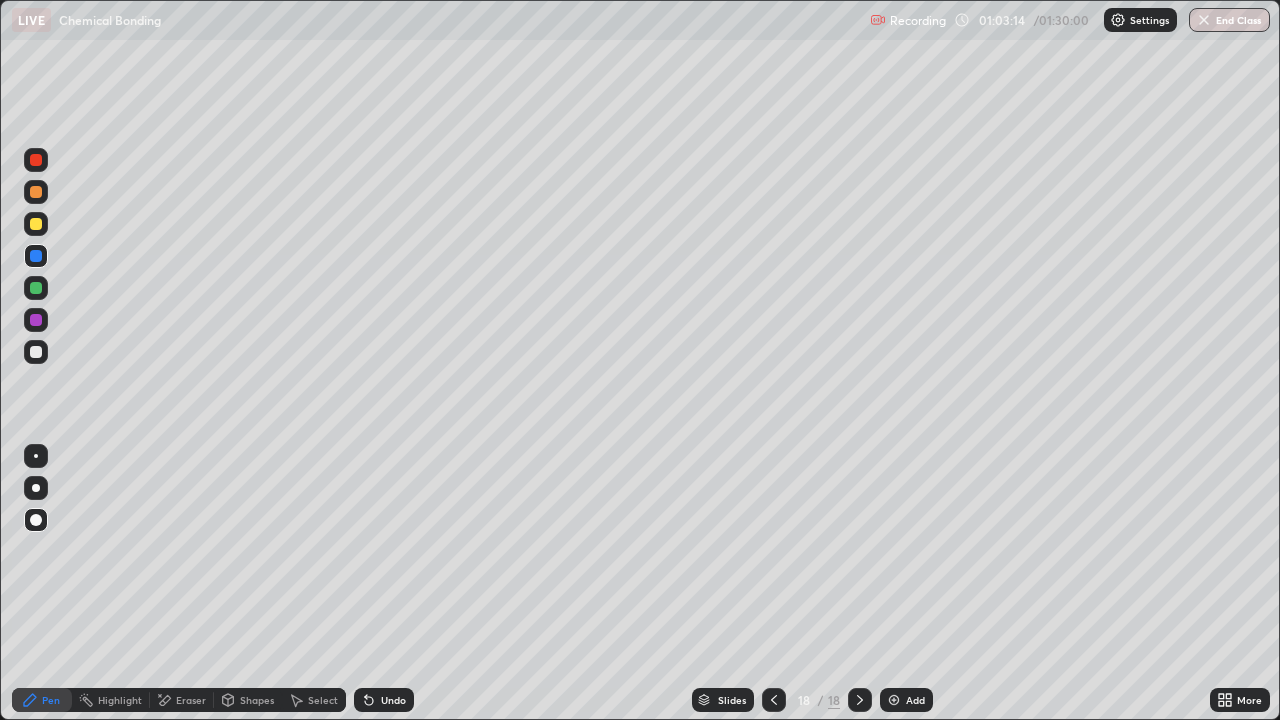 click on "Pen" at bounding box center (51, 700) 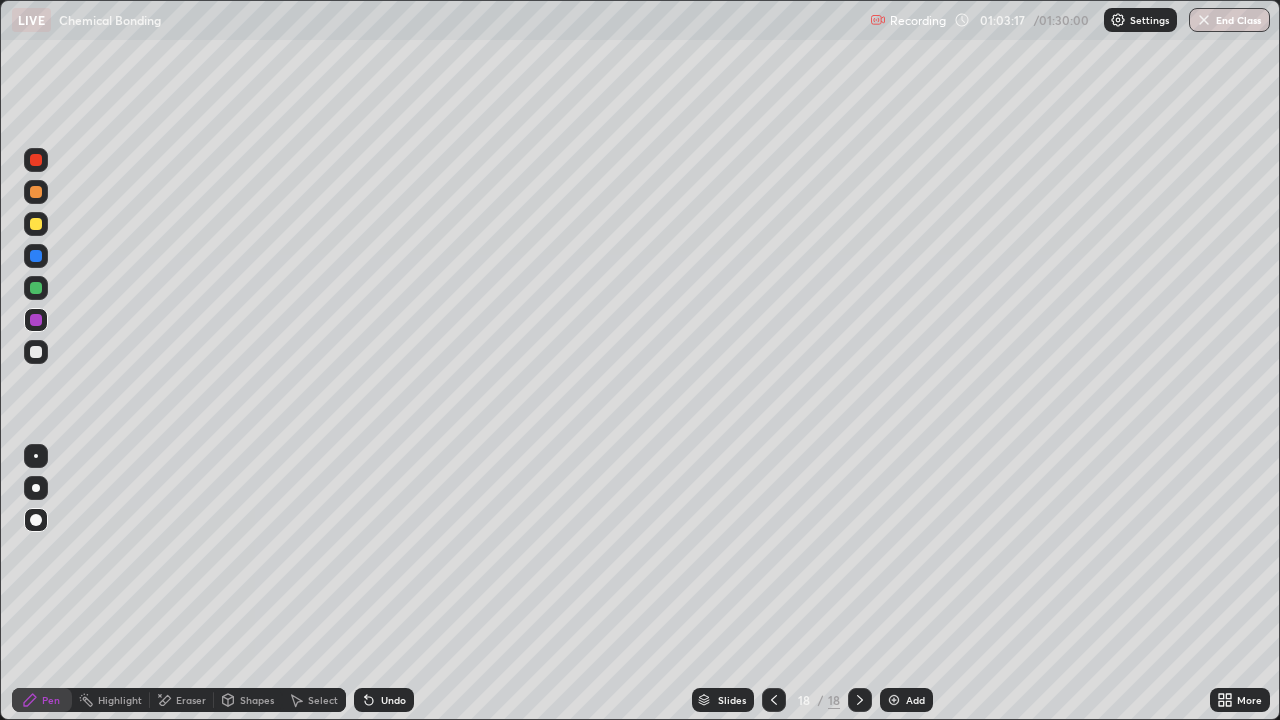 click on "Undo" at bounding box center [384, 700] 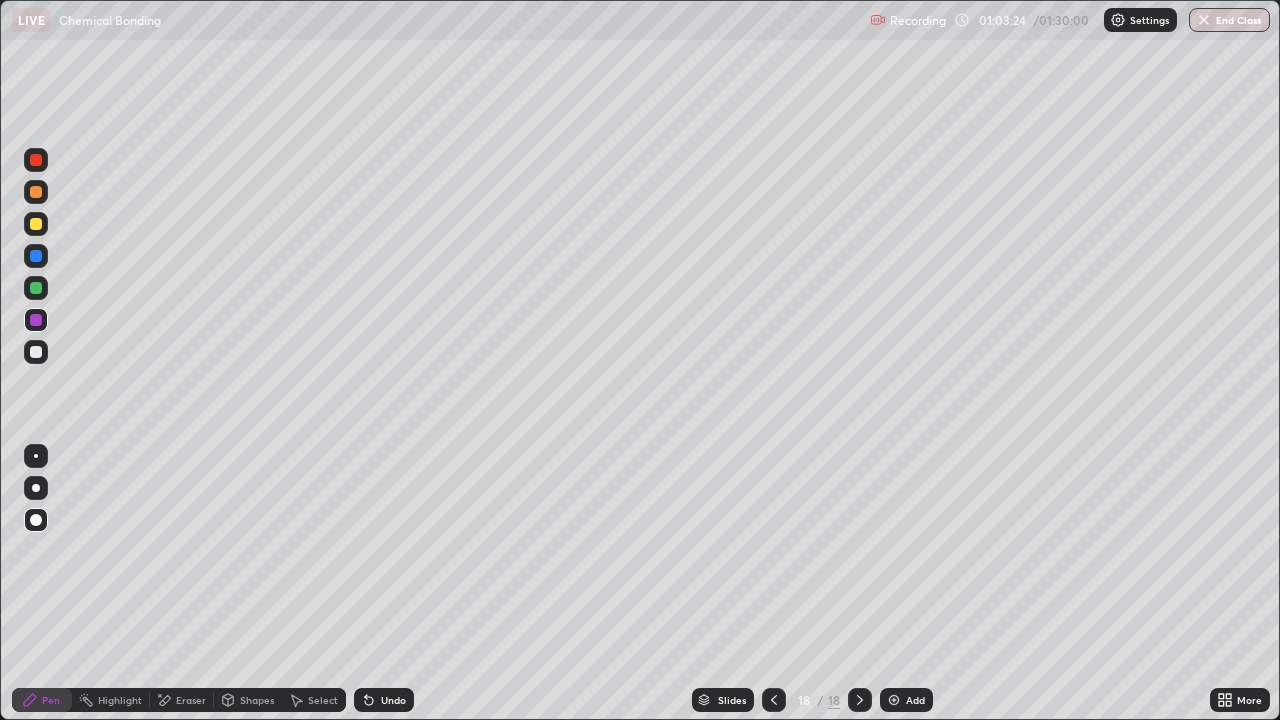 click on "Undo" at bounding box center [393, 700] 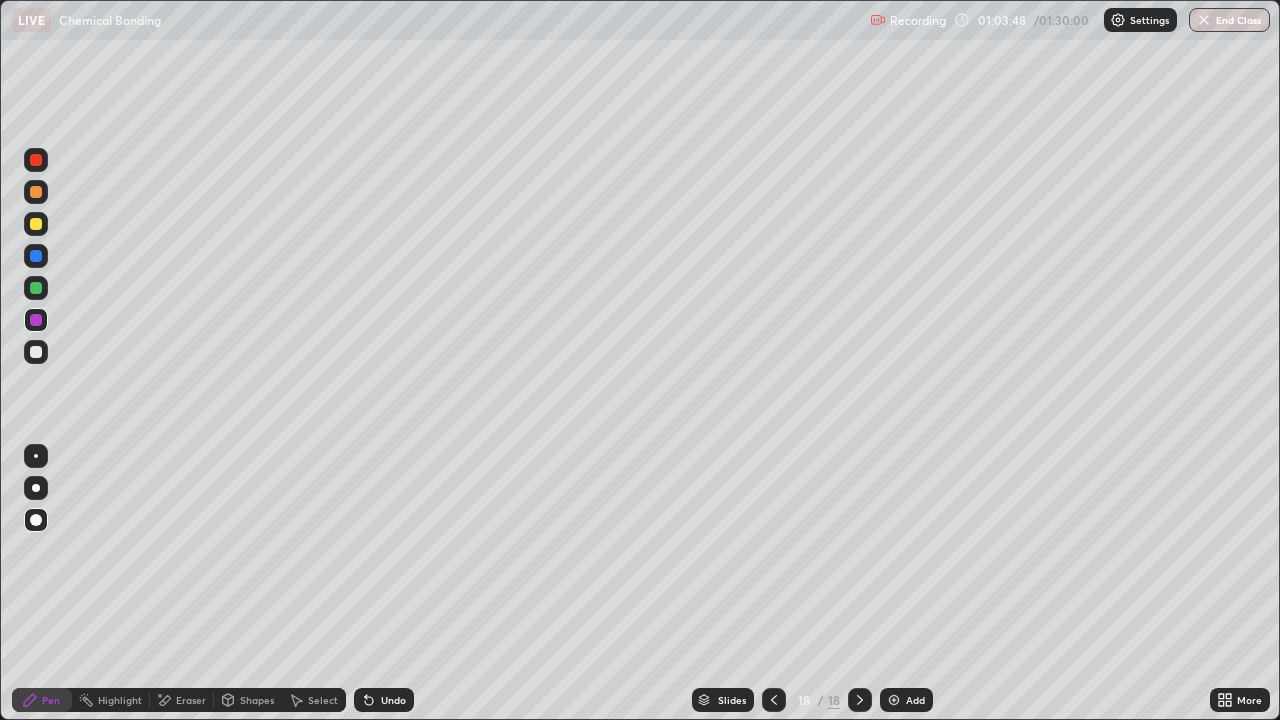 click at bounding box center (36, 288) 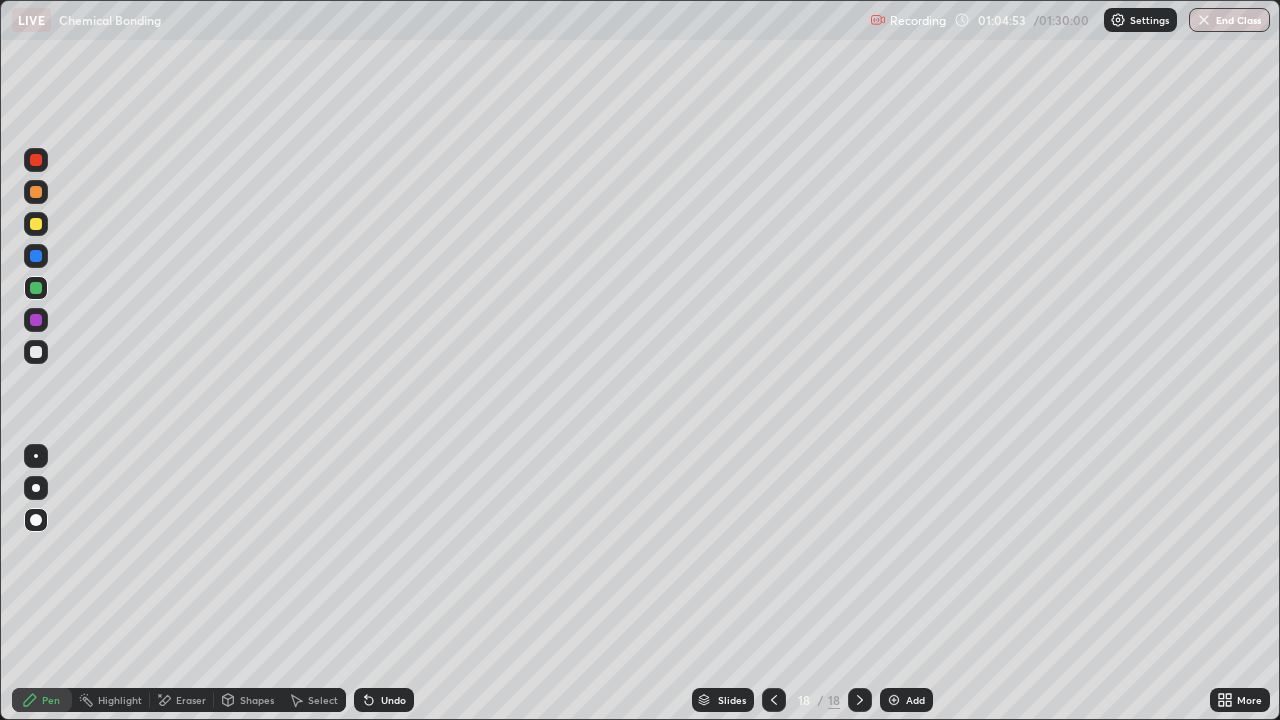 click at bounding box center (36, 352) 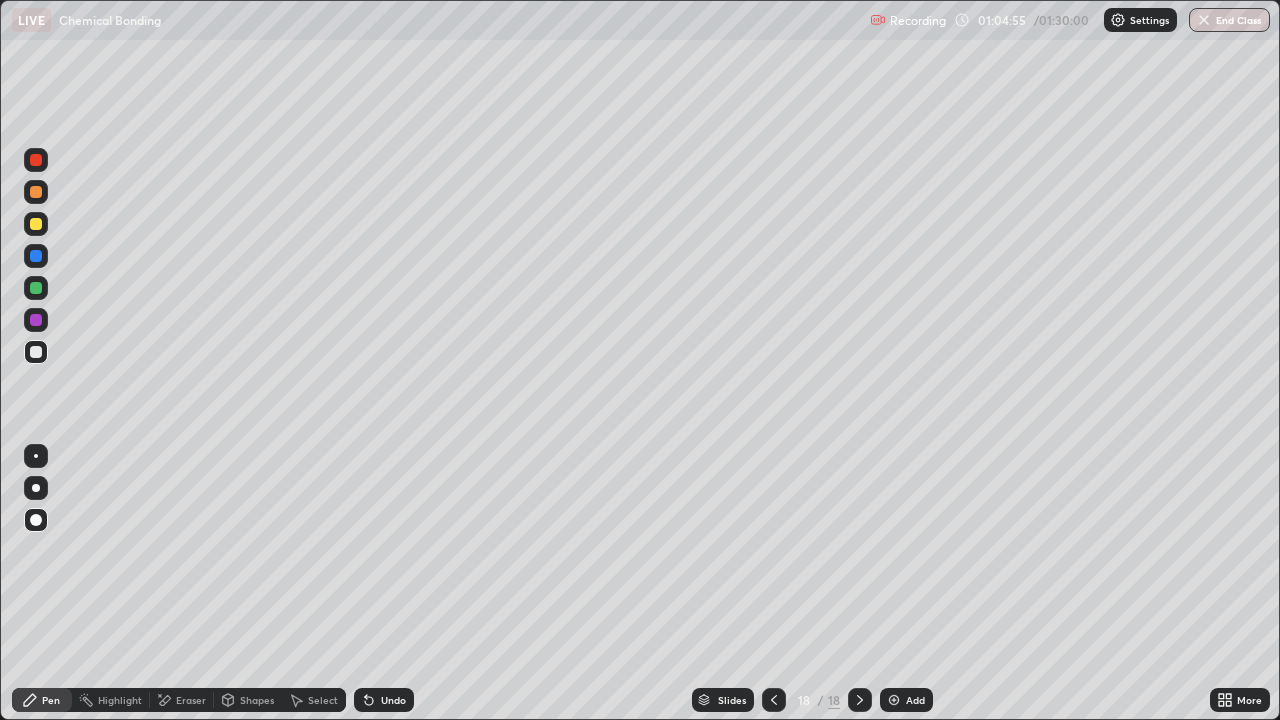 click on "Add" at bounding box center (906, 700) 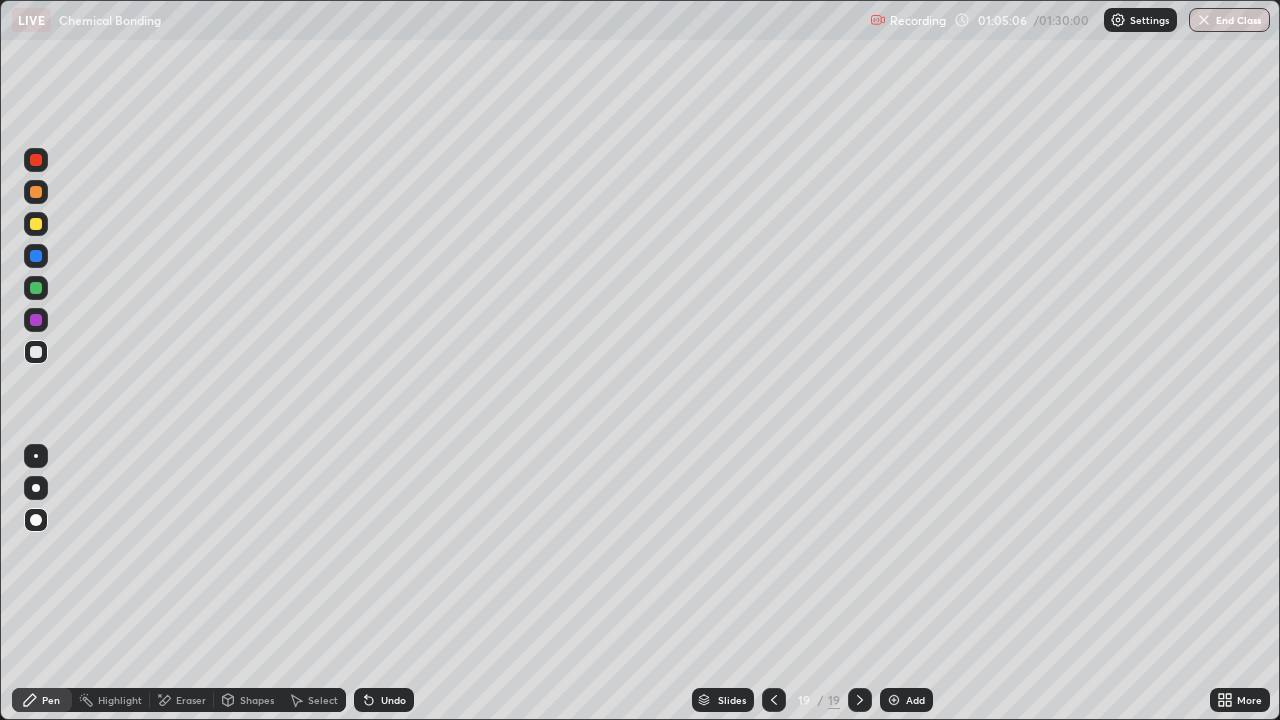 click on "Undo" at bounding box center [384, 700] 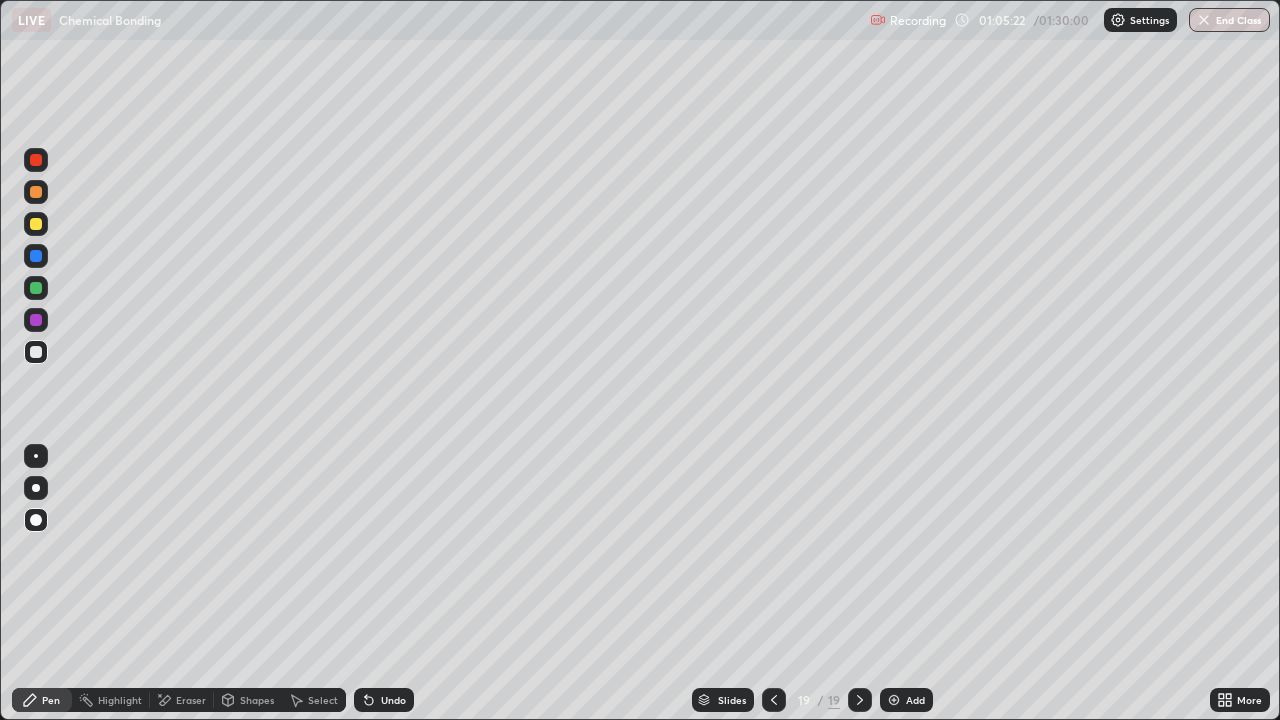 click on "Shapes" at bounding box center [257, 700] 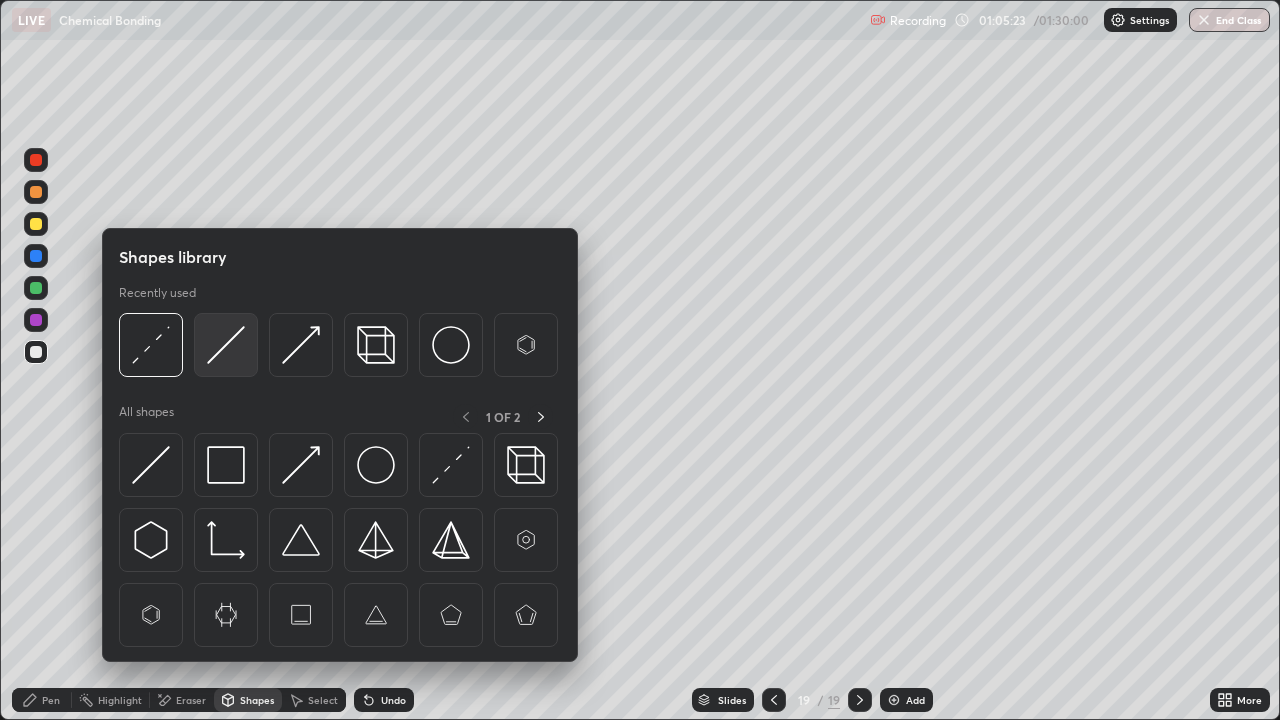 click at bounding box center (226, 345) 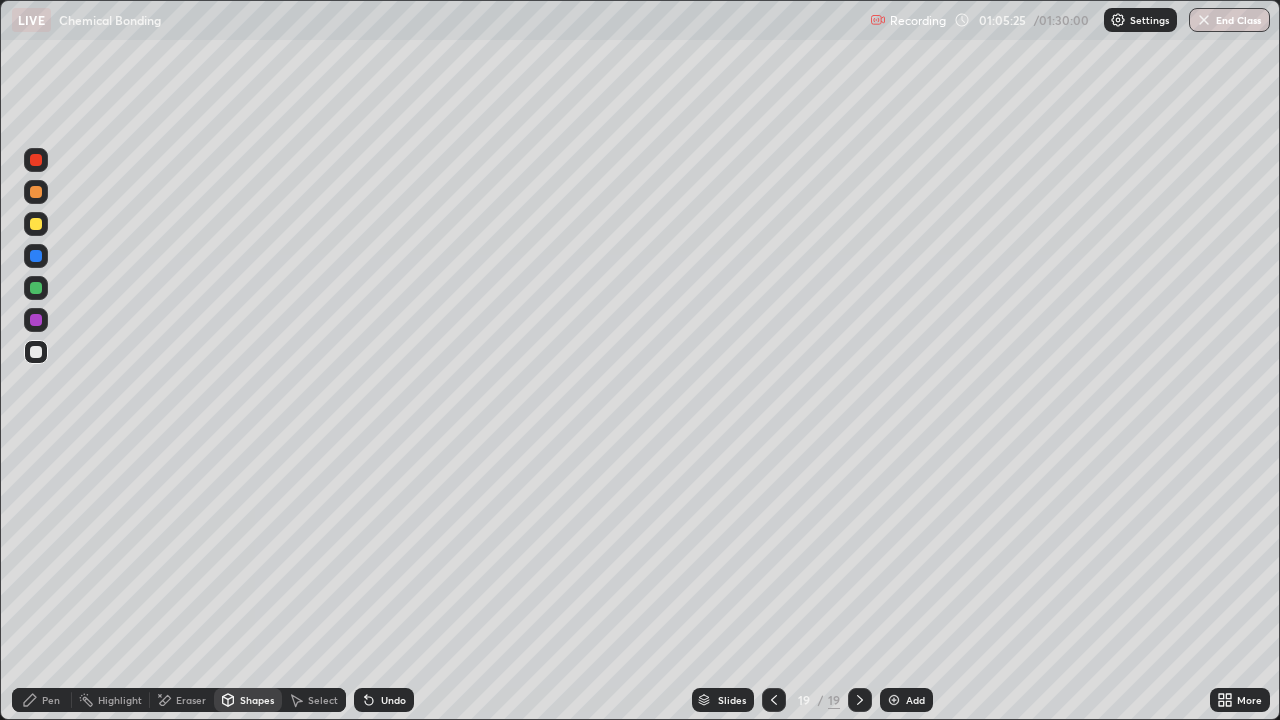 click on "Pen" at bounding box center [42, 700] 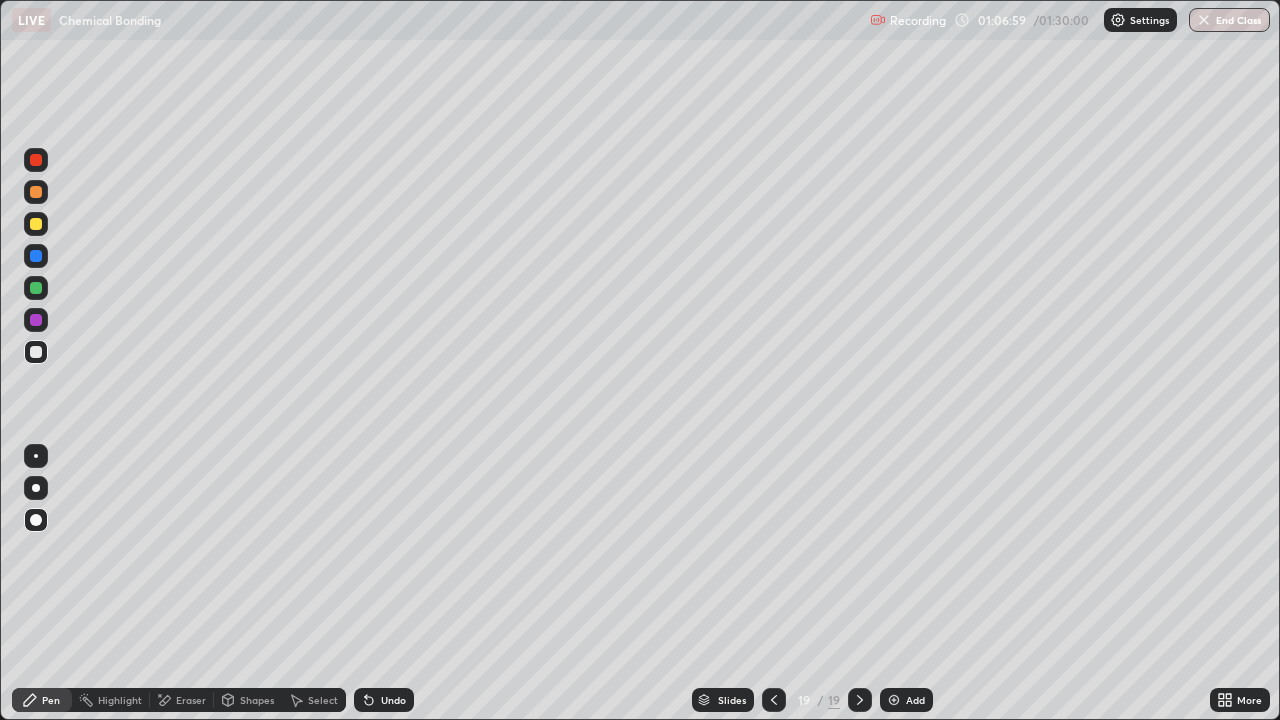 click on "Pen" at bounding box center [51, 700] 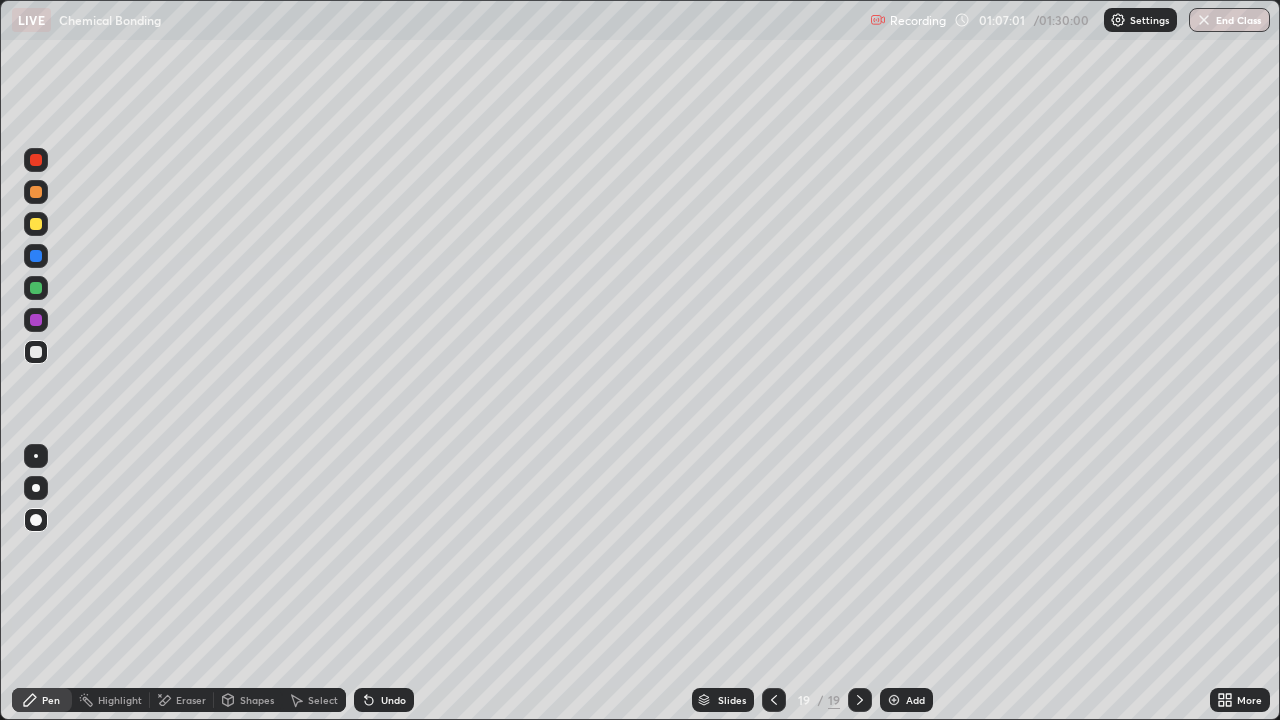 click at bounding box center [36, 320] 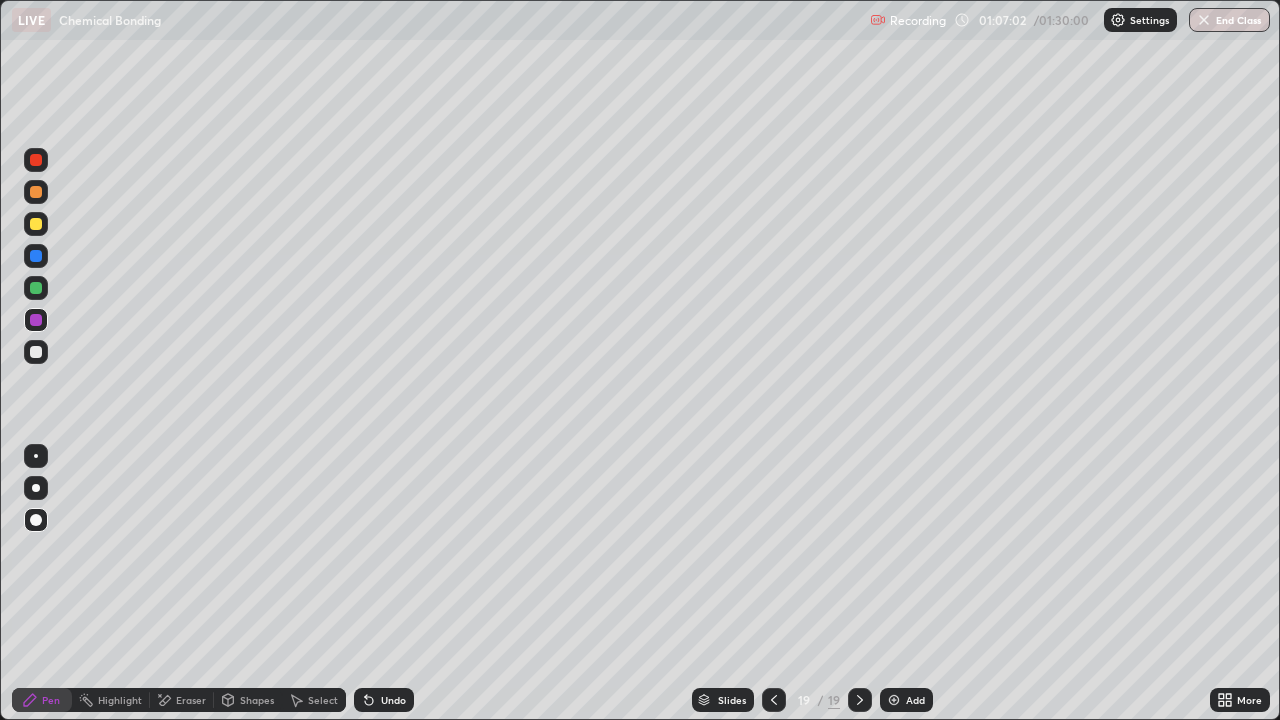 click on "Shapes" at bounding box center [257, 700] 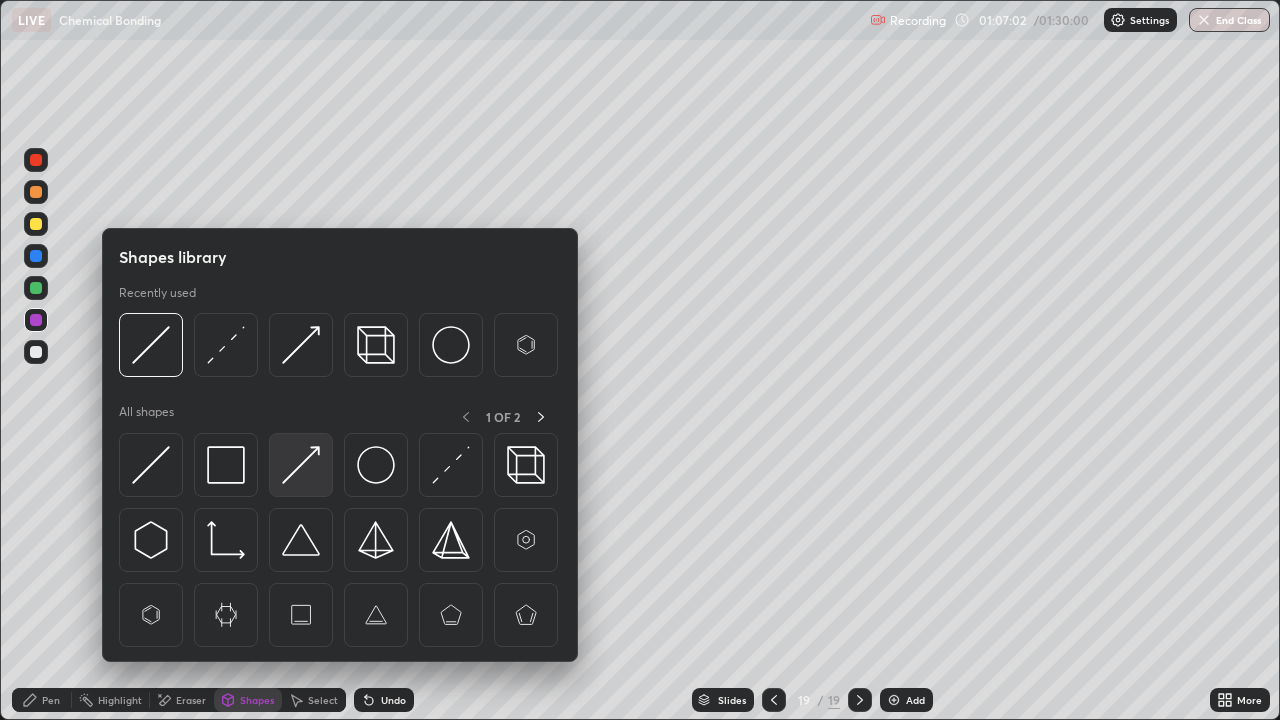 click at bounding box center [301, 465] 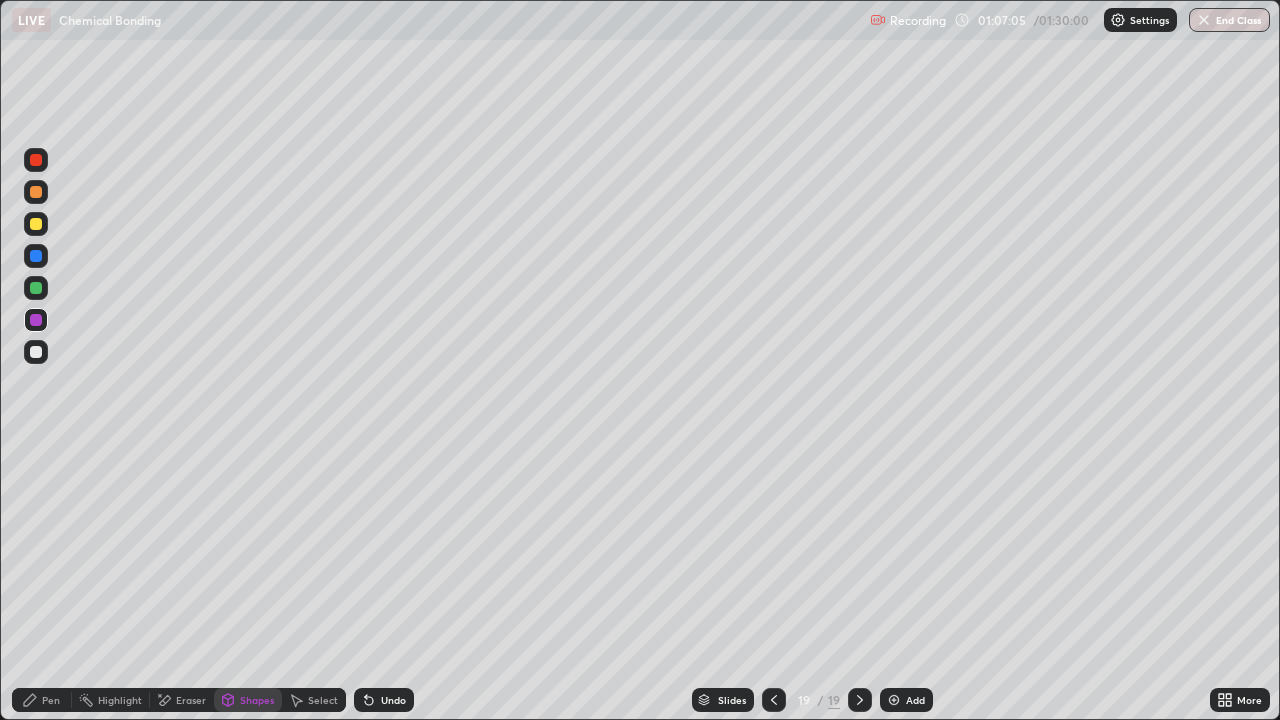 click on "Pen" at bounding box center (42, 700) 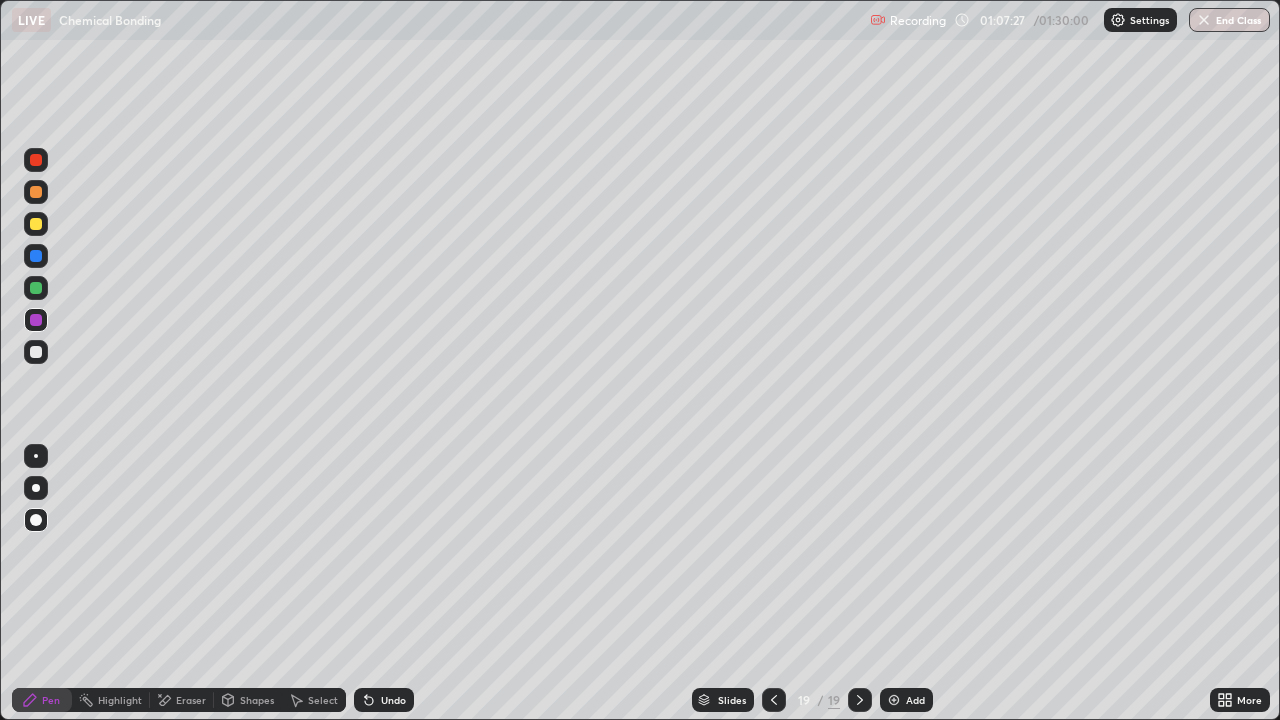 click at bounding box center (36, 288) 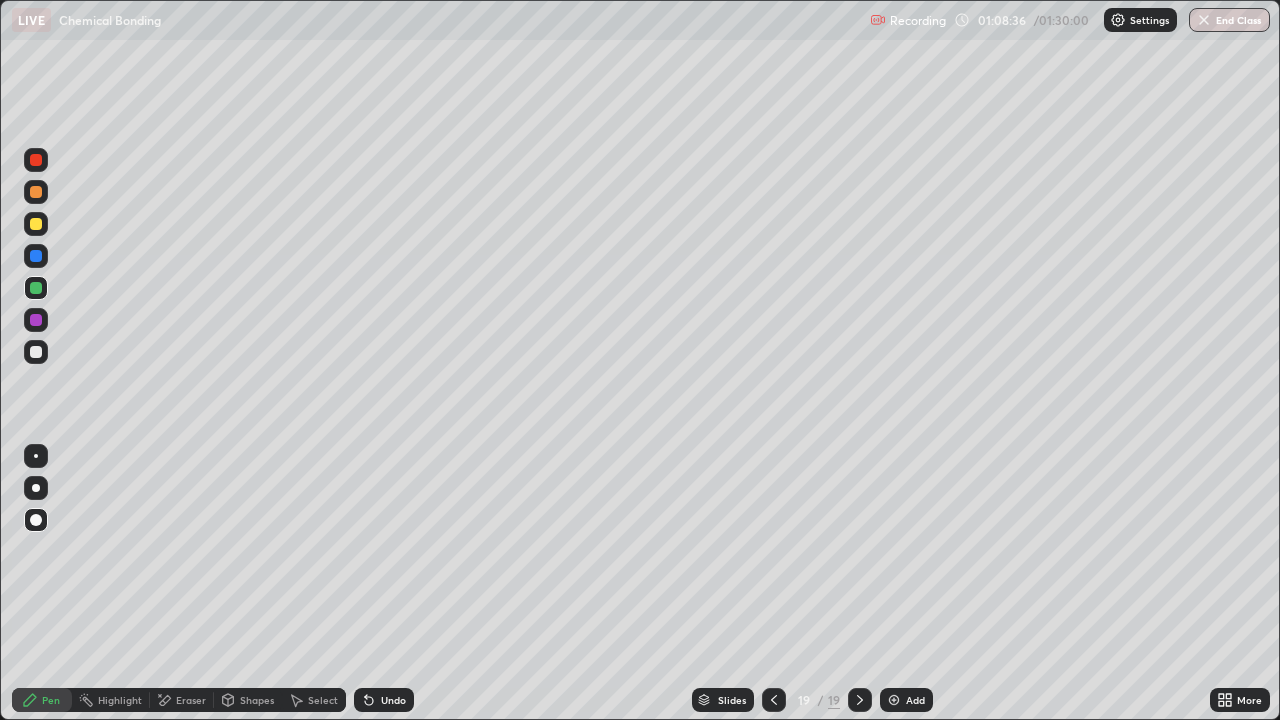 click at bounding box center [36, 352] 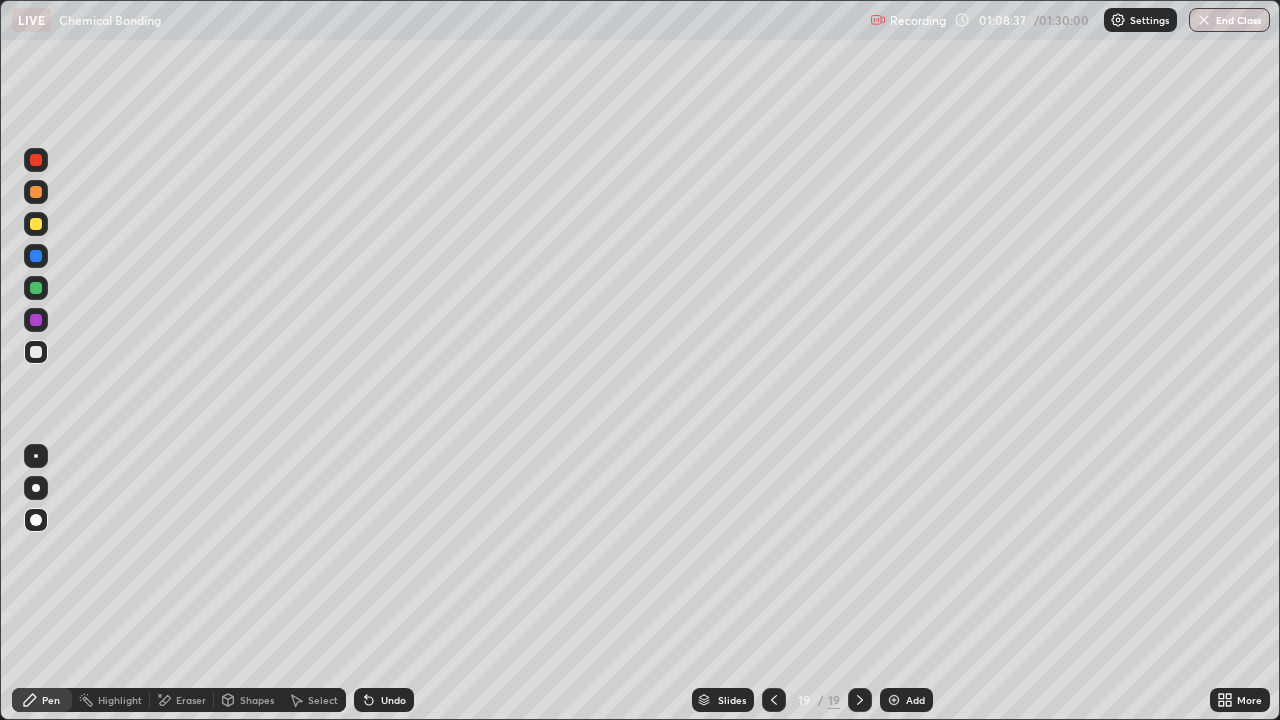 click on "Add" at bounding box center (915, 700) 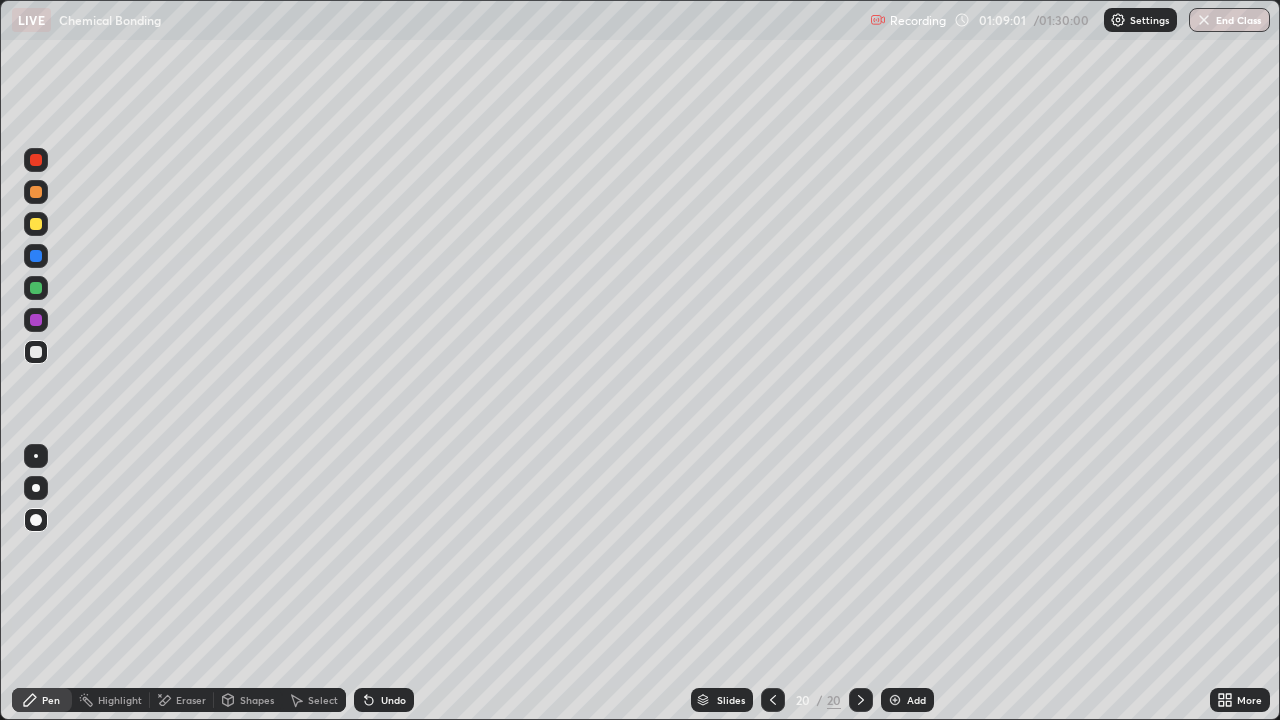 click 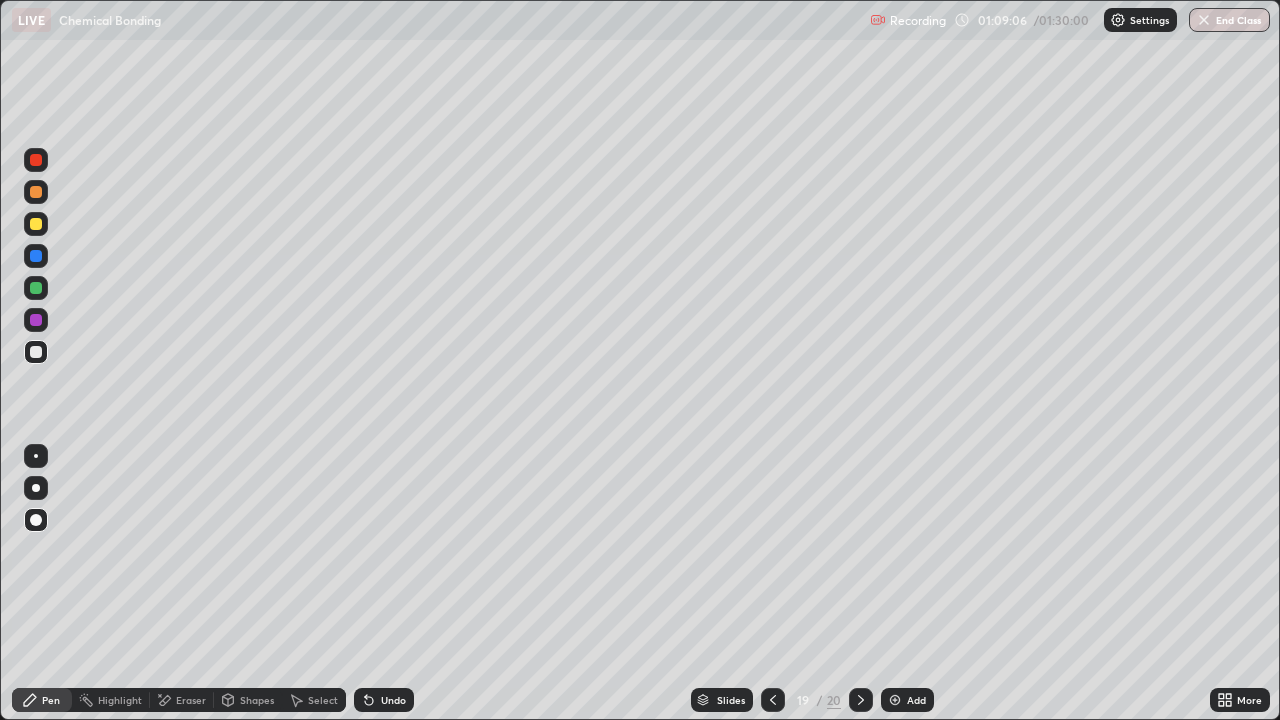 click 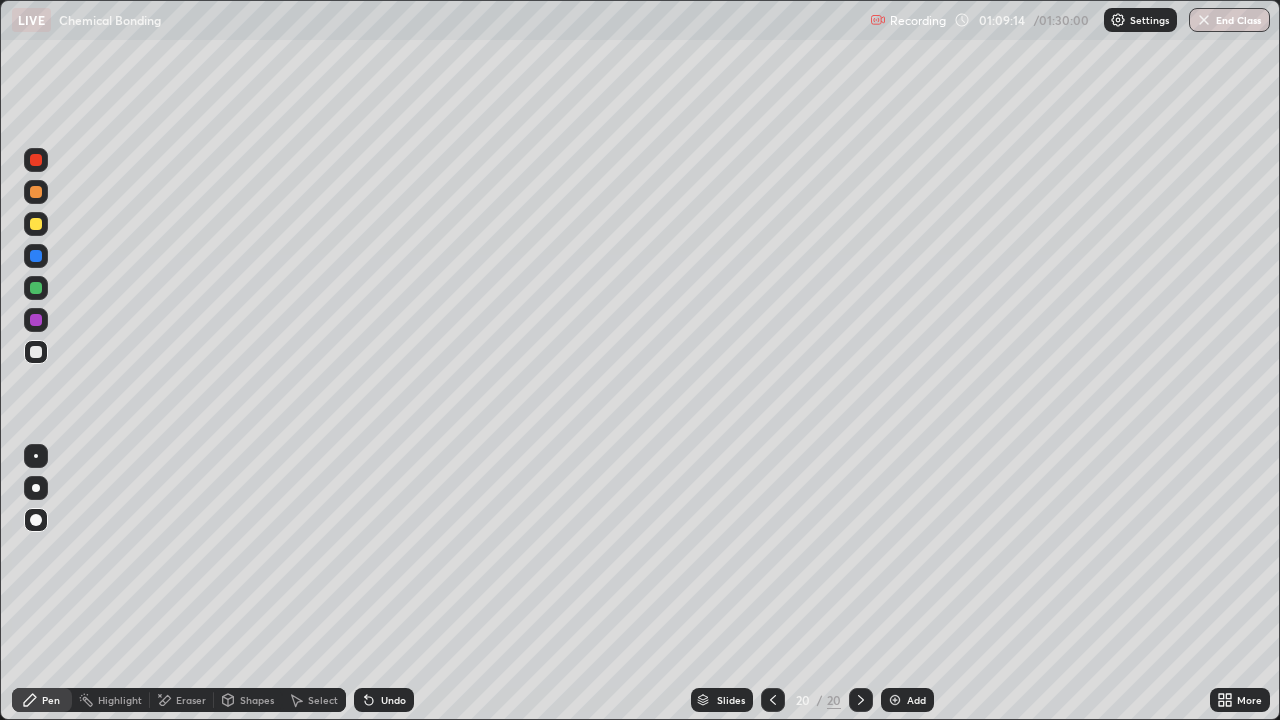 click on "Select" at bounding box center (323, 700) 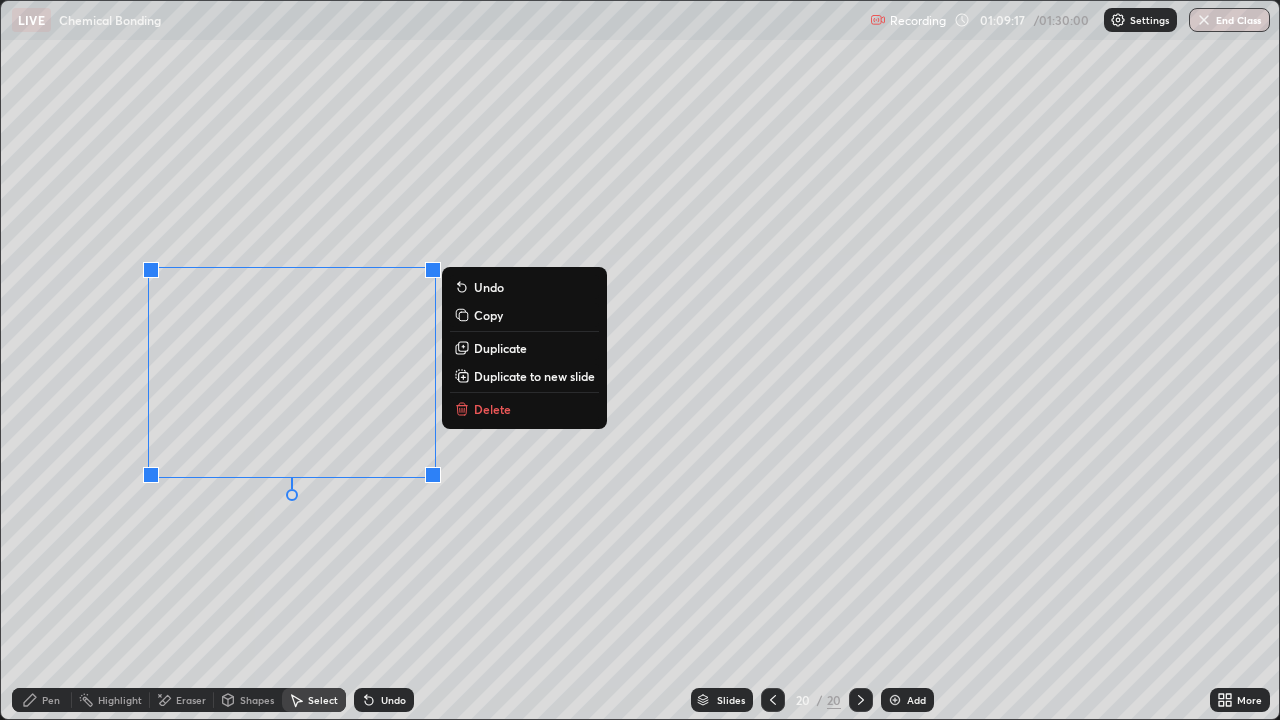click on "Pen" at bounding box center (51, 700) 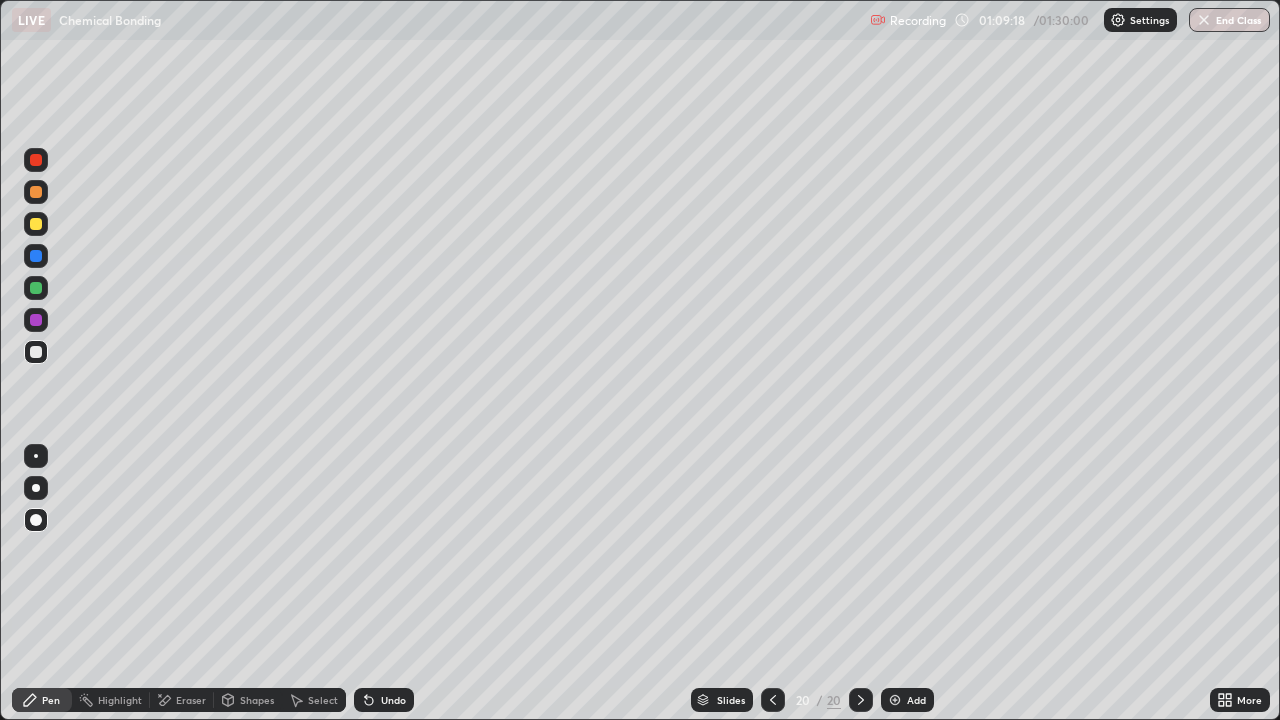 click at bounding box center [36, 352] 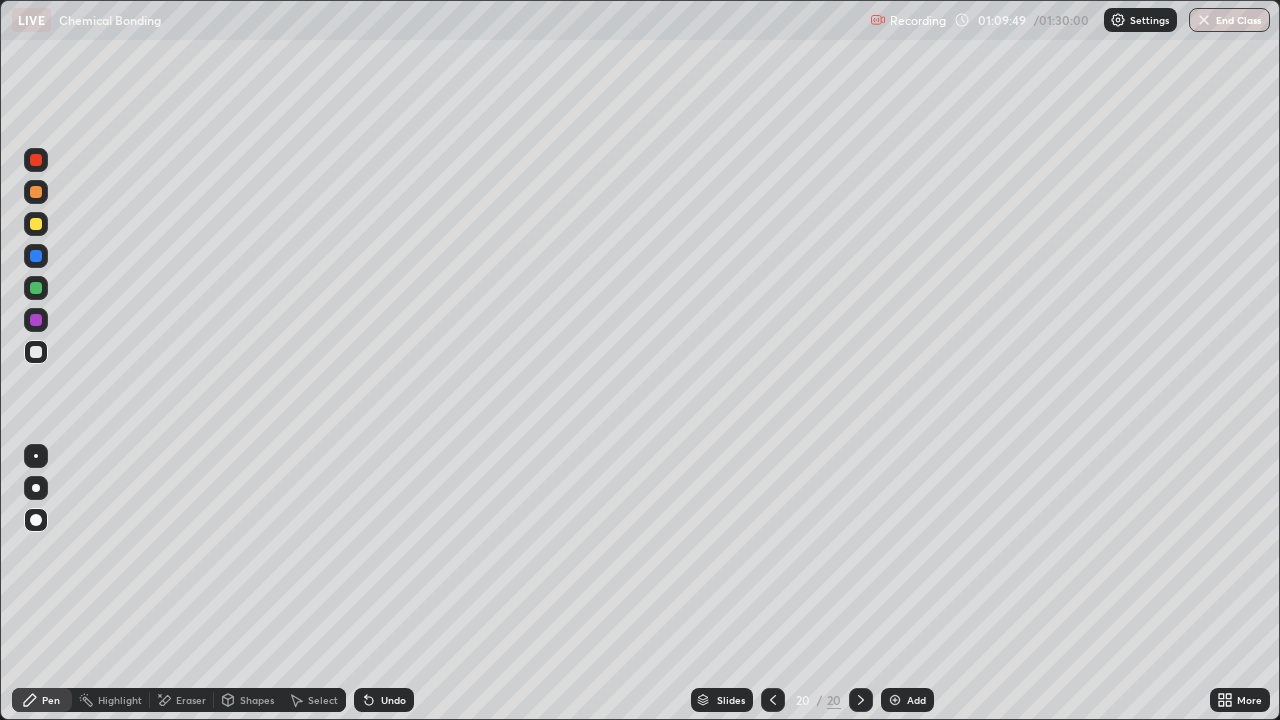 click at bounding box center (36, 224) 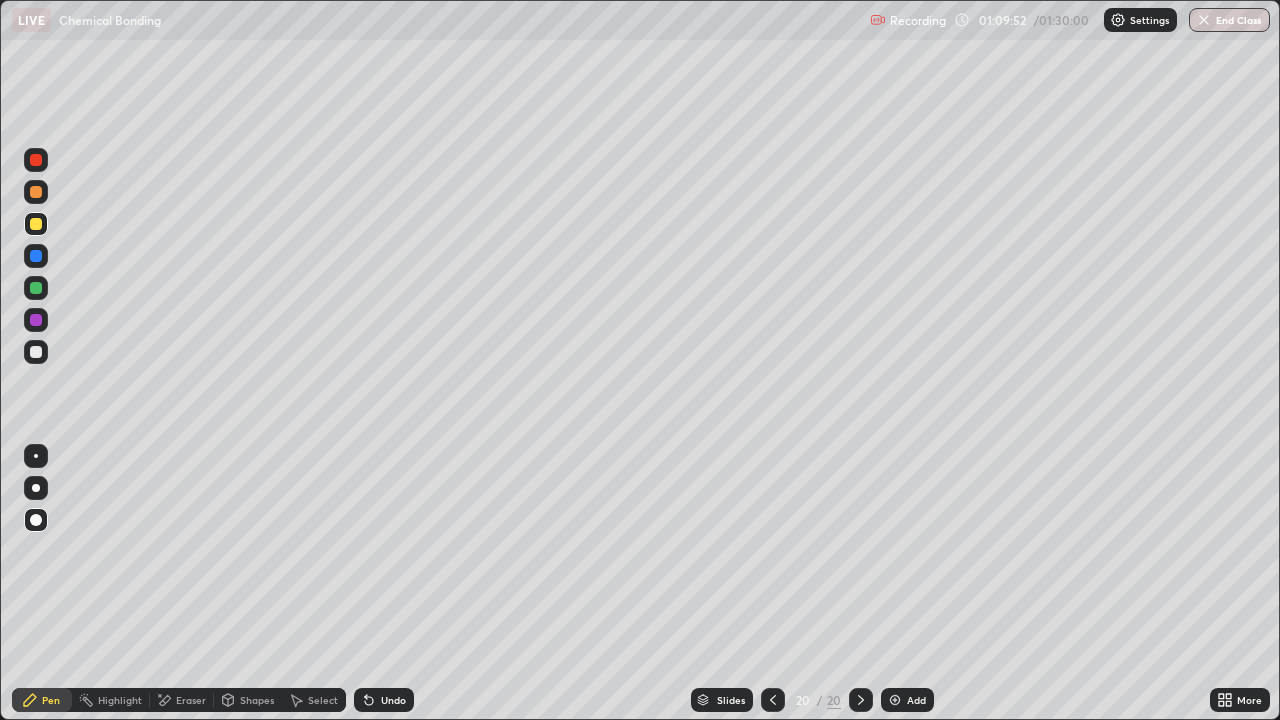 click on "Shapes" at bounding box center [248, 700] 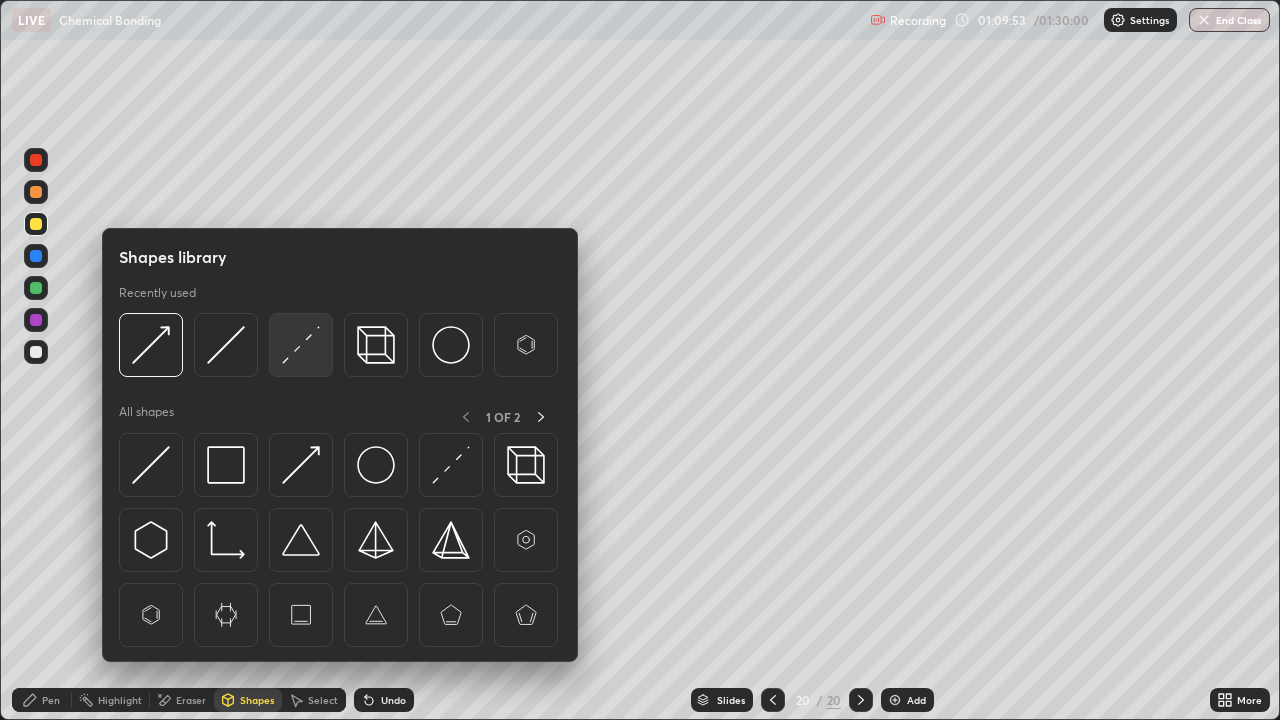 click at bounding box center [301, 345] 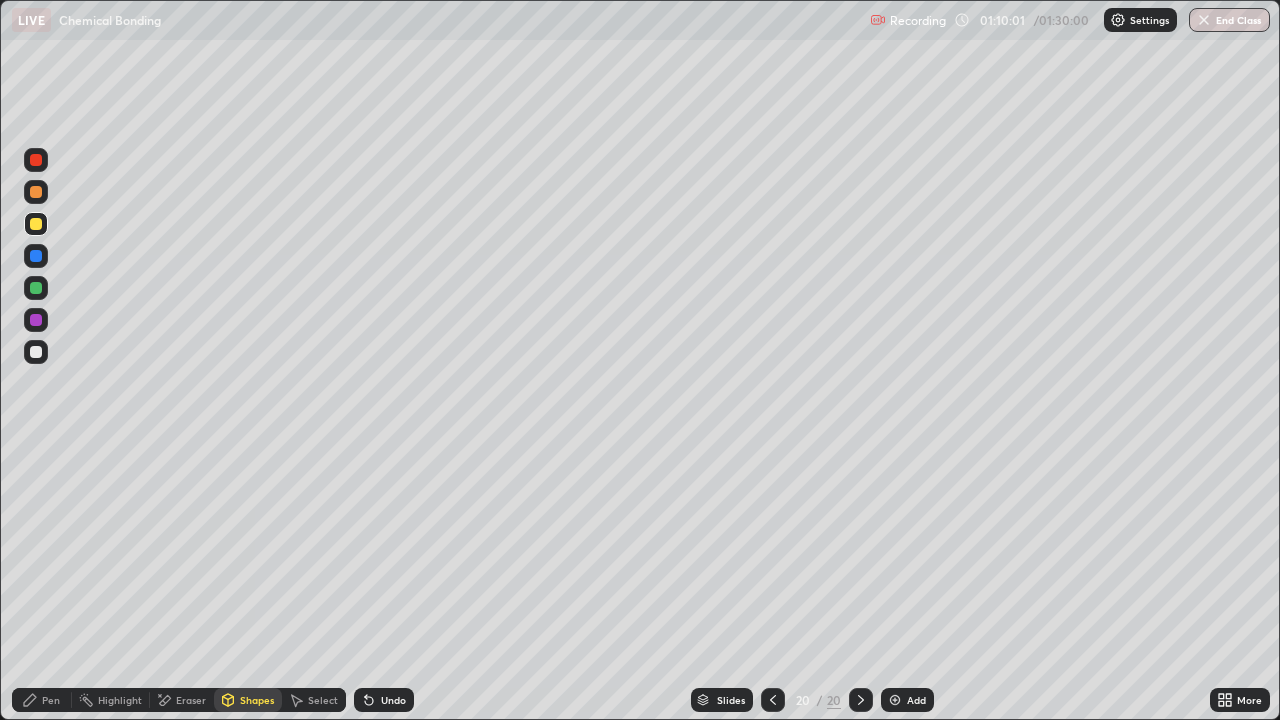 click on "Undo" at bounding box center [393, 700] 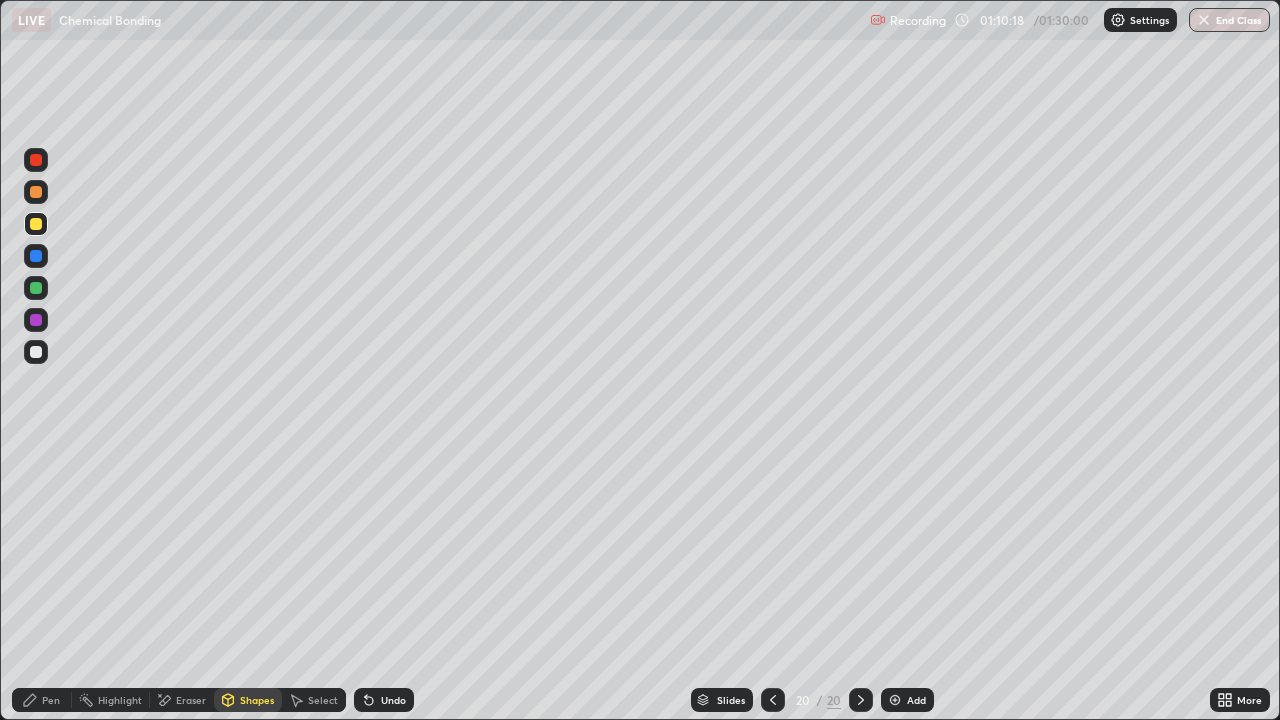 click on "Pen" at bounding box center [51, 700] 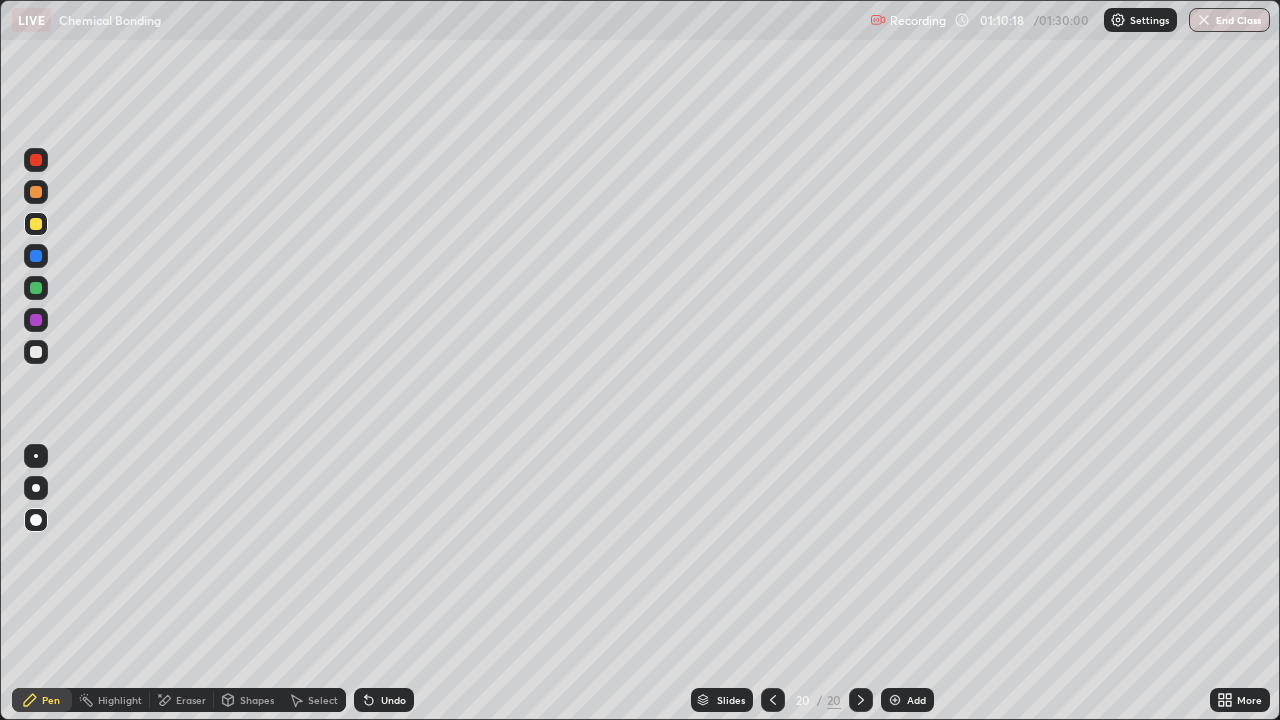 click at bounding box center (36, 352) 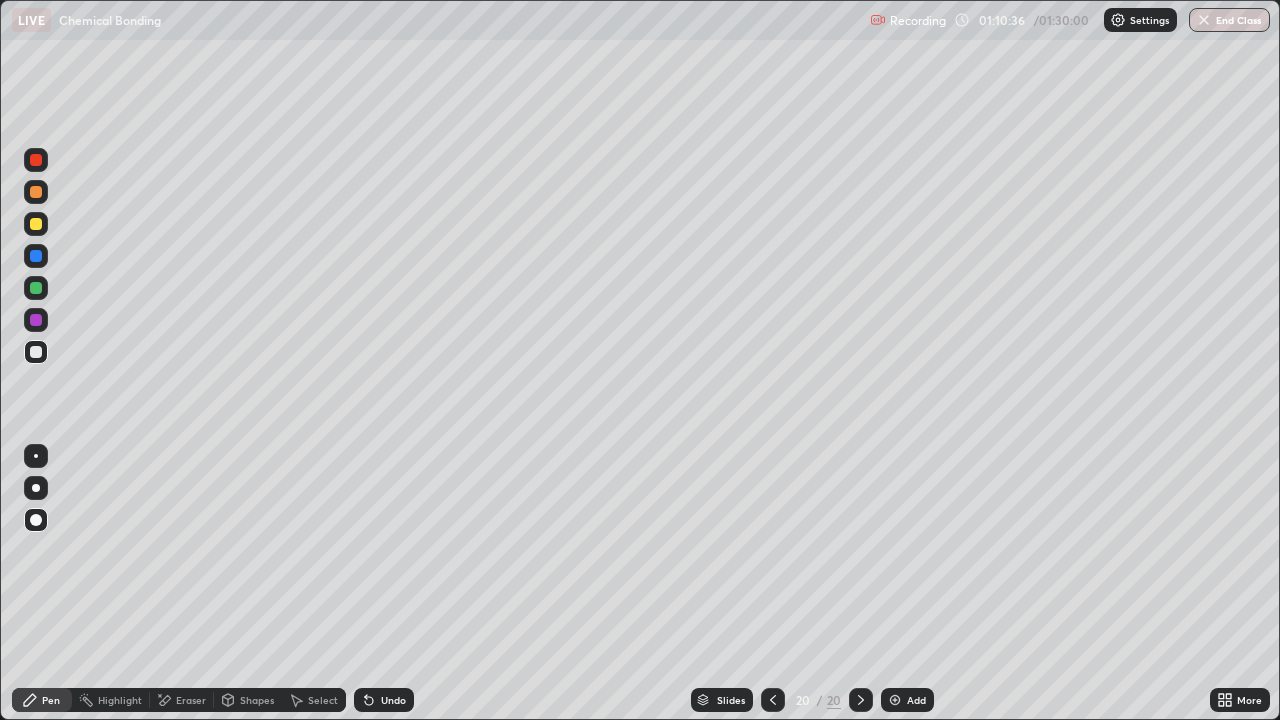 click 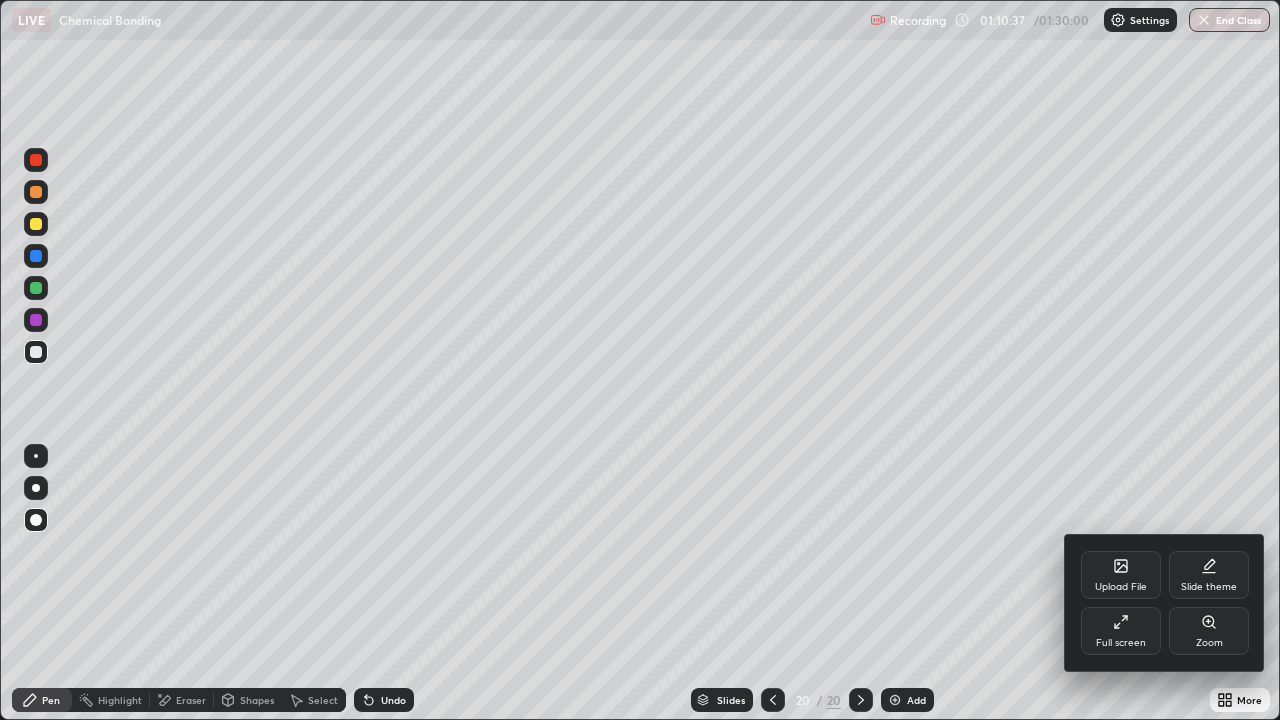 click on "Full screen" at bounding box center [1121, 643] 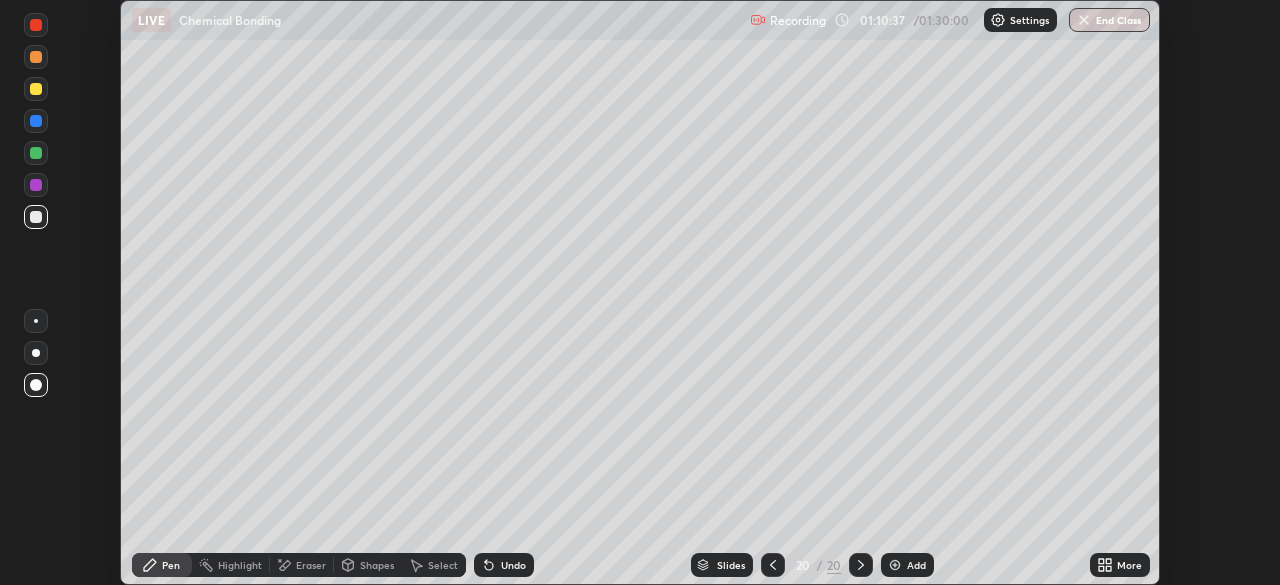scroll, scrollTop: 585, scrollLeft: 1280, axis: both 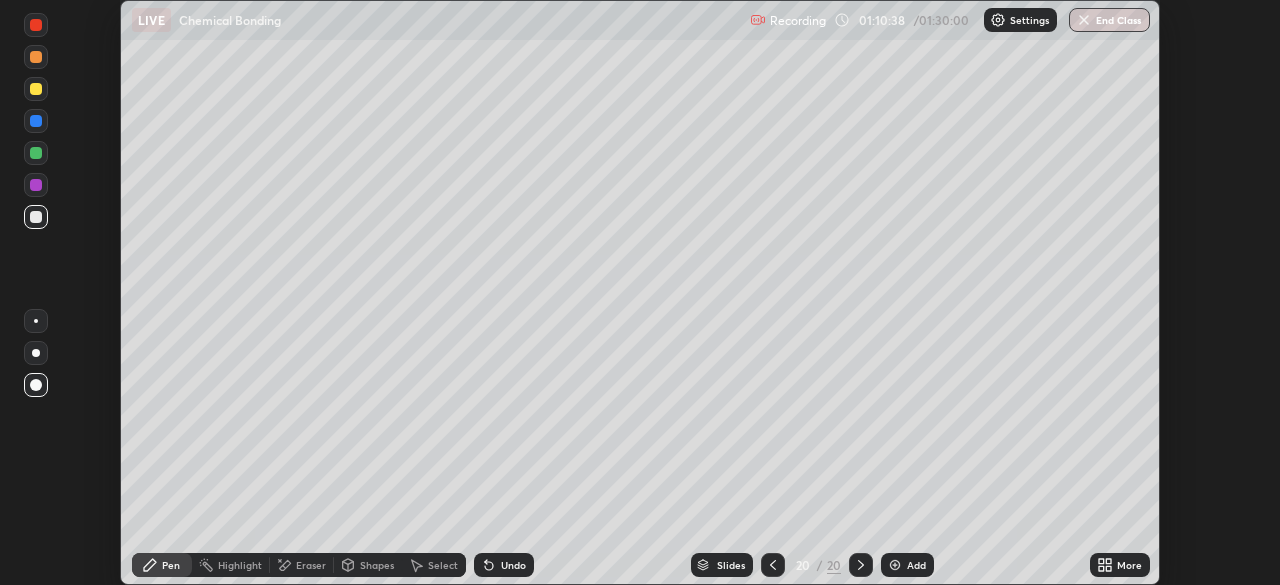 click on "More" at bounding box center (1129, 565) 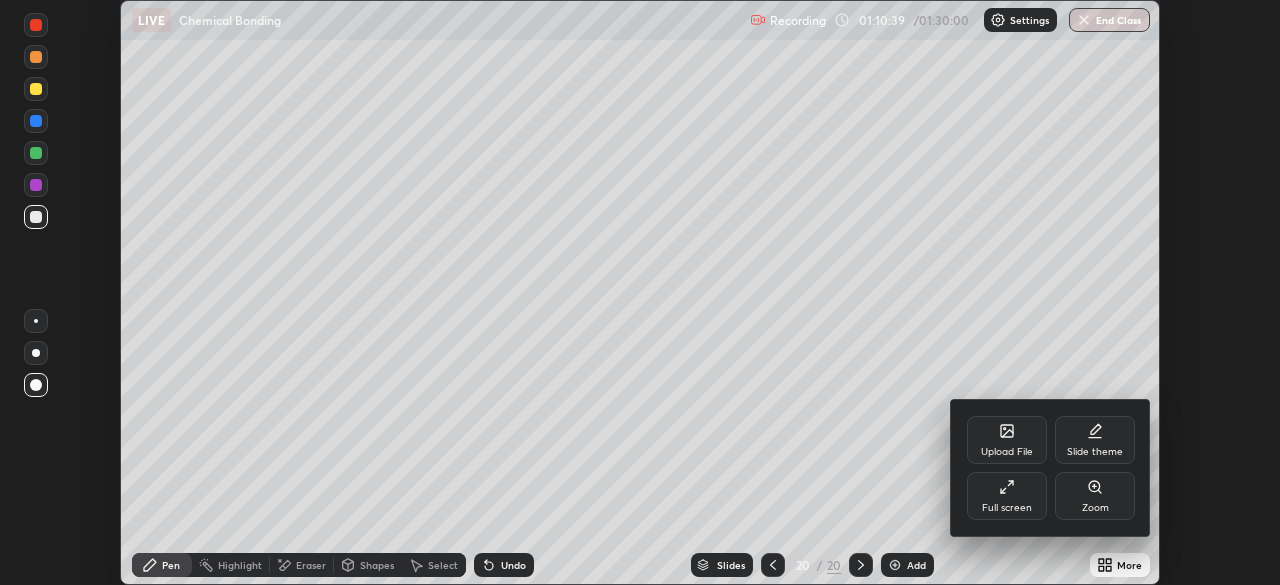 click on "Full screen" at bounding box center (1007, 508) 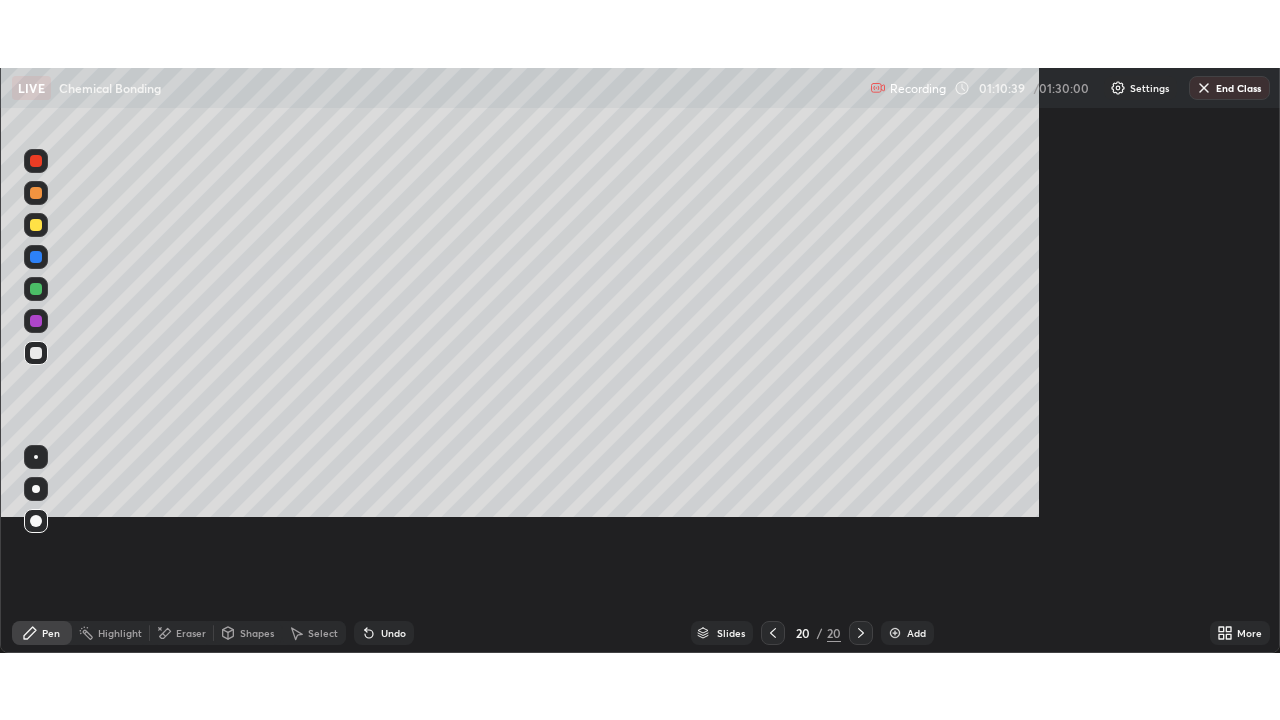 scroll, scrollTop: 99280, scrollLeft: 98720, axis: both 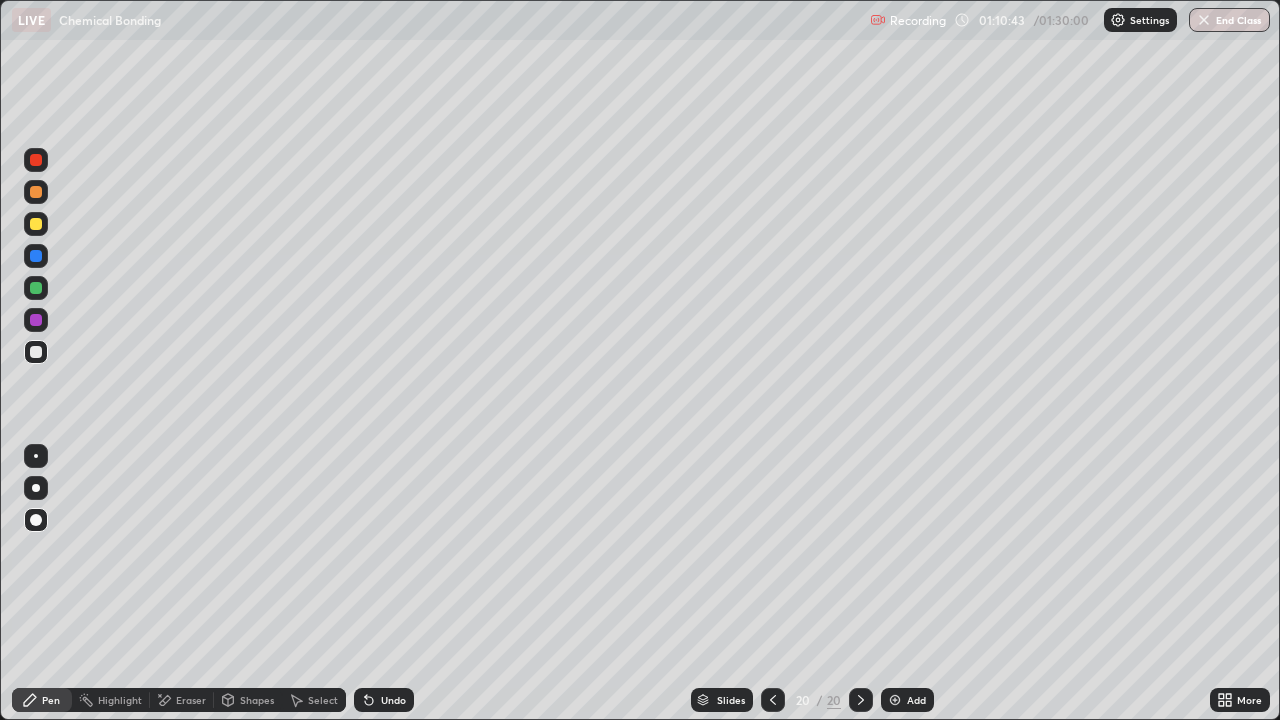 click on "Undo" at bounding box center [393, 700] 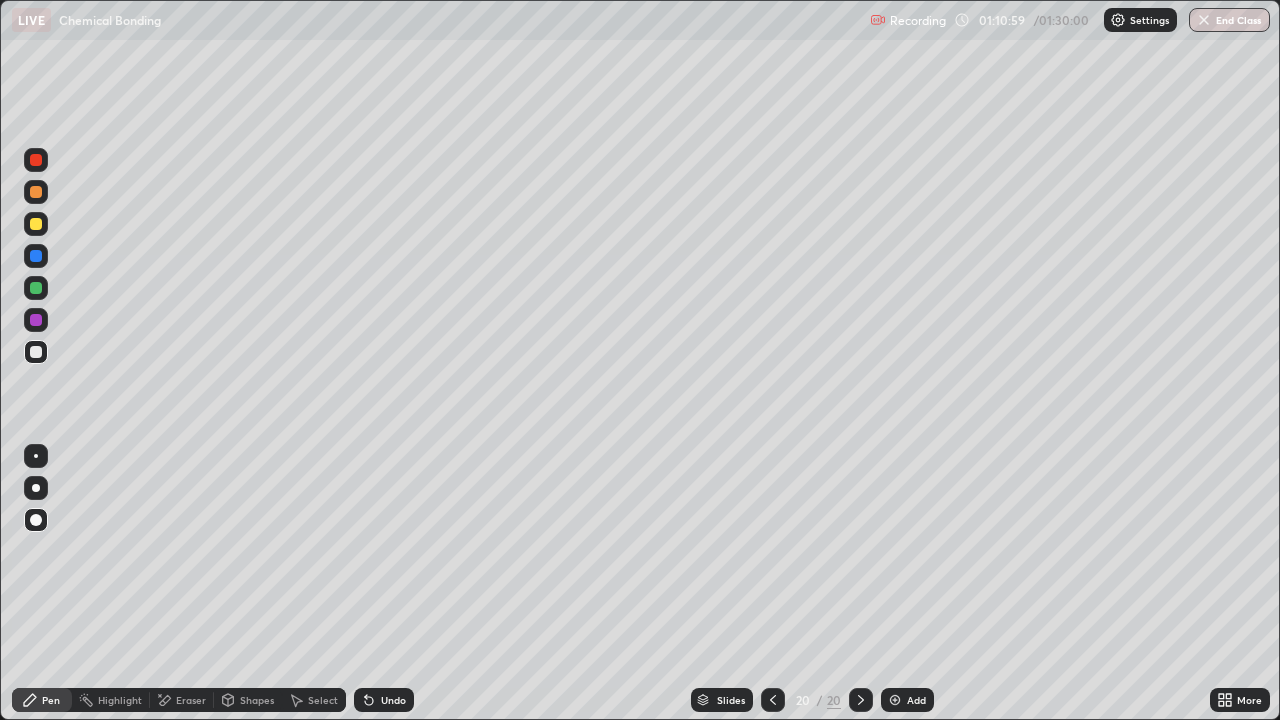 click 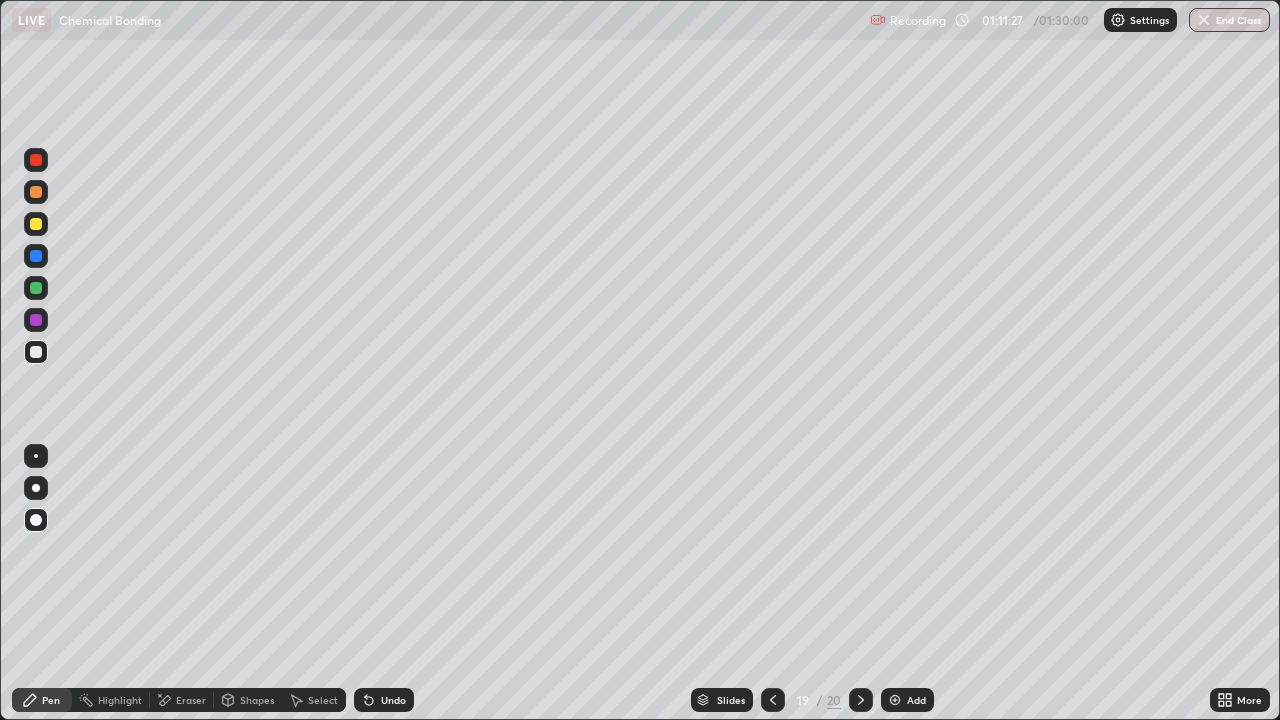 click 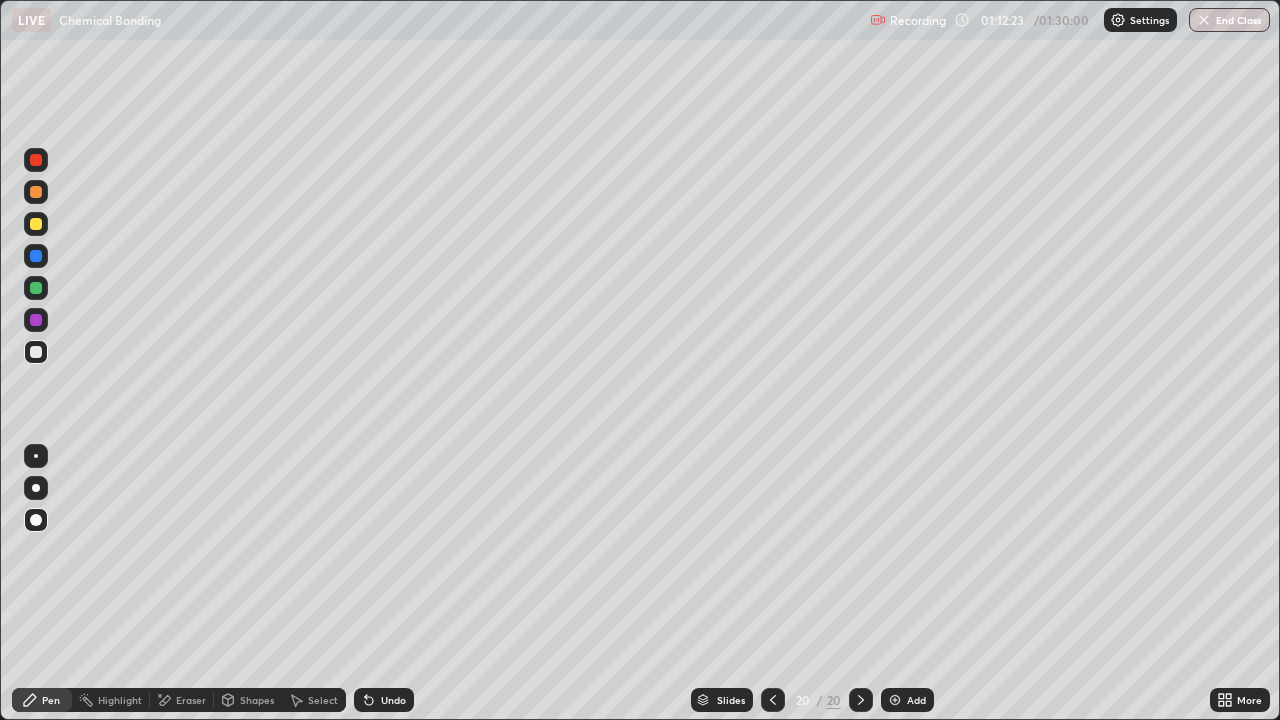 click on "Add" at bounding box center (916, 700) 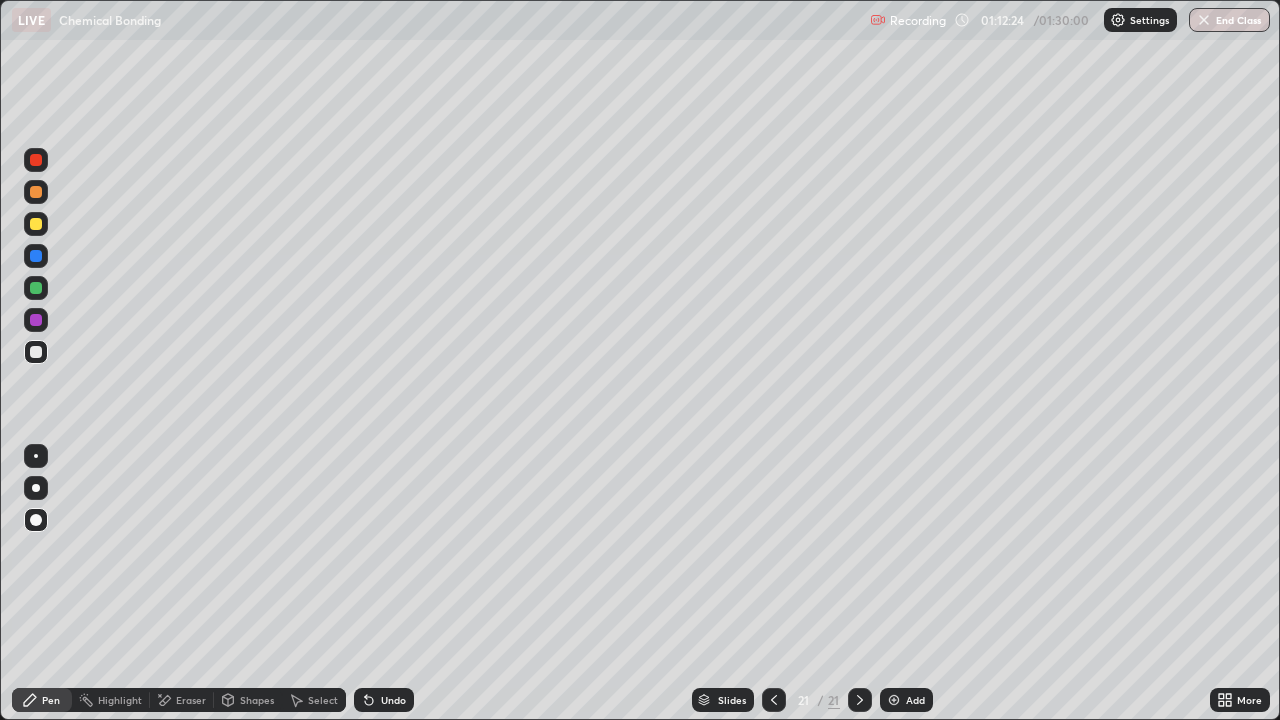 click on "Shapes" at bounding box center (257, 700) 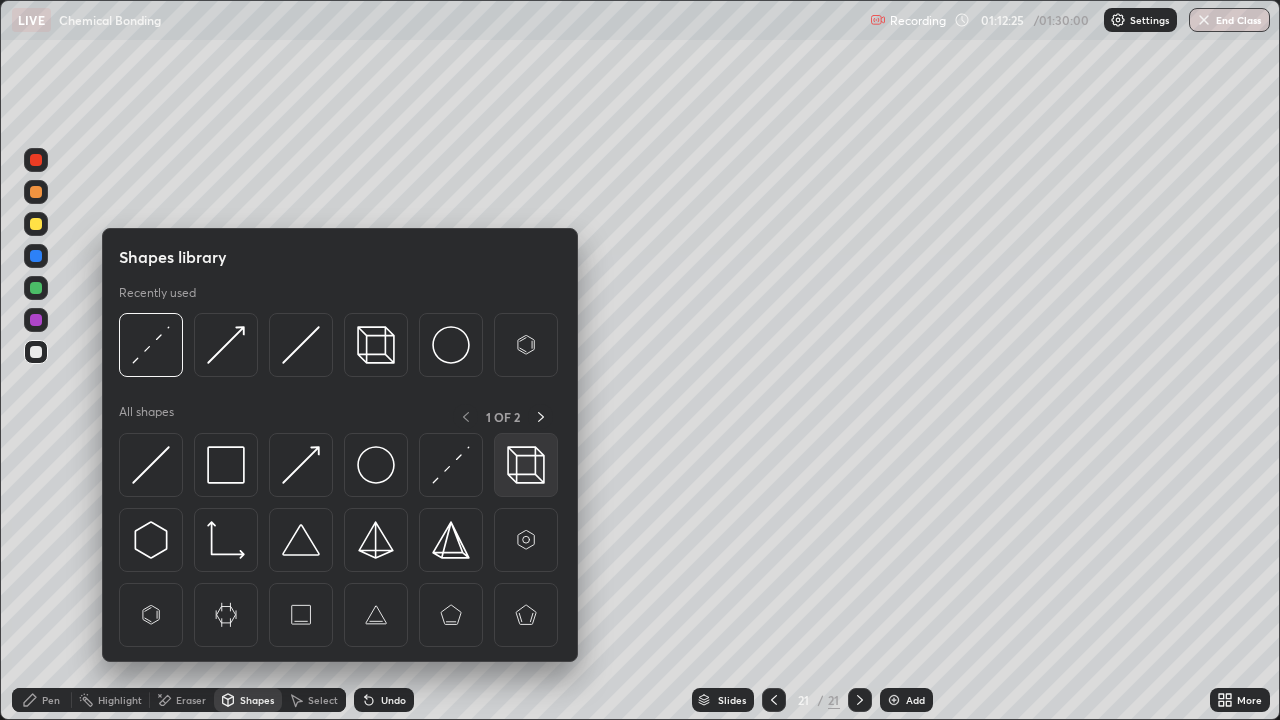 click at bounding box center (526, 465) 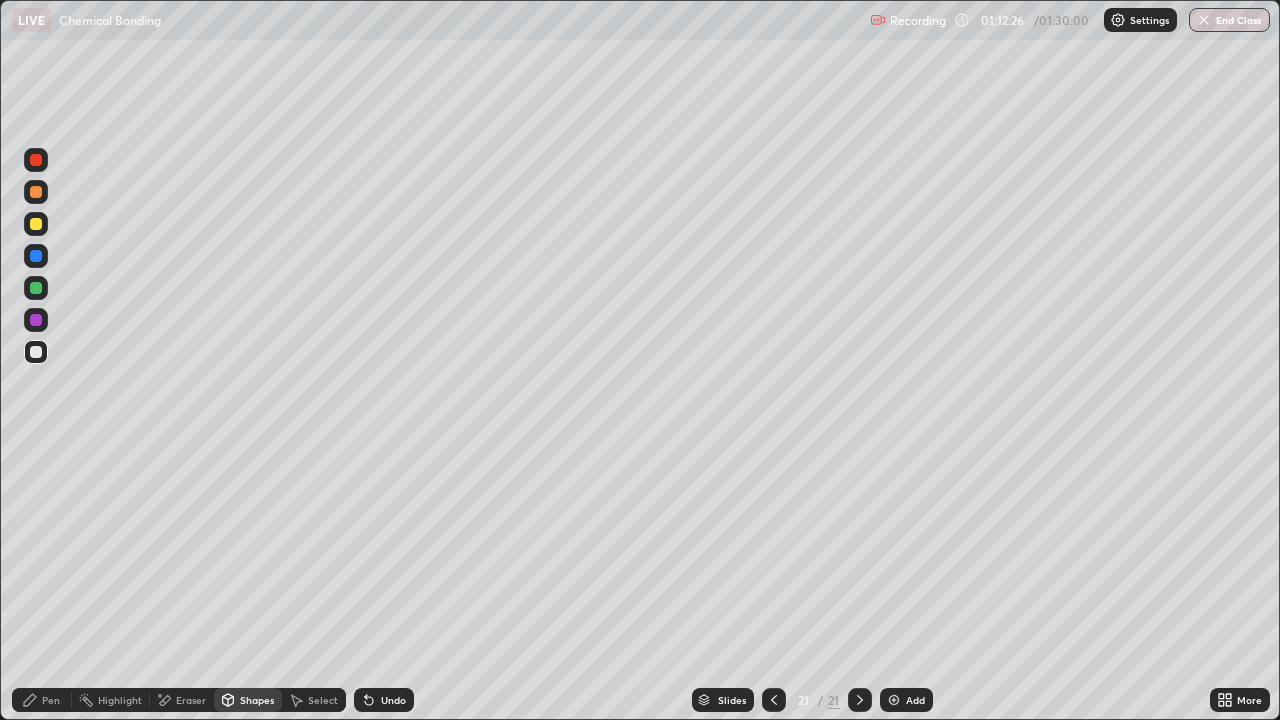 click on "Pen" at bounding box center [51, 700] 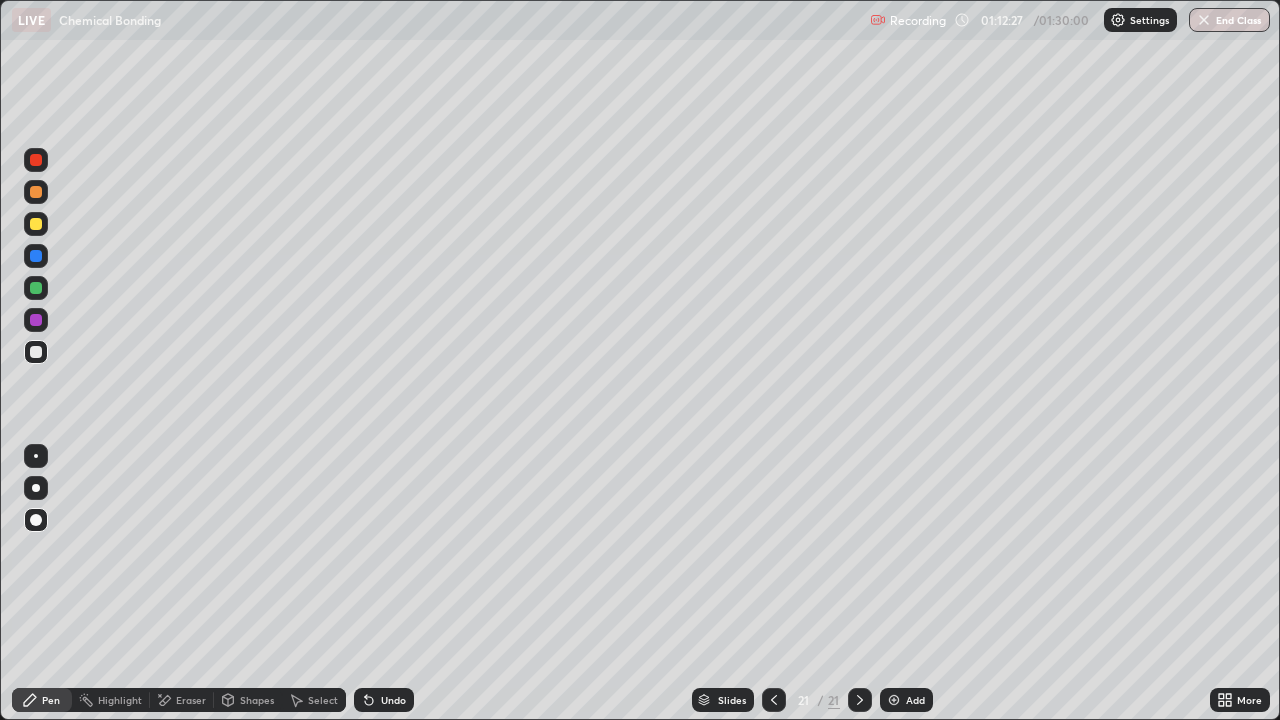 click at bounding box center (36, 456) 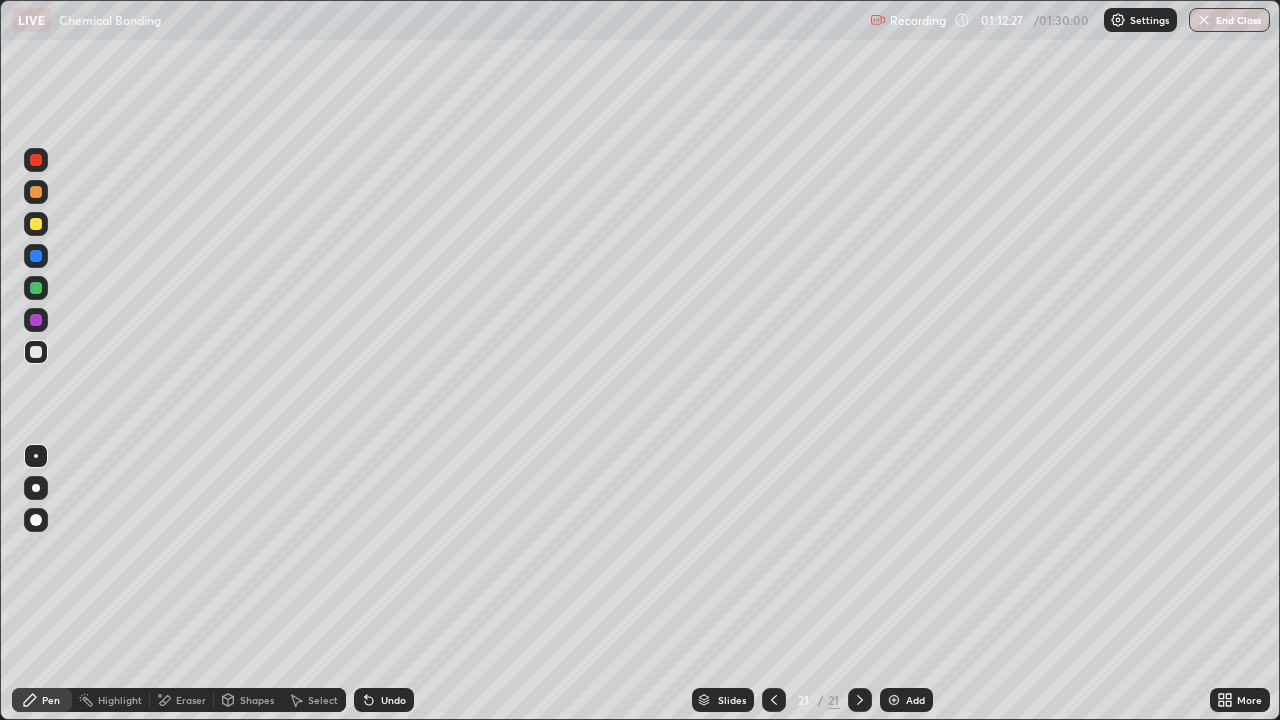 click on "Select" at bounding box center [323, 700] 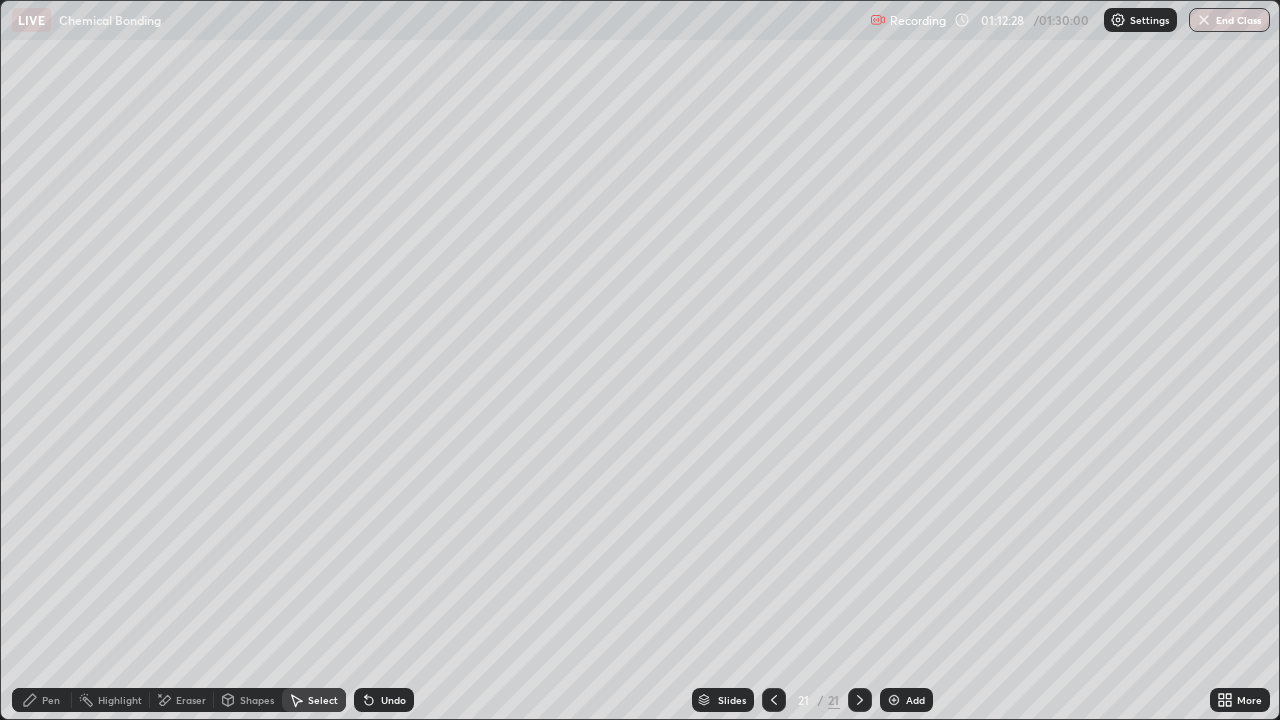 click on "Shapes" at bounding box center [257, 700] 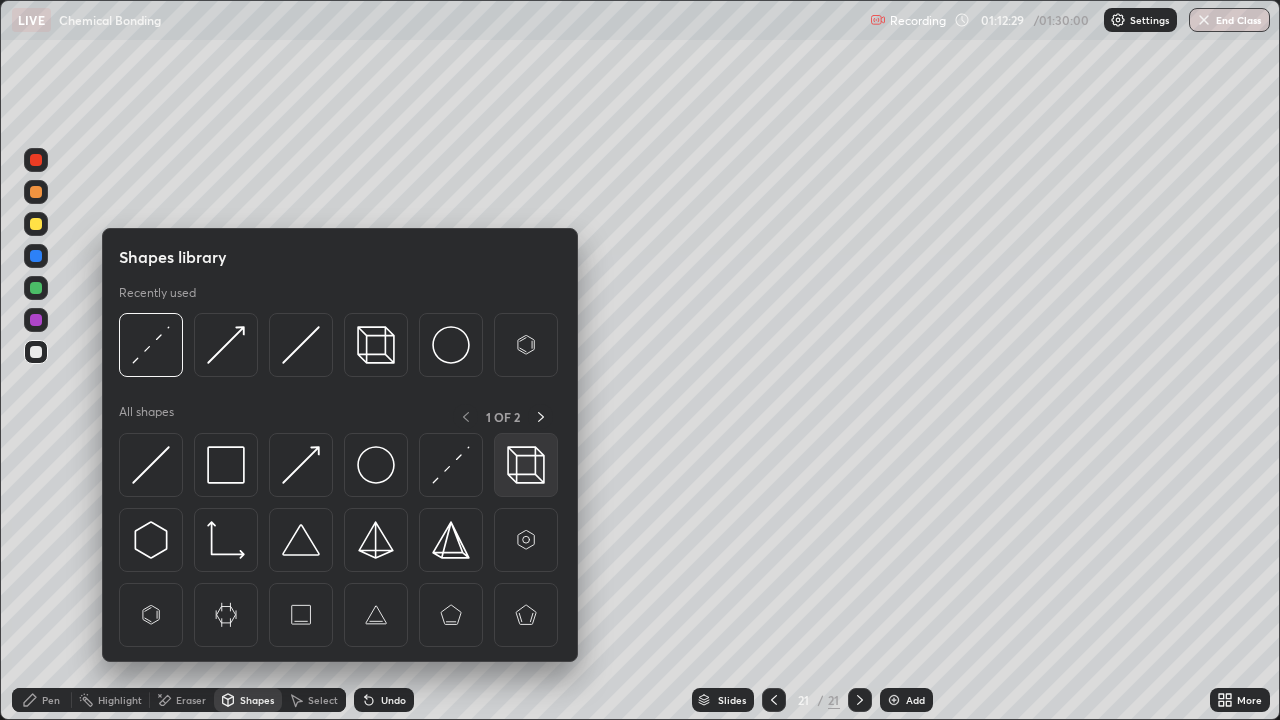 click at bounding box center (526, 465) 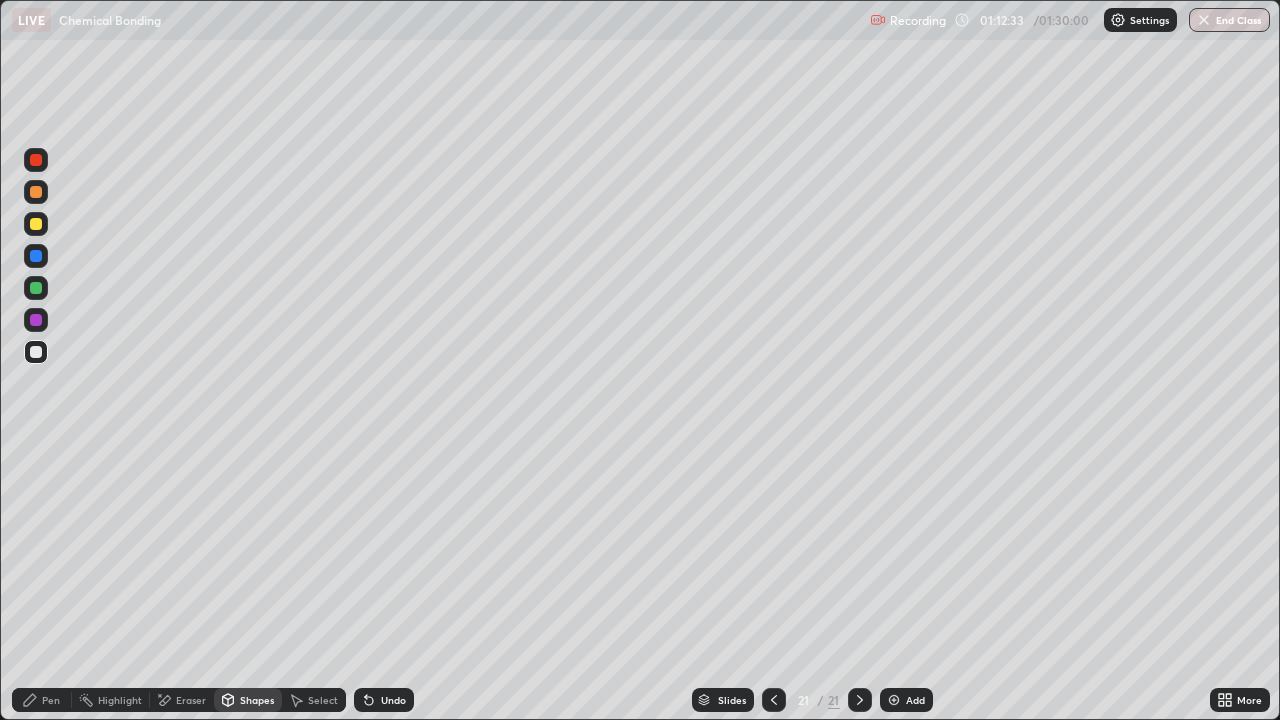 click on "Pen" at bounding box center [51, 700] 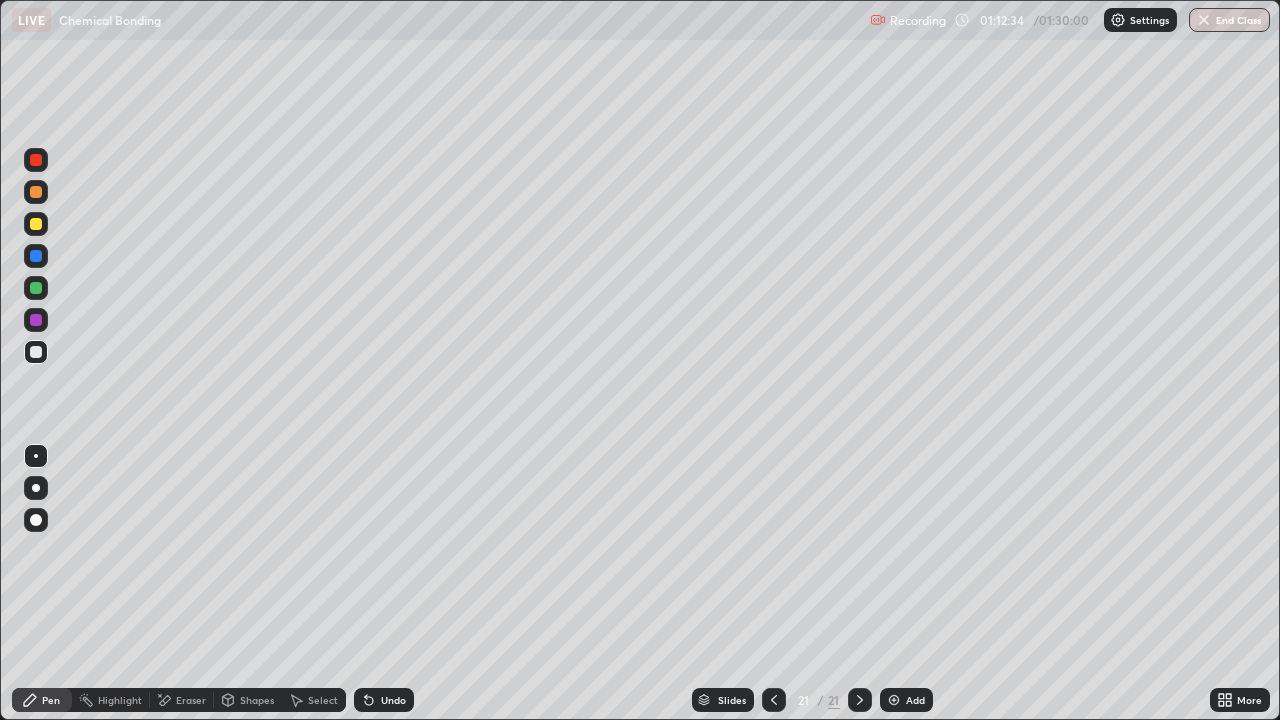 click at bounding box center [36, 352] 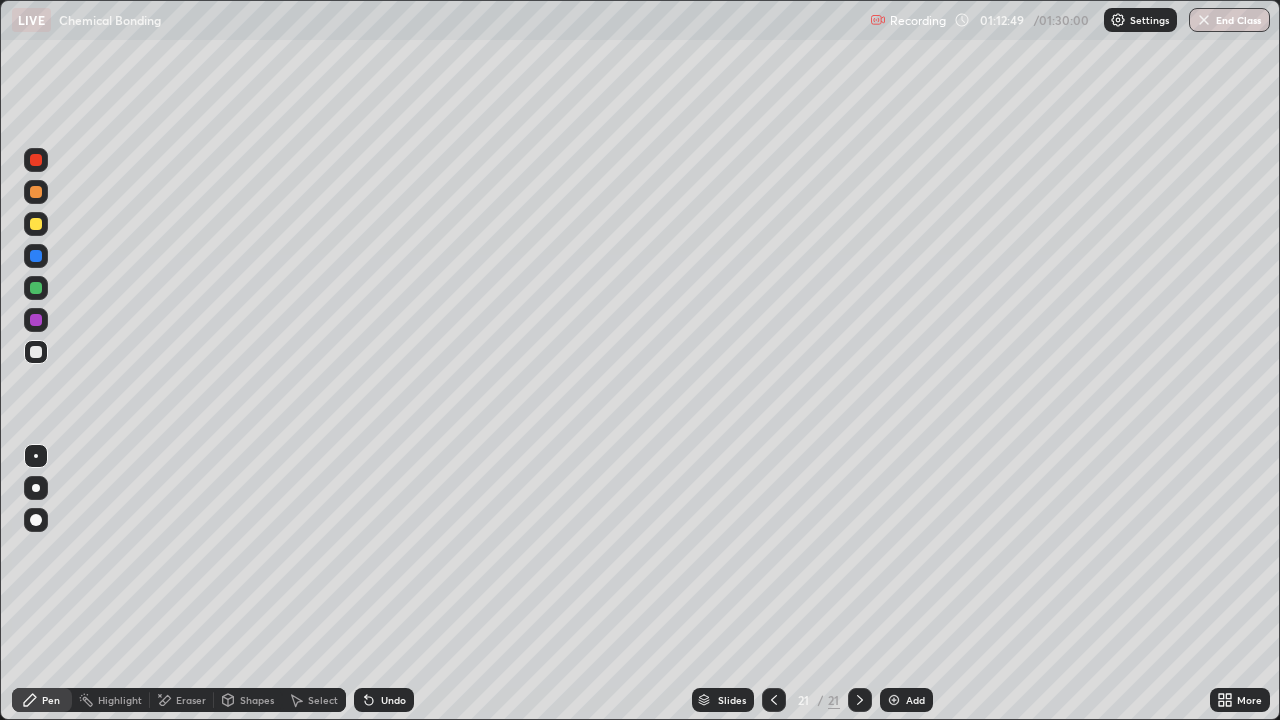 click on "Undo" at bounding box center (393, 700) 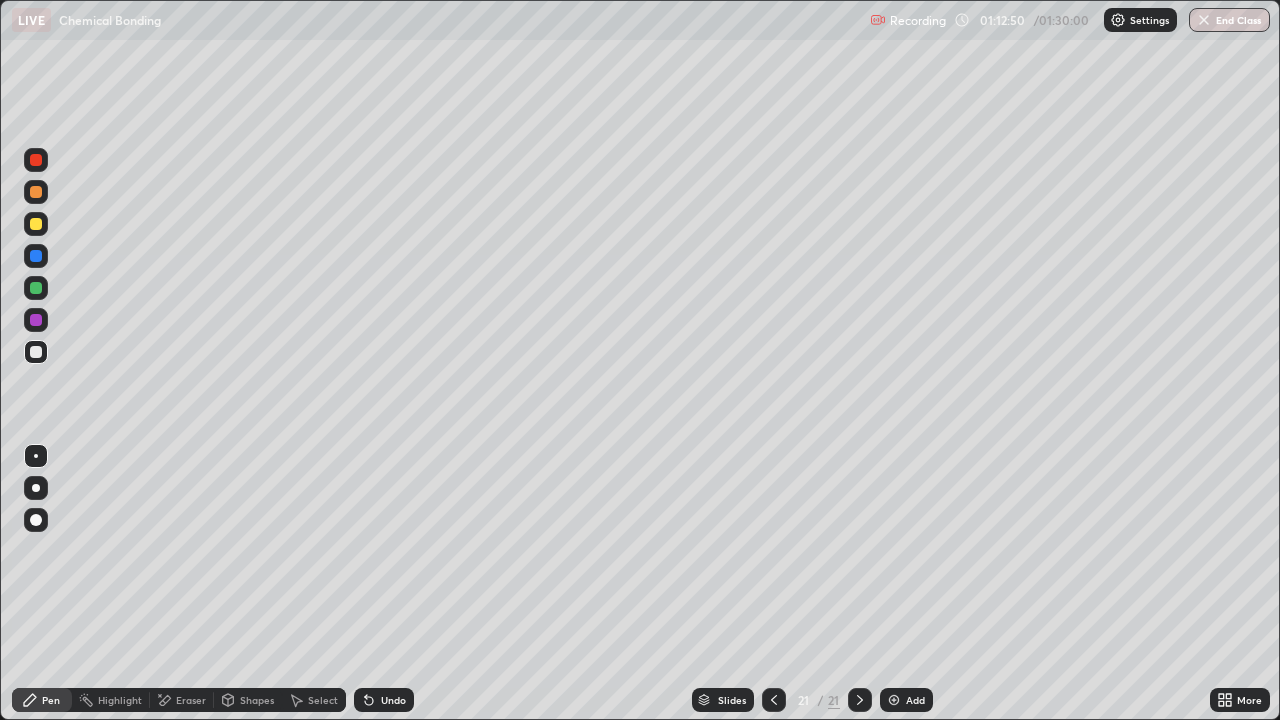 click on "Undo" at bounding box center (384, 700) 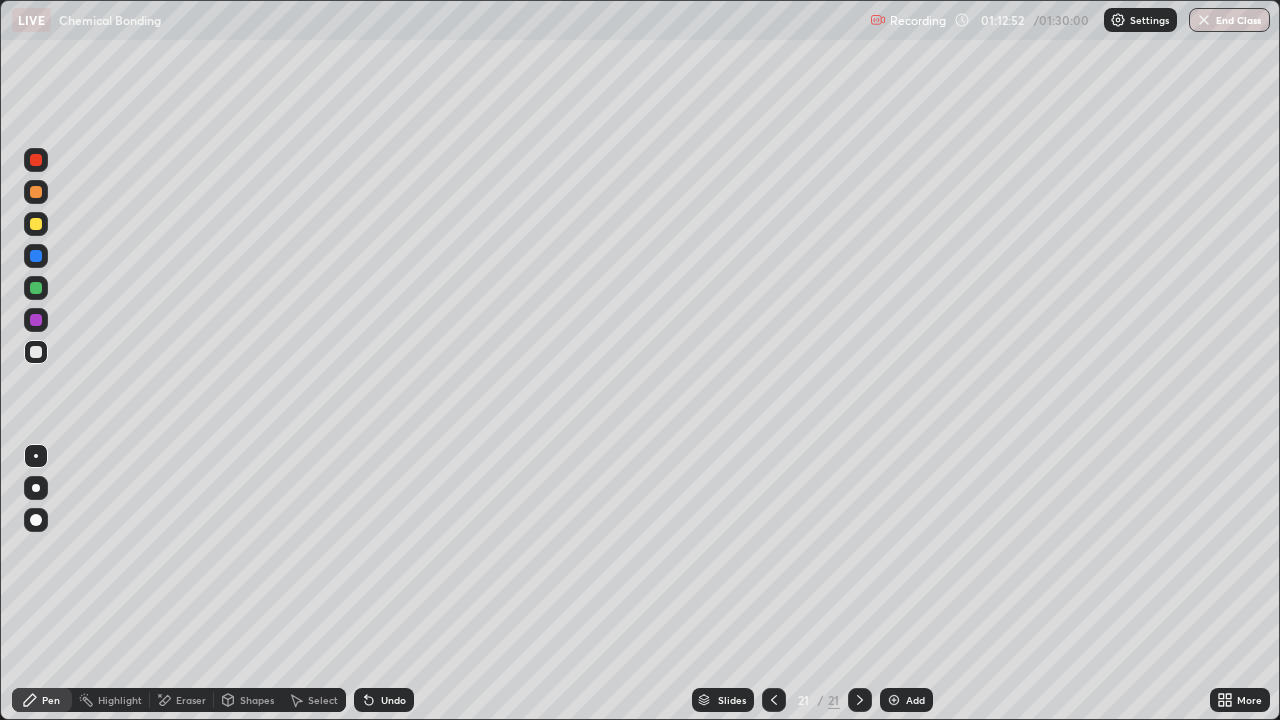 click at bounding box center (36, 224) 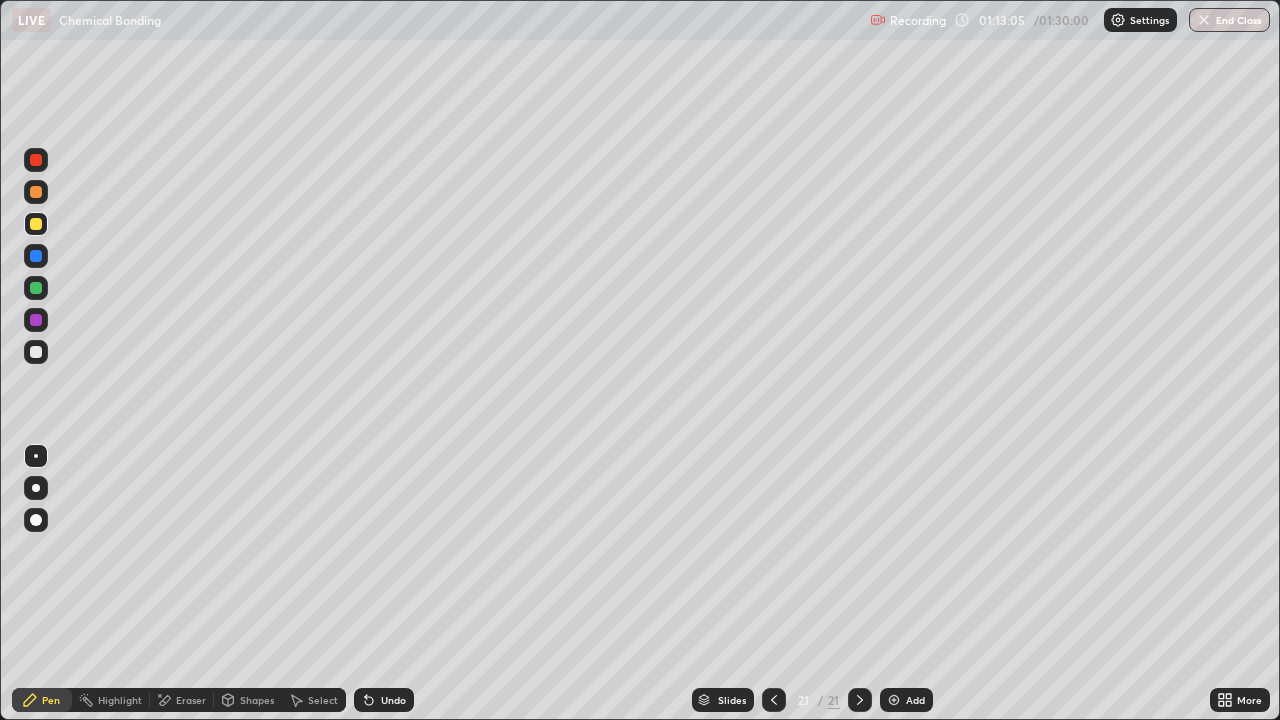 click on "Shapes" at bounding box center [257, 700] 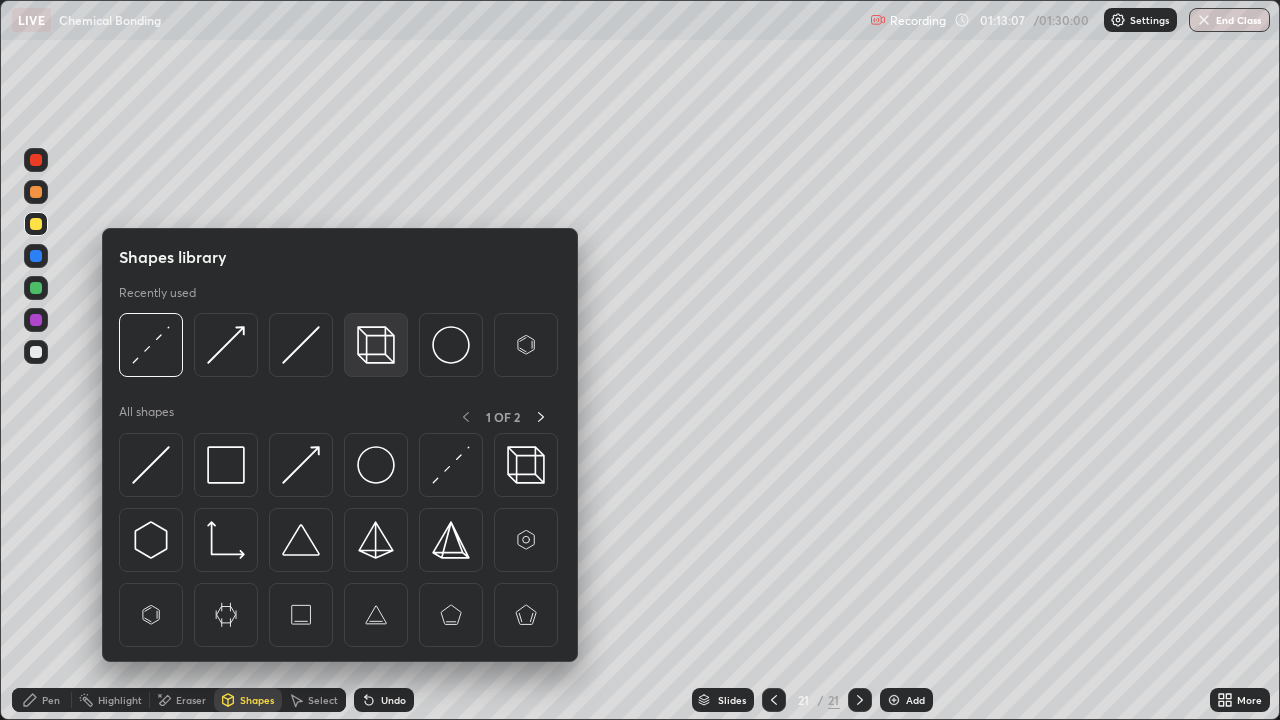 click at bounding box center [376, 345] 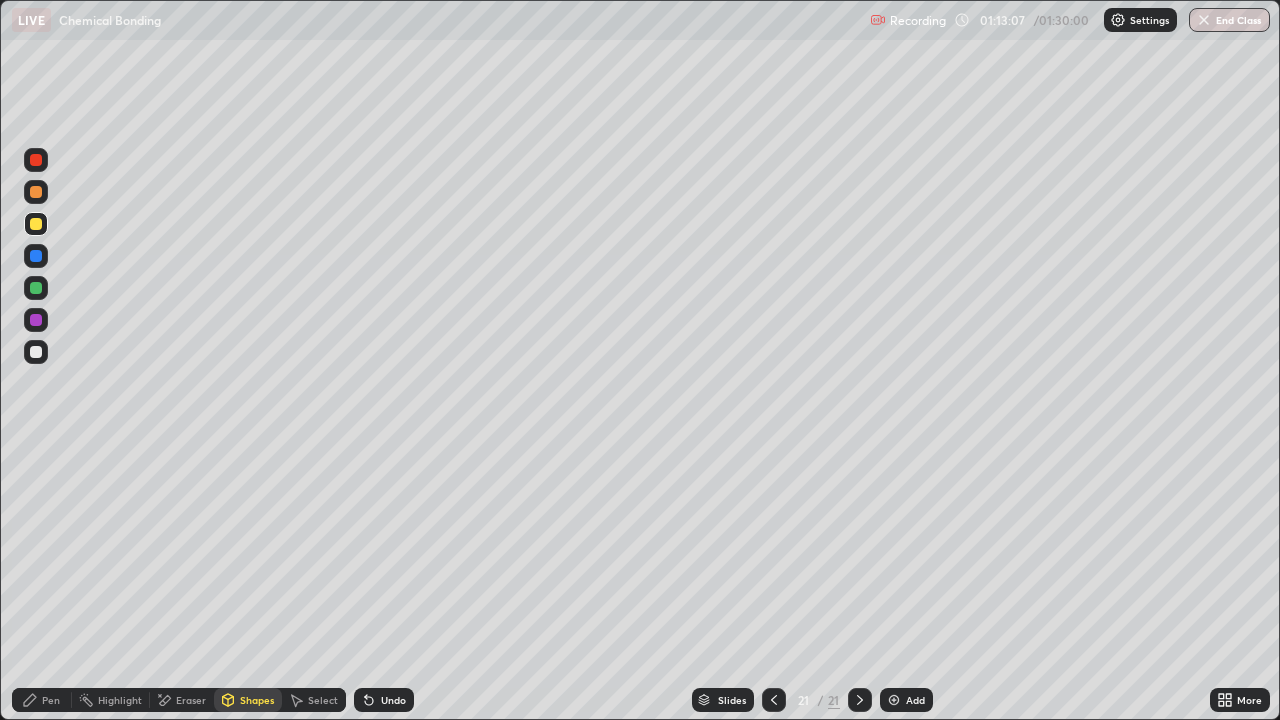 click at bounding box center [36, 352] 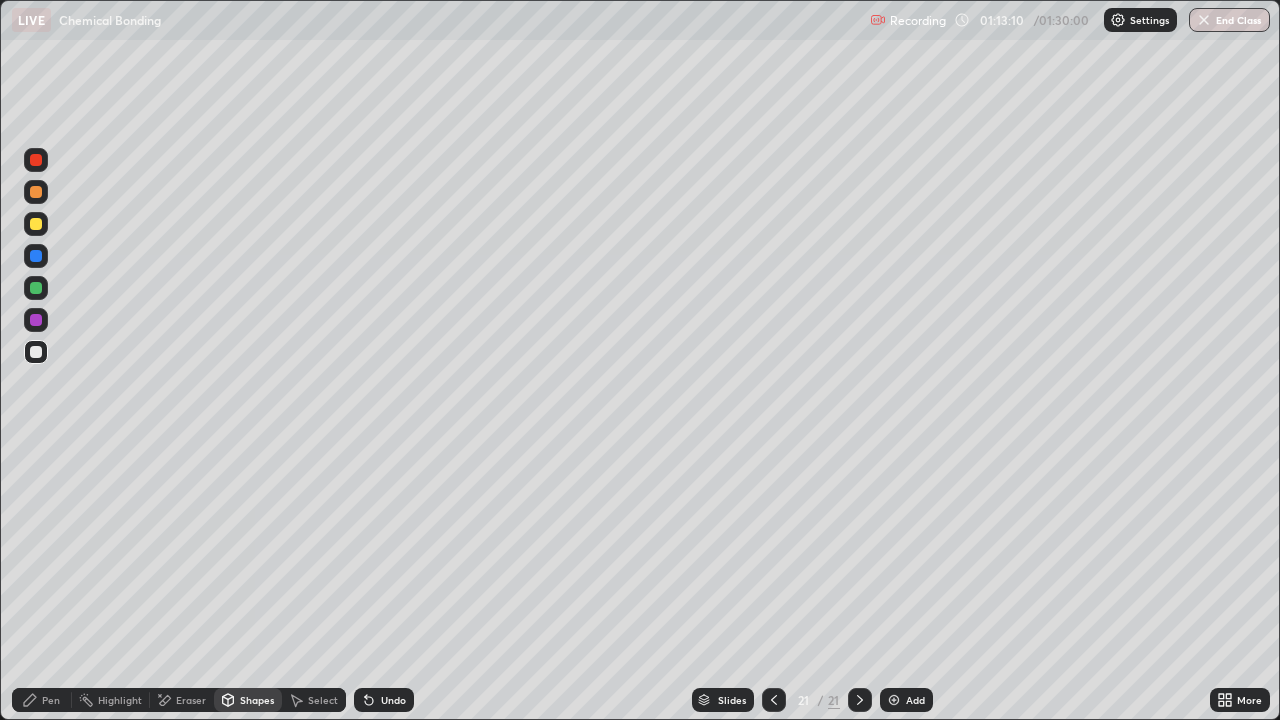click on "Pen" at bounding box center (51, 700) 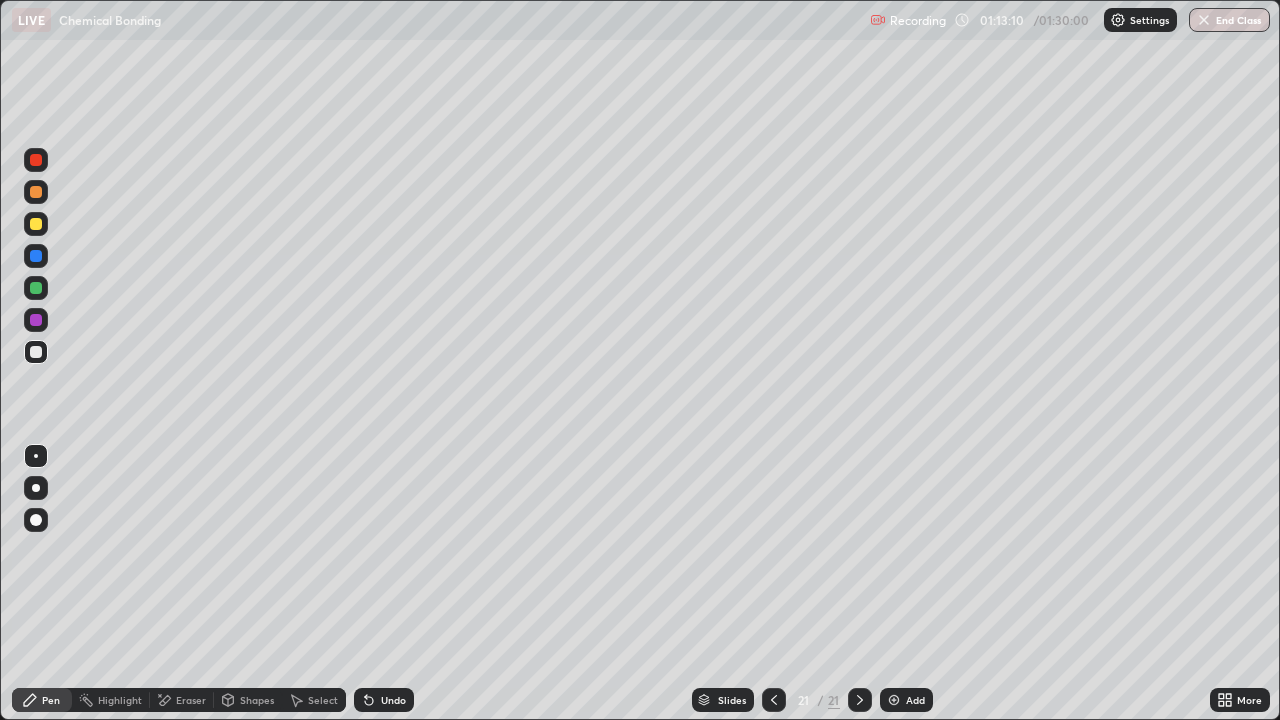 click at bounding box center [36, 288] 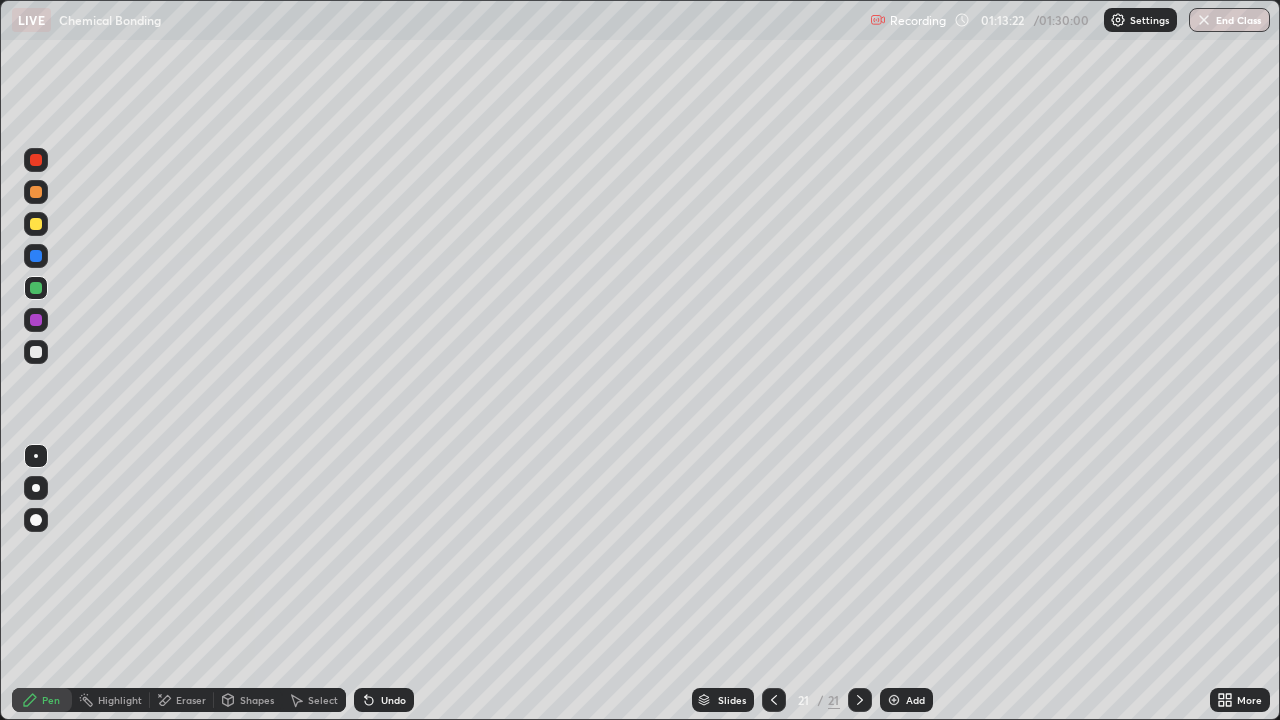click on "Pen" at bounding box center (42, 700) 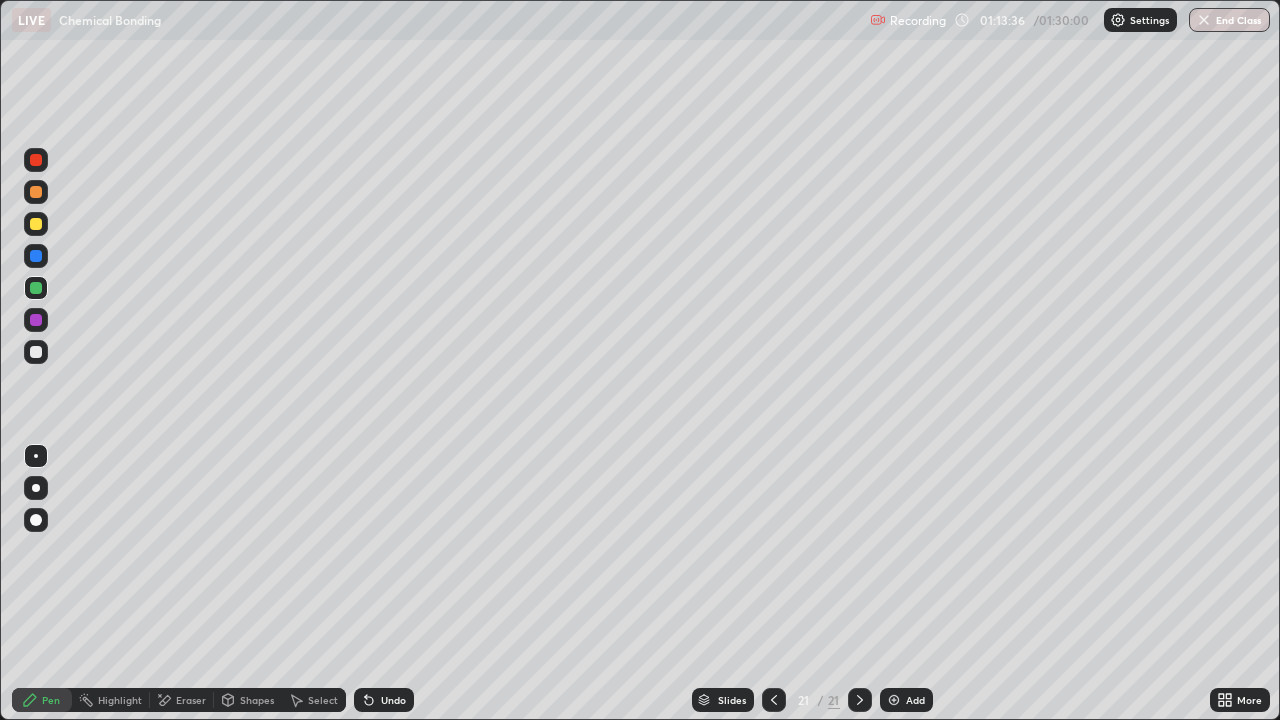 click at bounding box center [36, 224] 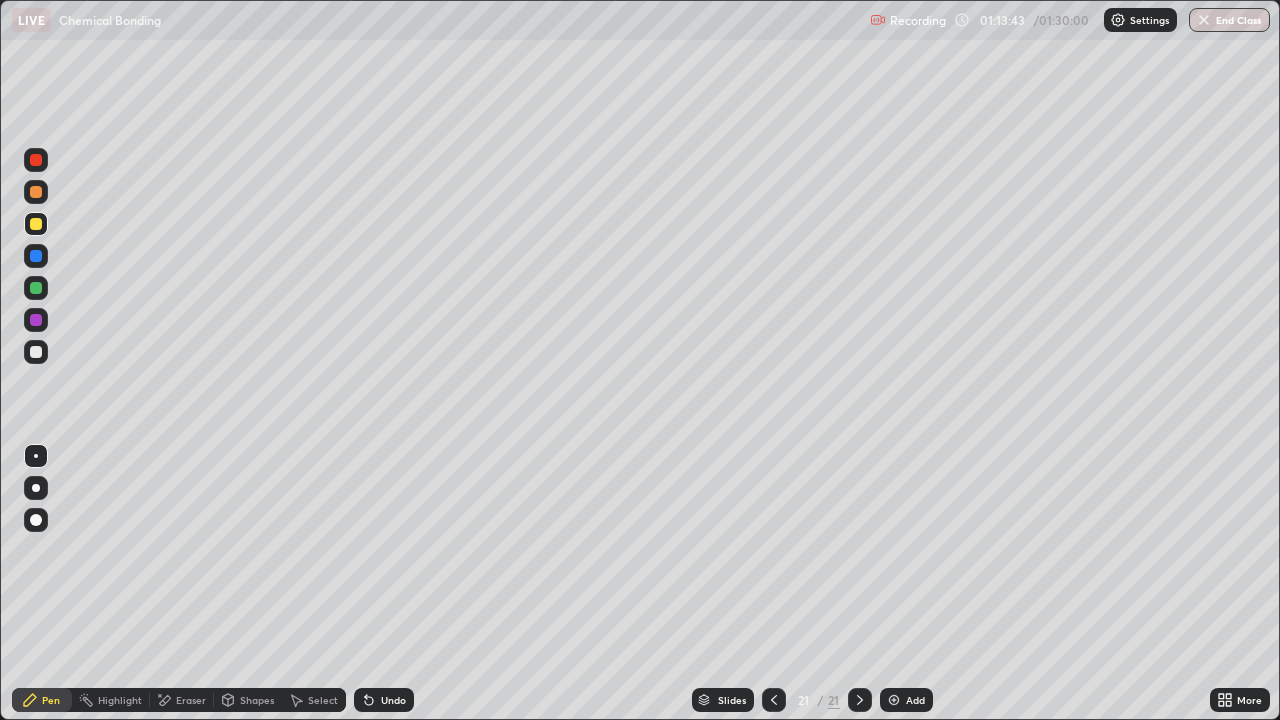 click on "Shapes" at bounding box center (257, 700) 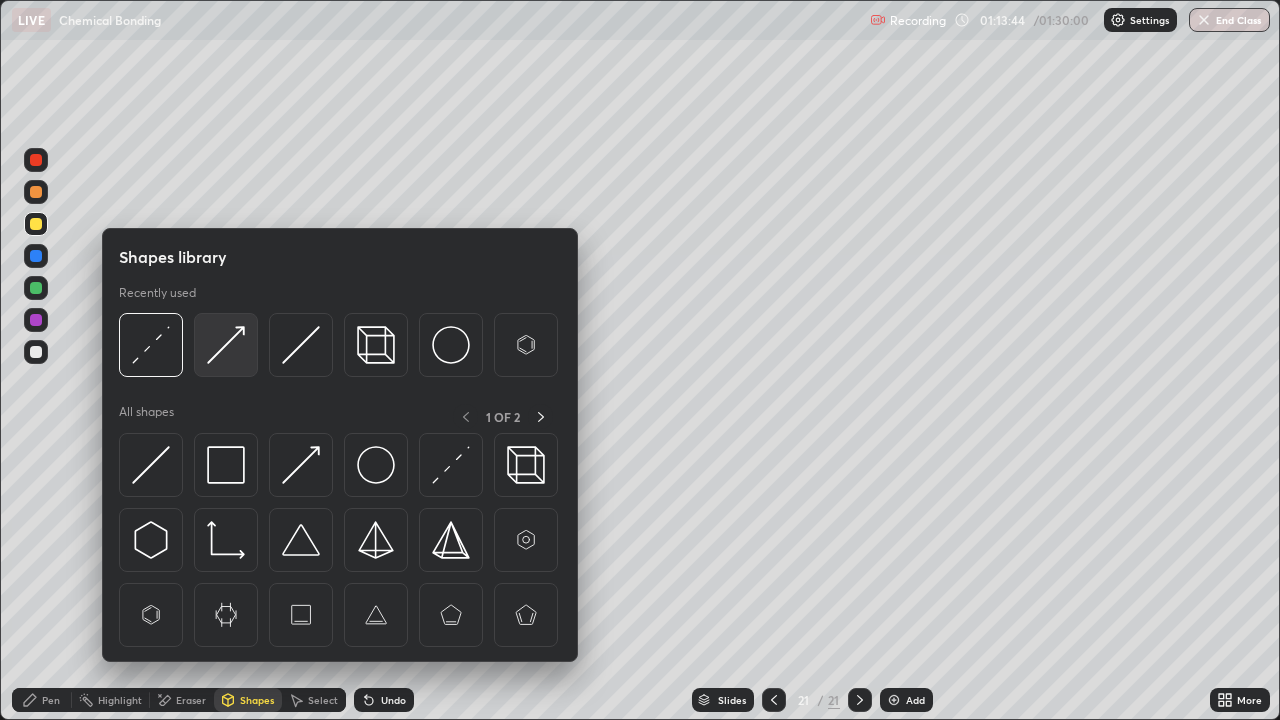 click at bounding box center [226, 345] 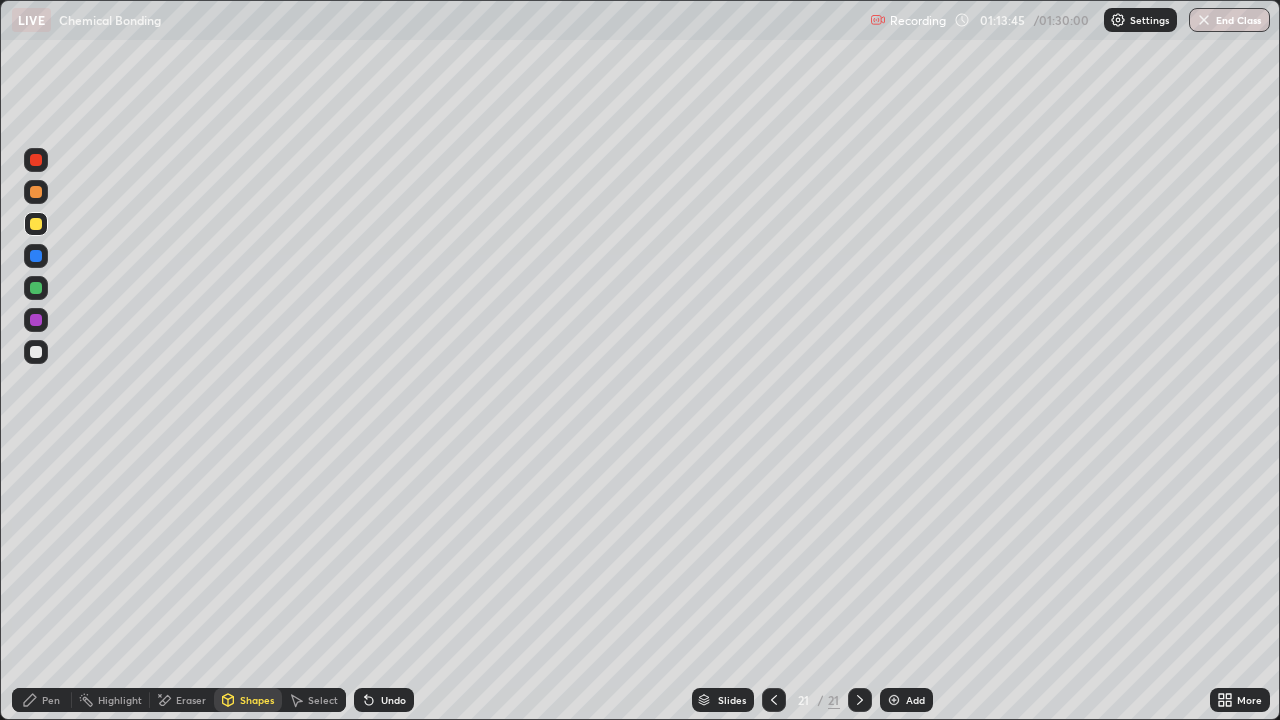 click at bounding box center [36, 160] 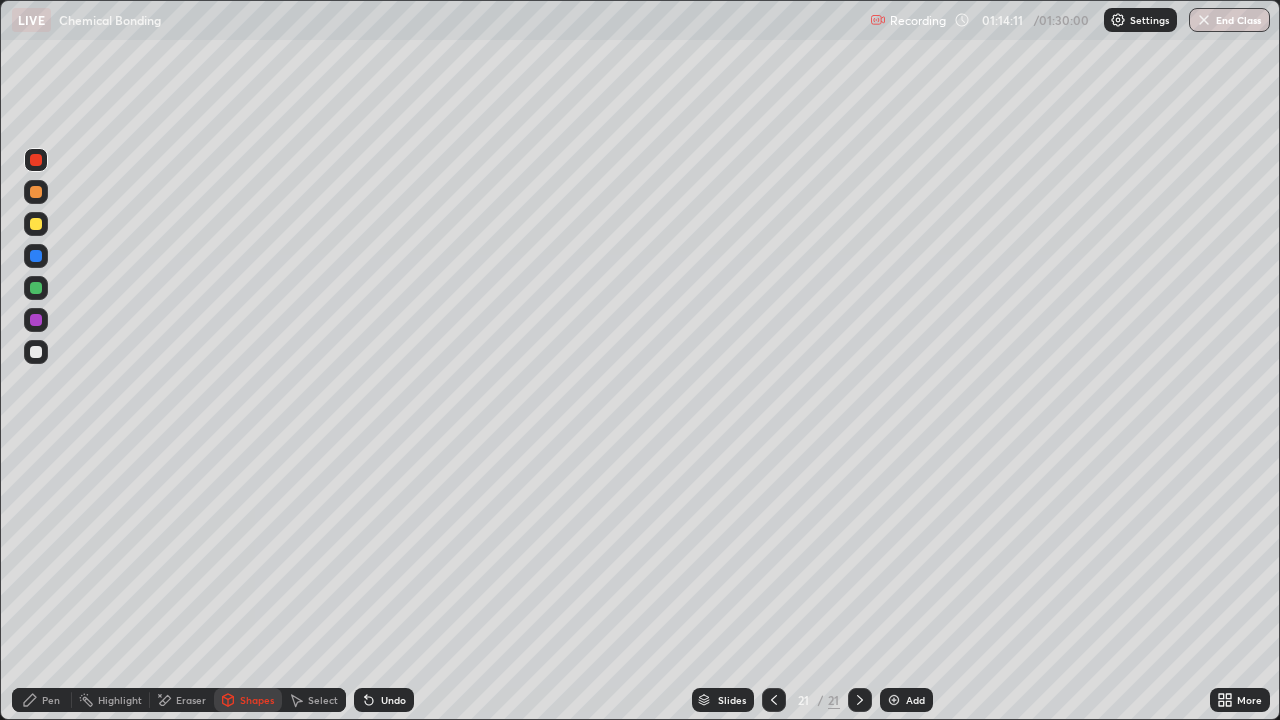 click on "Pen" at bounding box center [51, 700] 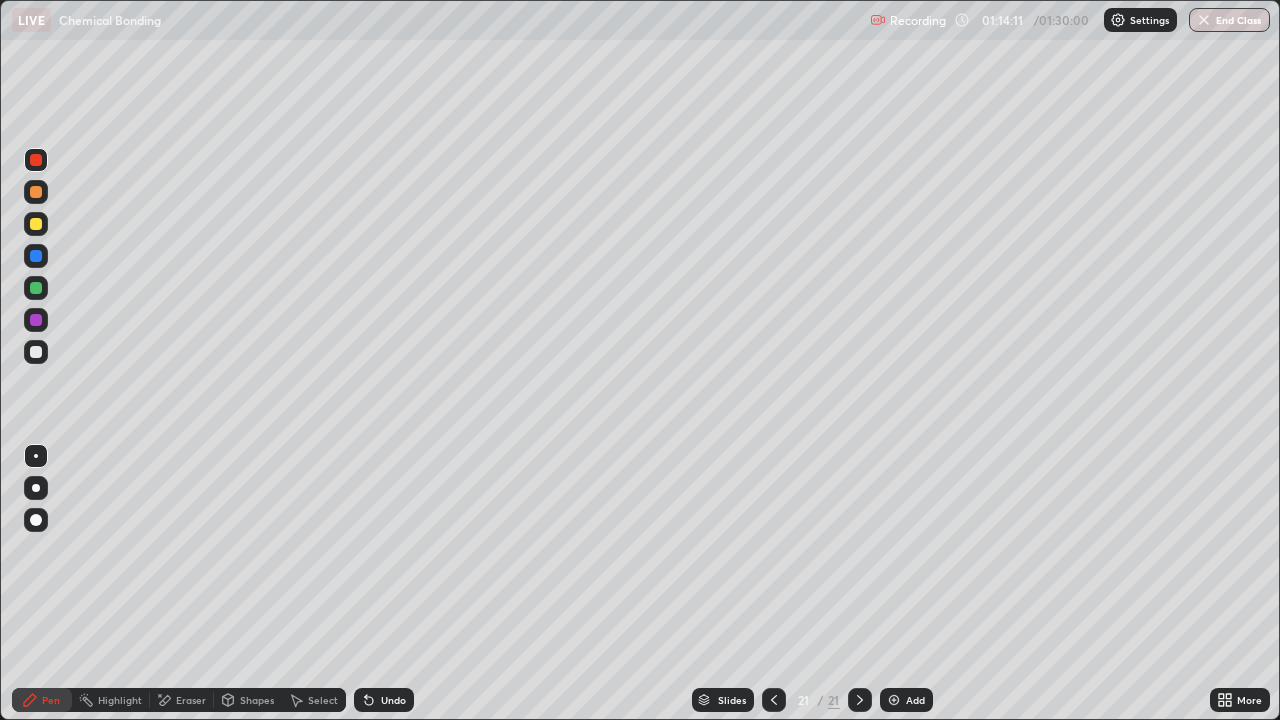click at bounding box center (36, 352) 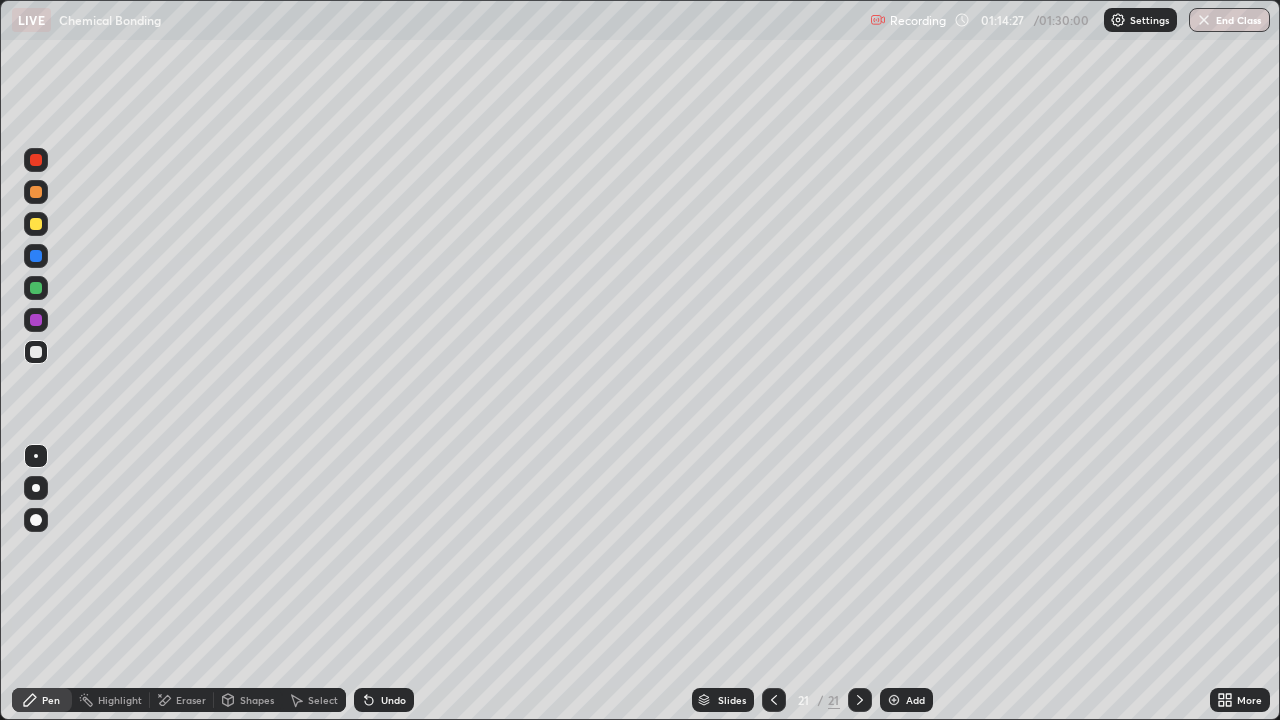click at bounding box center (36, 520) 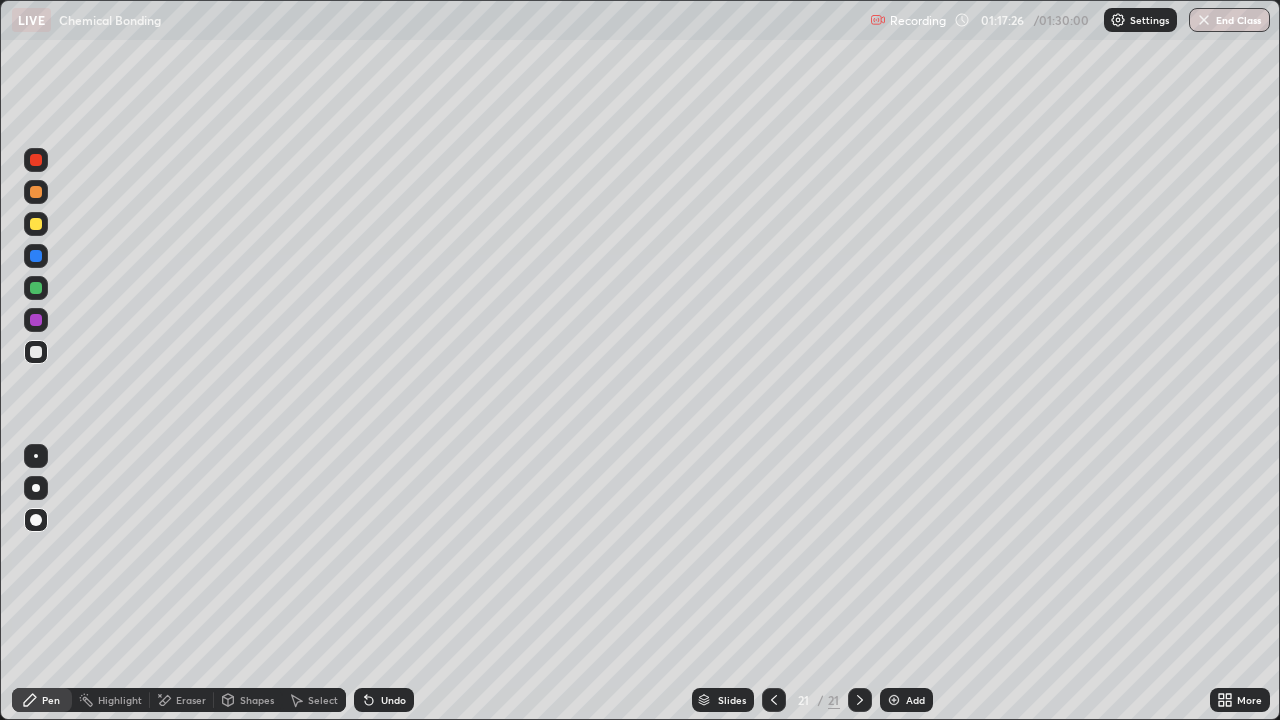 click on "Add" at bounding box center (915, 700) 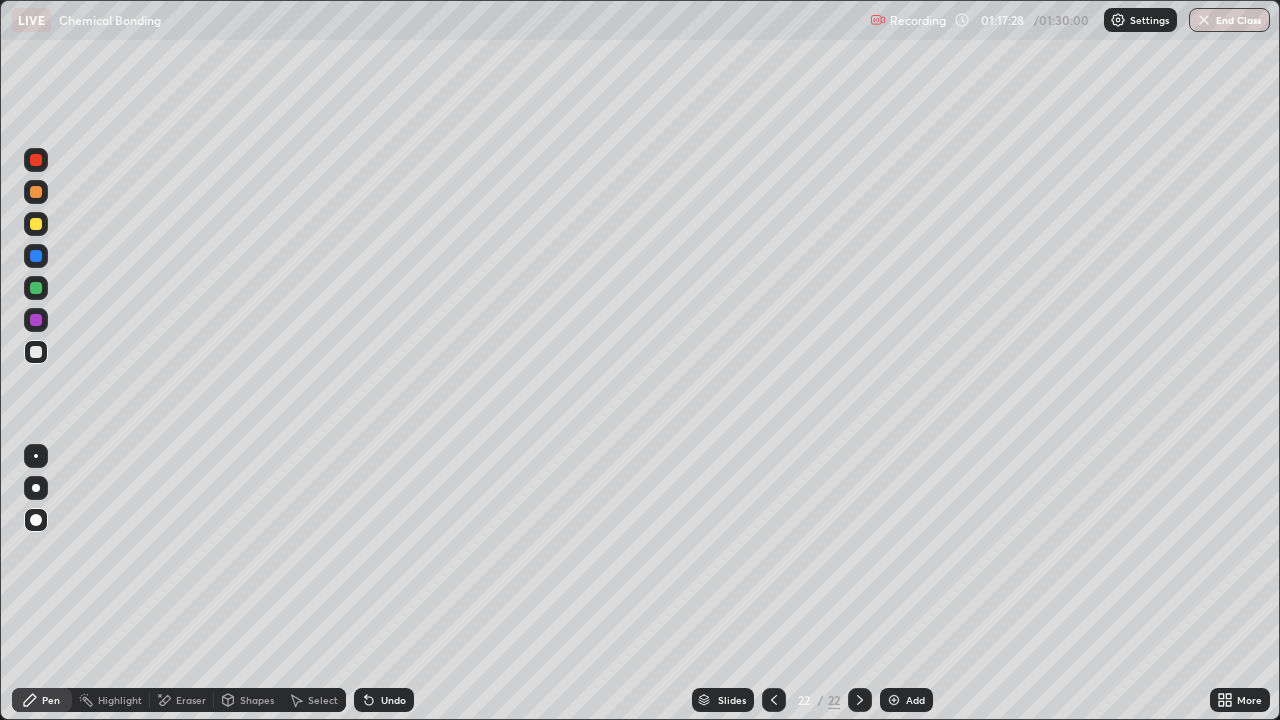 click on "Pen" at bounding box center (51, 700) 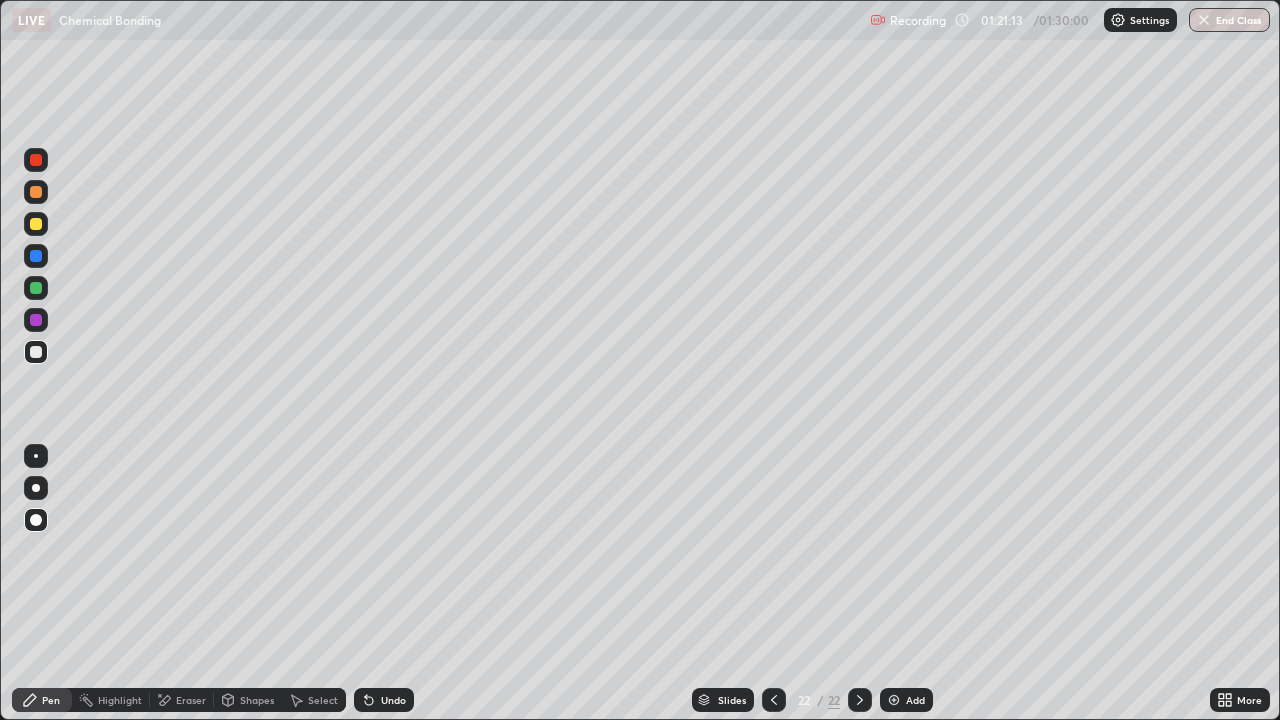 click on "End Class" at bounding box center (1229, 20) 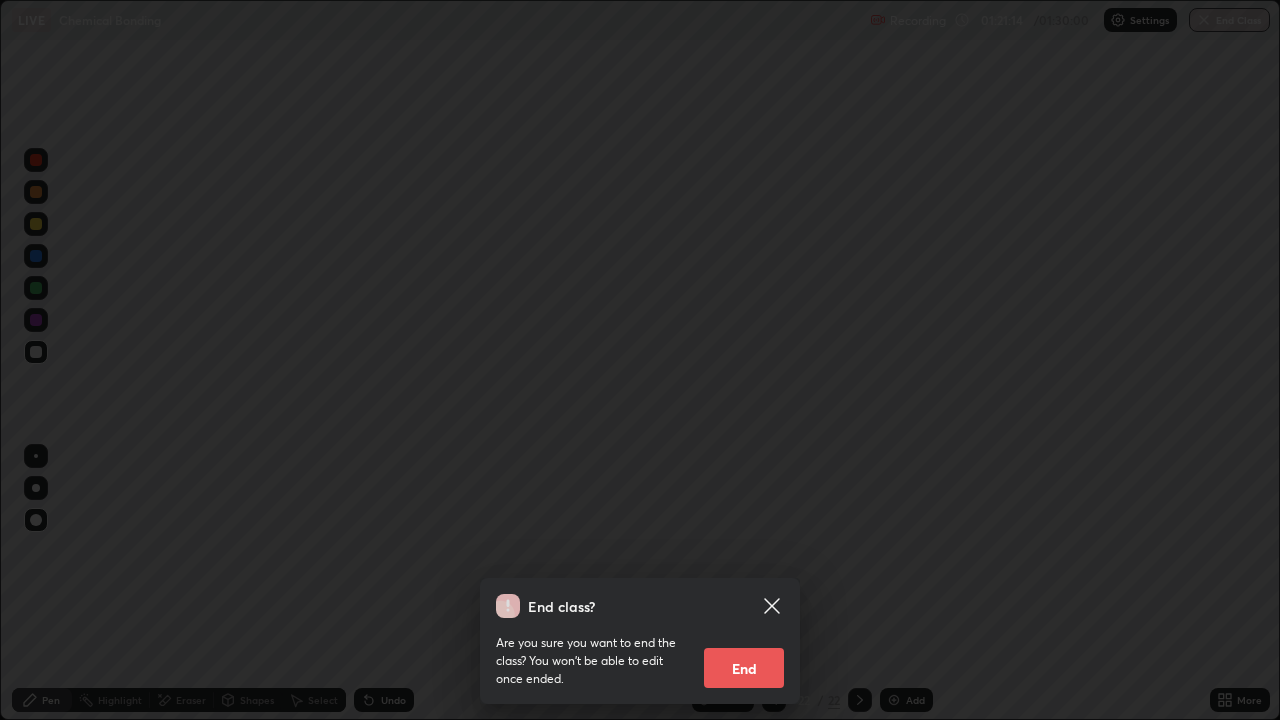 click on "End" at bounding box center (744, 668) 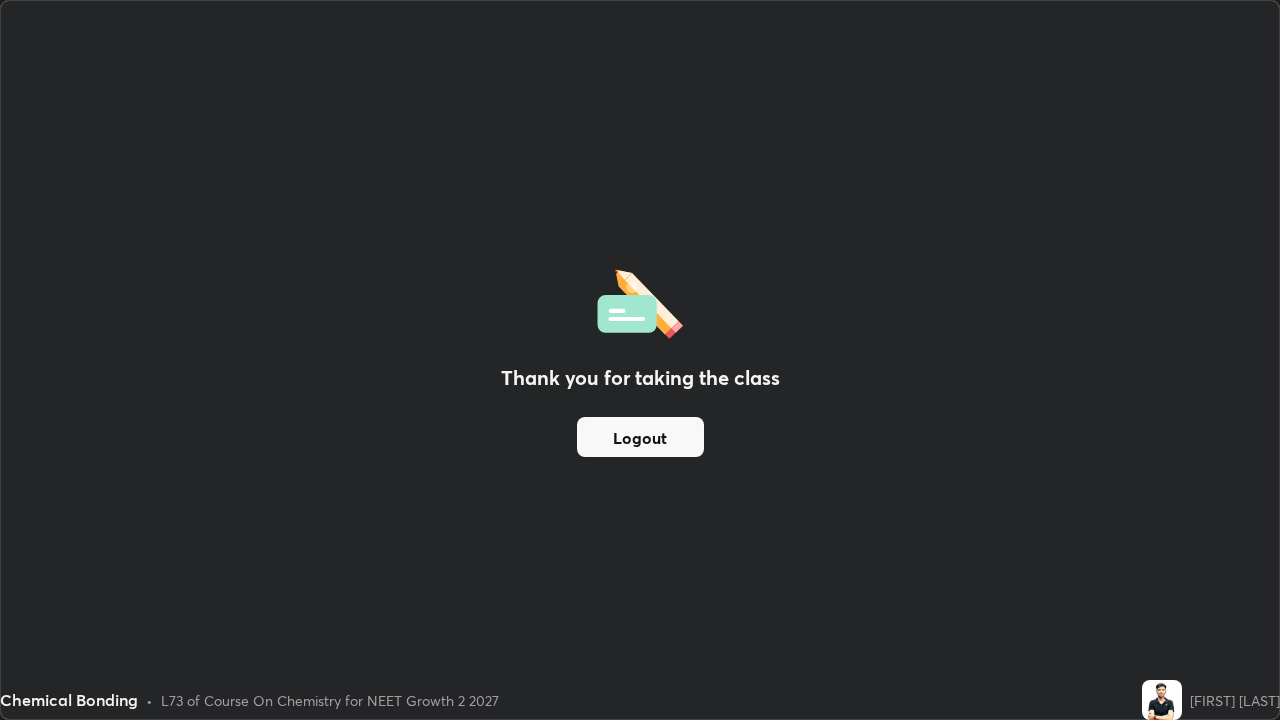 click on "Logout" at bounding box center [640, 437] 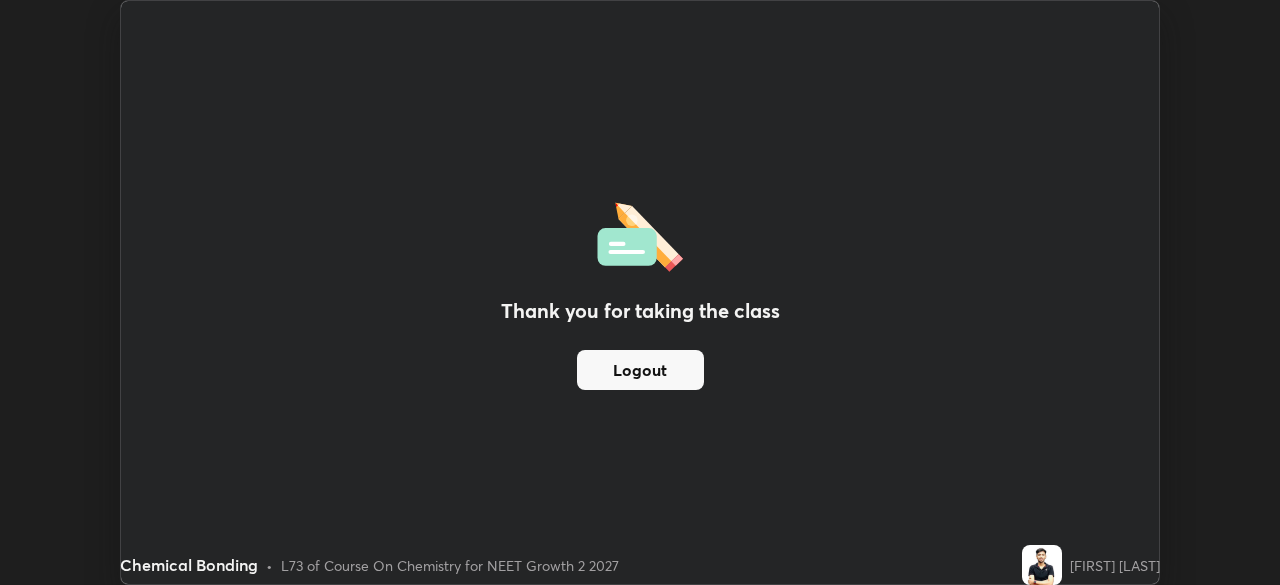scroll, scrollTop: 585, scrollLeft: 1280, axis: both 